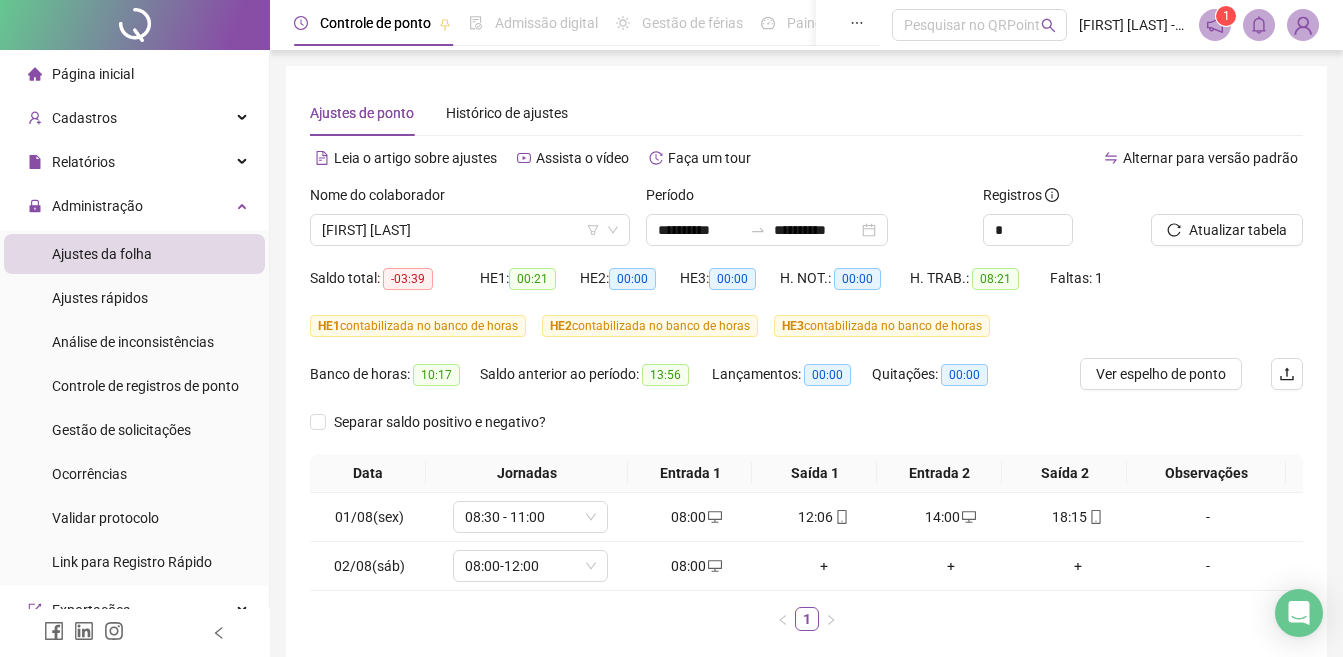 click on "Administração" at bounding box center [97, 206] 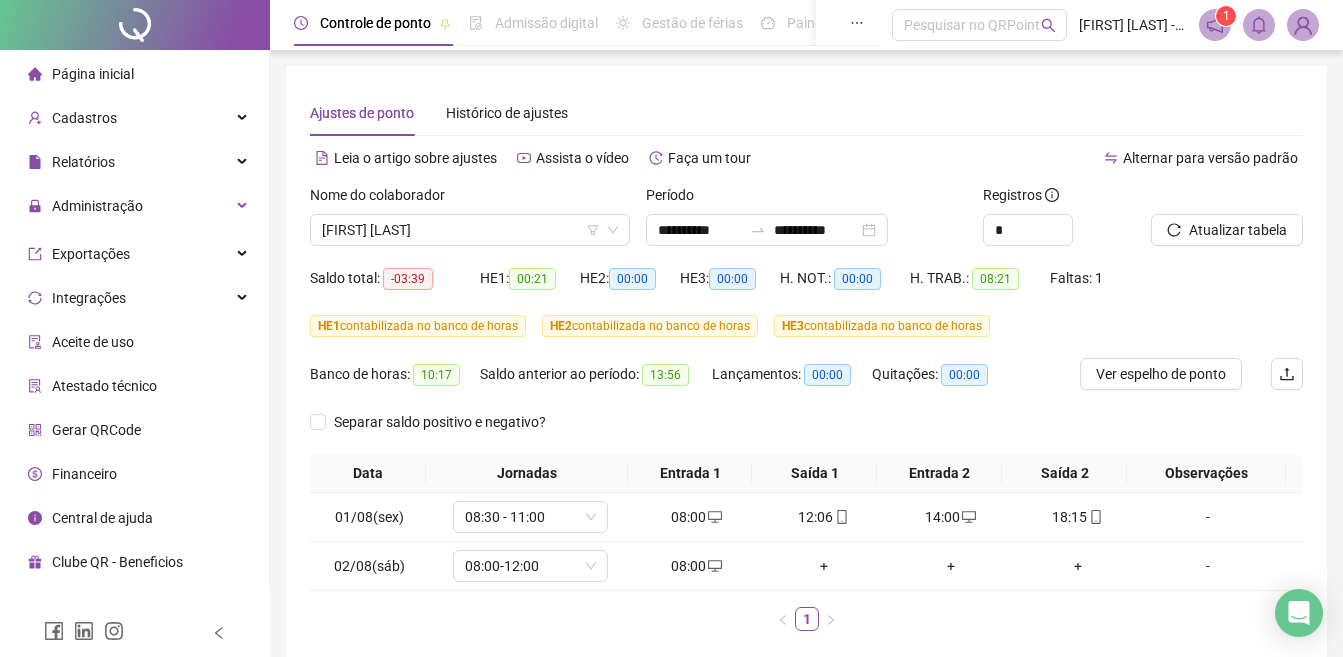 scroll, scrollTop: 0, scrollLeft: 0, axis: both 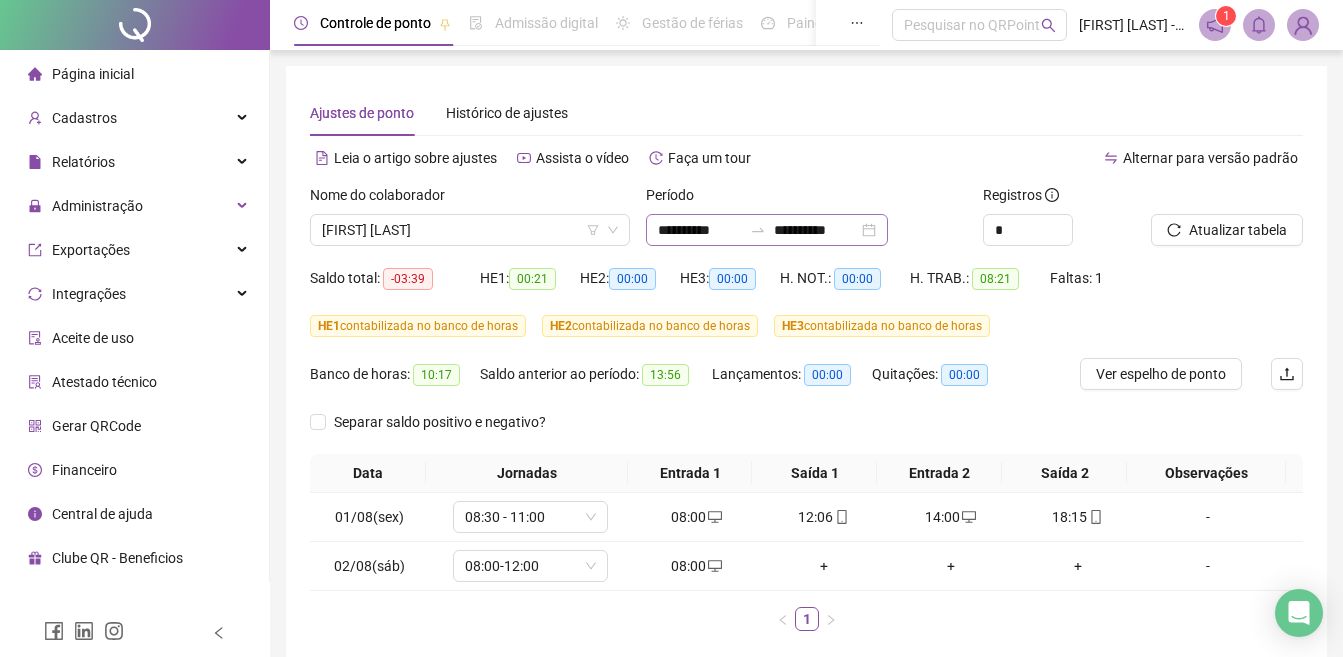 click on "**********" at bounding box center [767, 230] 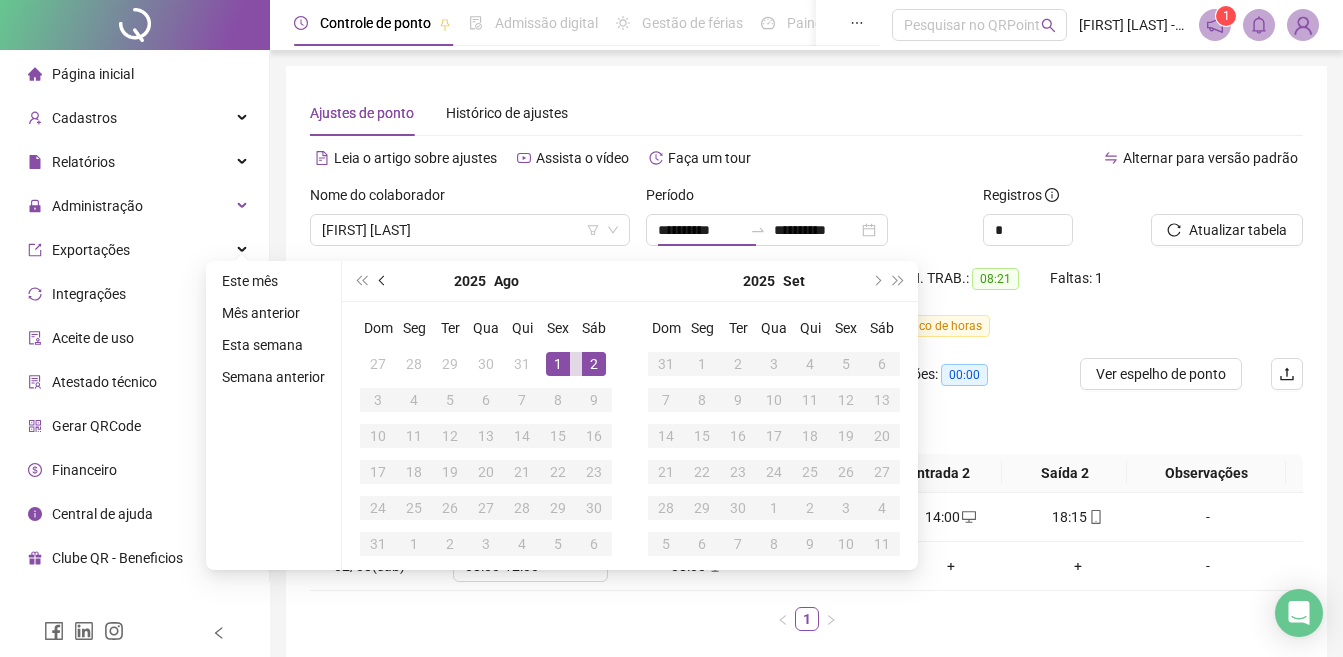 click at bounding box center [383, 281] 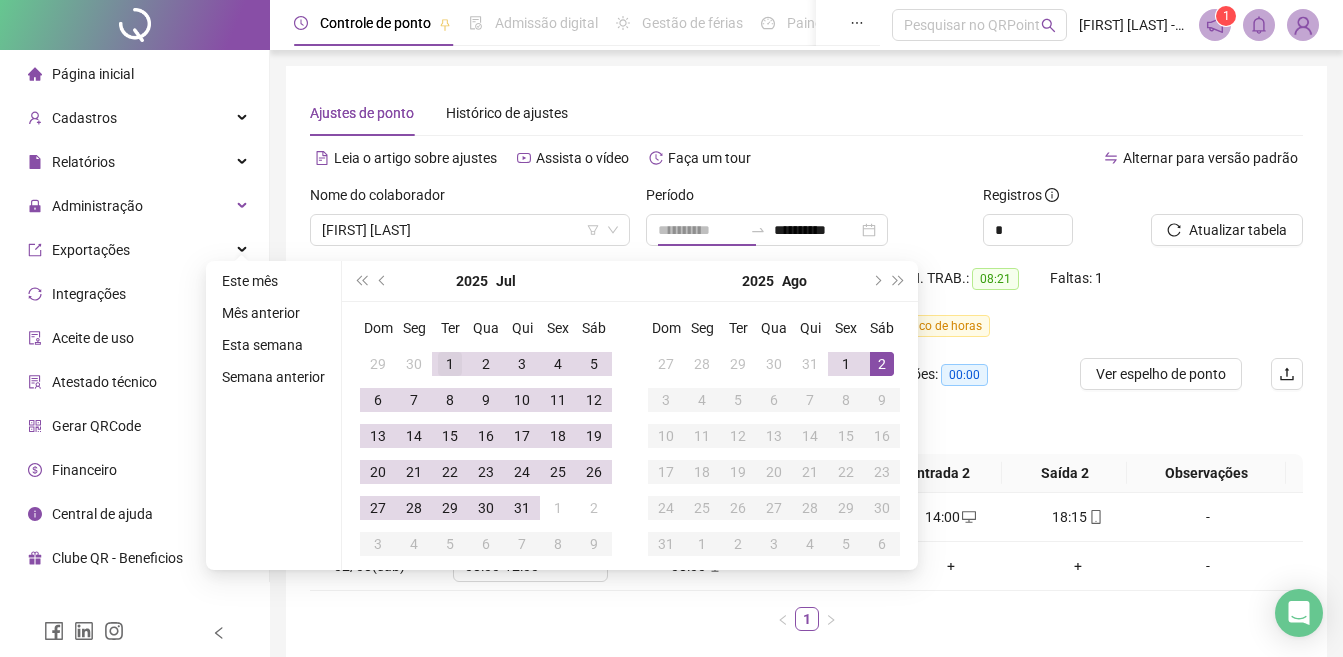 type on "**********" 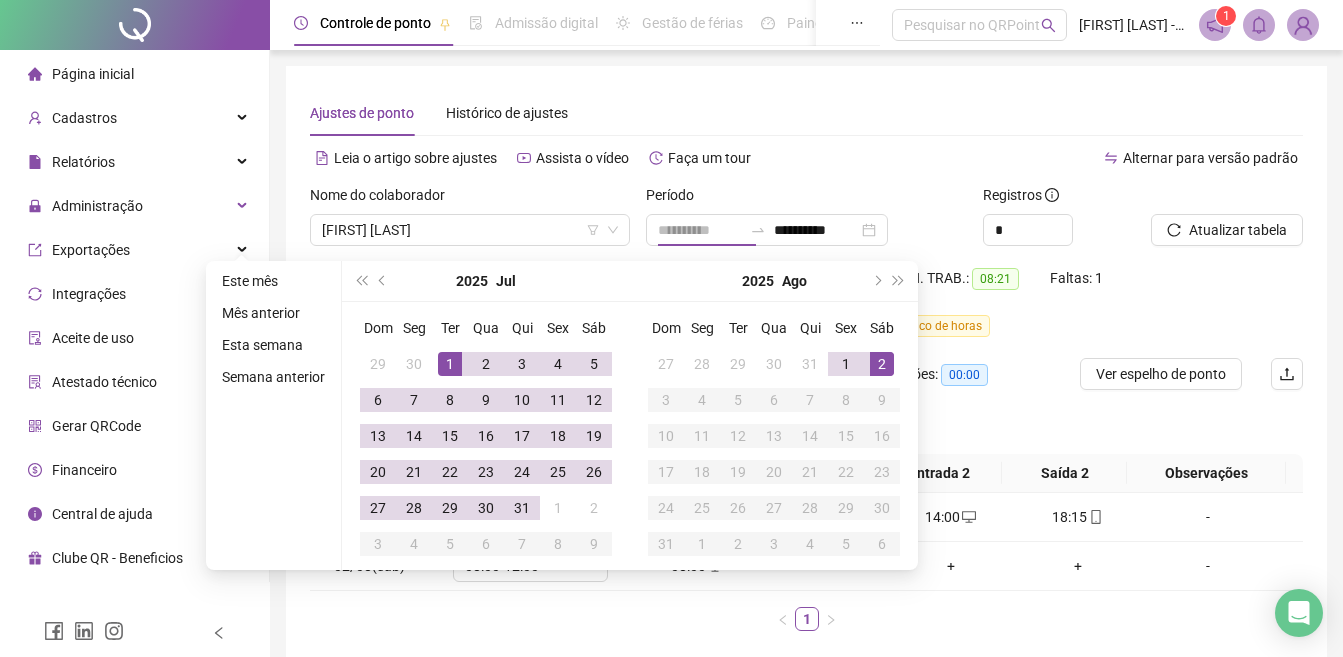 click on "1" at bounding box center (450, 364) 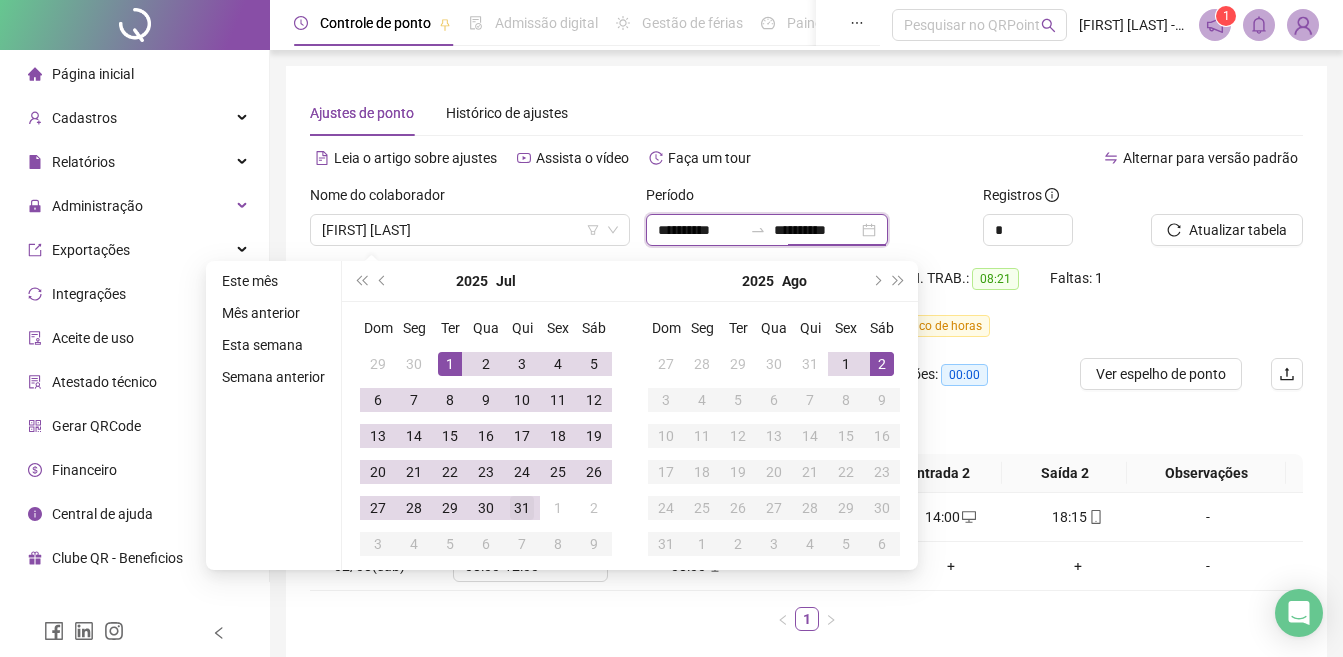 type on "**********" 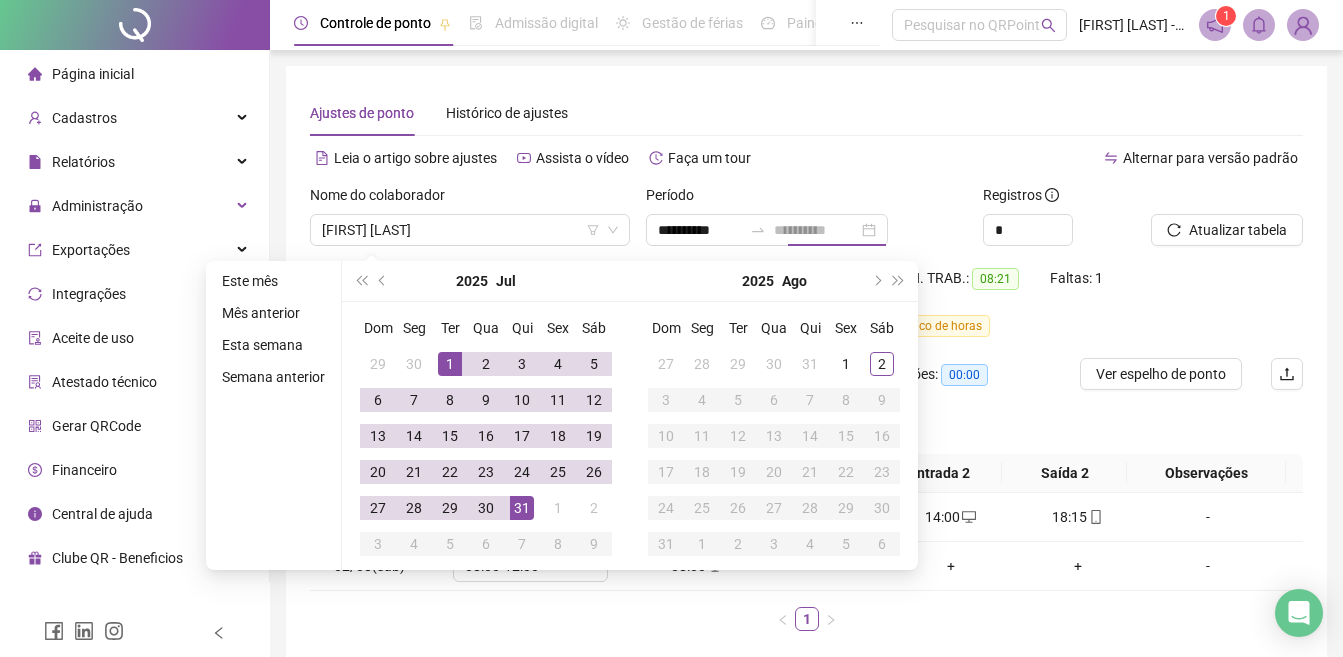 click on "31" at bounding box center [522, 508] 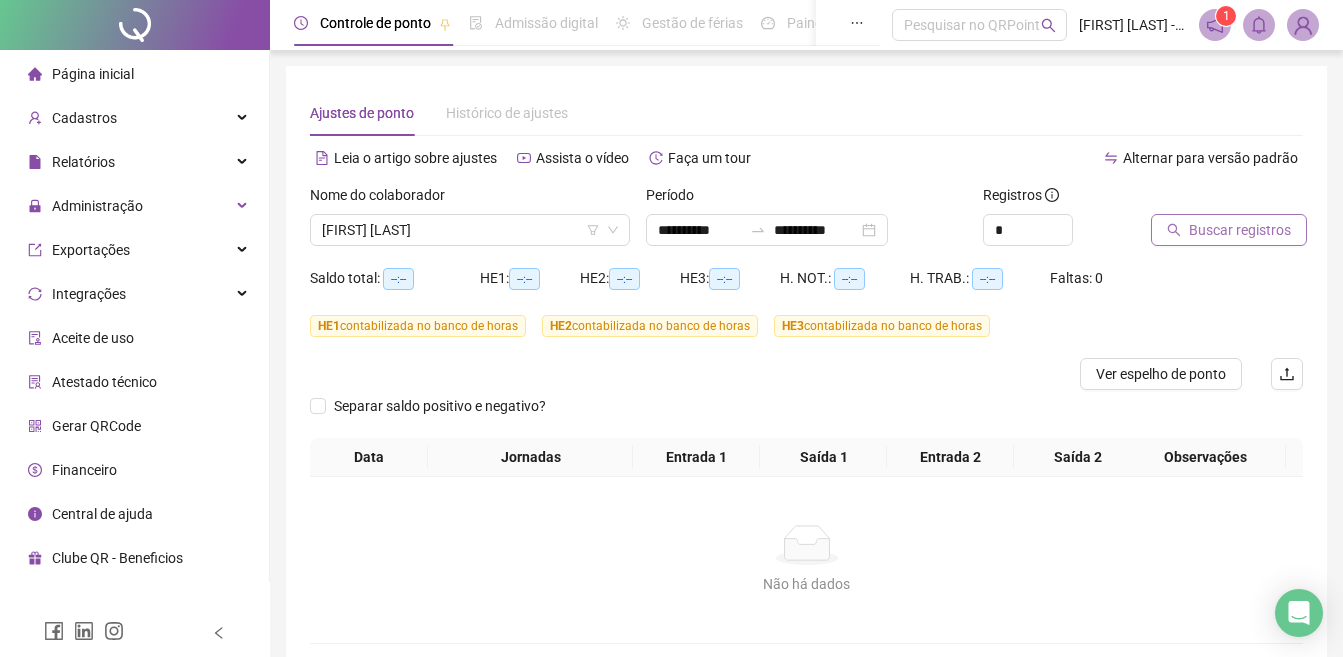 click on "Buscar registros" at bounding box center [1240, 230] 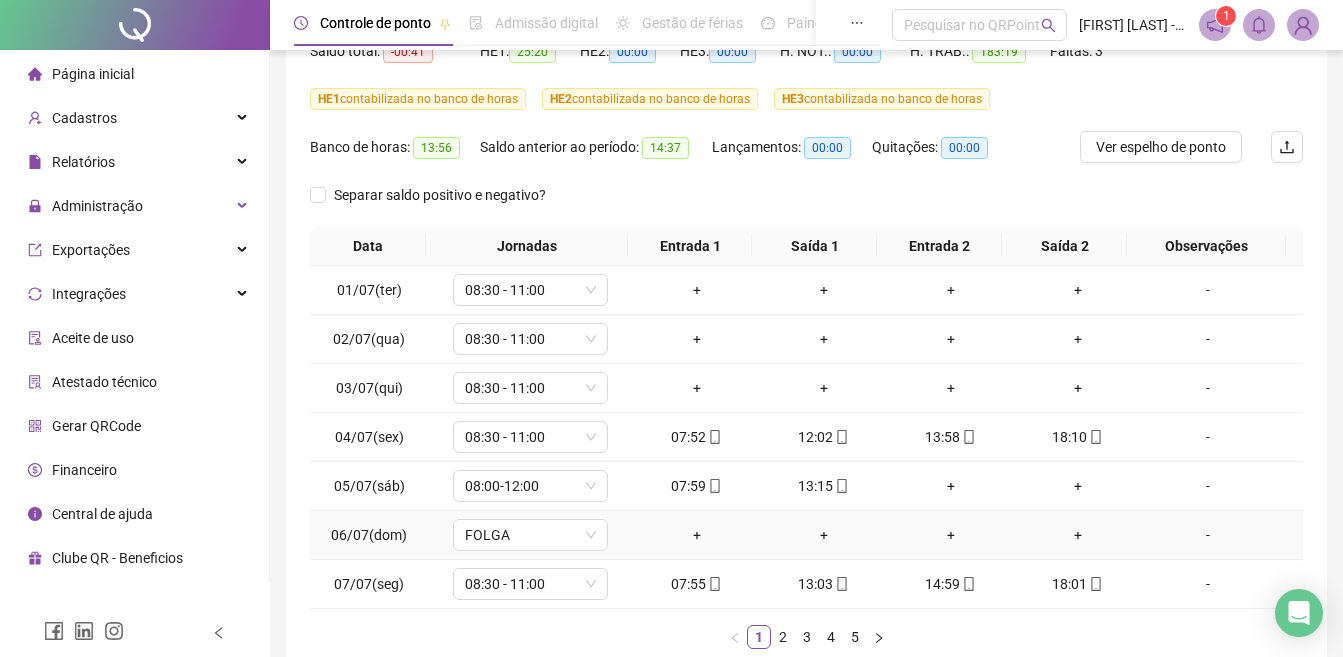 scroll, scrollTop: 0, scrollLeft: 0, axis: both 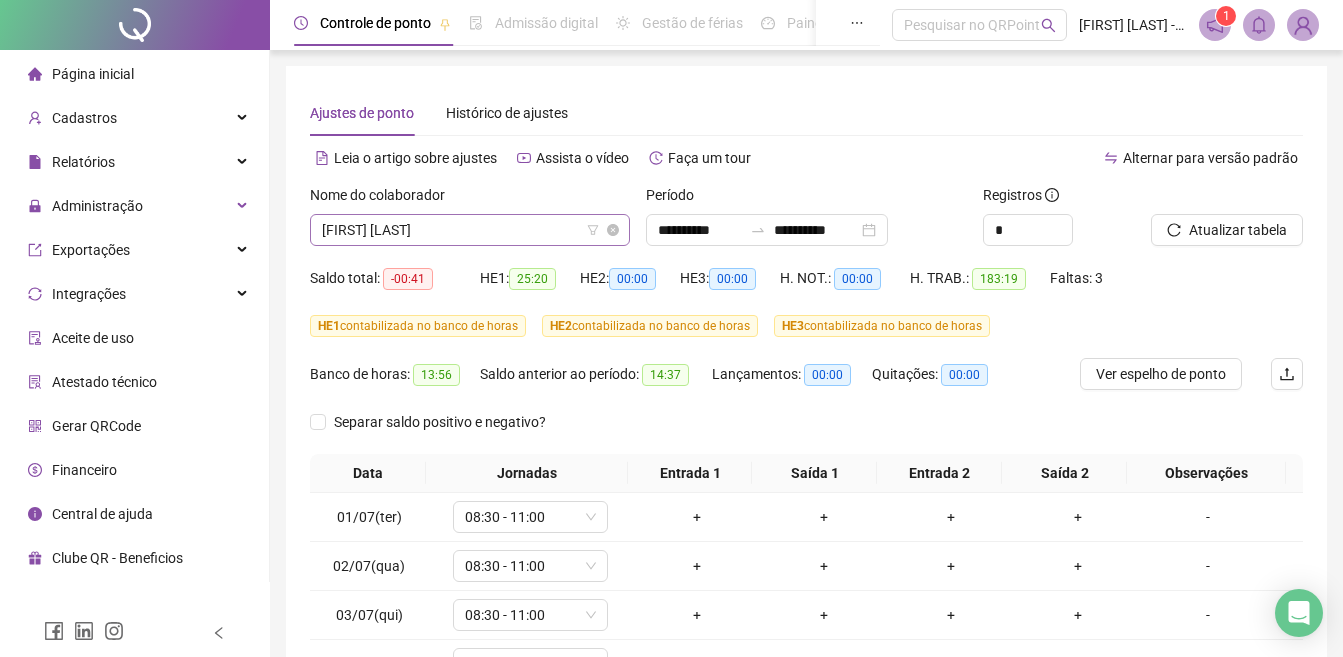 click on "[FIRST] [LAST] [LAST]" at bounding box center [470, 230] 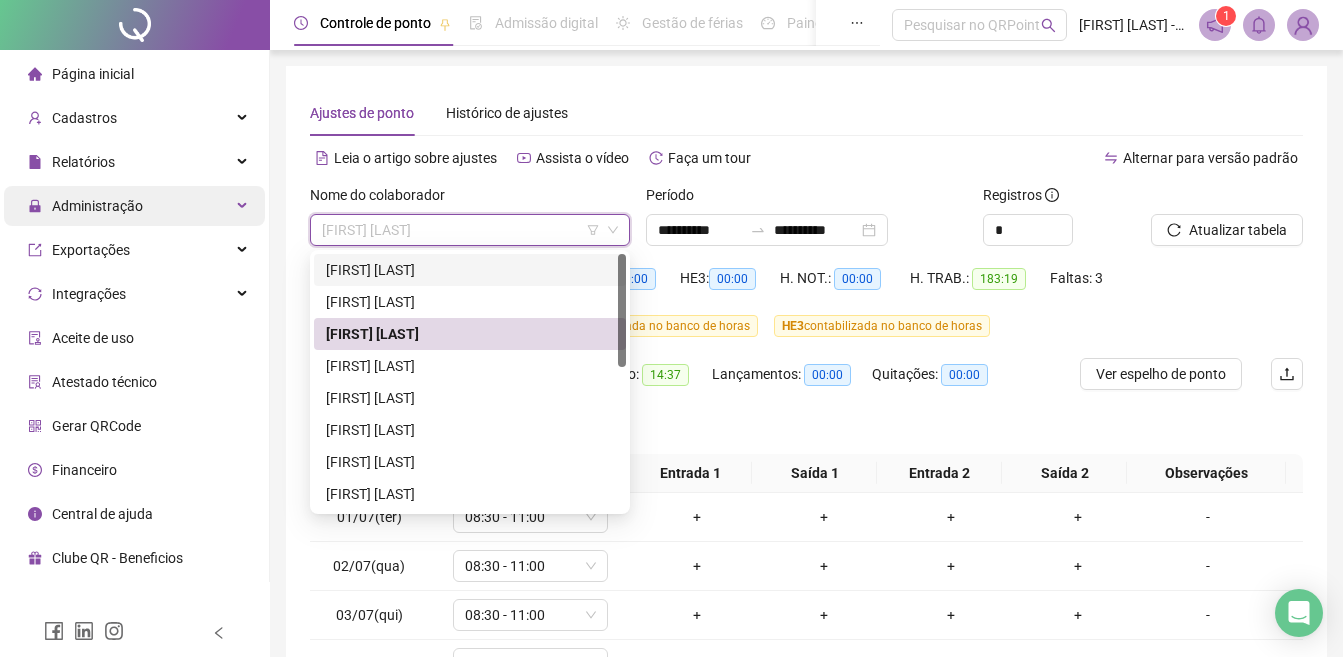 click on "Administração" at bounding box center [97, 206] 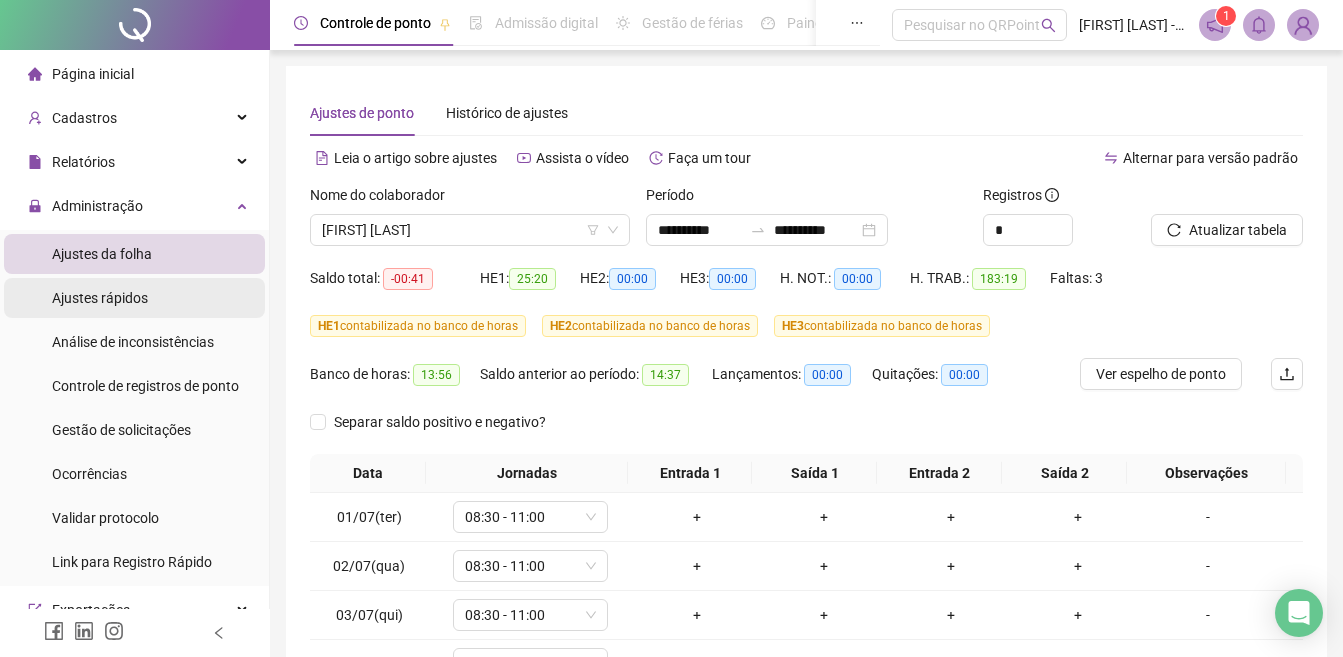 scroll, scrollTop: 100, scrollLeft: 0, axis: vertical 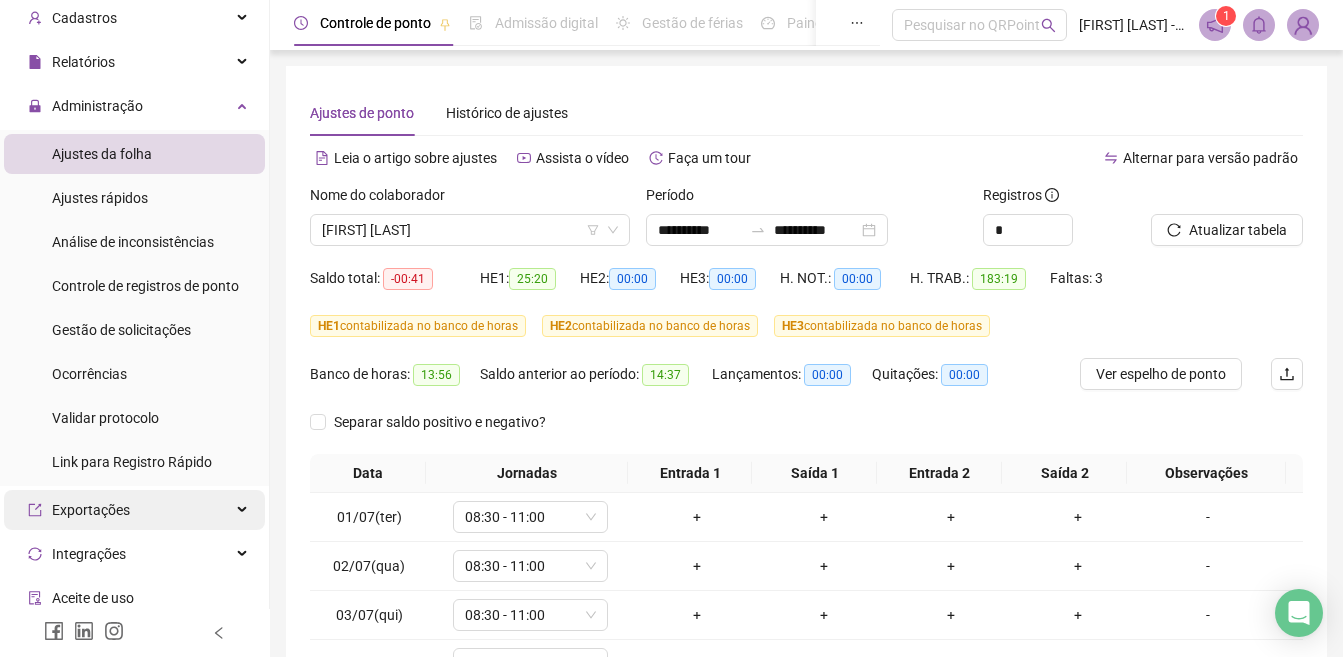 click on "Exportações" at bounding box center (91, 510) 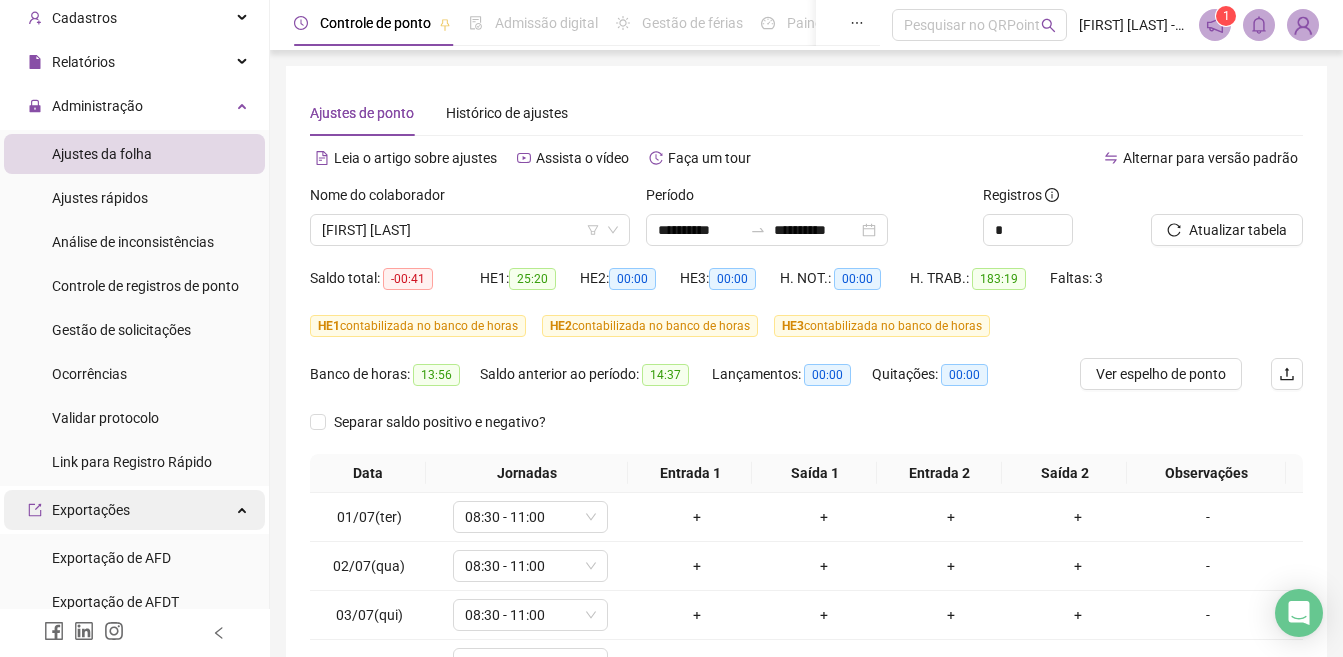 scroll, scrollTop: 289, scrollLeft: 0, axis: vertical 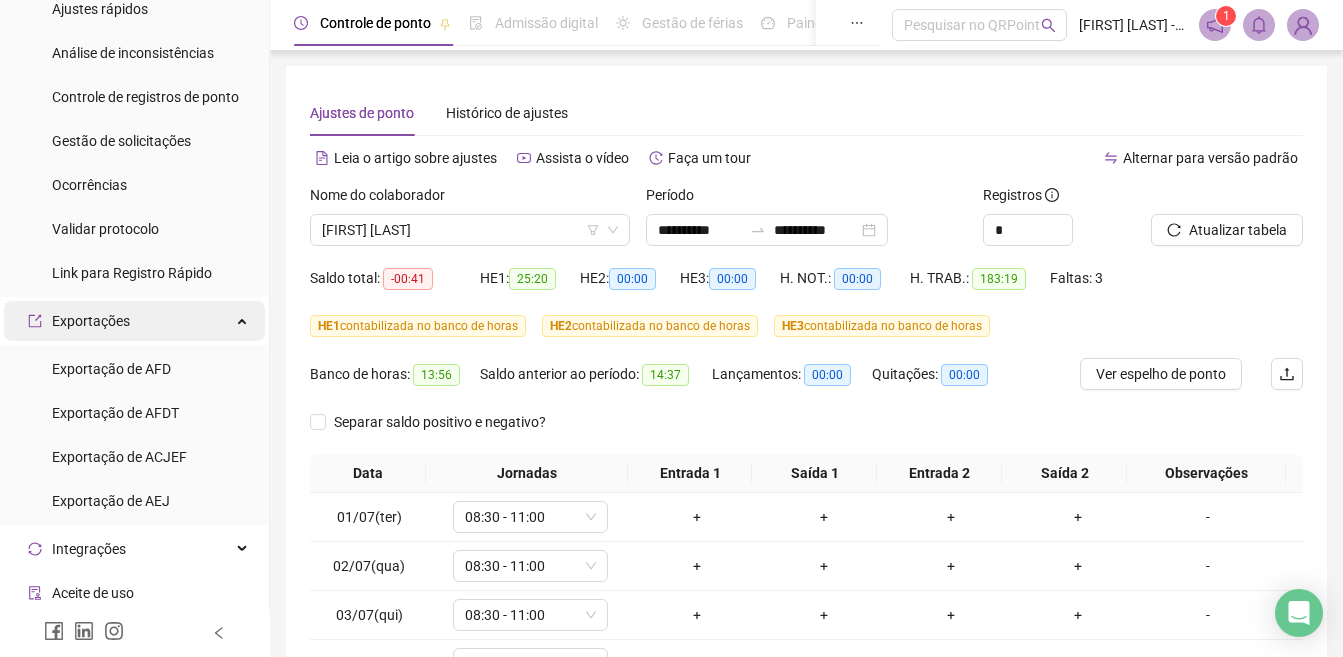 click at bounding box center [244, 319] 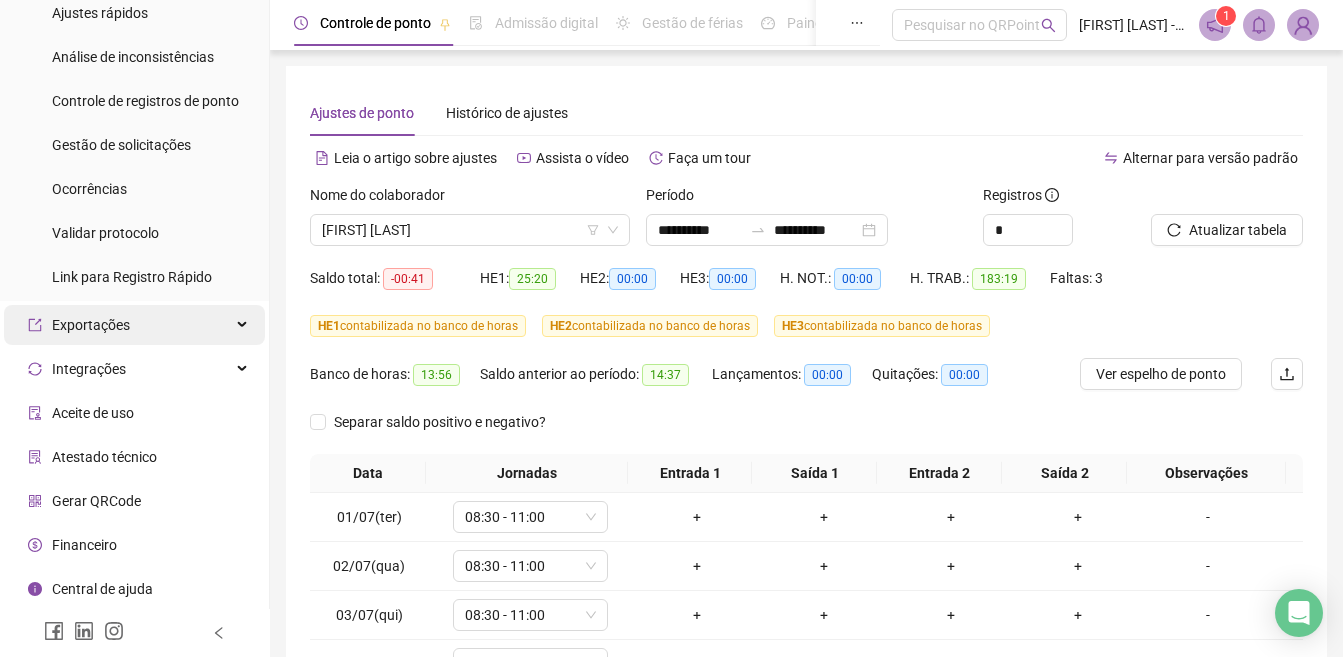 click on "Exportações" at bounding box center [134, 325] 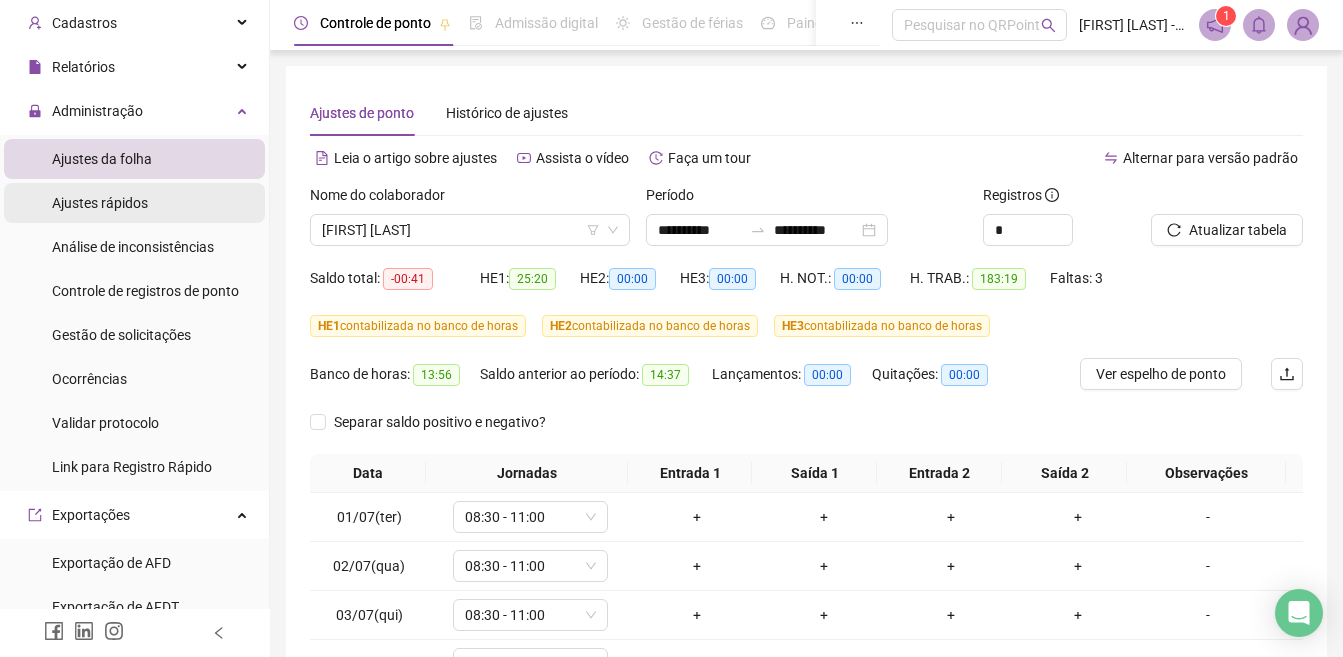scroll, scrollTop: 89, scrollLeft: 0, axis: vertical 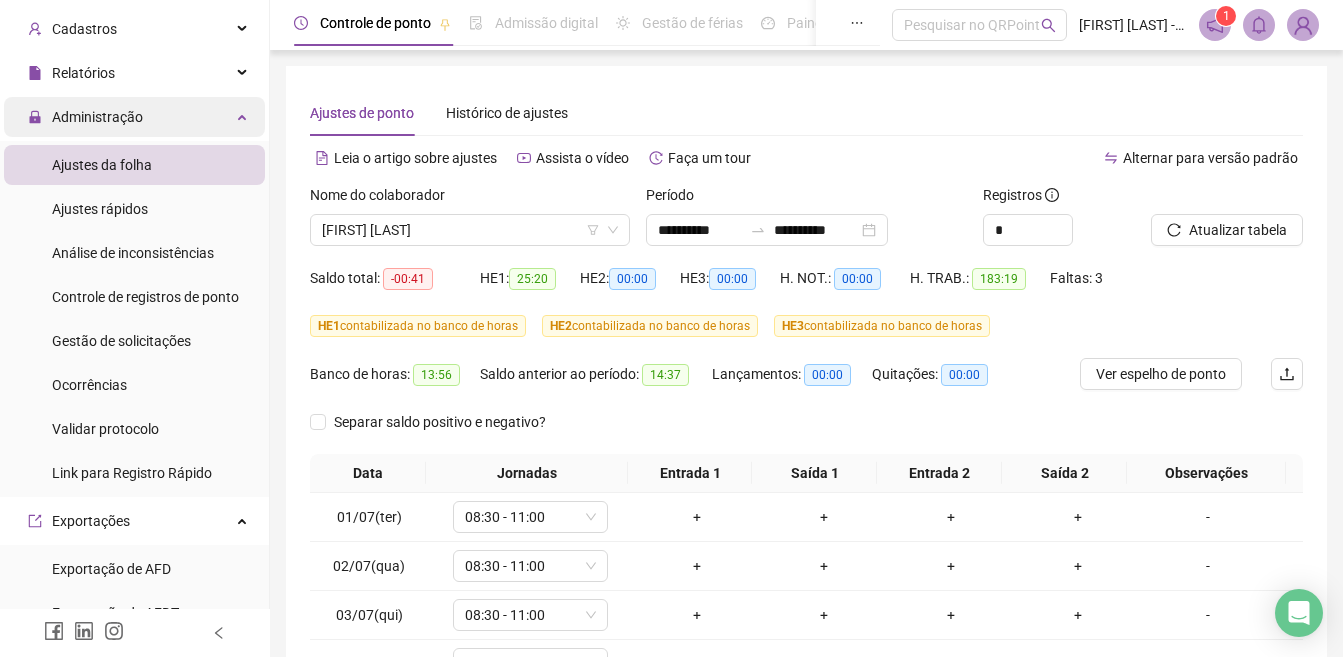 click on "Administração" at bounding box center [134, 117] 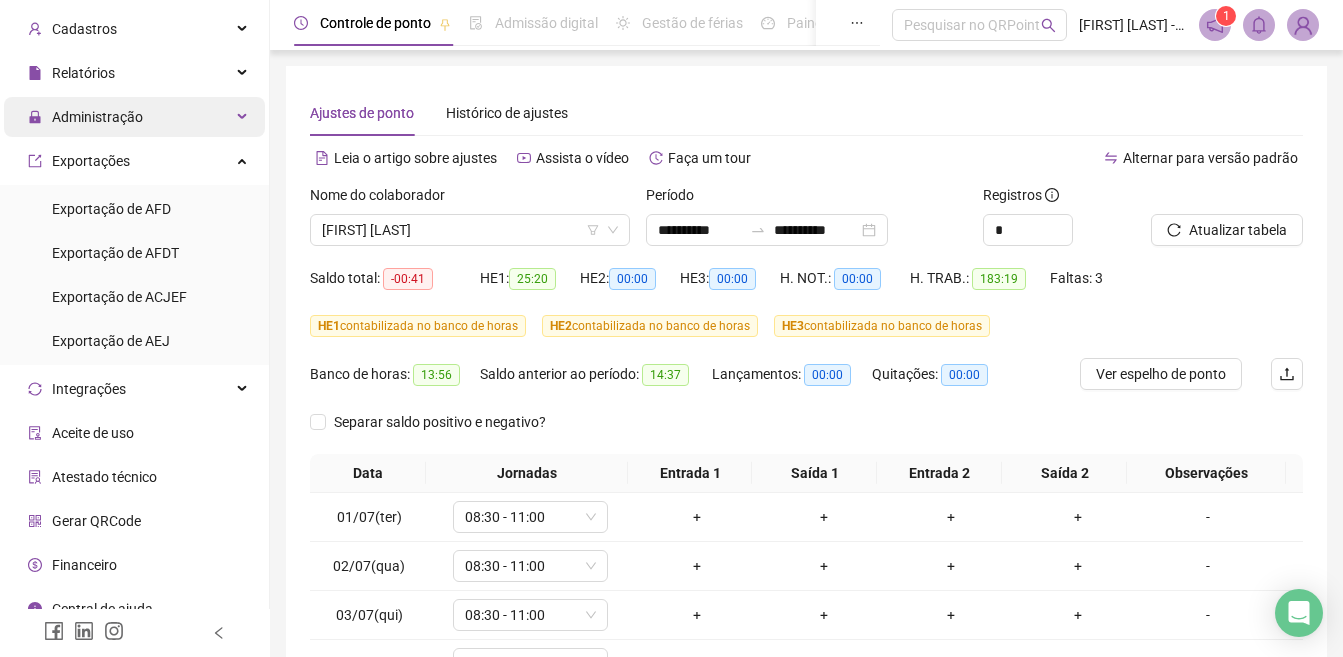 click on "Administração" at bounding box center (134, 117) 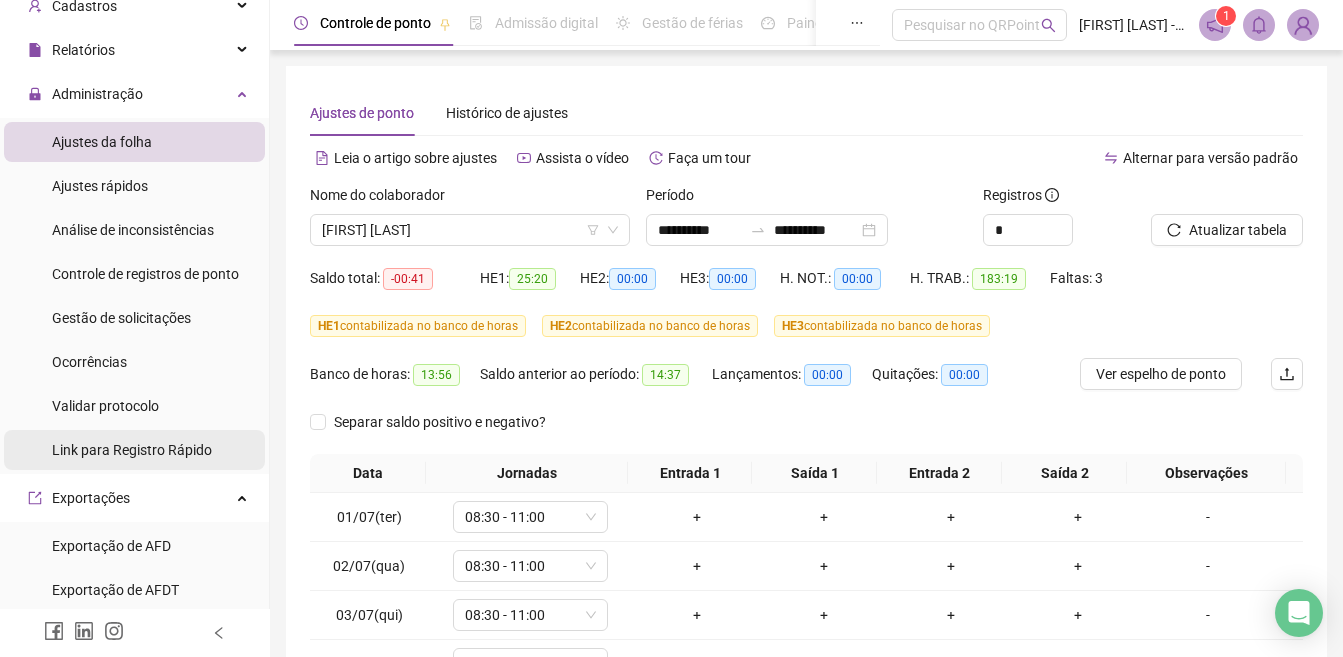 scroll, scrollTop: 0, scrollLeft: 0, axis: both 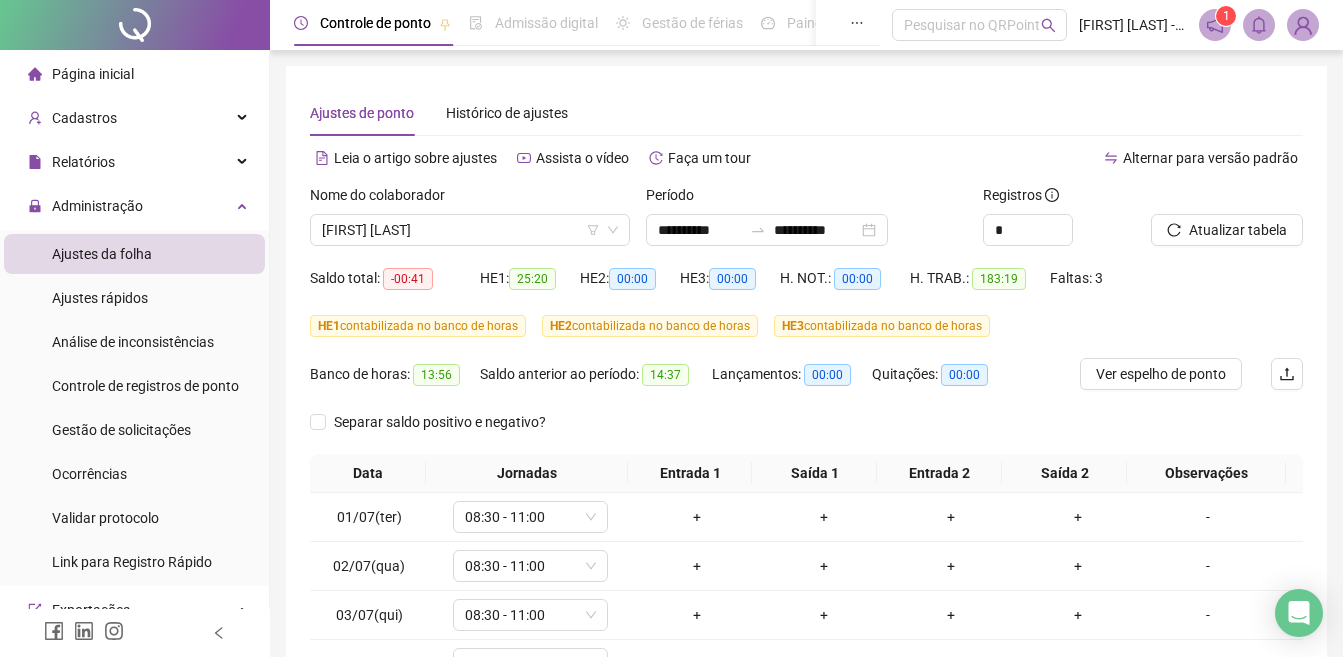 click on "Página inicial Cadastros Relatórios Administração Ajustes da folha Ajustes rápidos Análise de inconsistências Controle de registros de ponto Gestão de solicitações Ocorrências Validar protocolo Link para Registro Rápido Exportações Exportação de AFD Exportação de AFDT Exportação de ACJEF Exportação de AEJ Integrações Aceite de uso Atestado técnico Gerar QRCode Financeiro Central de ajuda Clube QR - Beneficios" at bounding box center [135, 588] 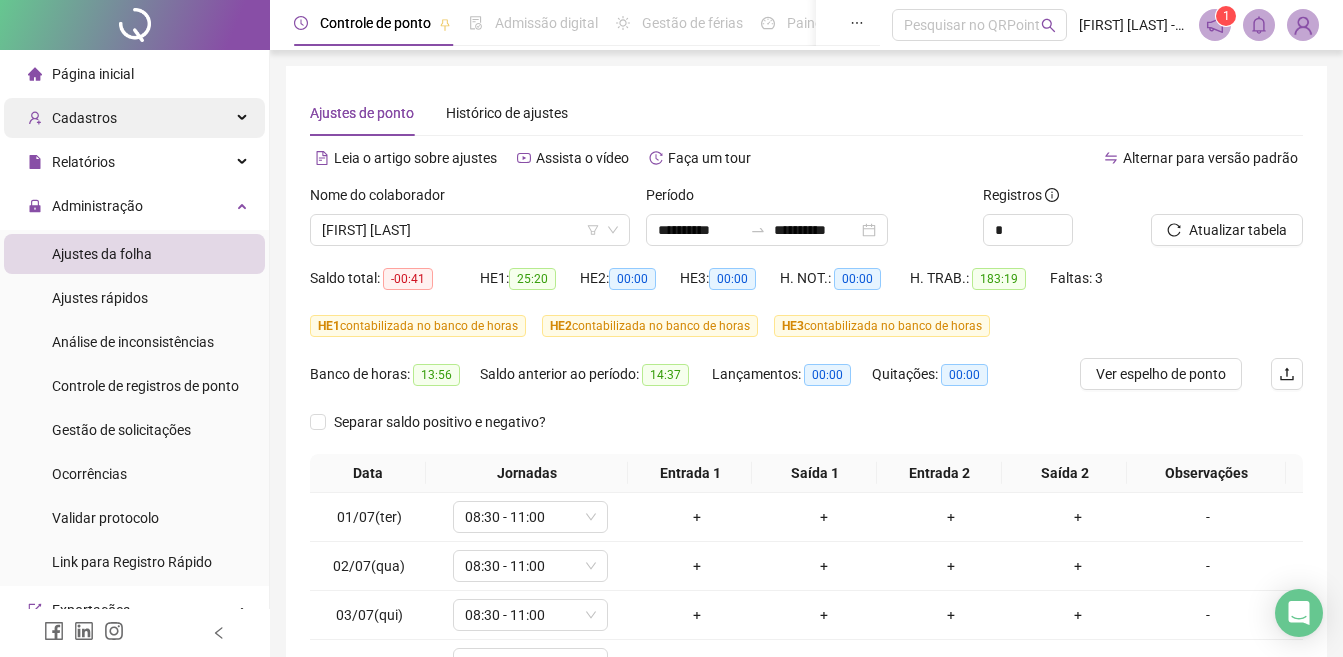 click on "Cadastros" at bounding box center [134, 118] 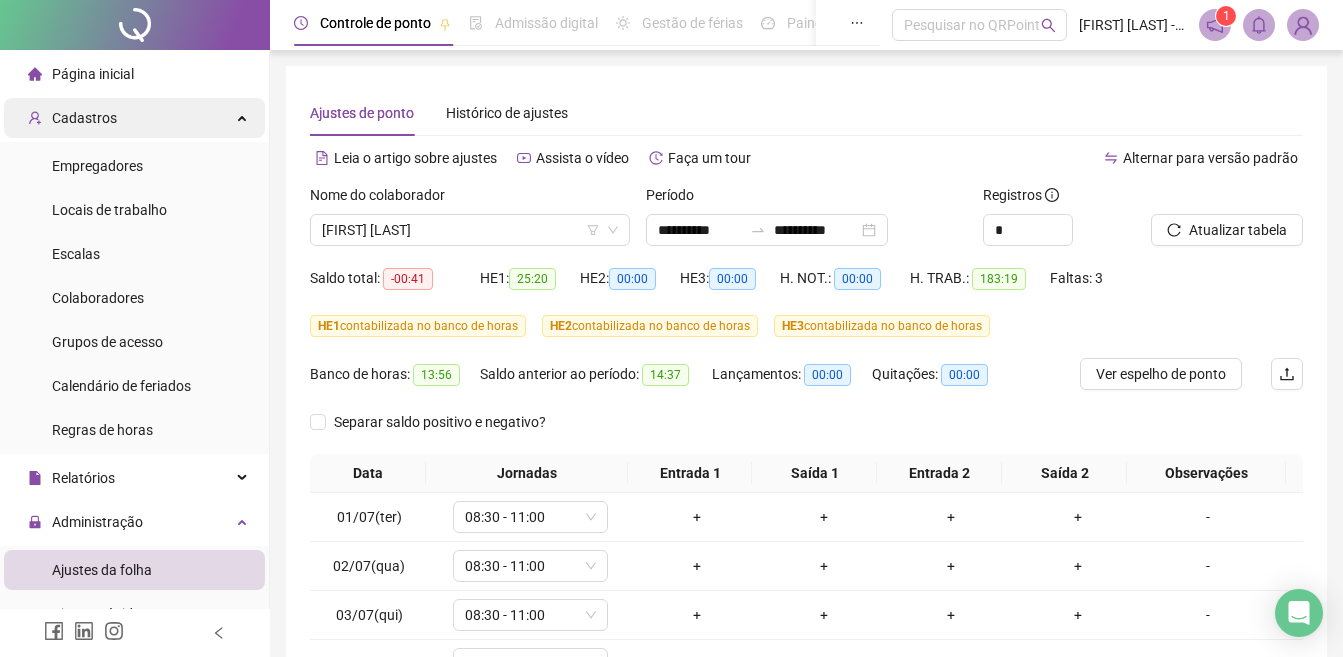 click on "Cadastros" at bounding box center (134, 118) 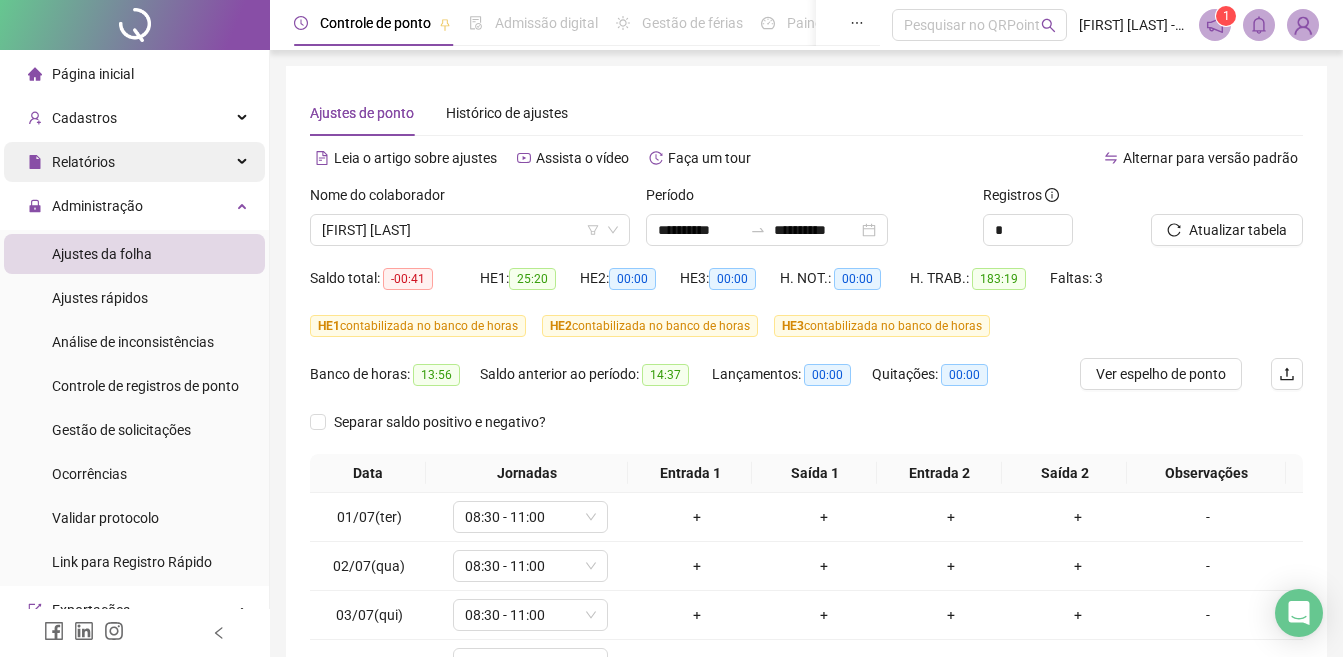 click on "Relatórios" at bounding box center (83, 162) 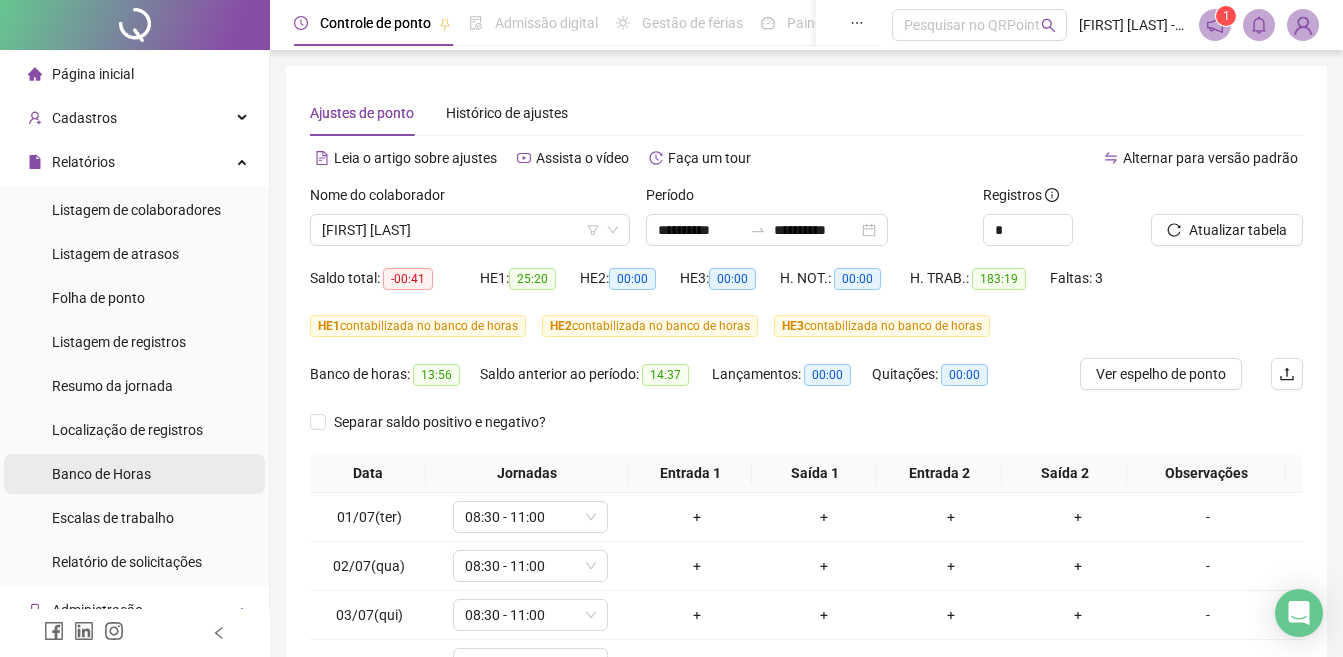 click on "Banco de Horas" at bounding box center [101, 474] 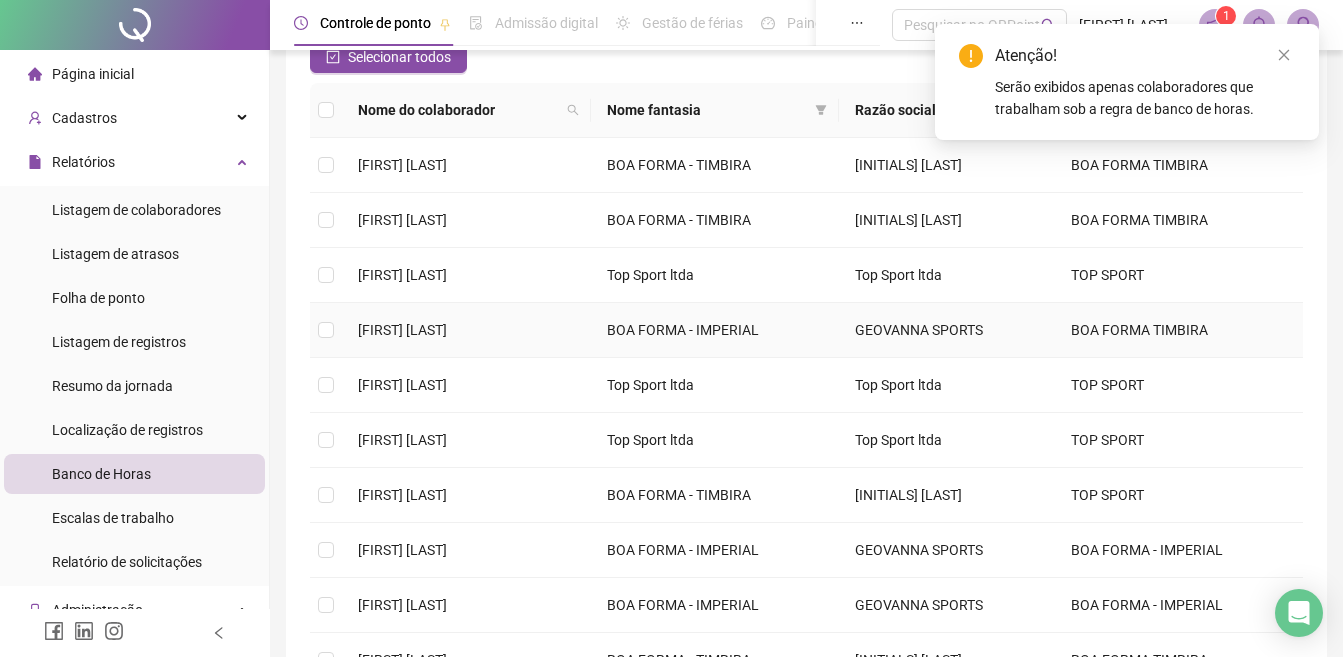scroll, scrollTop: 100, scrollLeft: 0, axis: vertical 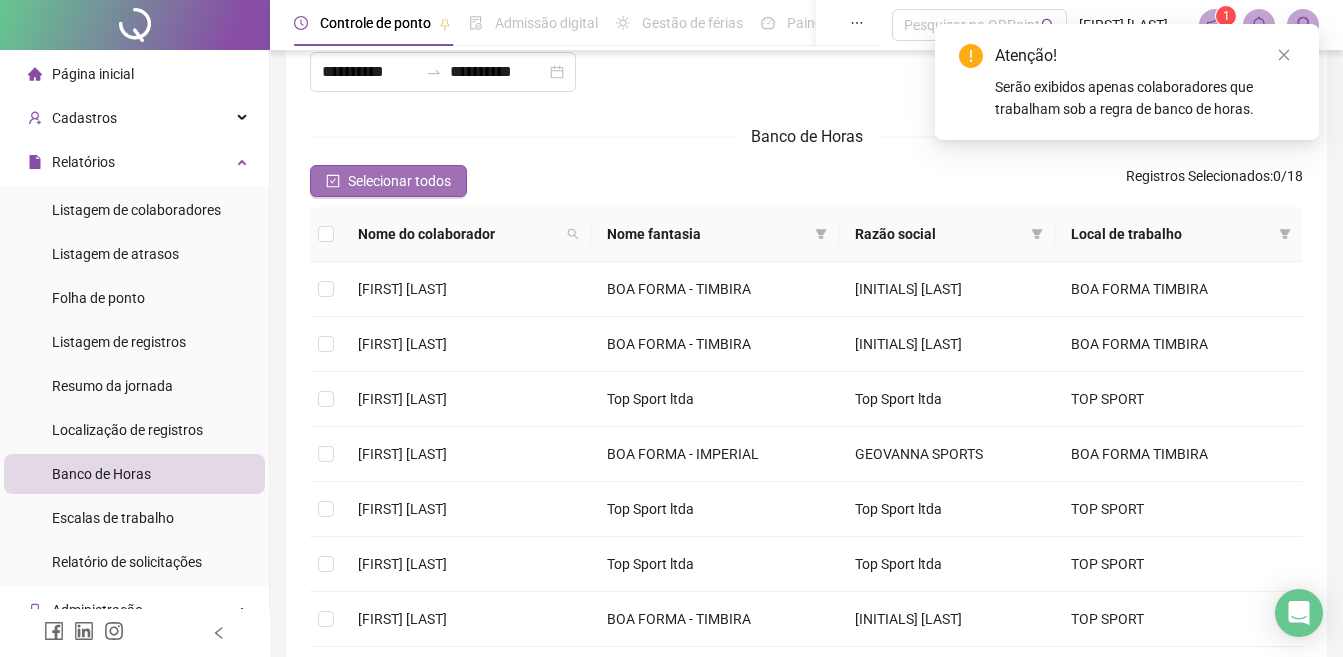 click on "Selecionar todos" at bounding box center [399, 181] 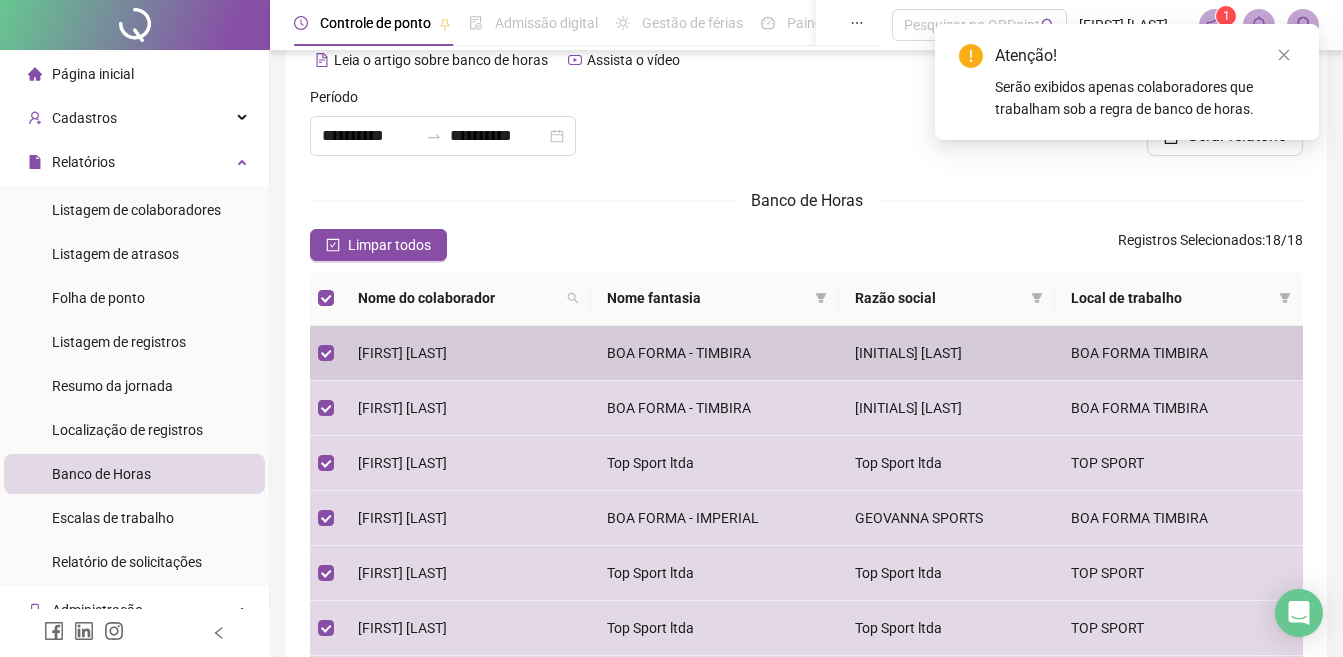 scroll, scrollTop: 0, scrollLeft: 0, axis: both 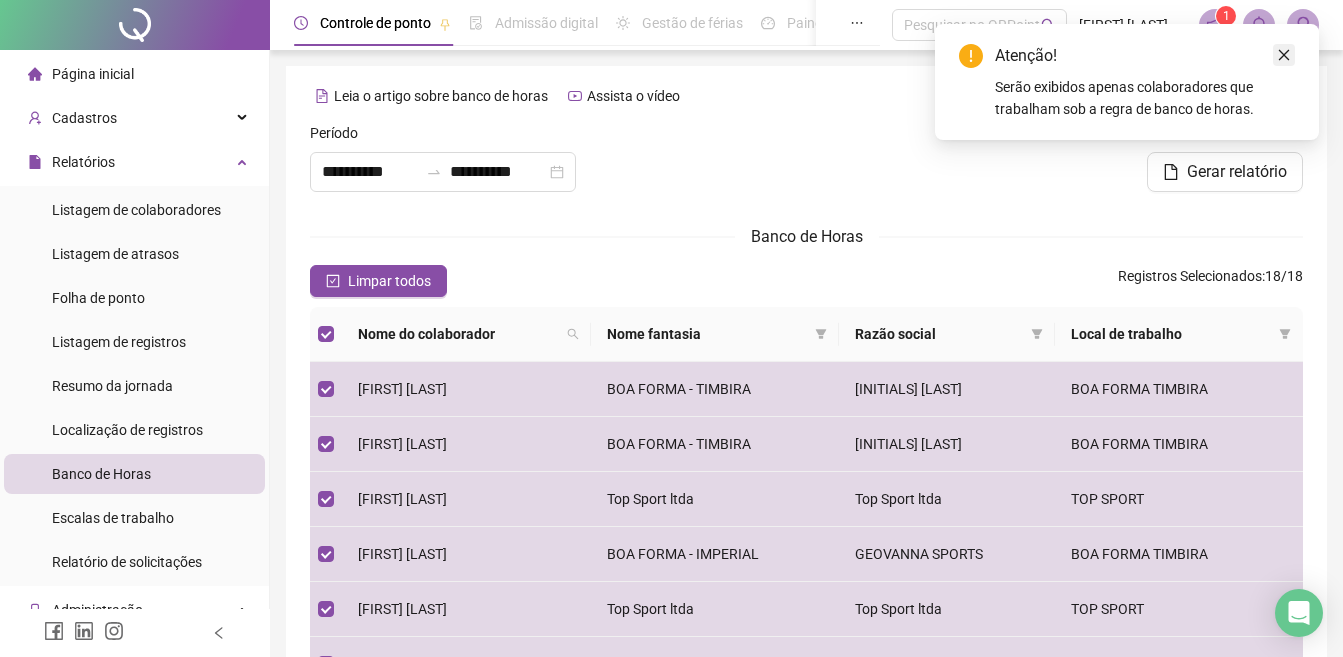 click 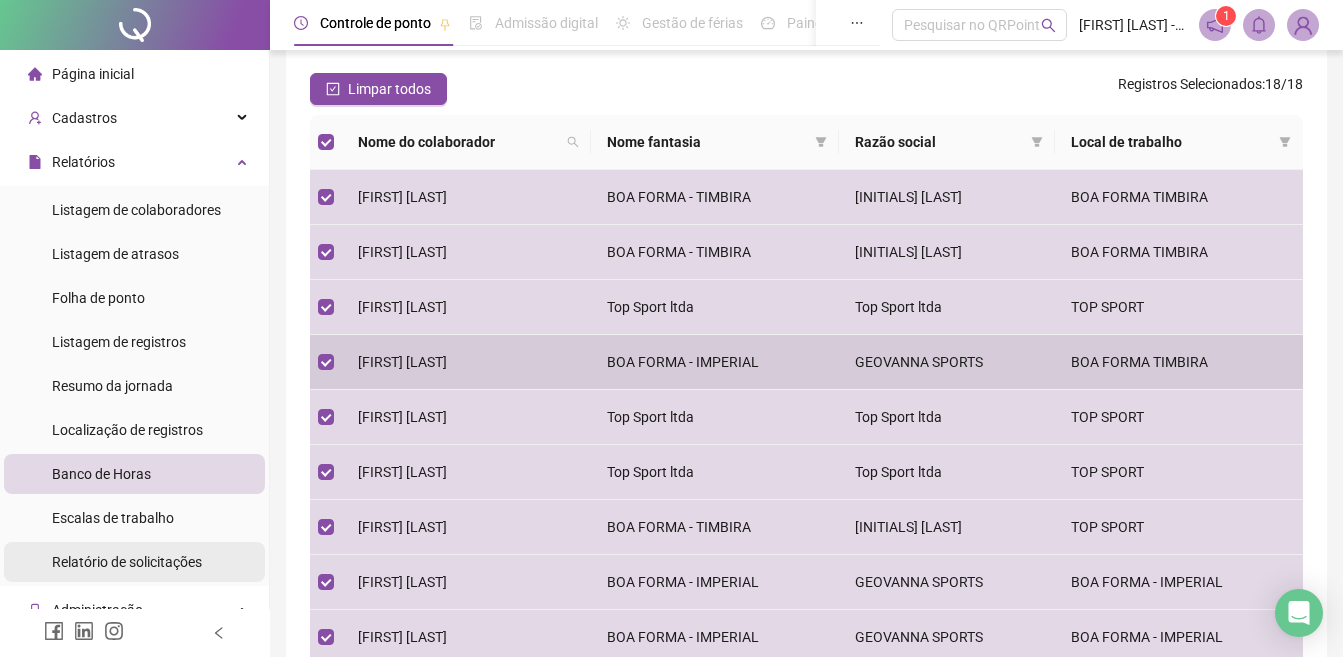 scroll, scrollTop: 200, scrollLeft: 0, axis: vertical 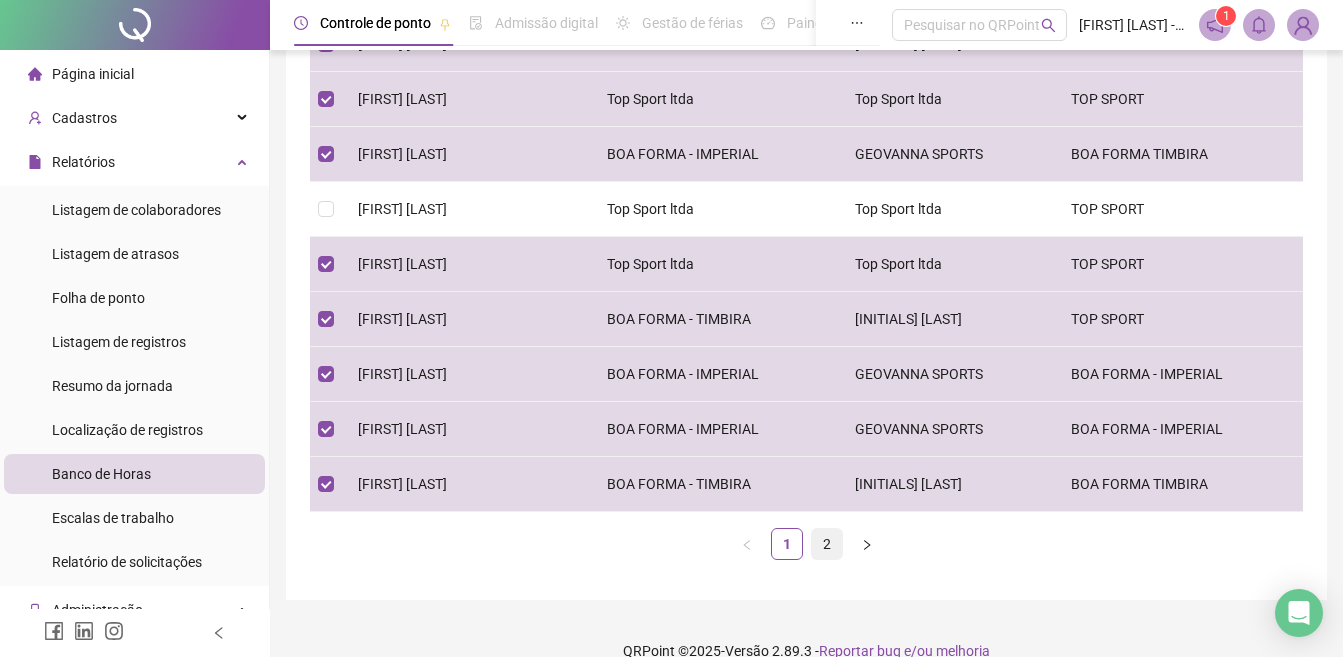 click on "2" at bounding box center [827, 544] 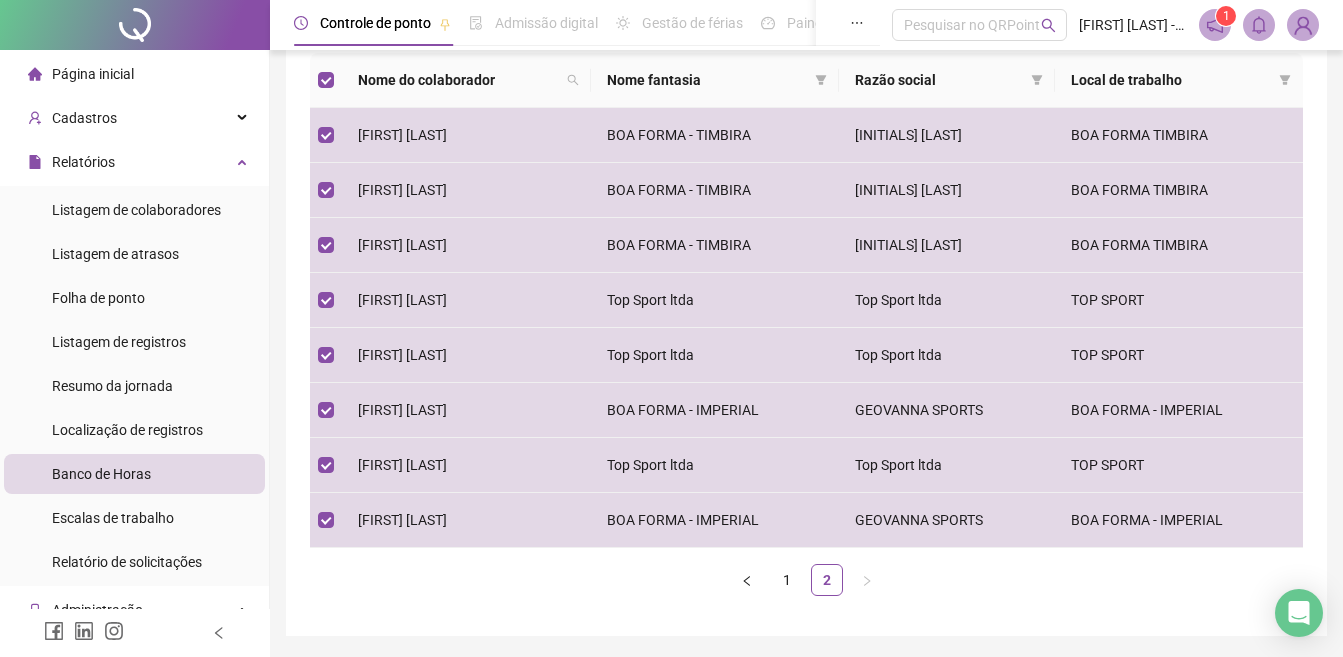 scroll, scrollTop: 219, scrollLeft: 0, axis: vertical 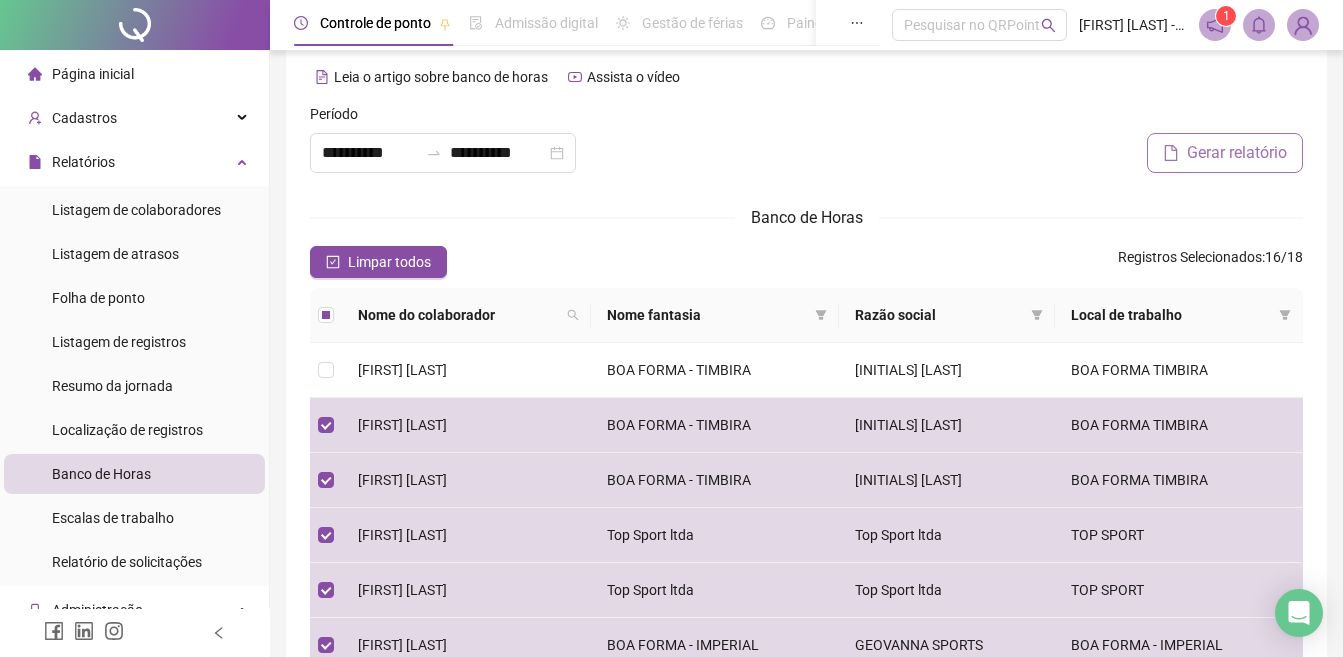 click on "Gerar relatório" at bounding box center [1237, 153] 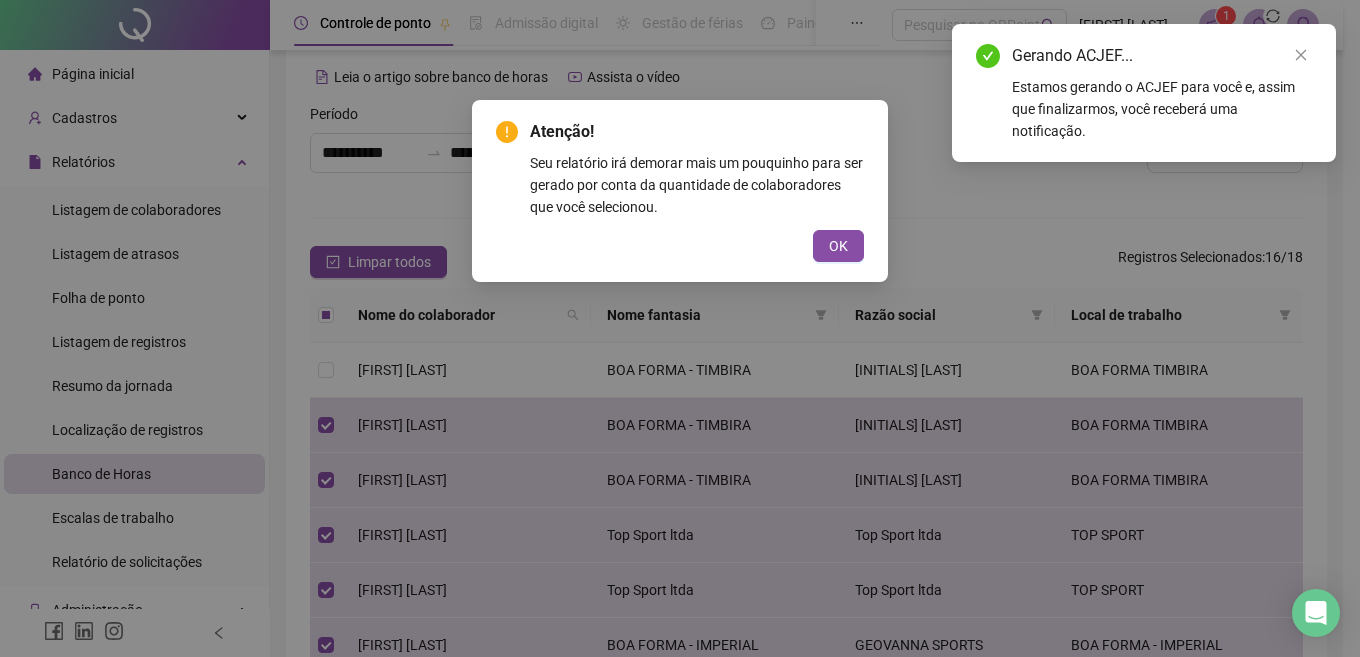 click on "OK" at bounding box center (838, 246) 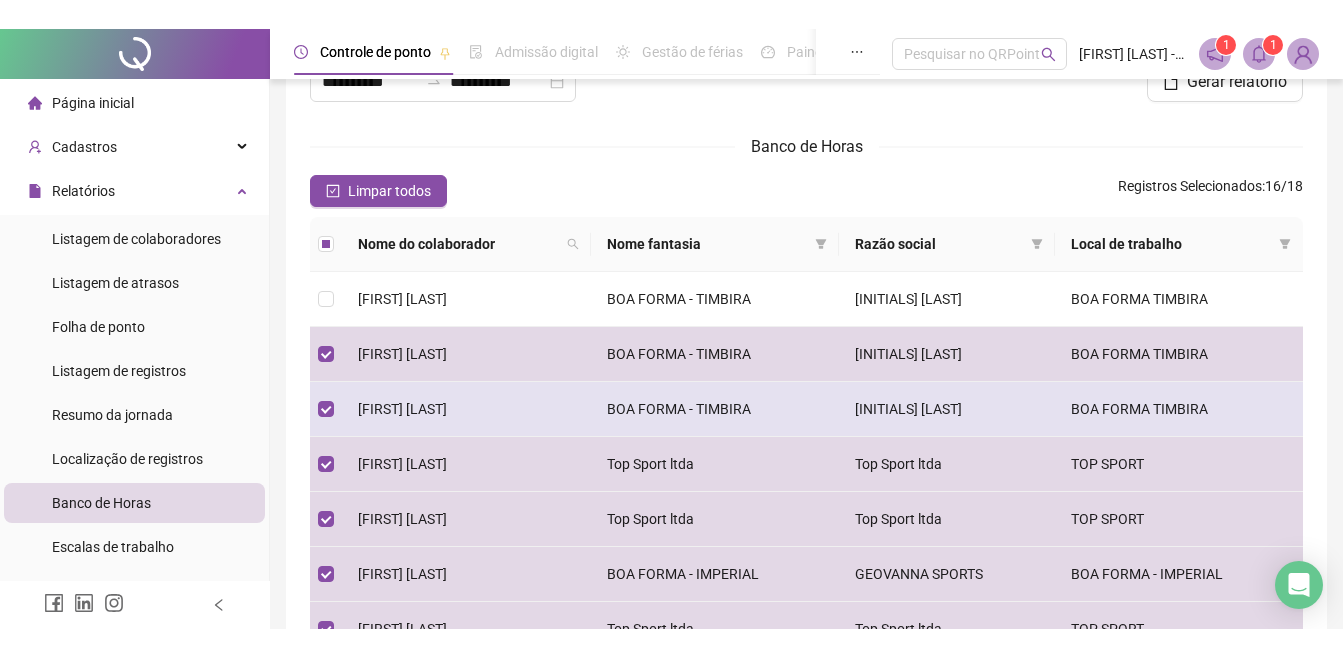 scroll, scrollTop: 219, scrollLeft: 0, axis: vertical 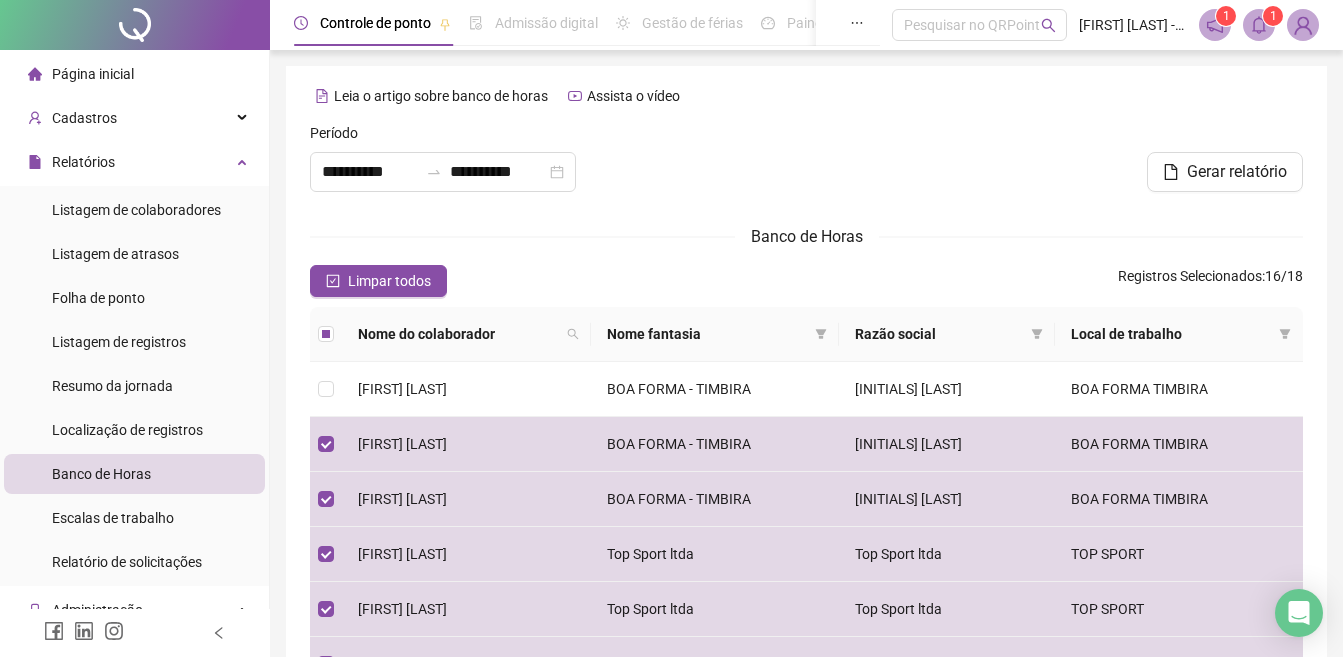 click at bounding box center (1259, 25) 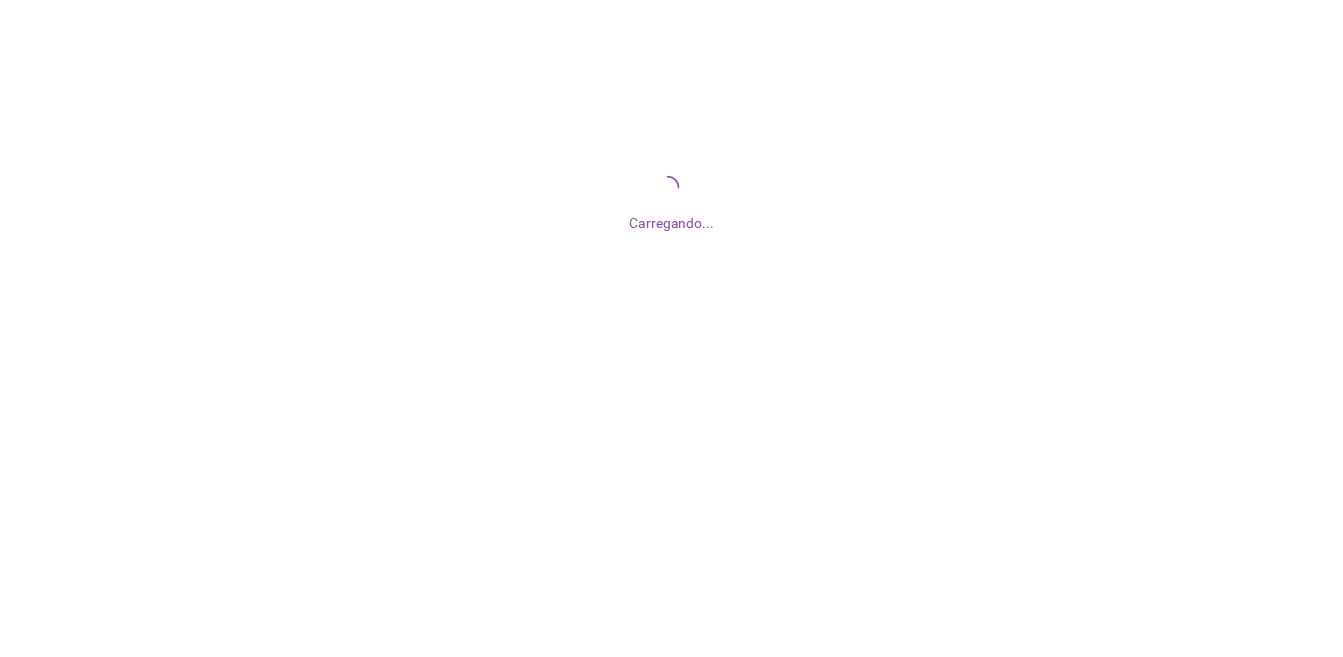 scroll, scrollTop: 0, scrollLeft: 0, axis: both 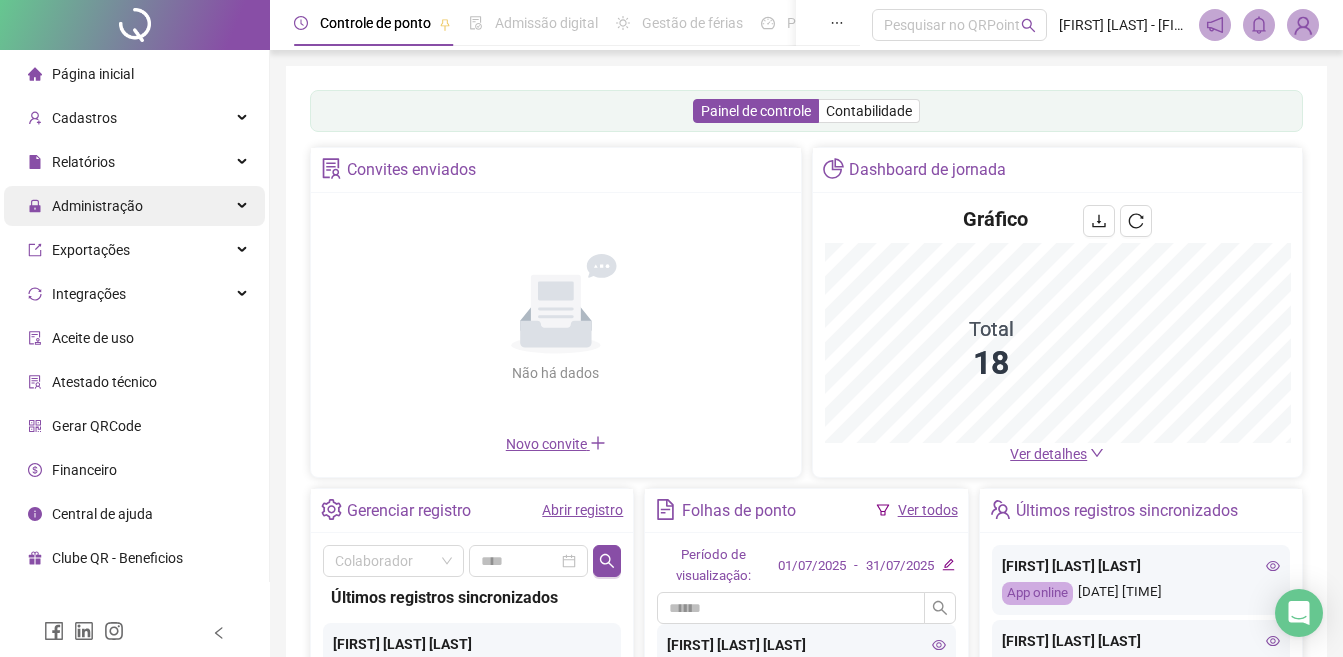 click on "Administração" at bounding box center (97, 206) 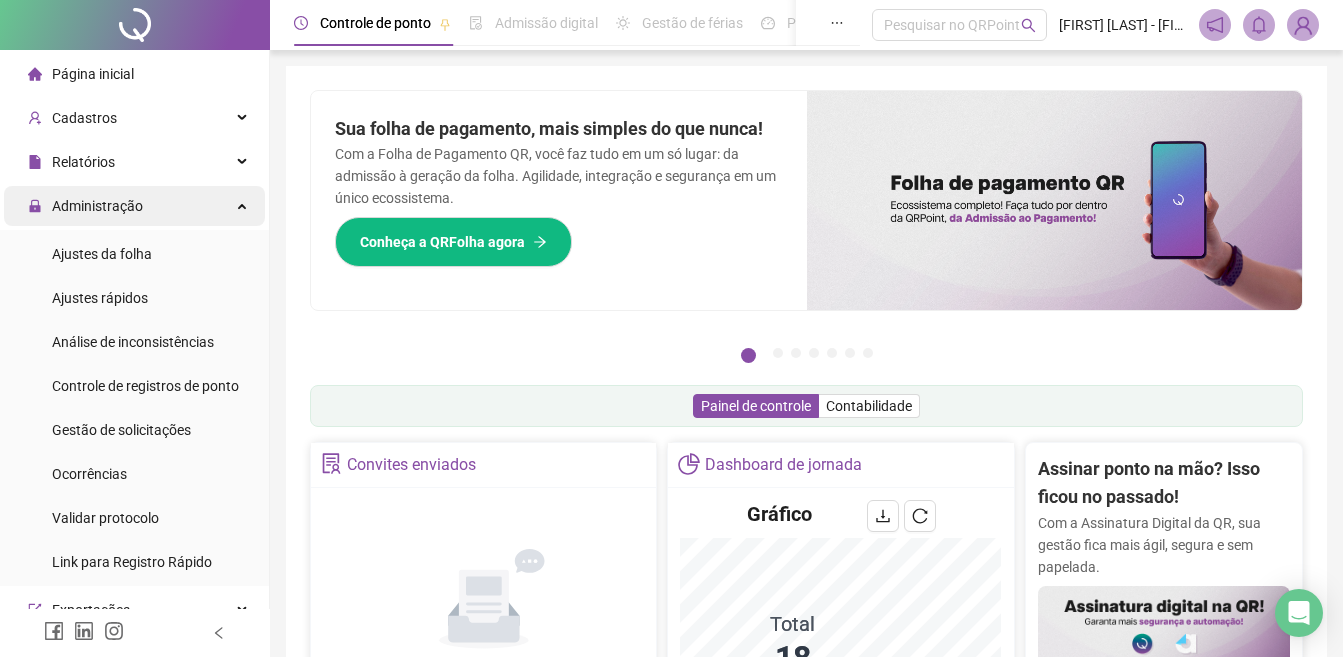 click on "Administração" at bounding box center (97, 206) 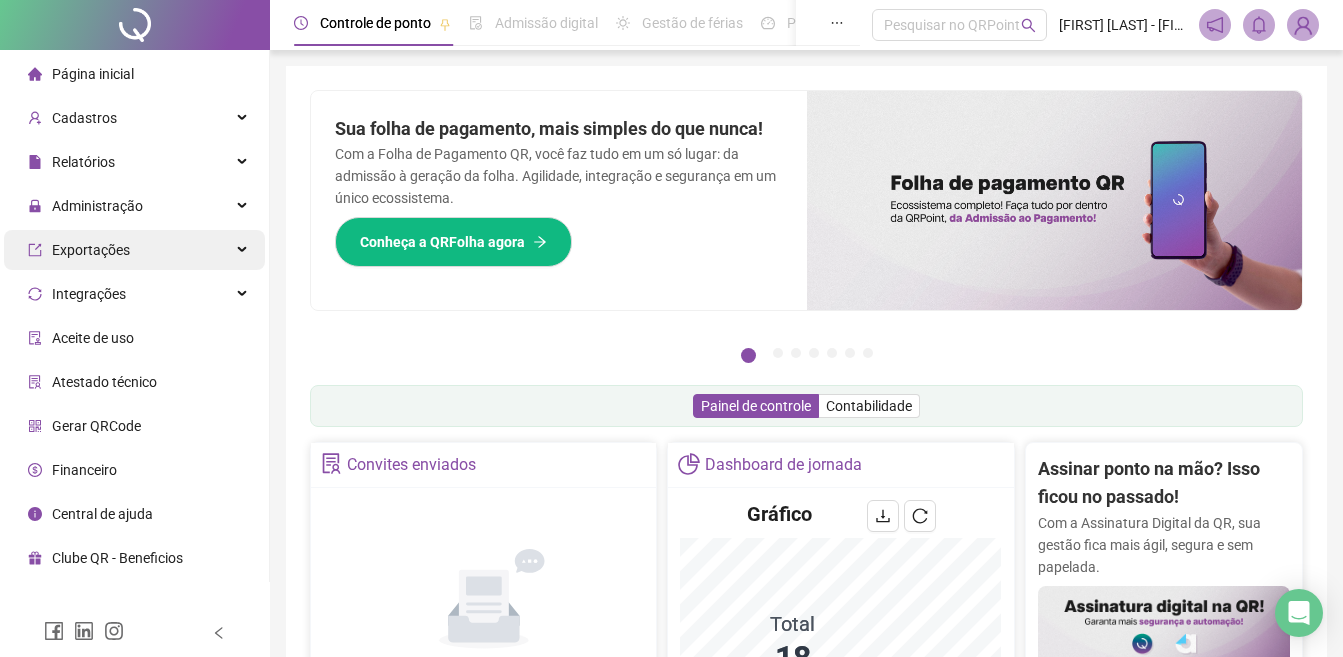 click on "Exportações" at bounding box center [91, 250] 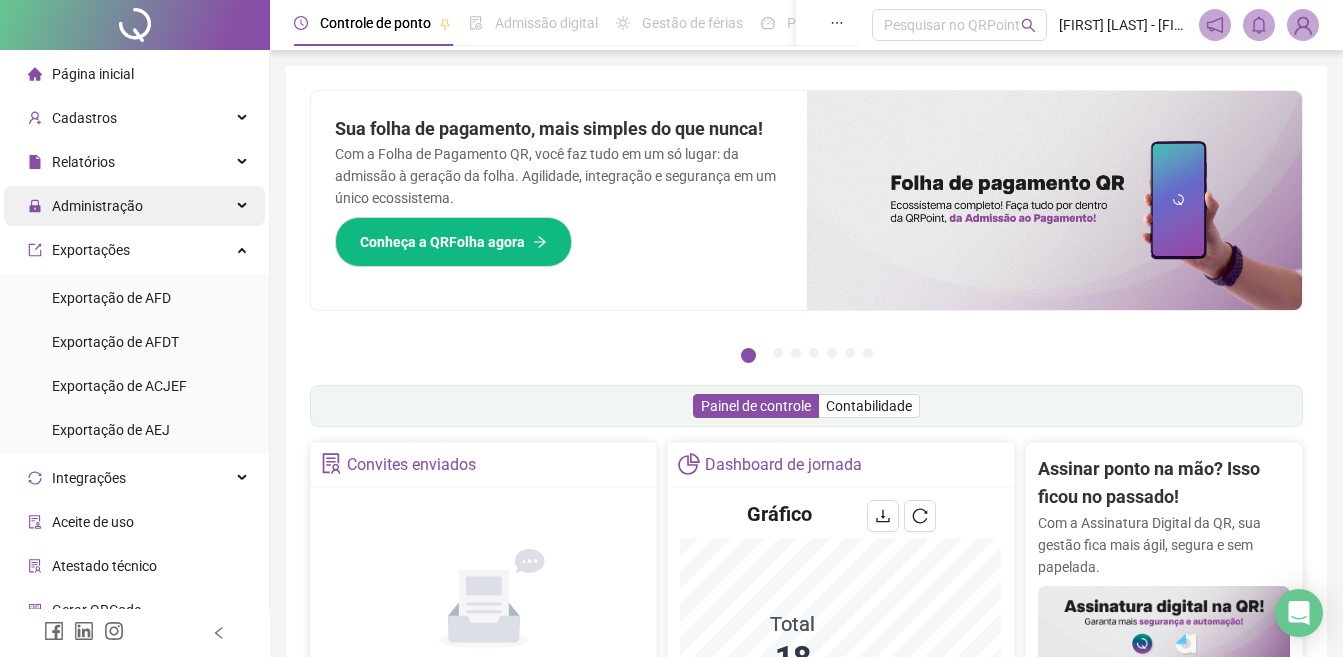 click on "Administração" at bounding box center [97, 206] 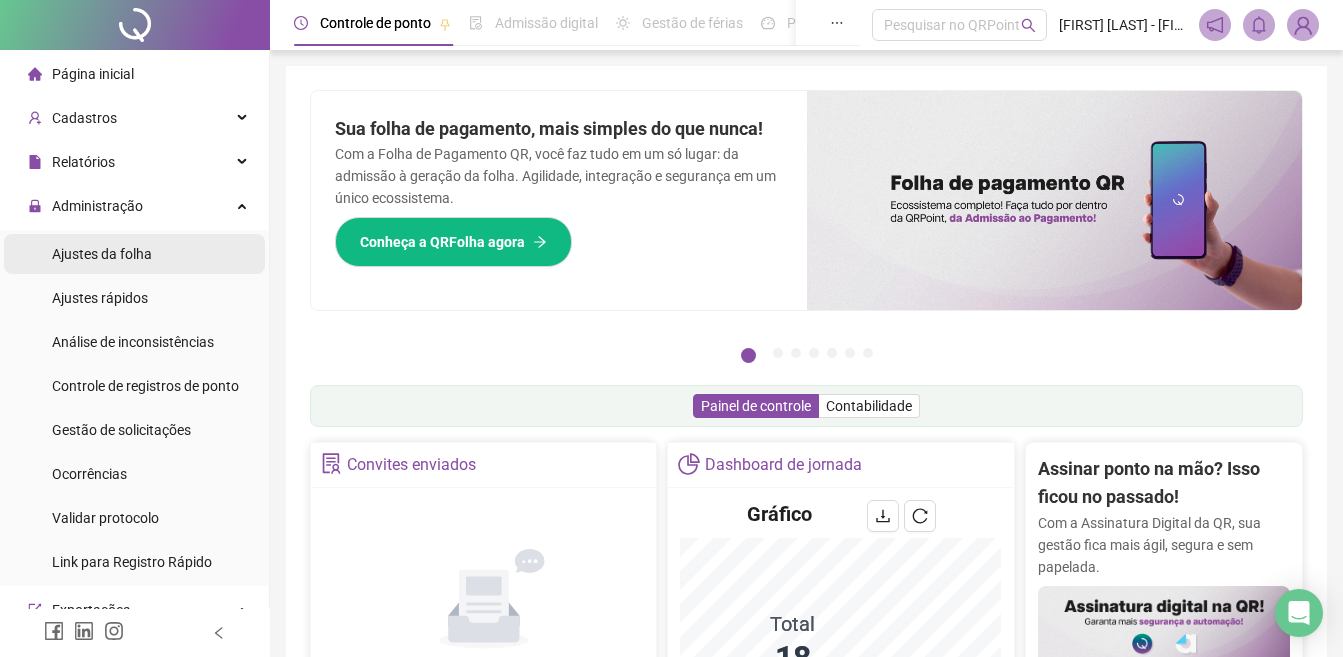 click on "Ajustes da folha" at bounding box center [102, 254] 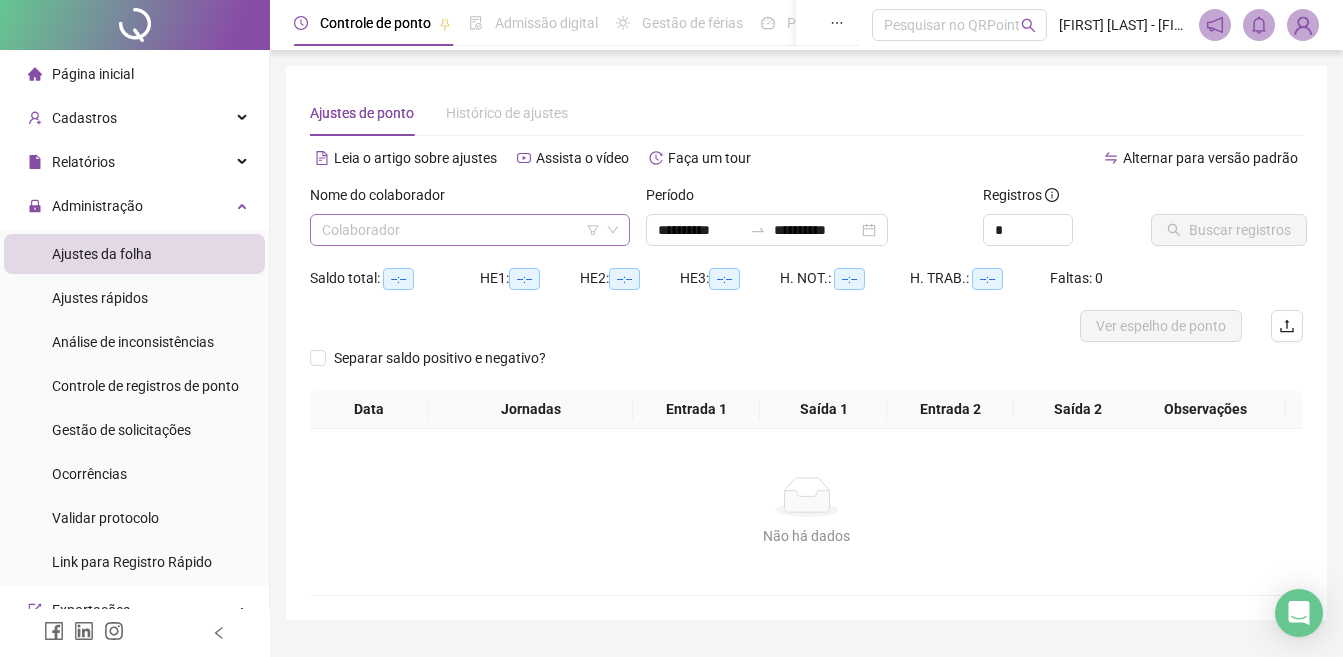 click at bounding box center [461, 230] 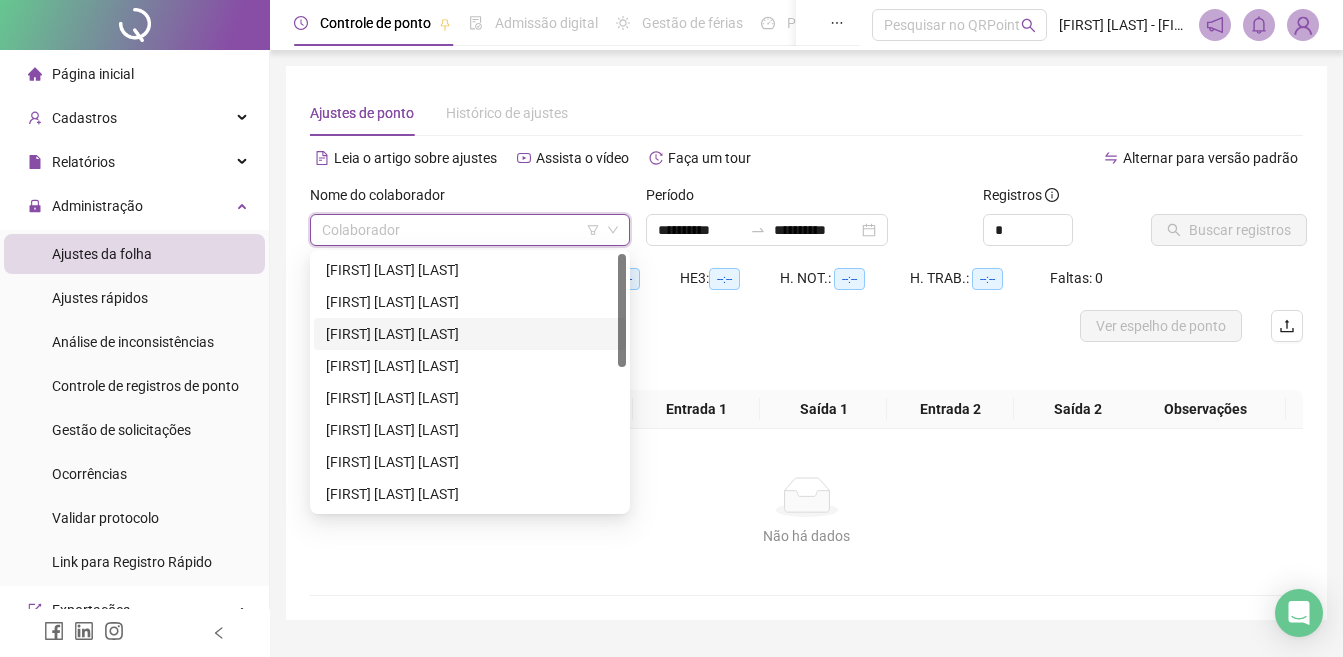 scroll, scrollTop: 100, scrollLeft: 0, axis: vertical 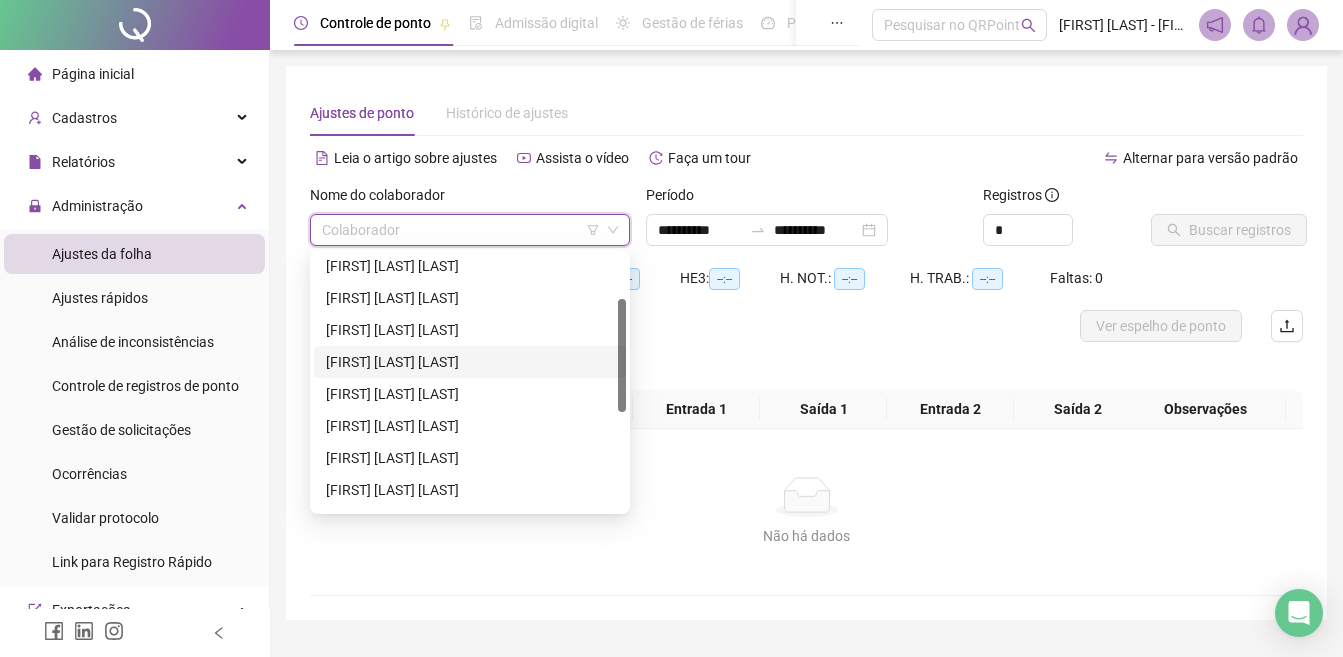 click on "[FIRST] [LAST] [LAST]" at bounding box center (470, 362) 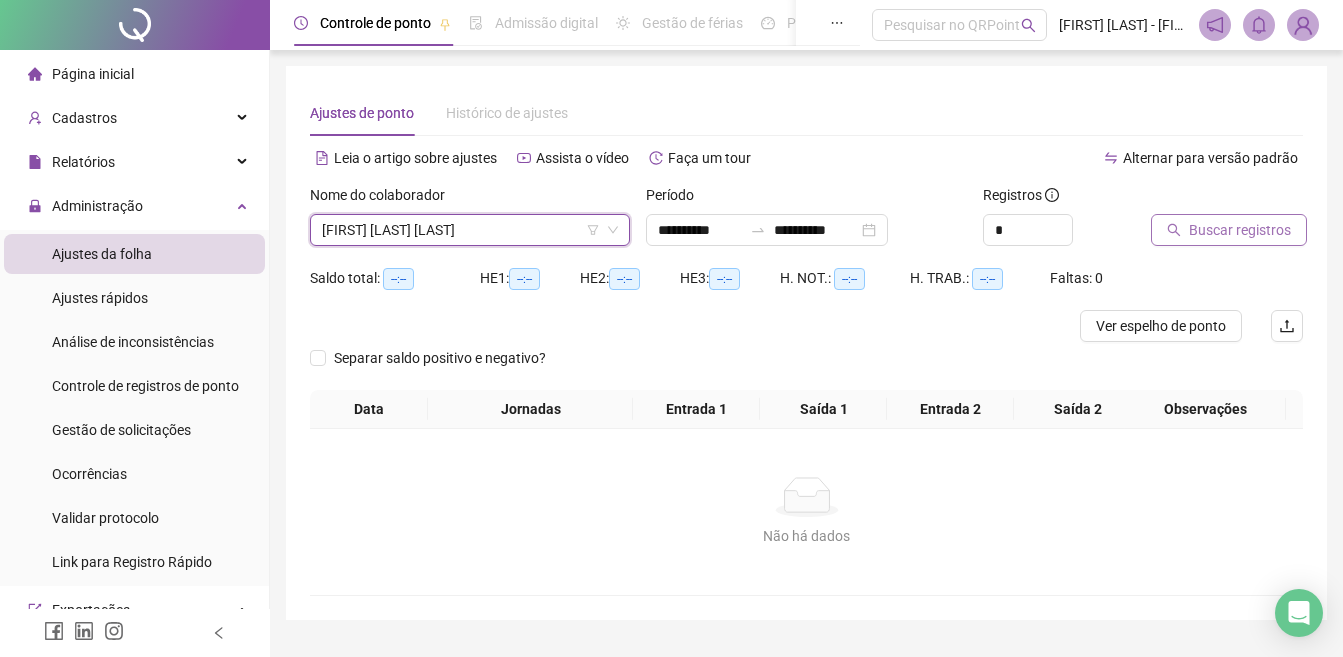 click on "Buscar registros" at bounding box center [1240, 230] 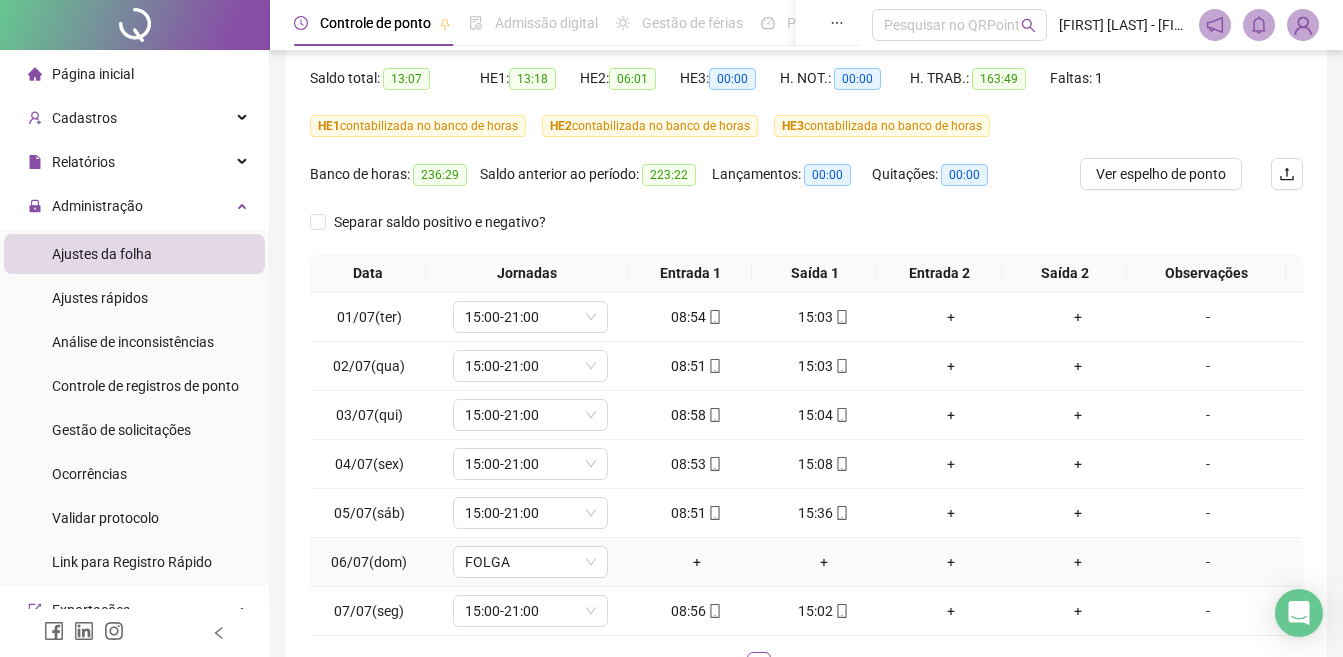 scroll, scrollTop: 300, scrollLeft: 0, axis: vertical 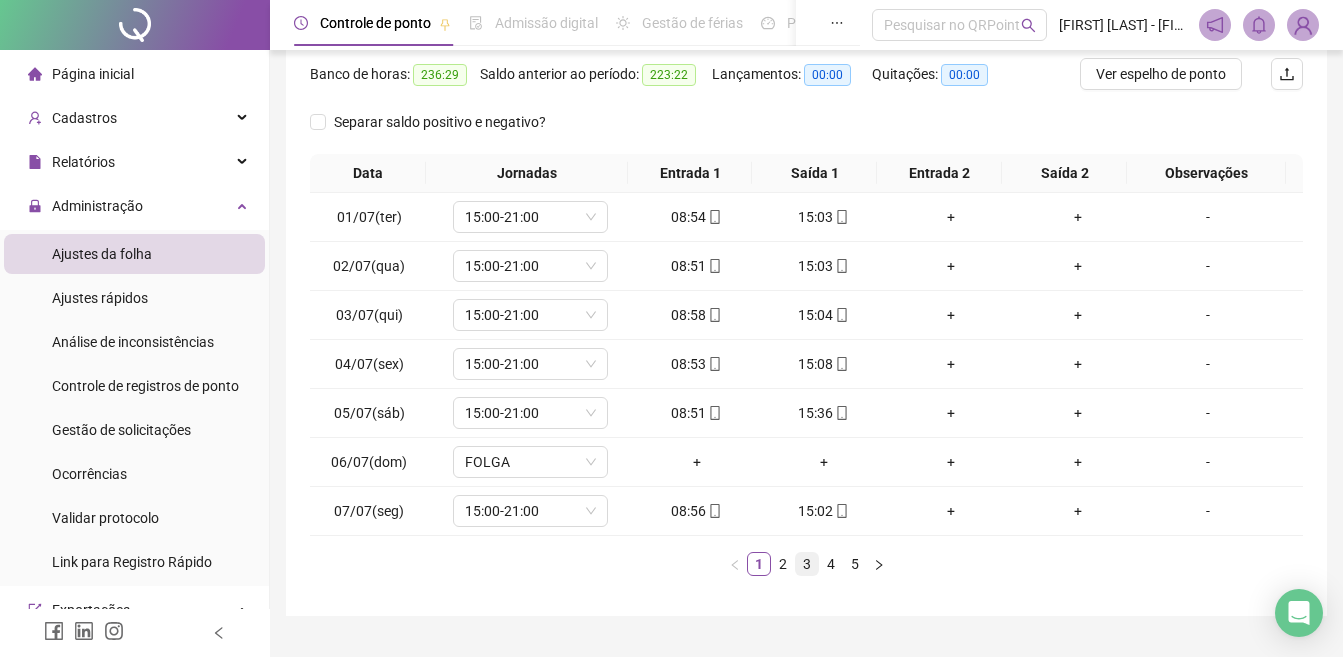click on "3" at bounding box center [807, 564] 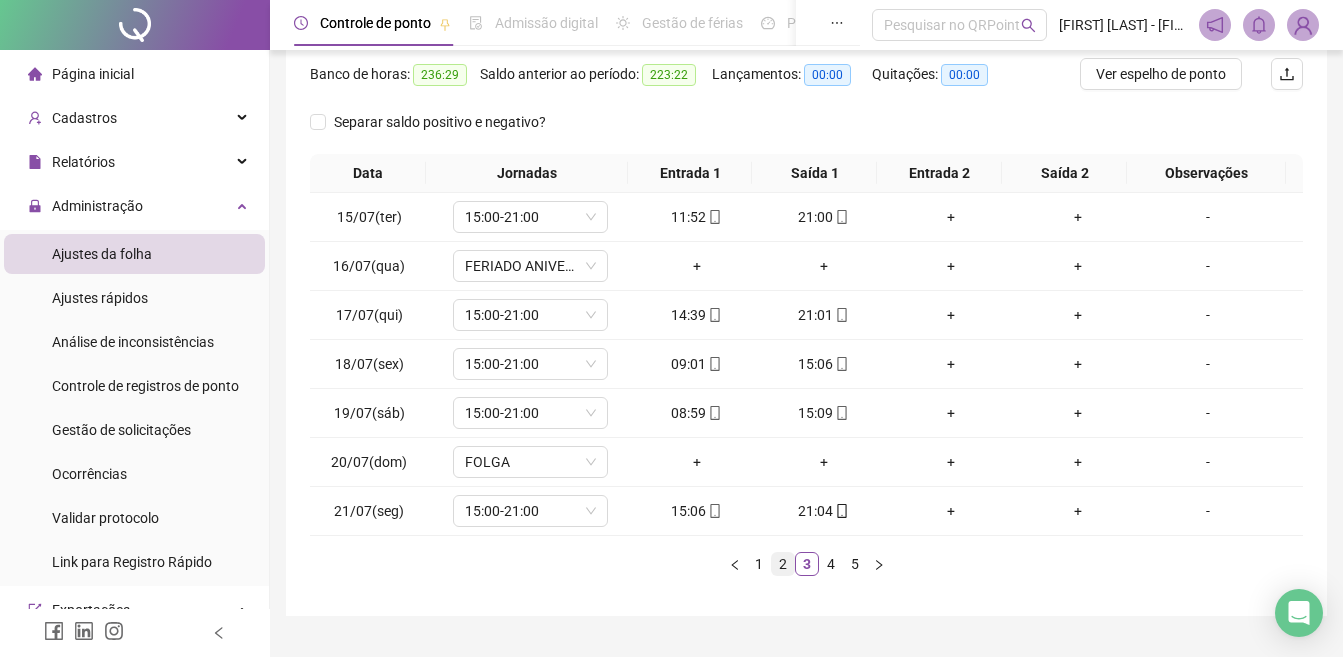 click on "2" at bounding box center (783, 564) 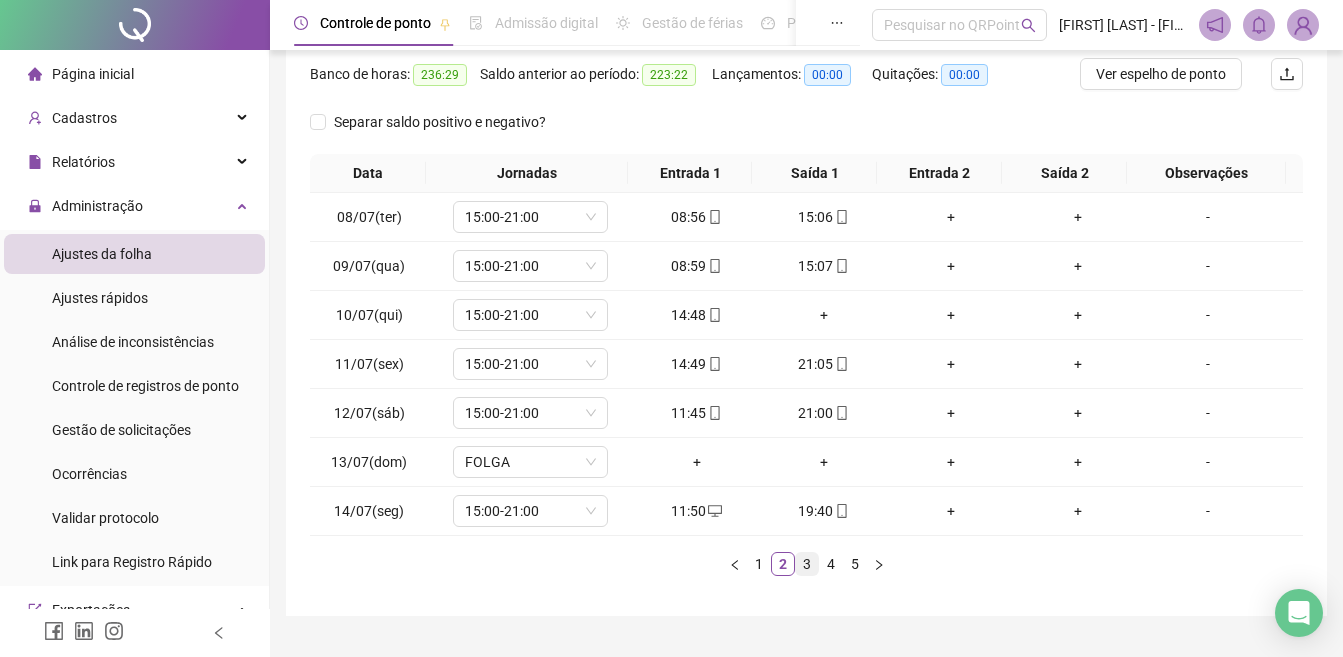 click on "3" at bounding box center [807, 564] 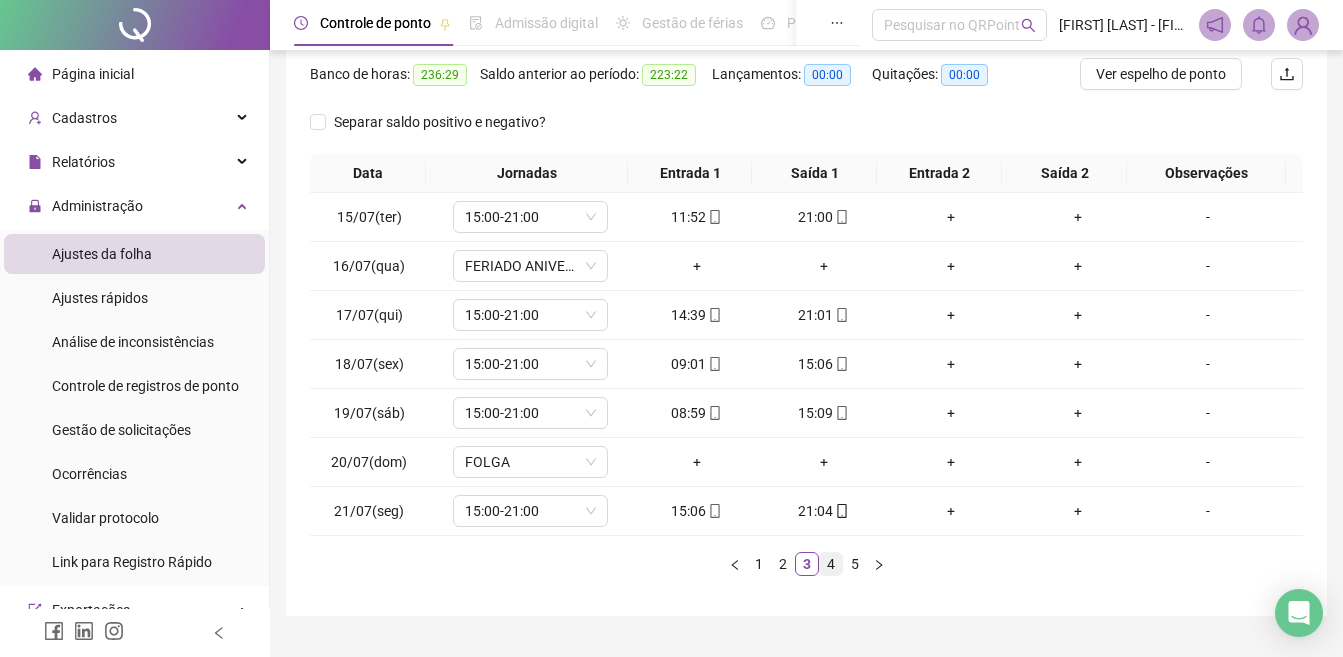 click on "4" at bounding box center (831, 564) 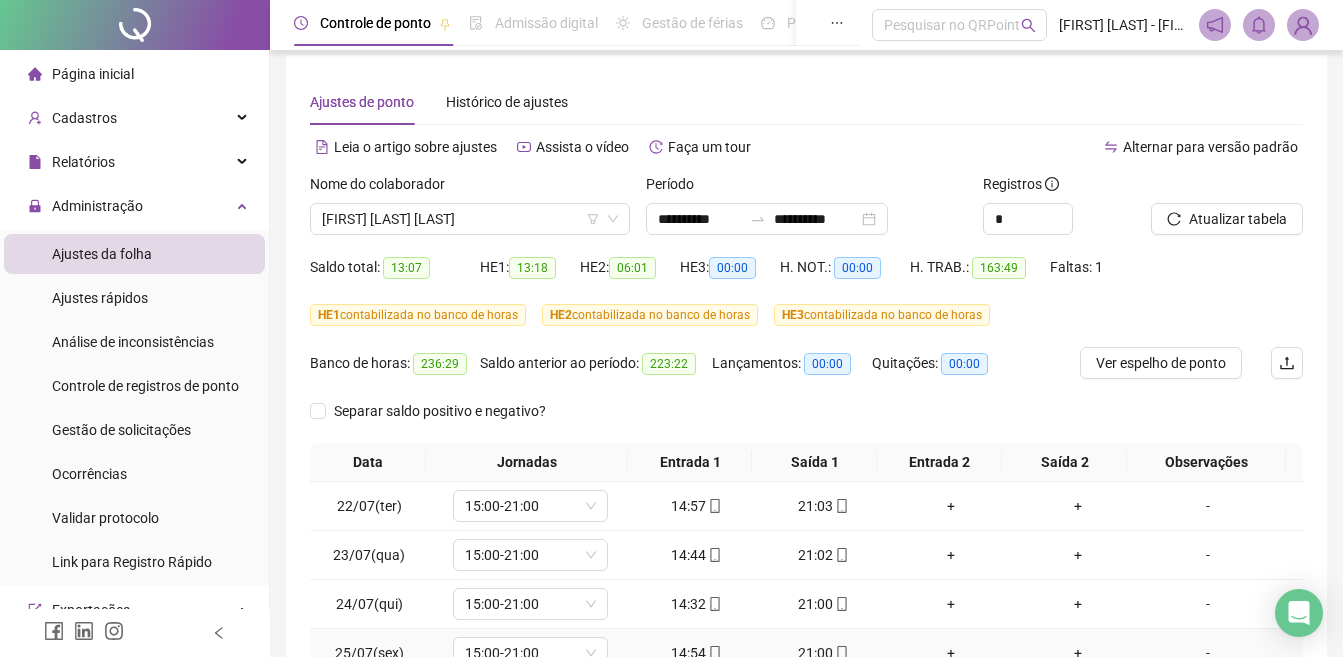 scroll, scrollTop: 0, scrollLeft: 0, axis: both 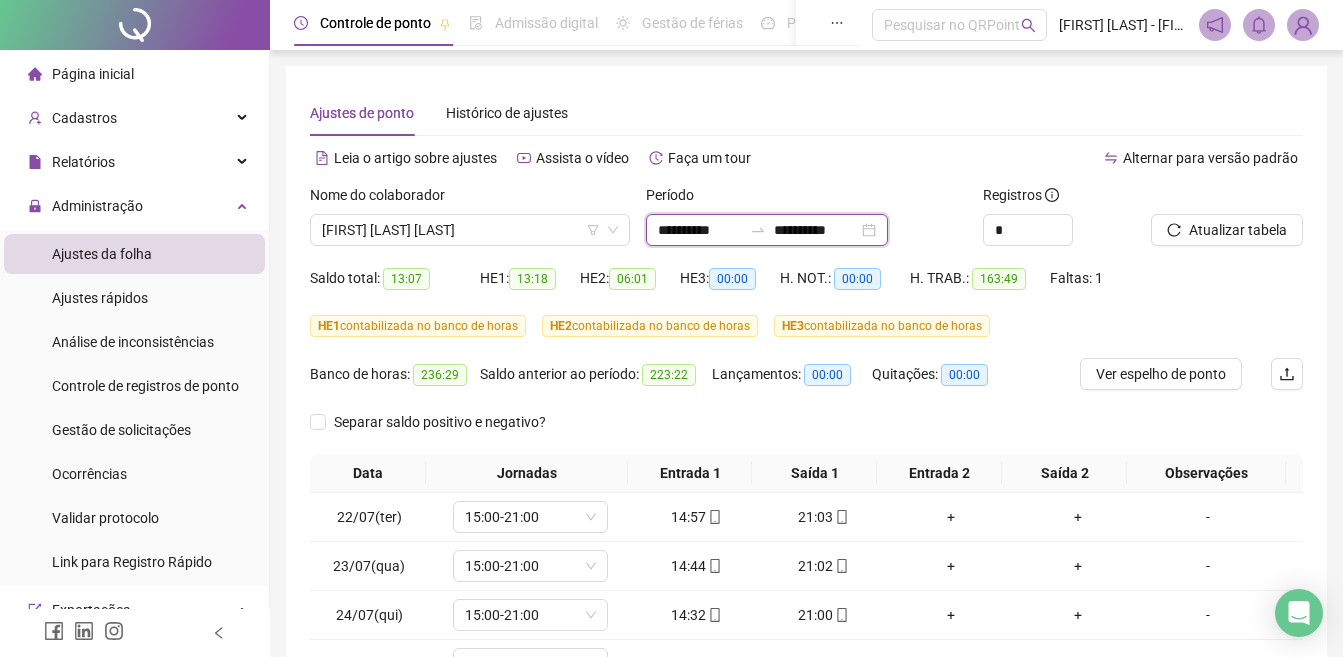 click on "**********" at bounding box center [700, 230] 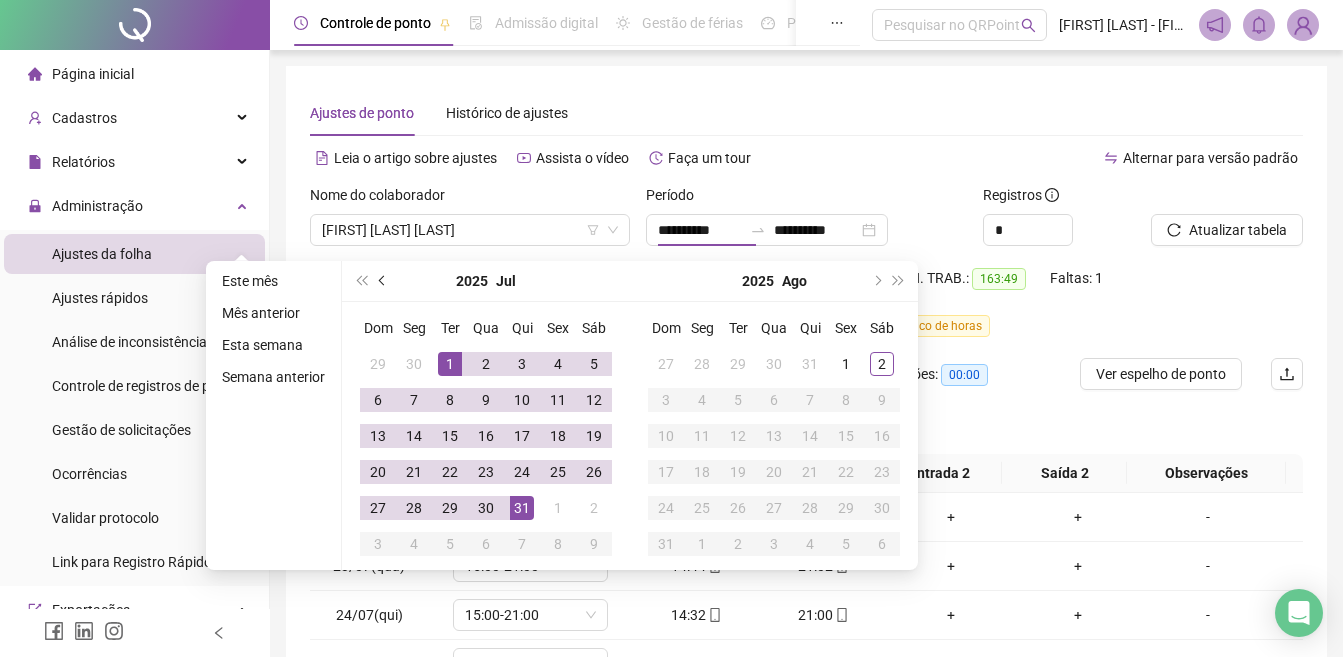 click at bounding box center (383, 281) 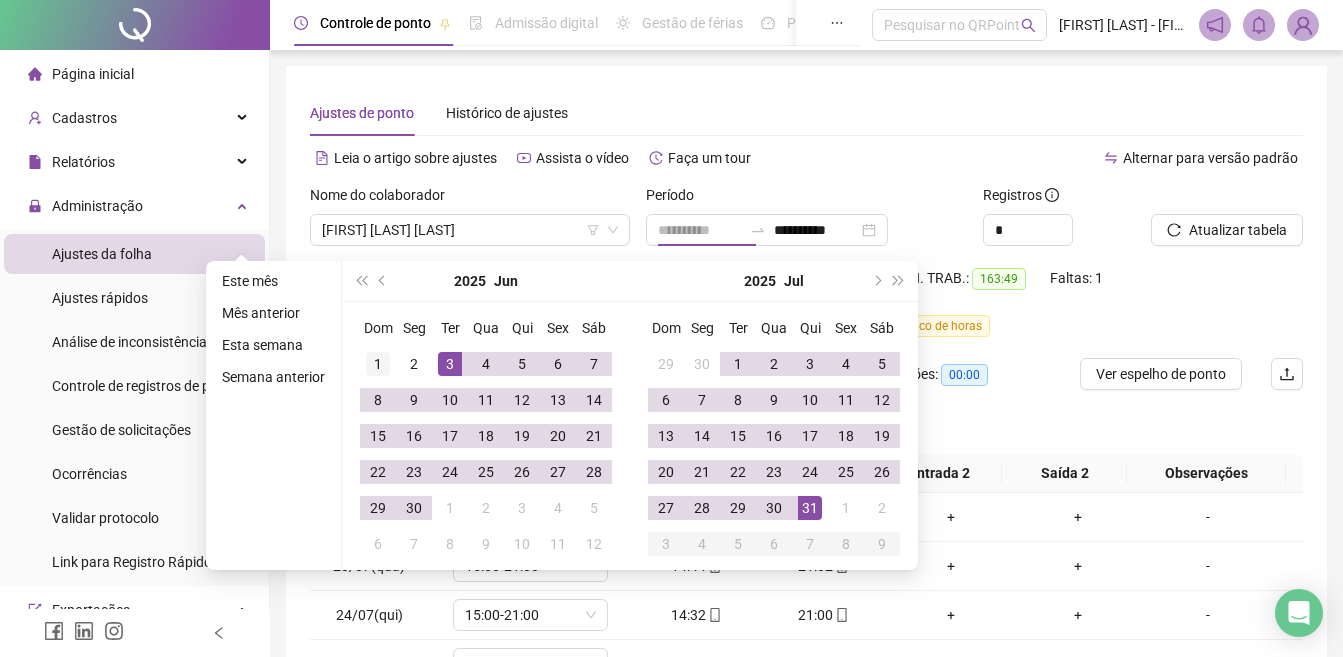 type on "**********" 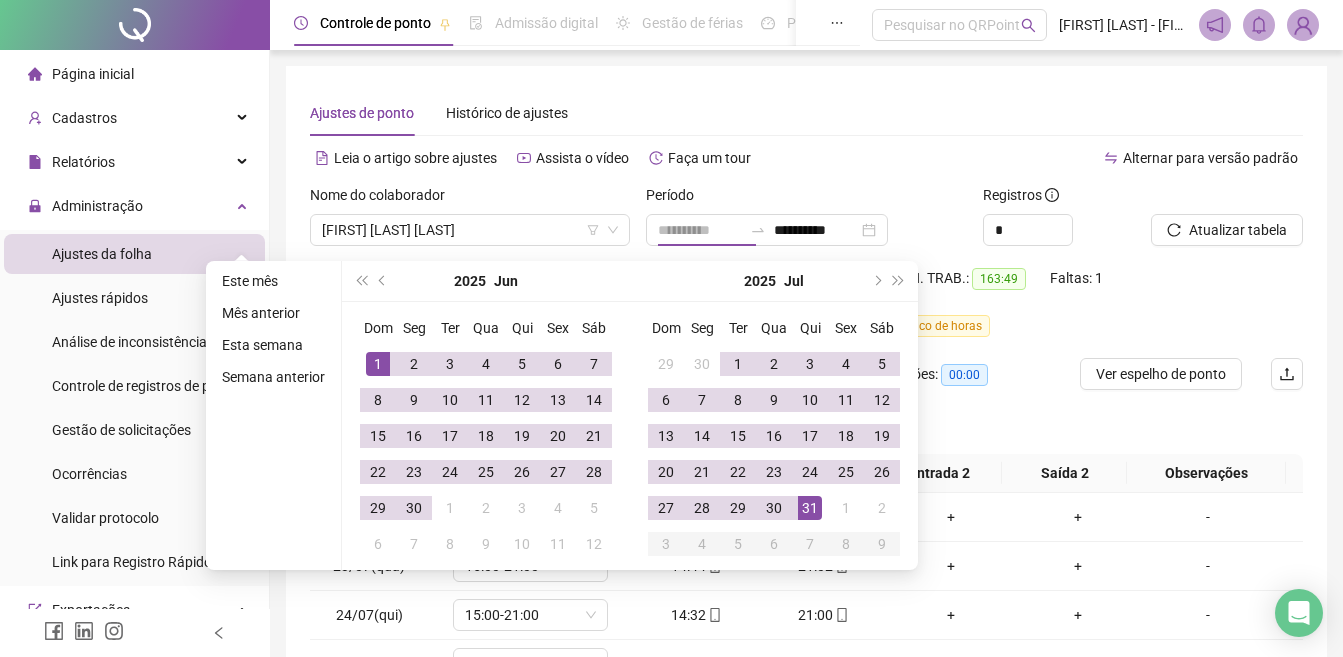 click on "1" at bounding box center (378, 364) 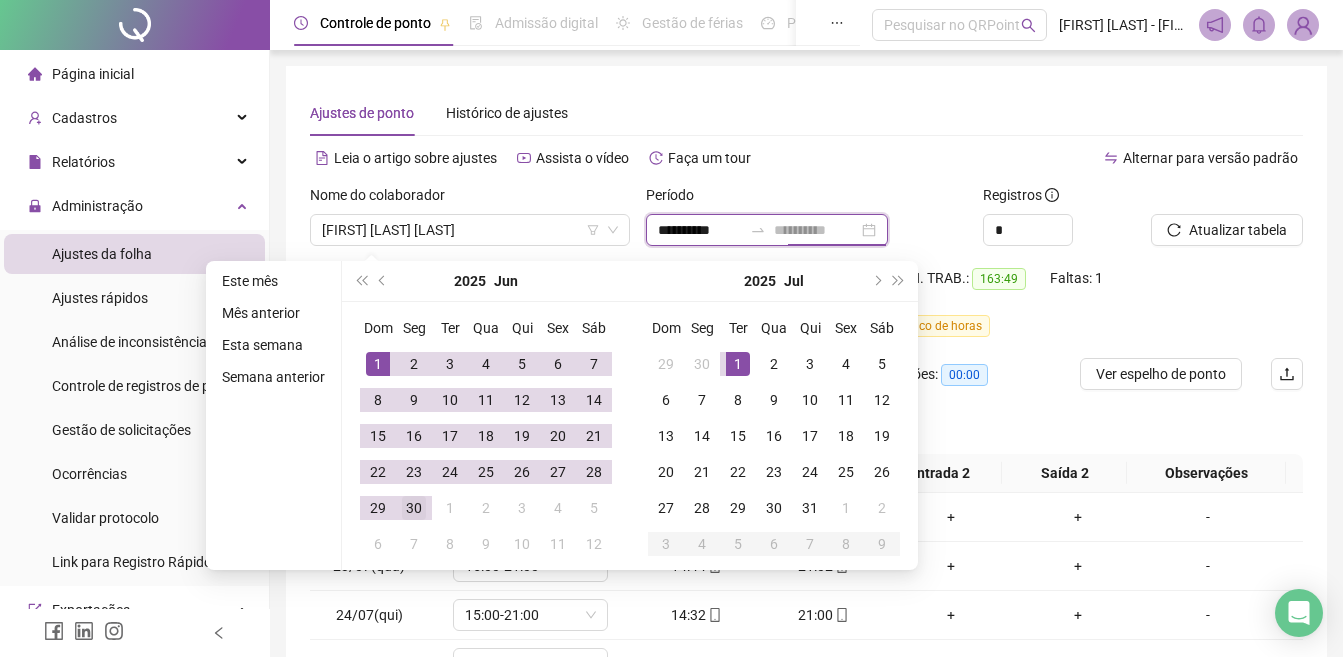 type on "**********" 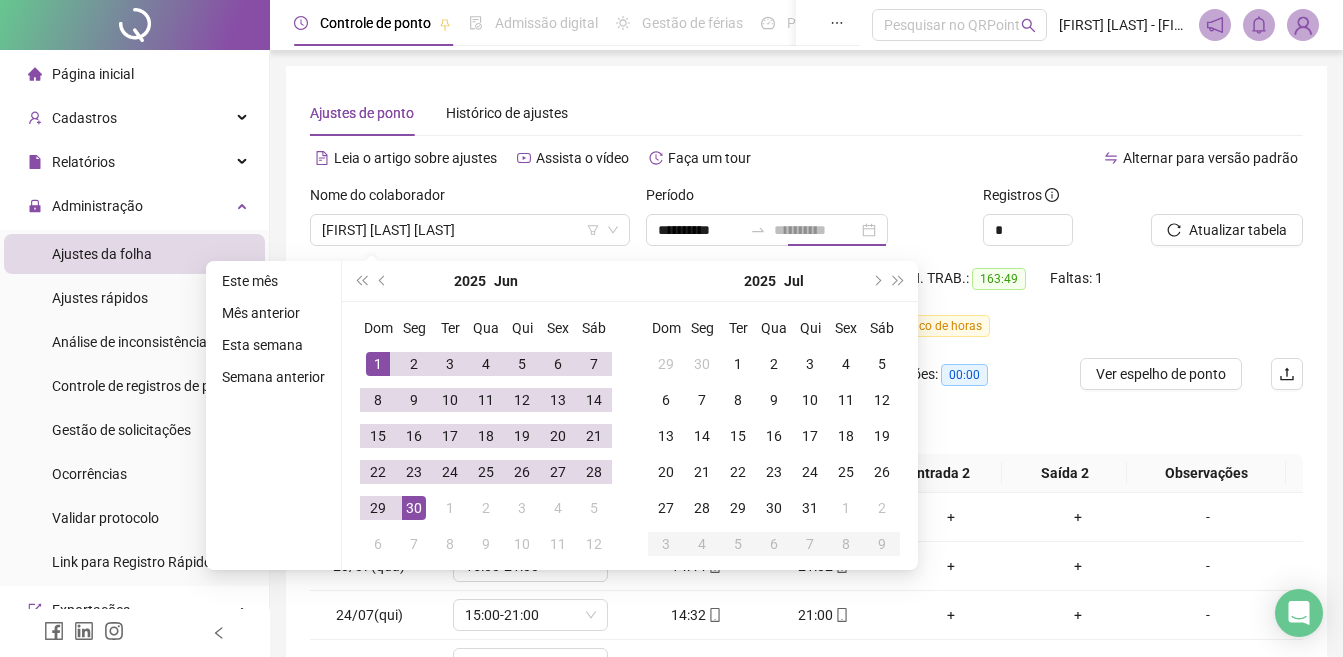 click on "30" at bounding box center (414, 508) 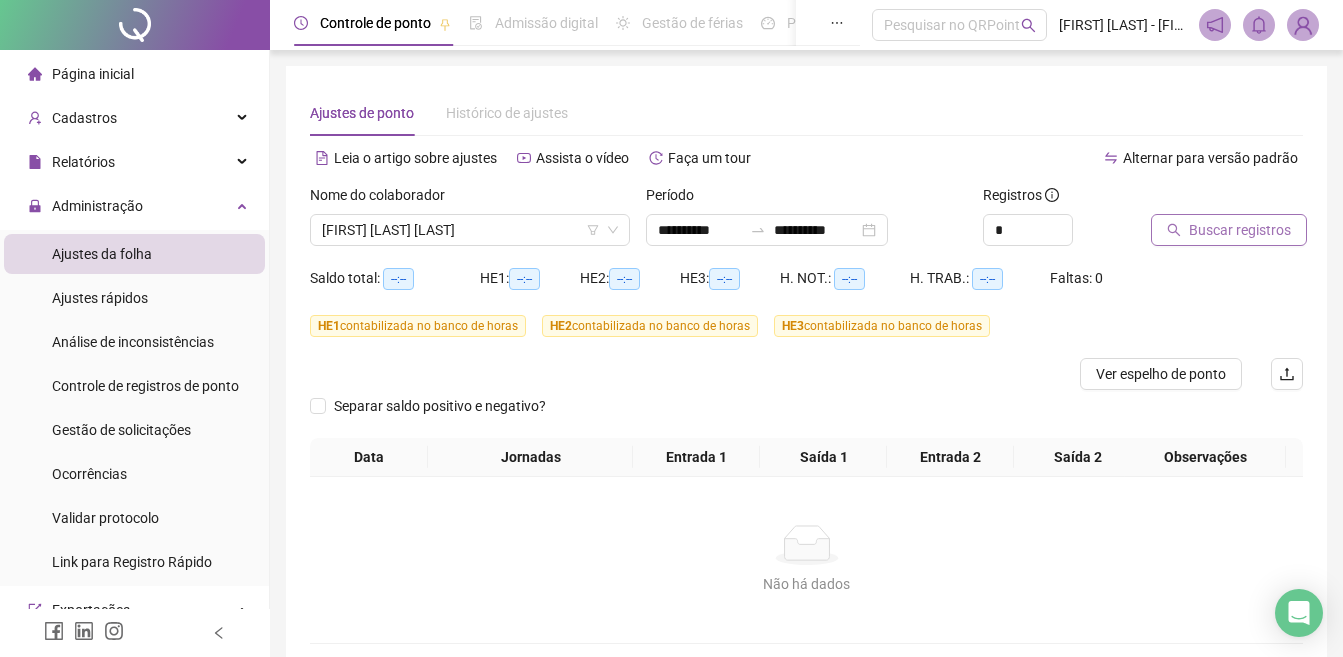 click on "Buscar registros" at bounding box center (1240, 230) 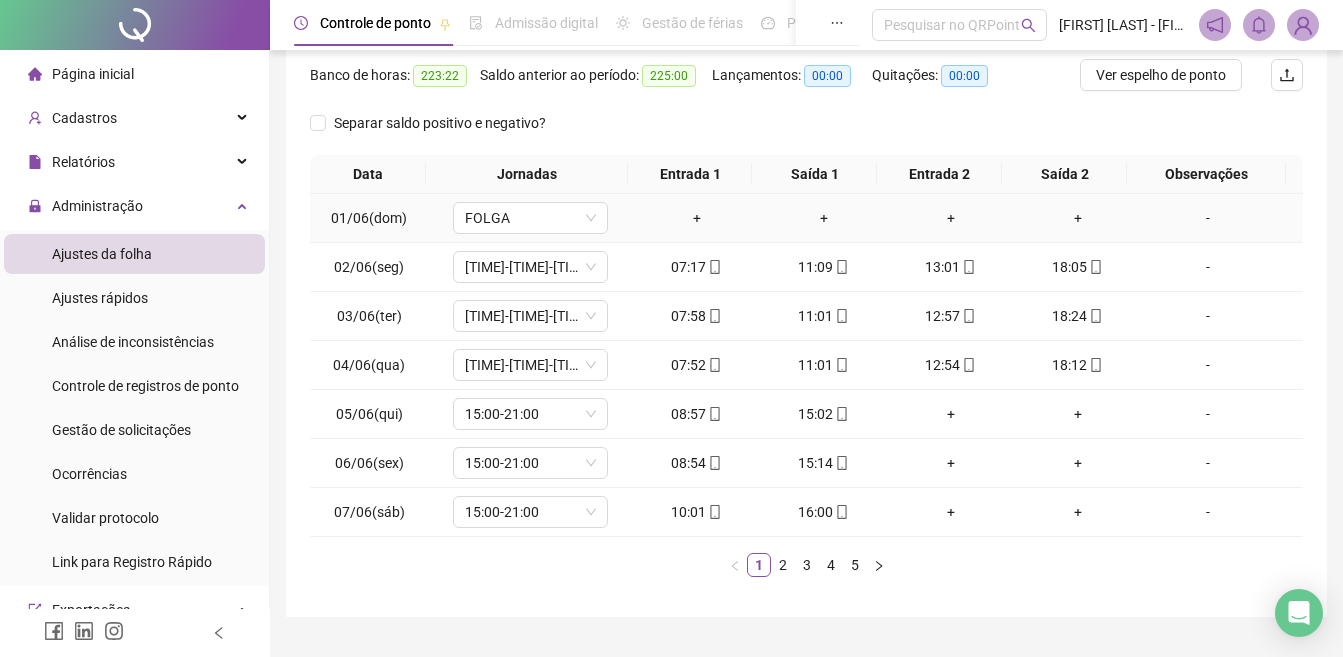 scroll, scrollTop: 300, scrollLeft: 0, axis: vertical 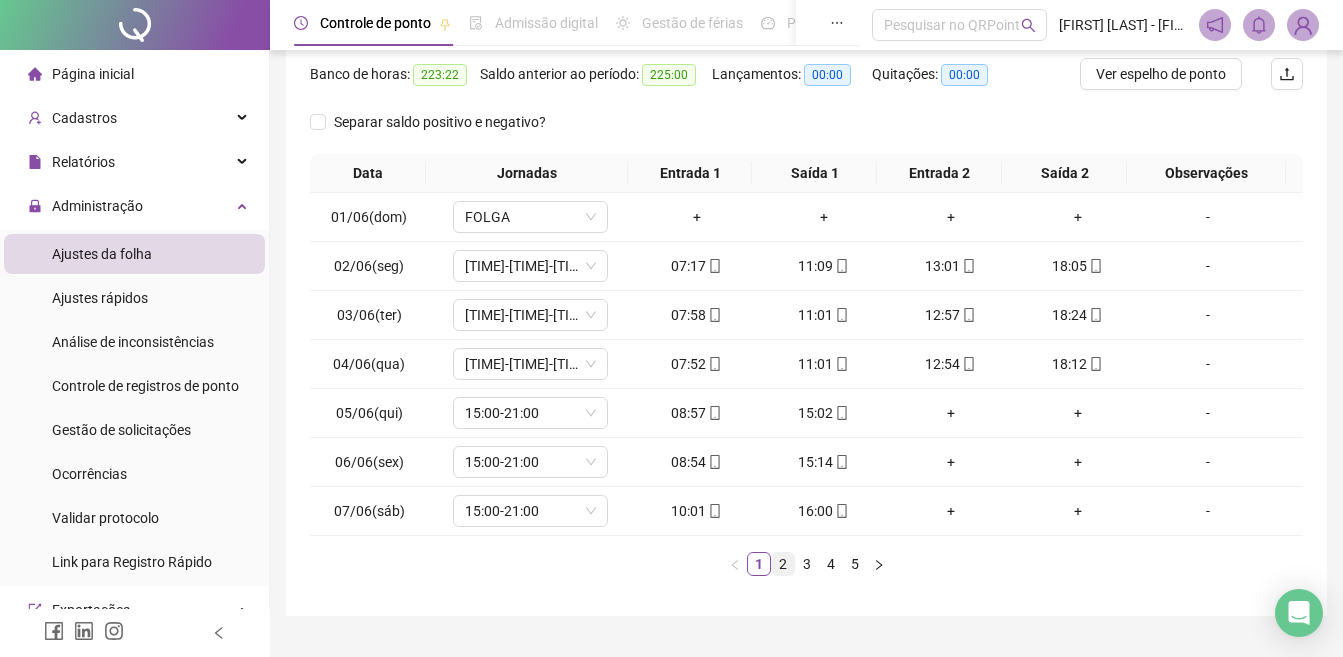 click on "2" at bounding box center [783, 564] 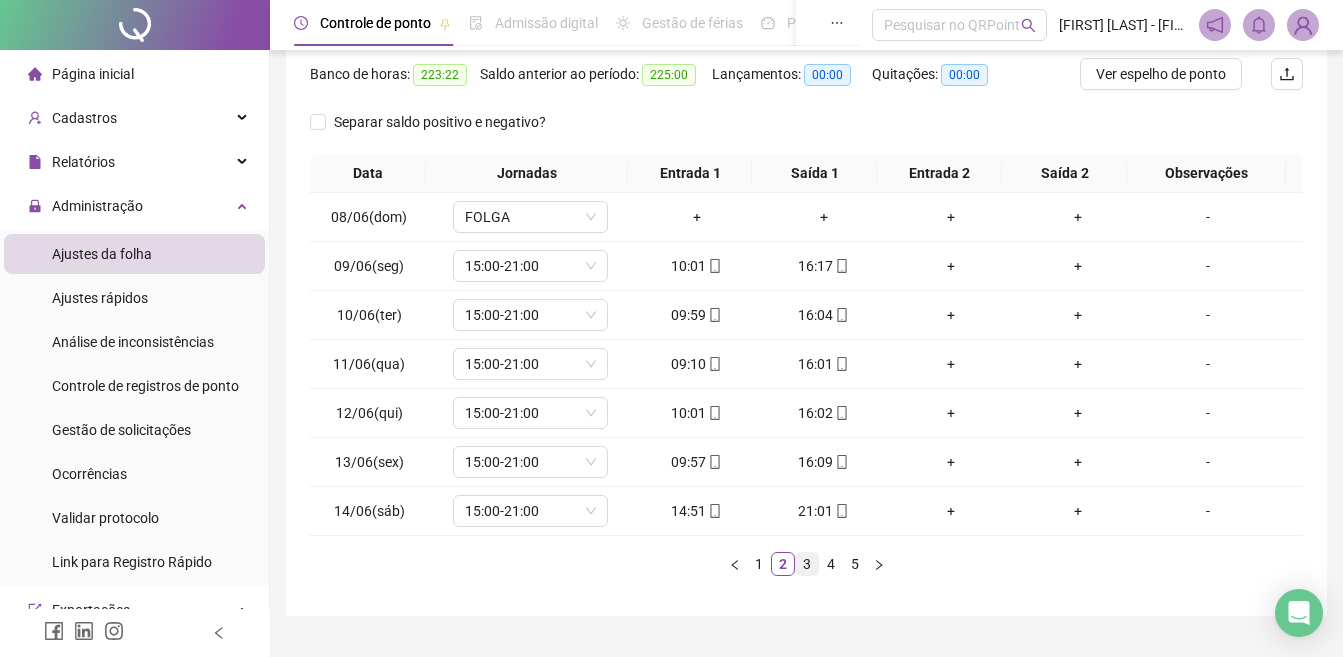 click on "3" at bounding box center [807, 564] 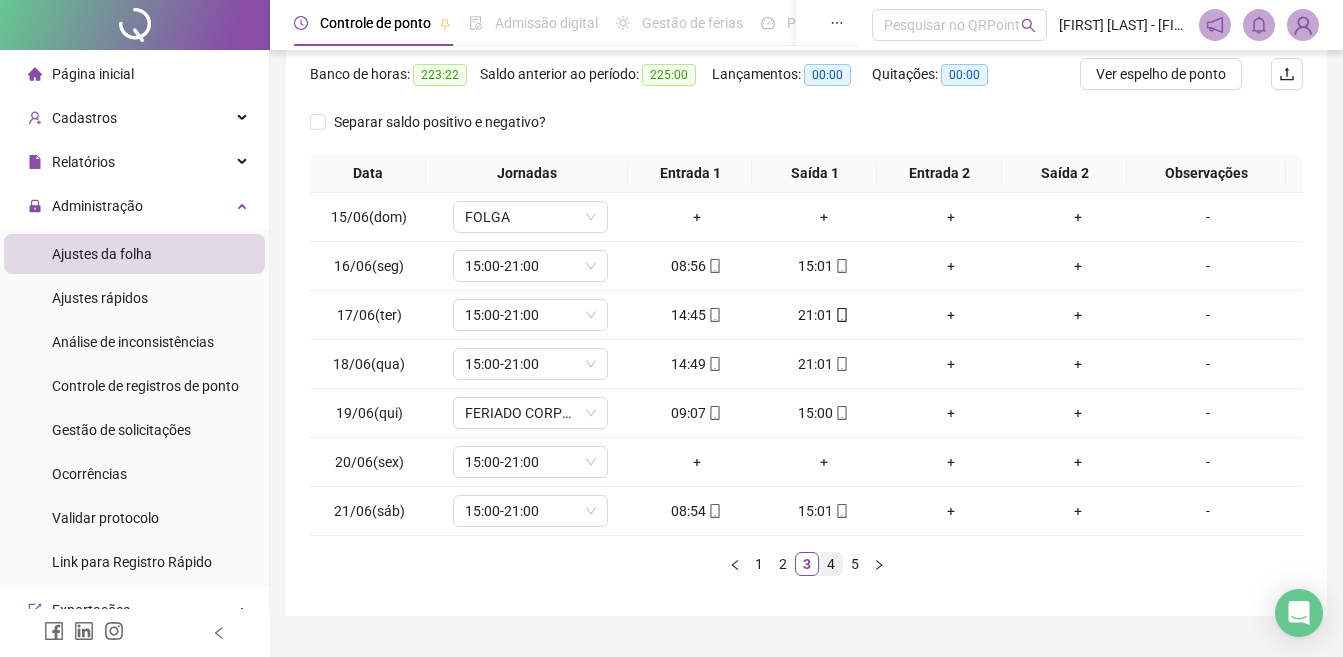 click on "4" at bounding box center [831, 564] 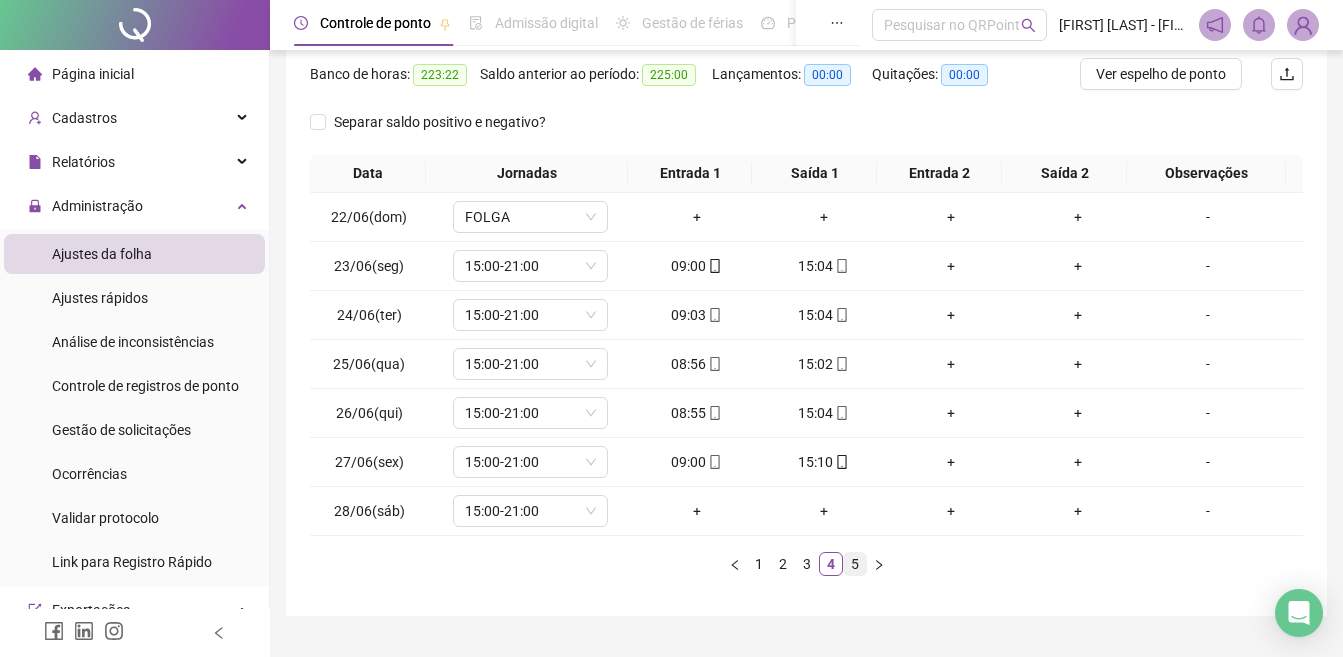 click on "5" at bounding box center [855, 564] 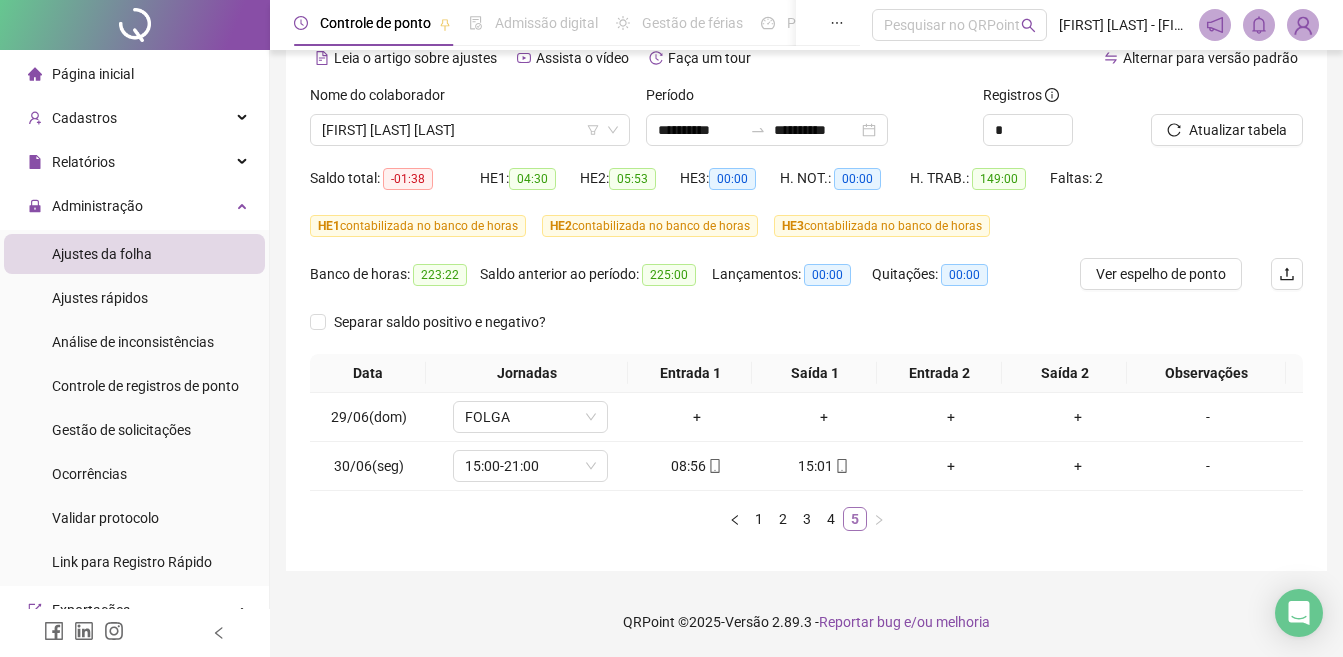 scroll, scrollTop: 100, scrollLeft: 0, axis: vertical 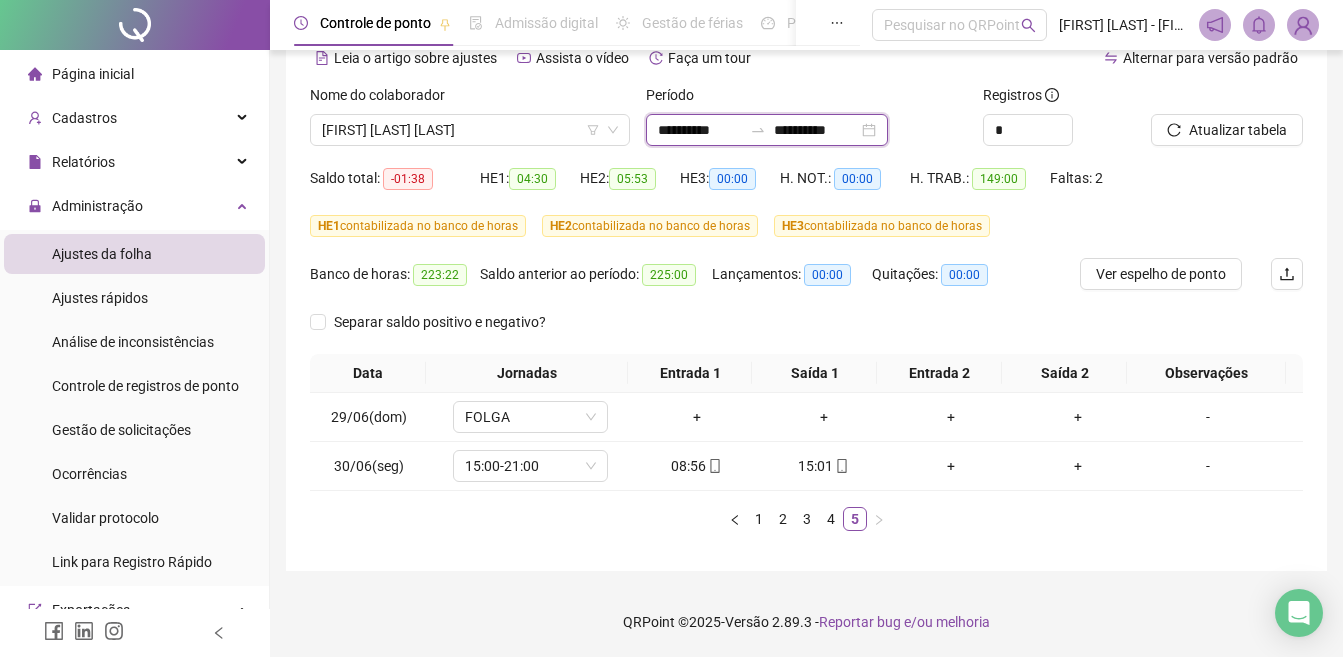 click on "**********" at bounding box center [700, 130] 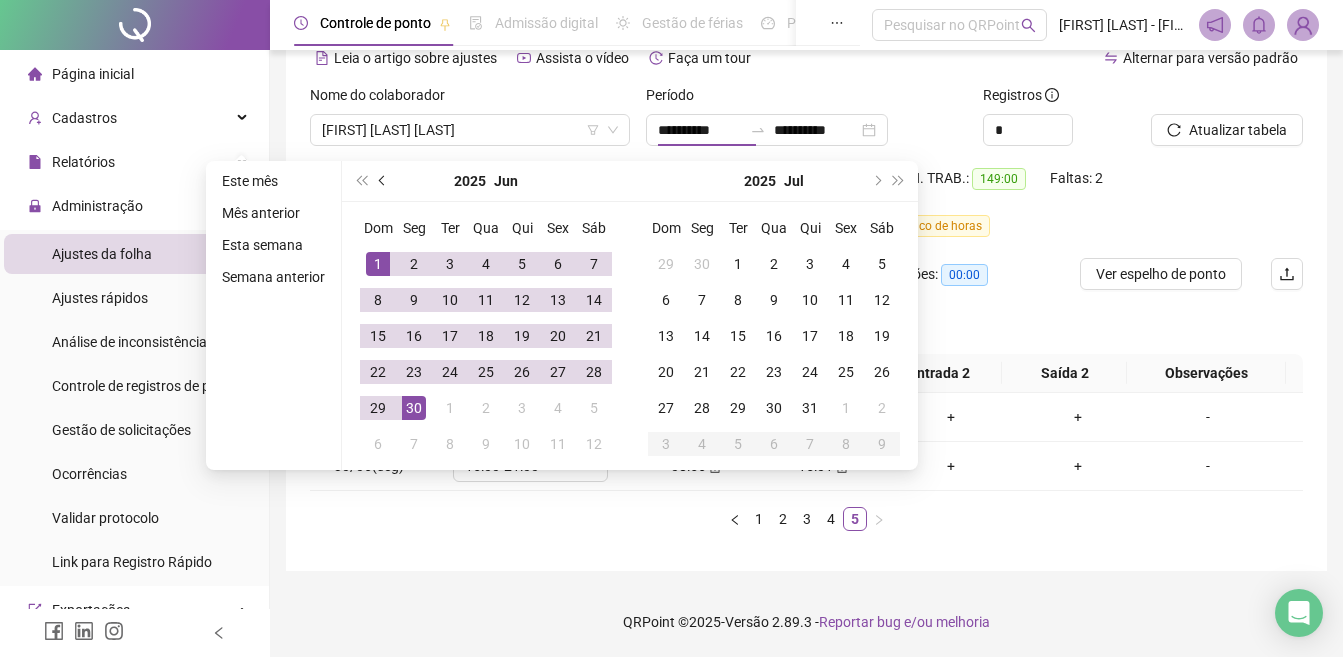 click at bounding box center (384, 181) 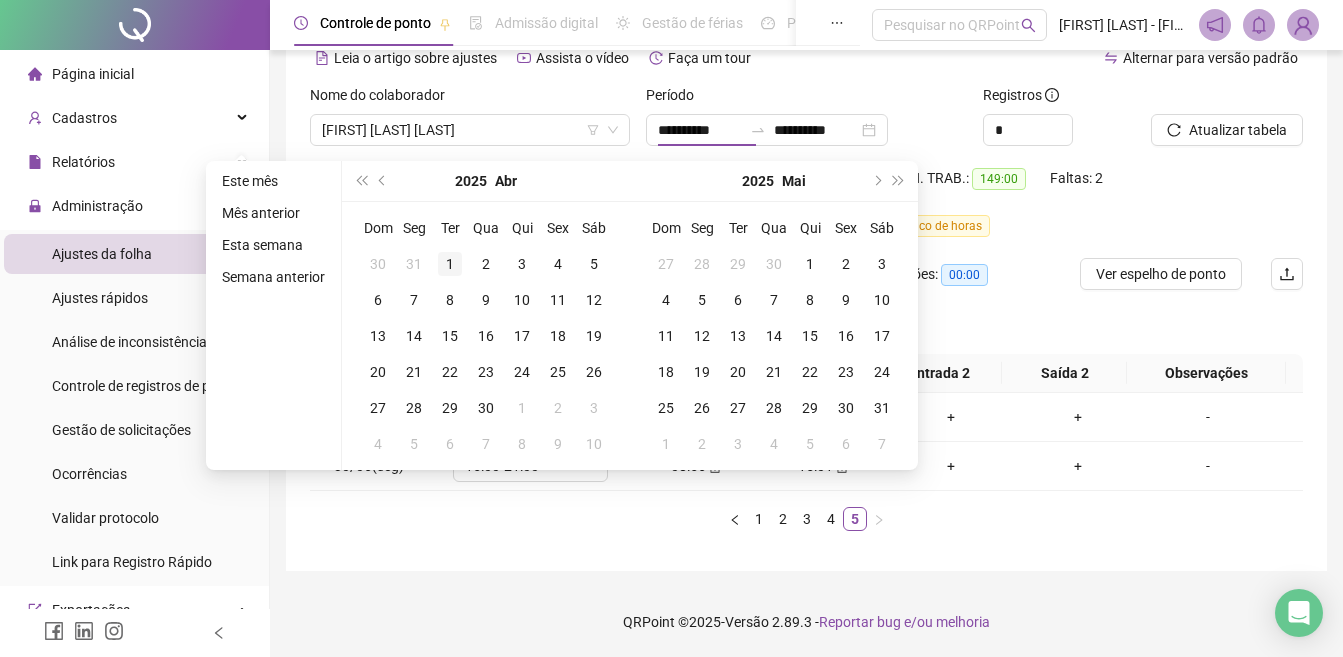 type on "**********" 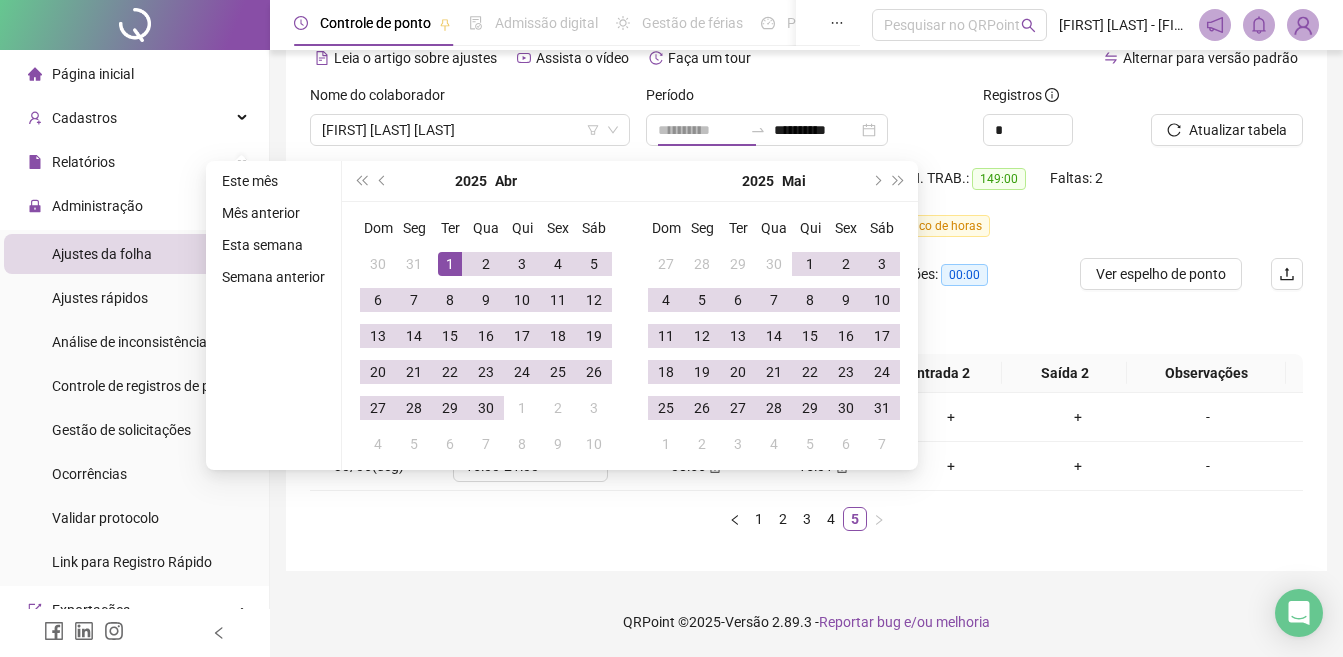click on "1" at bounding box center [450, 264] 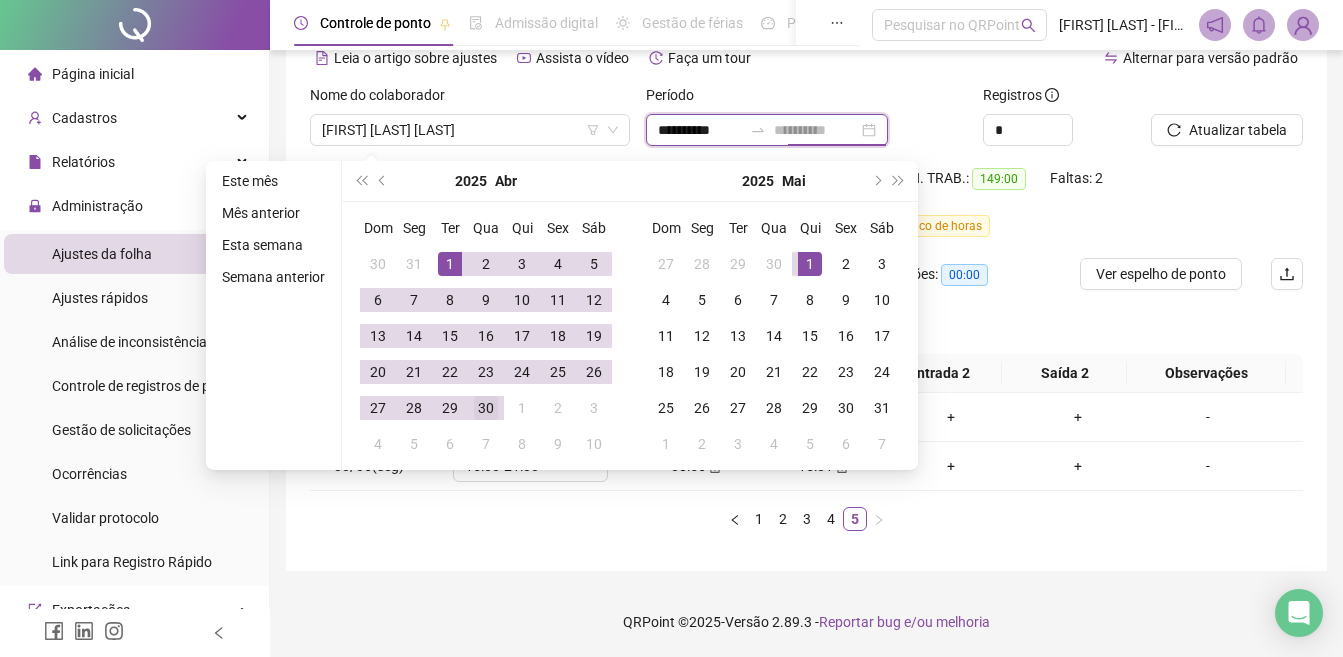 type on "**********" 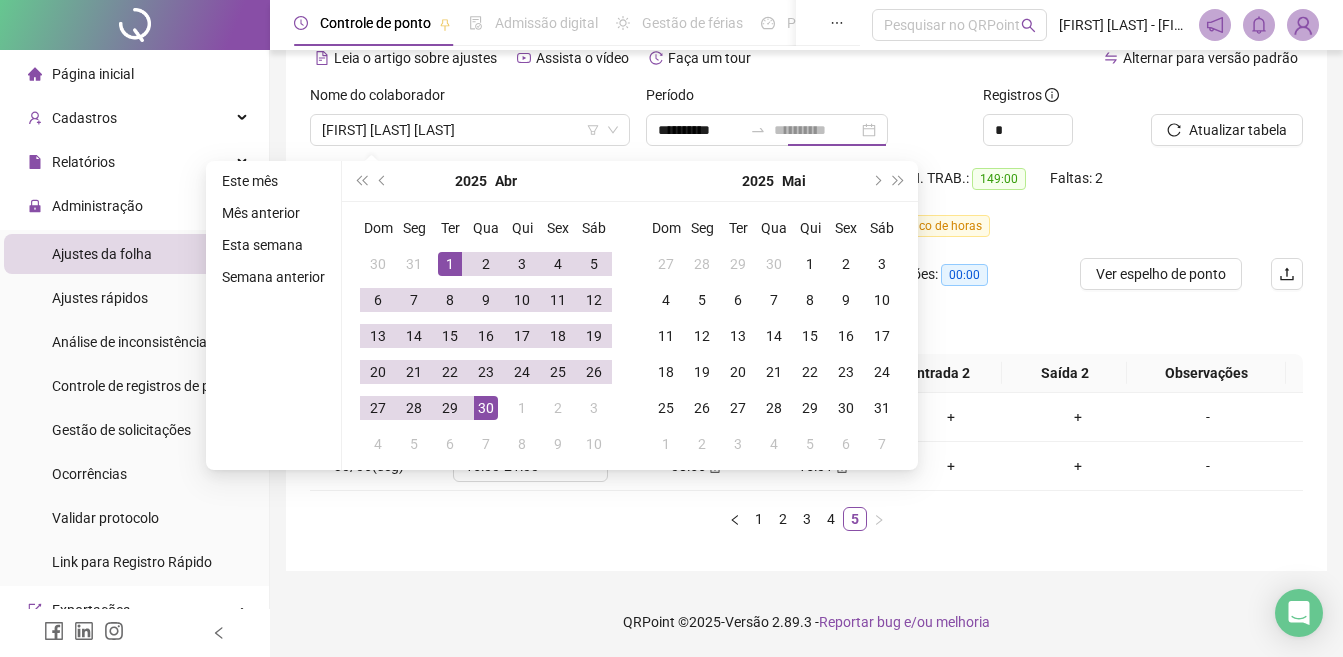 click on "30" at bounding box center (486, 408) 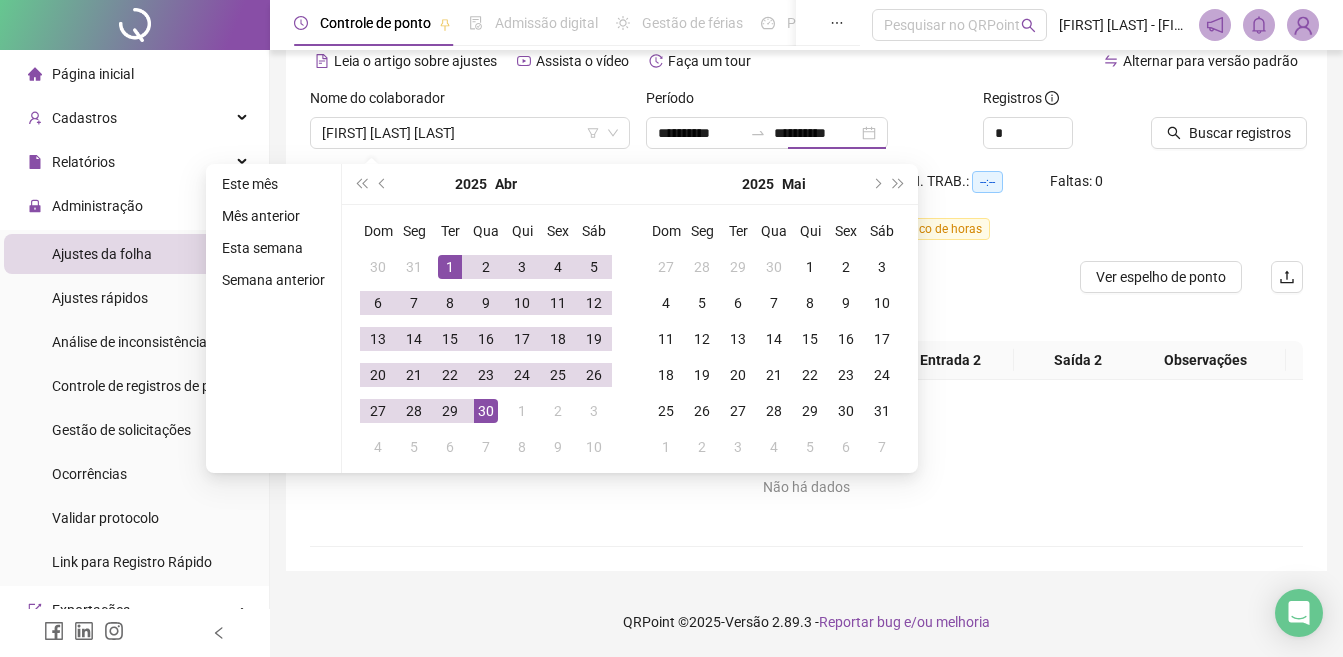 scroll, scrollTop: 97, scrollLeft: 0, axis: vertical 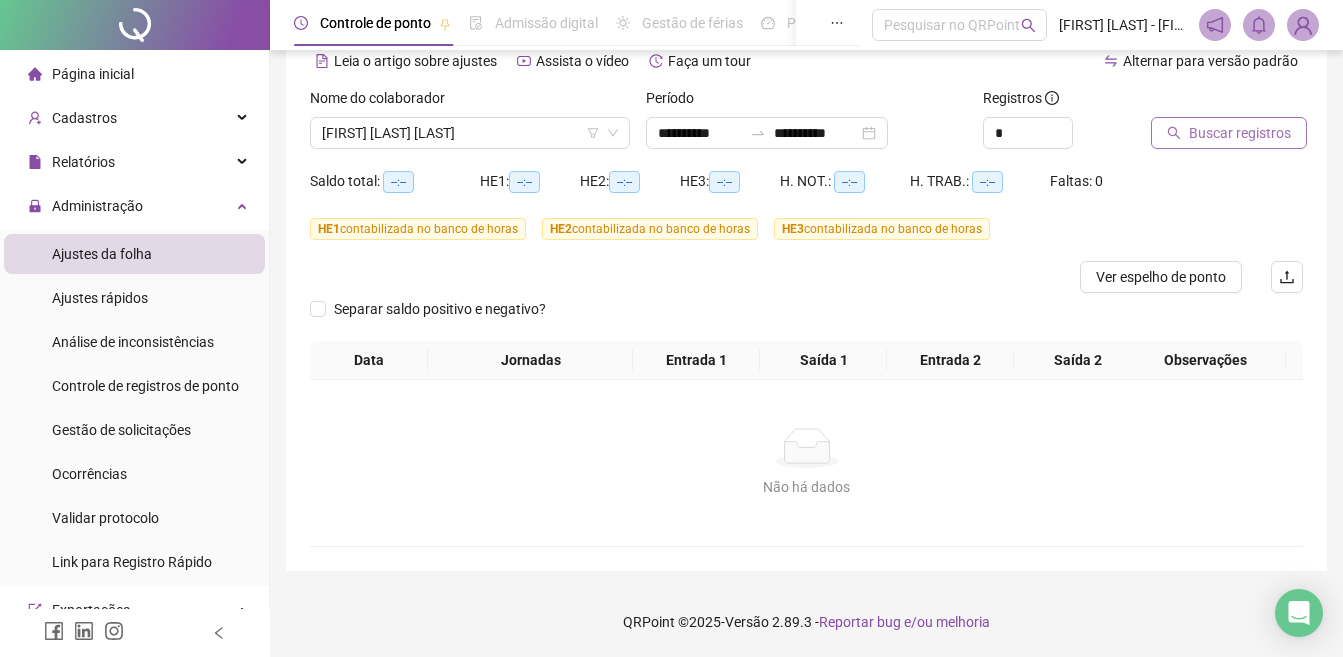 click on "Buscar registros" at bounding box center (1240, 133) 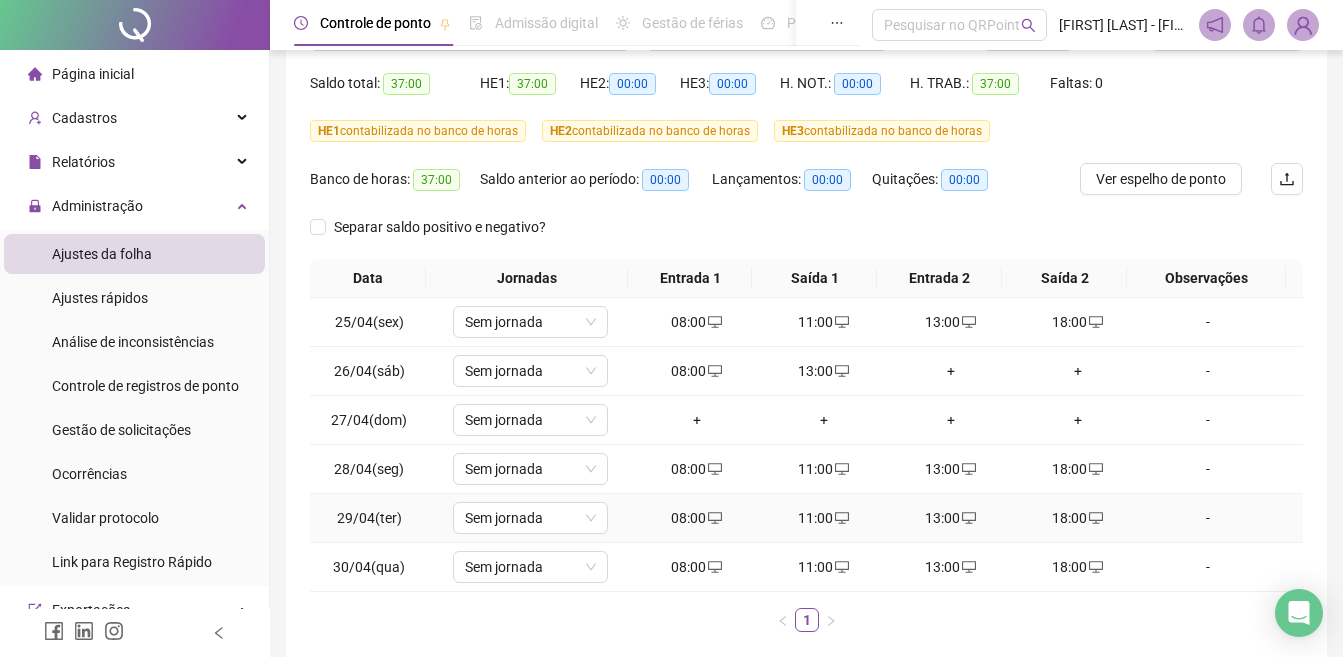 scroll, scrollTop: 0, scrollLeft: 0, axis: both 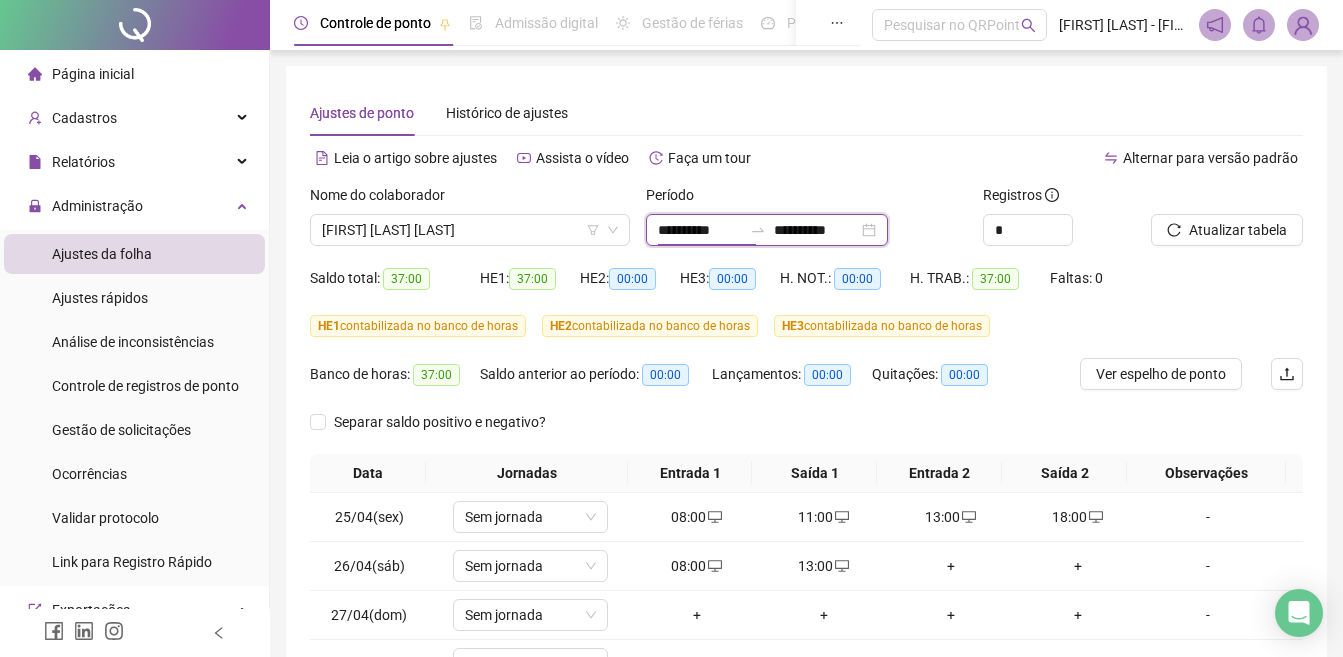click on "**********" at bounding box center [700, 230] 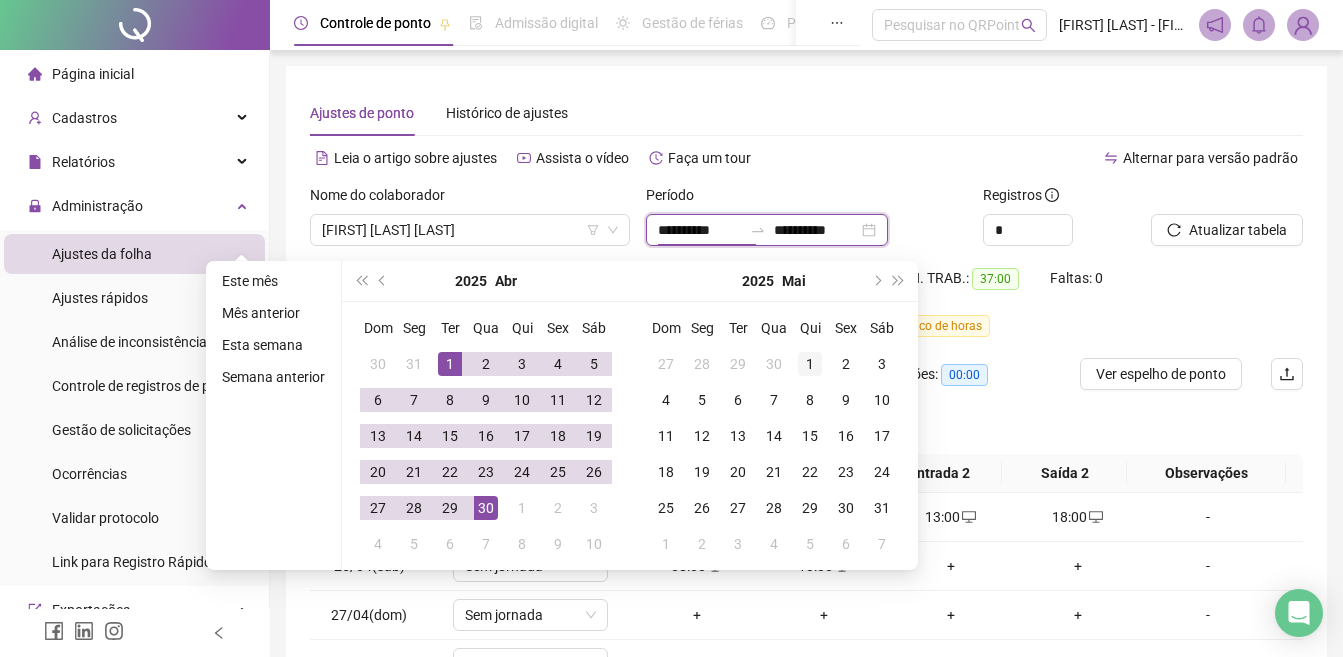 type on "**********" 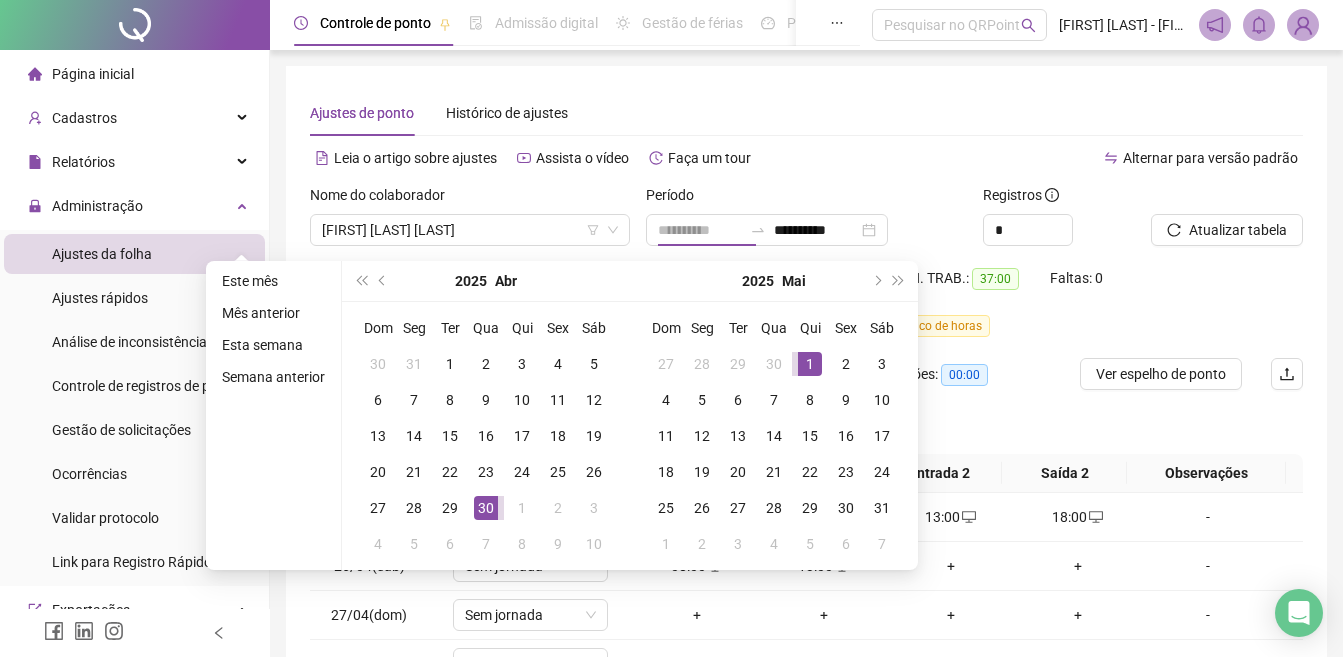 click on "1" at bounding box center [810, 364] 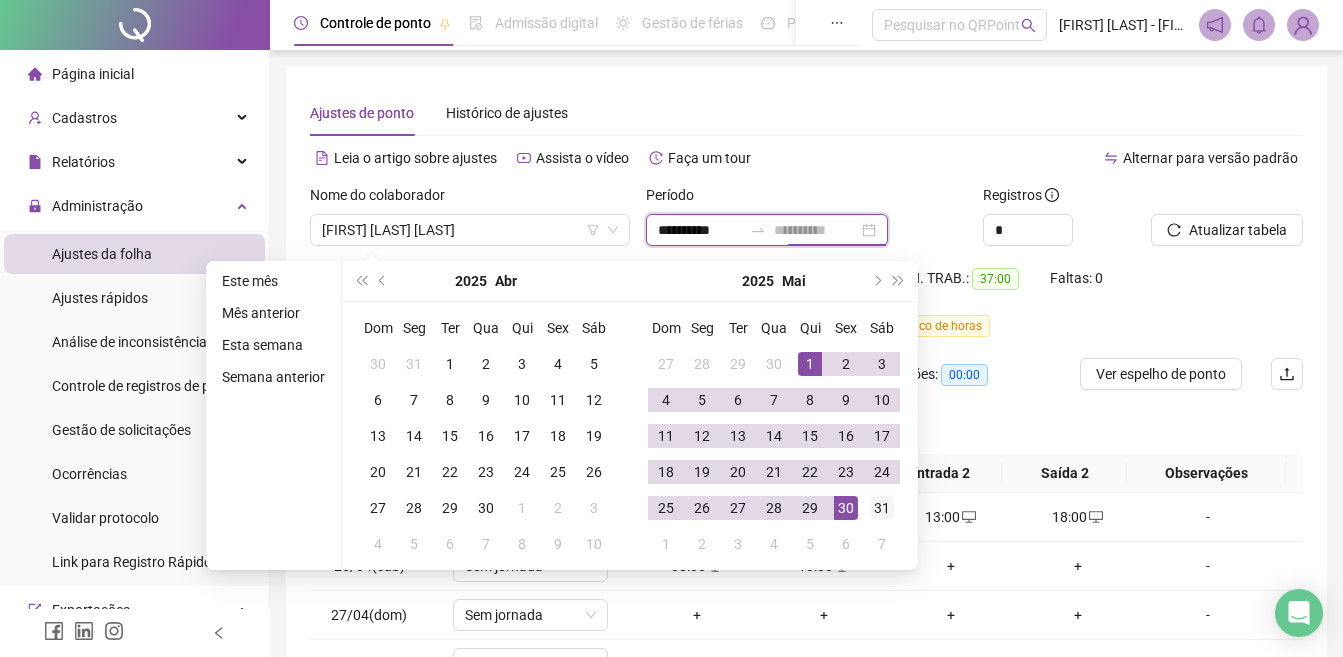 type on "**********" 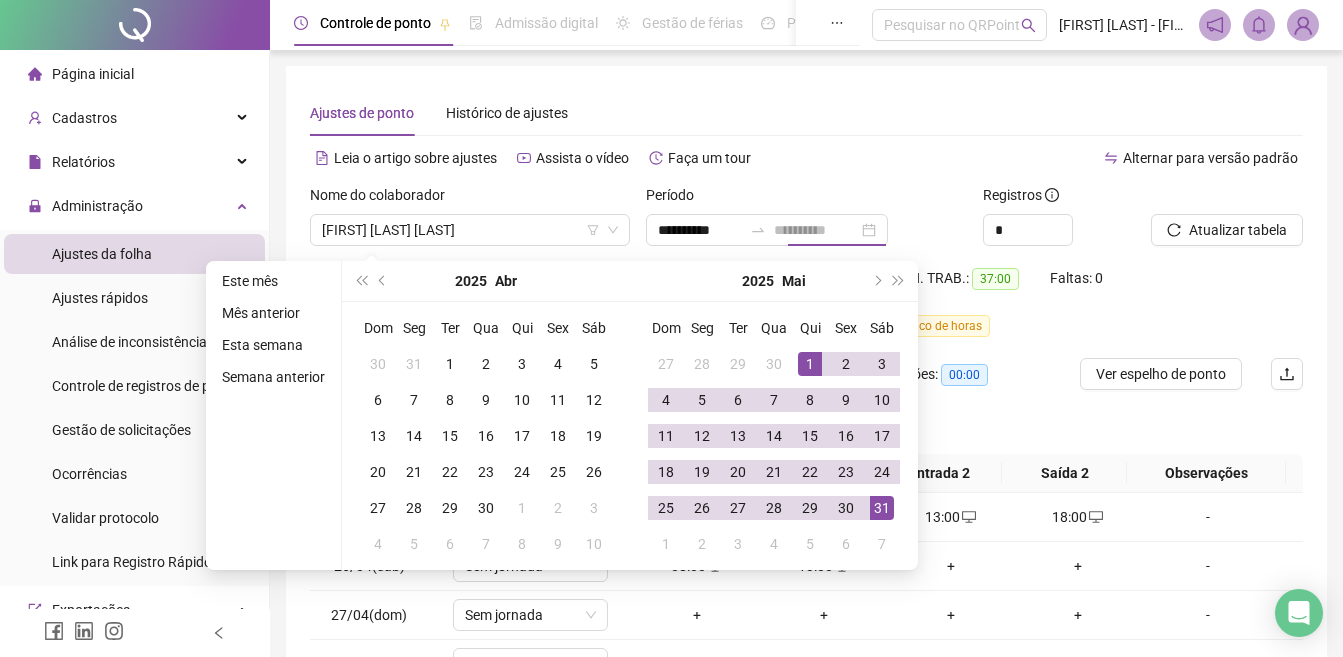 click on "31" at bounding box center (882, 508) 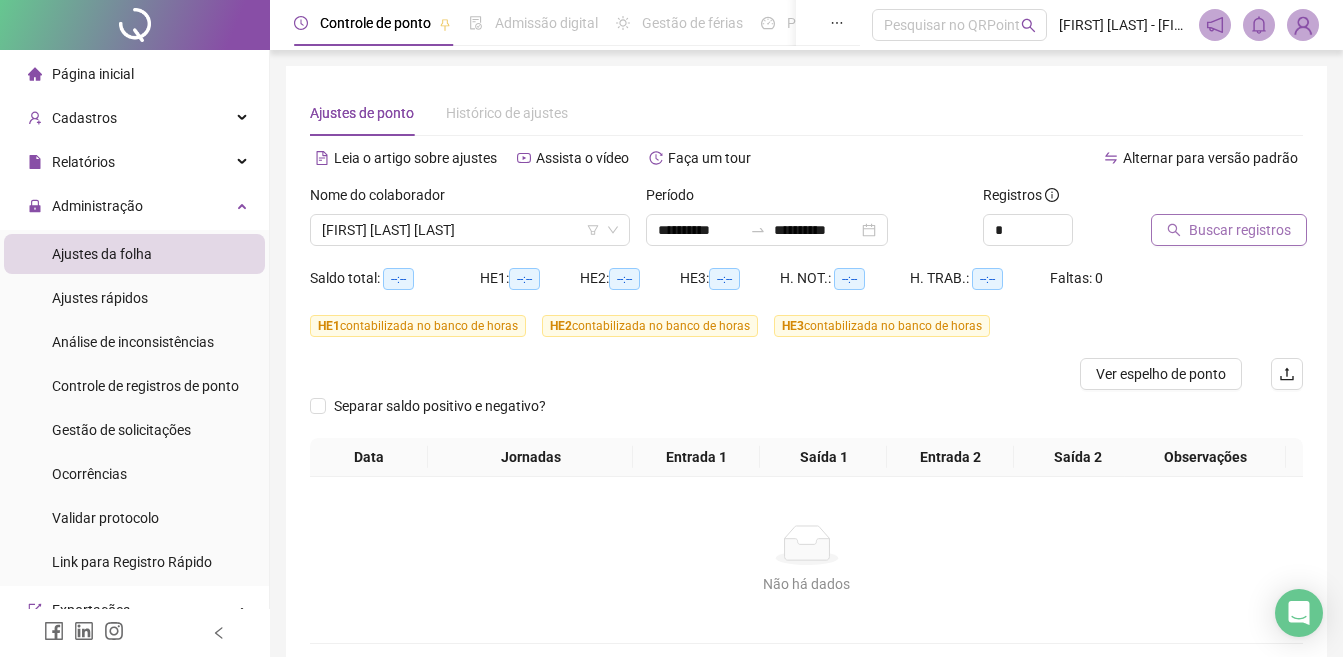 click on "Buscar registros" at bounding box center [1240, 230] 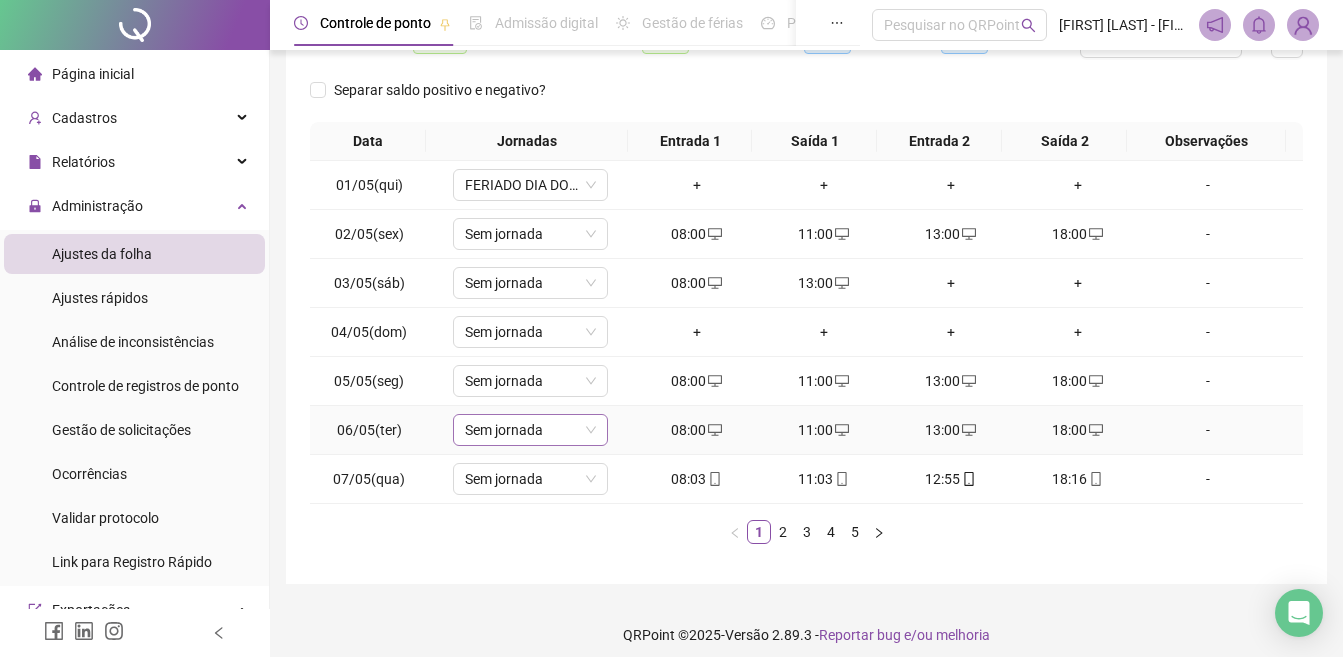 scroll, scrollTop: 245, scrollLeft: 0, axis: vertical 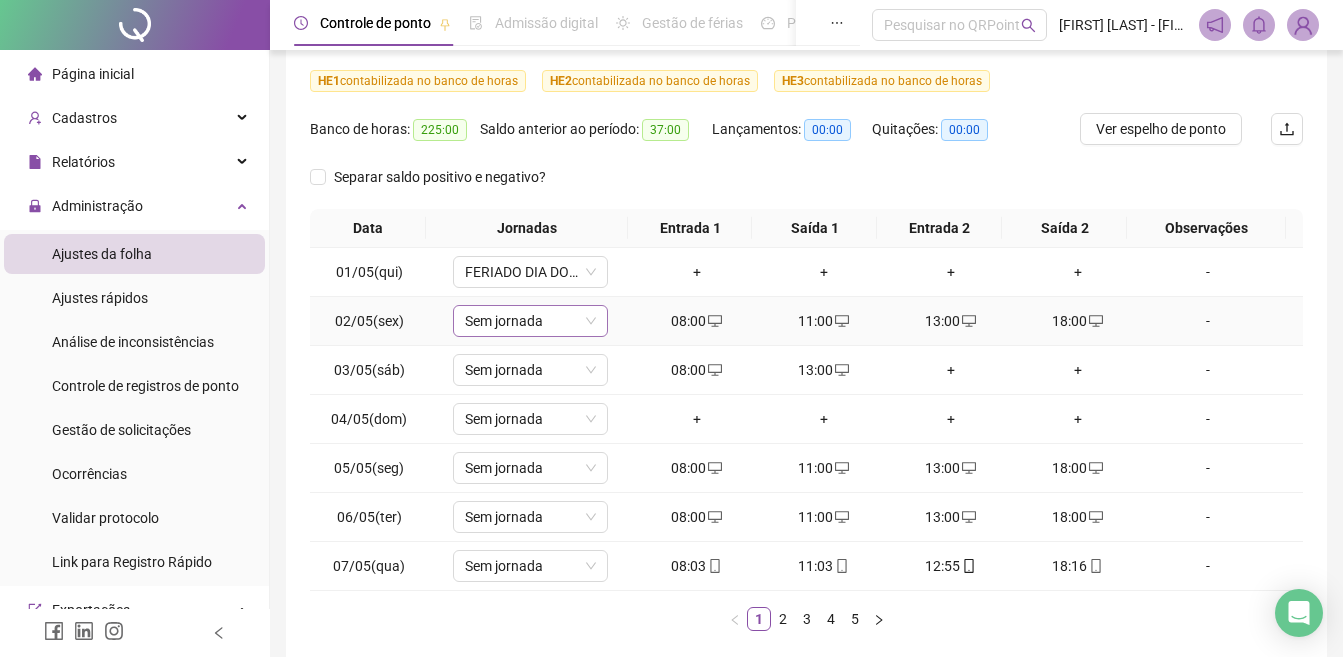 click on "Sem jornada" at bounding box center (530, 321) 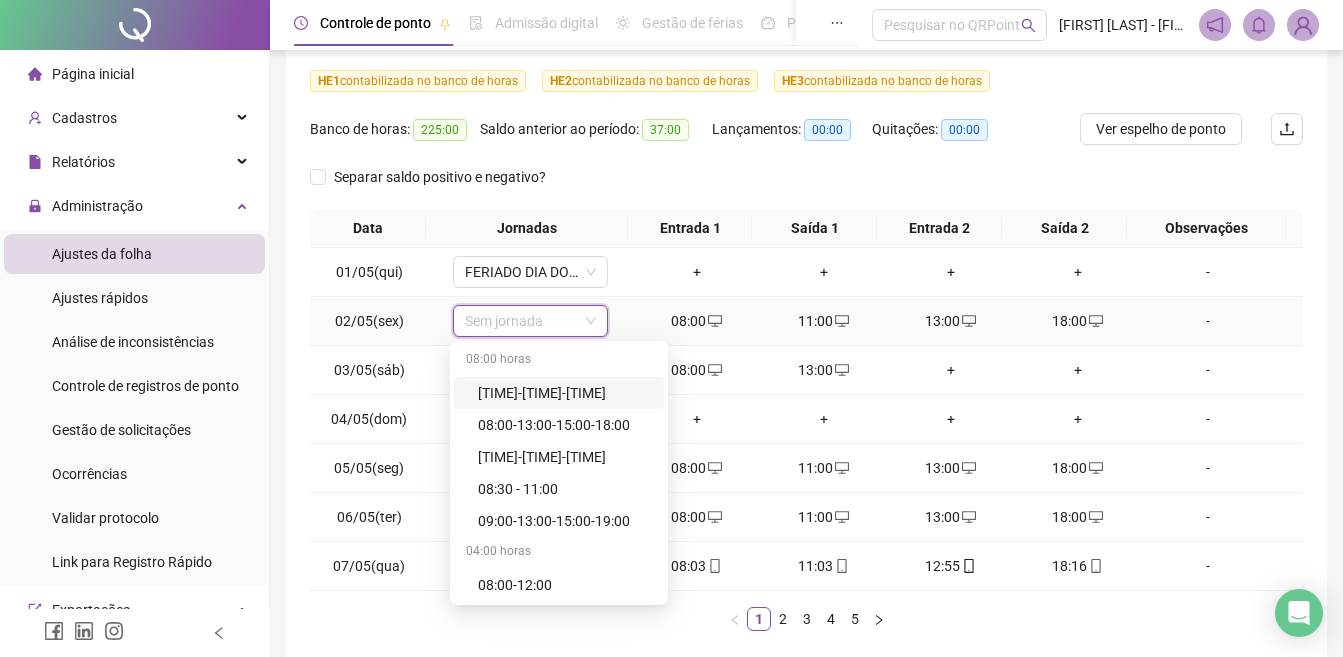 click on "[TIME]-[TIME]-[TIME]" at bounding box center (565, 393) 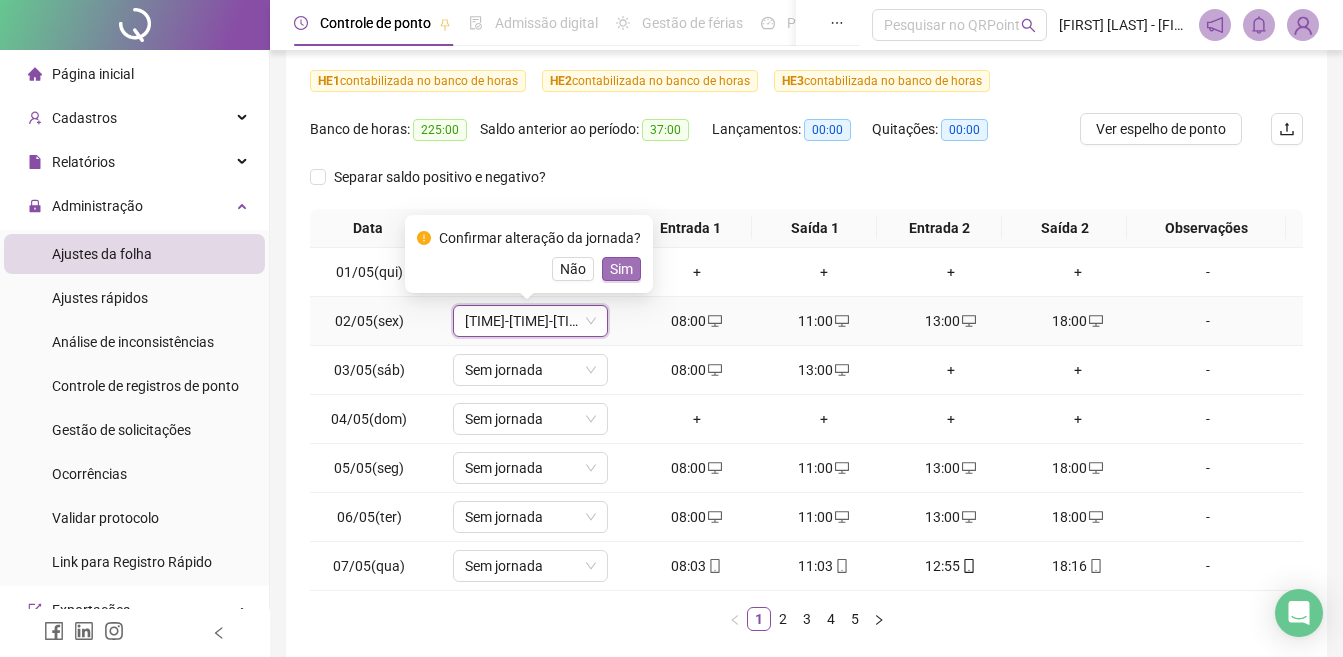 click on "Sim" at bounding box center [621, 269] 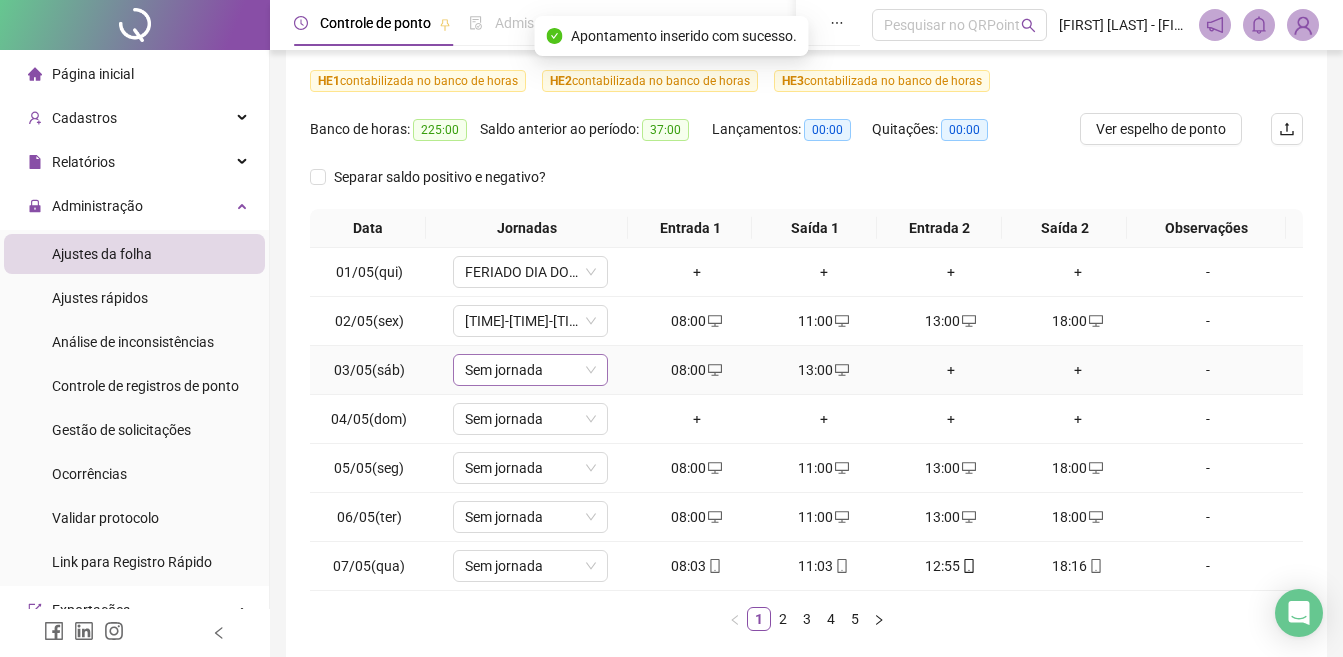 click on "Sem jornada" at bounding box center (530, 370) 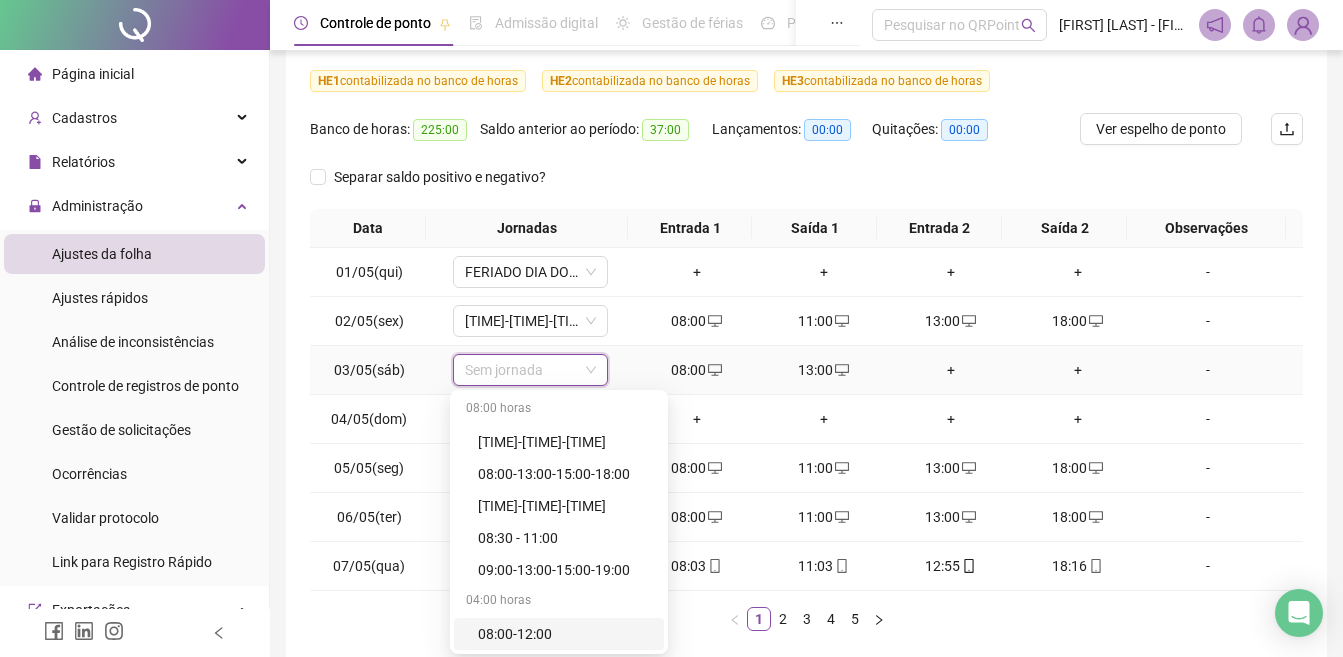 click on "08:00-12:00" at bounding box center [565, 634] 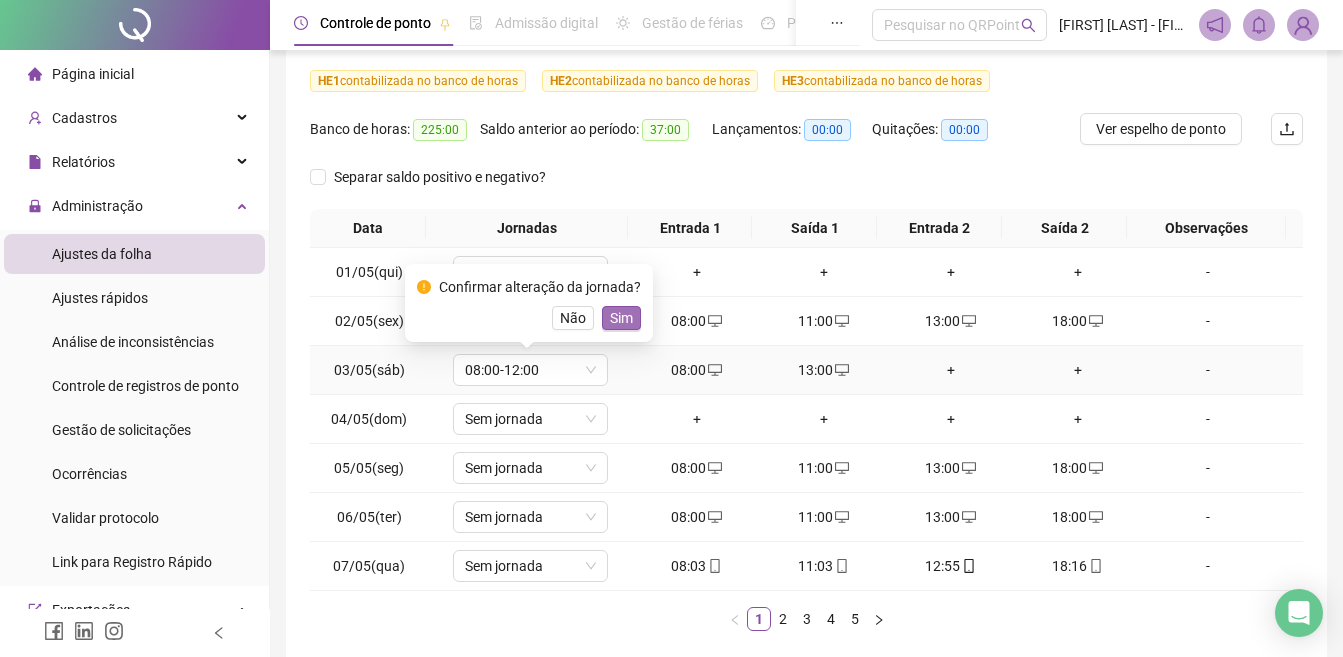 click on "Sim" at bounding box center (621, 318) 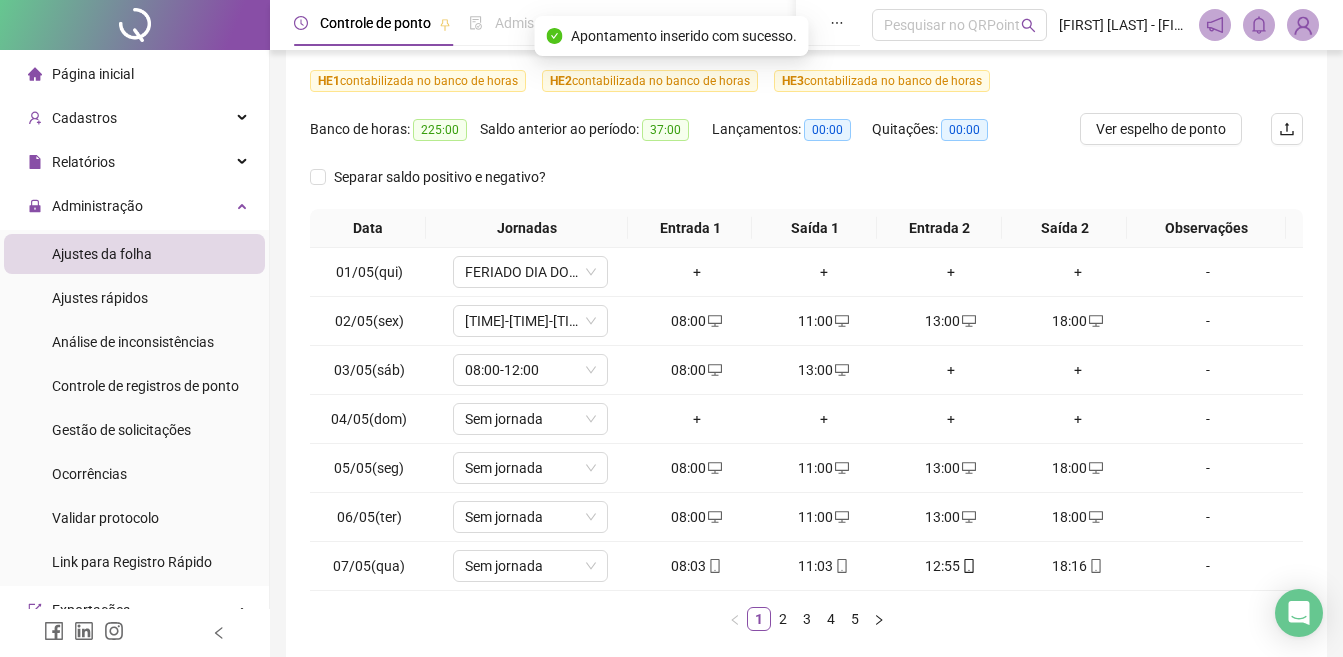 click on "Separar saldo positivo e negativo?" at bounding box center [806, 185] 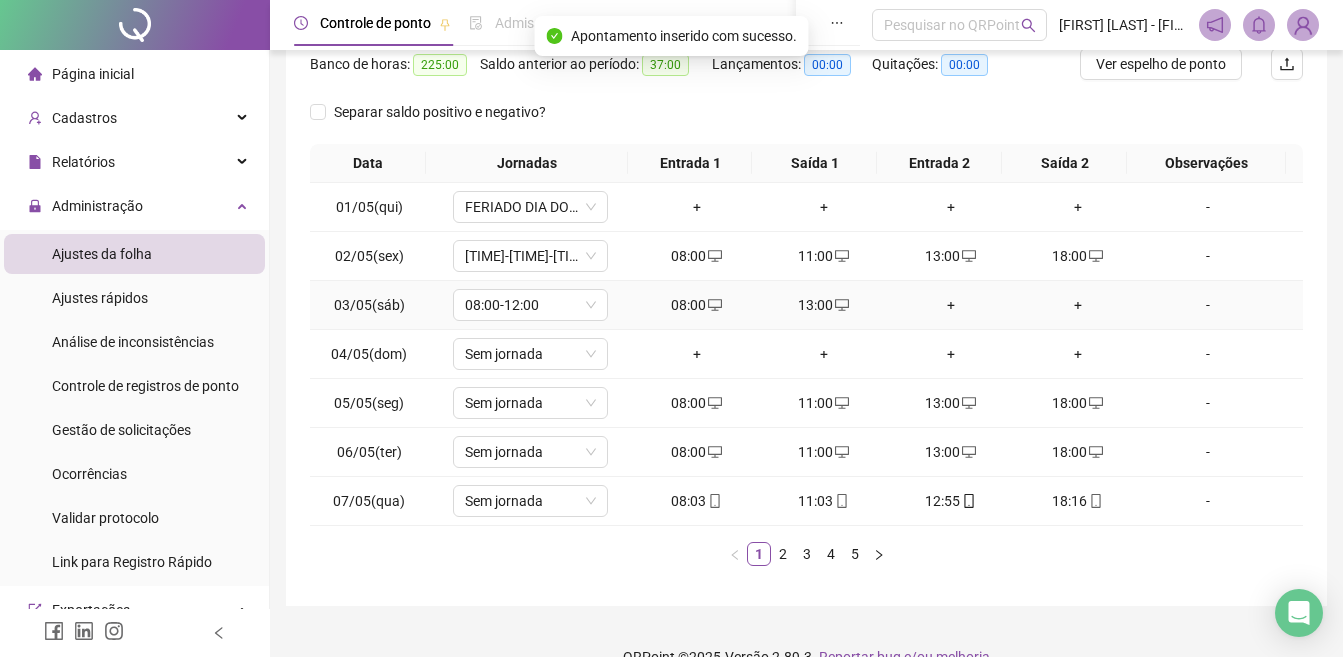 scroll, scrollTop: 345, scrollLeft: 0, axis: vertical 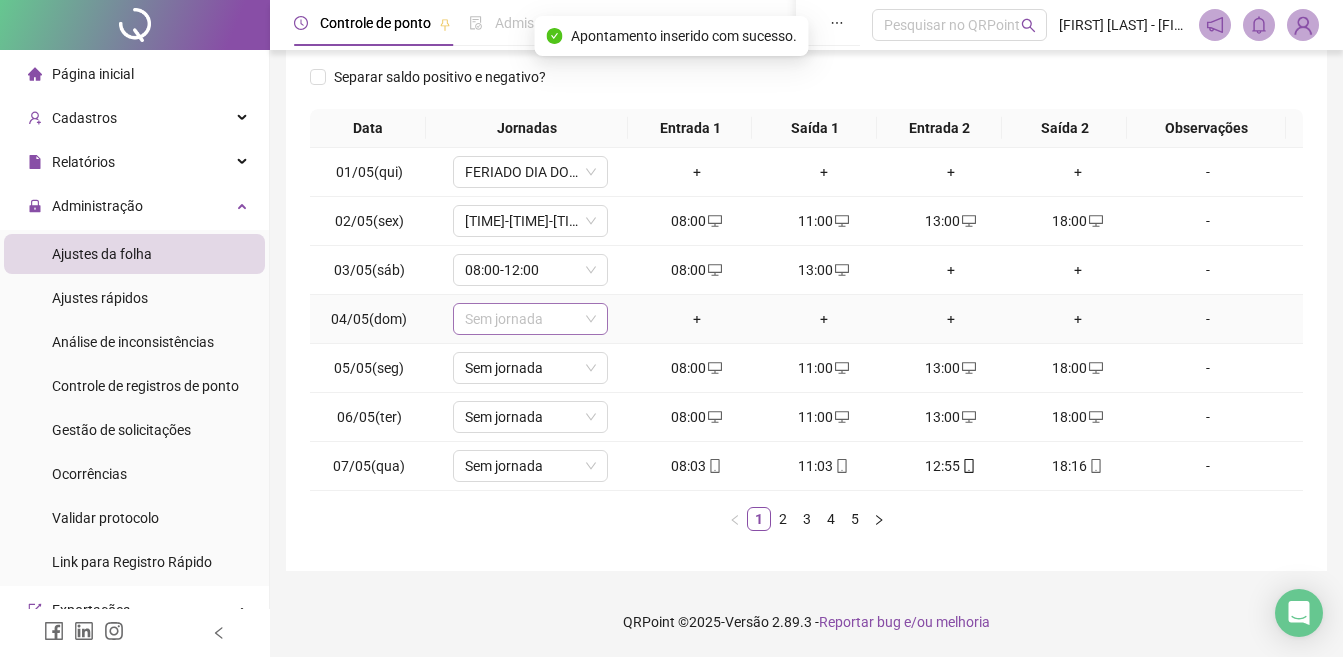 click on "Sem jornada" at bounding box center (530, 319) 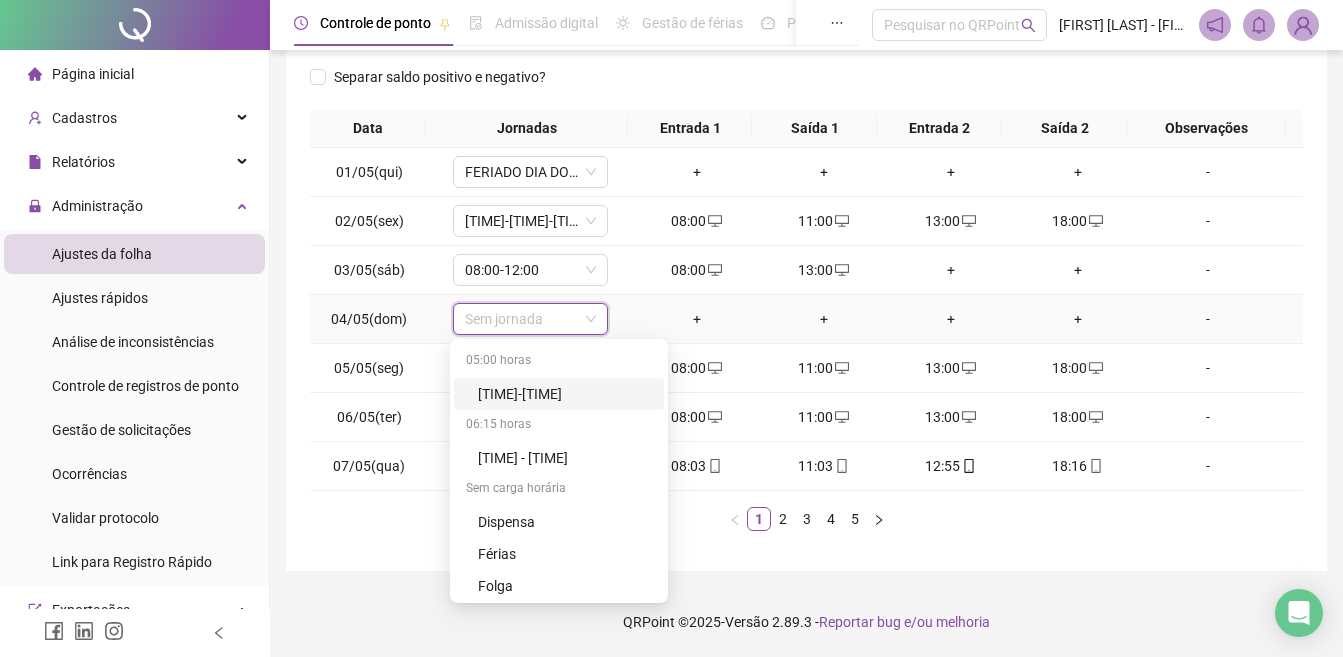 scroll, scrollTop: 640, scrollLeft: 0, axis: vertical 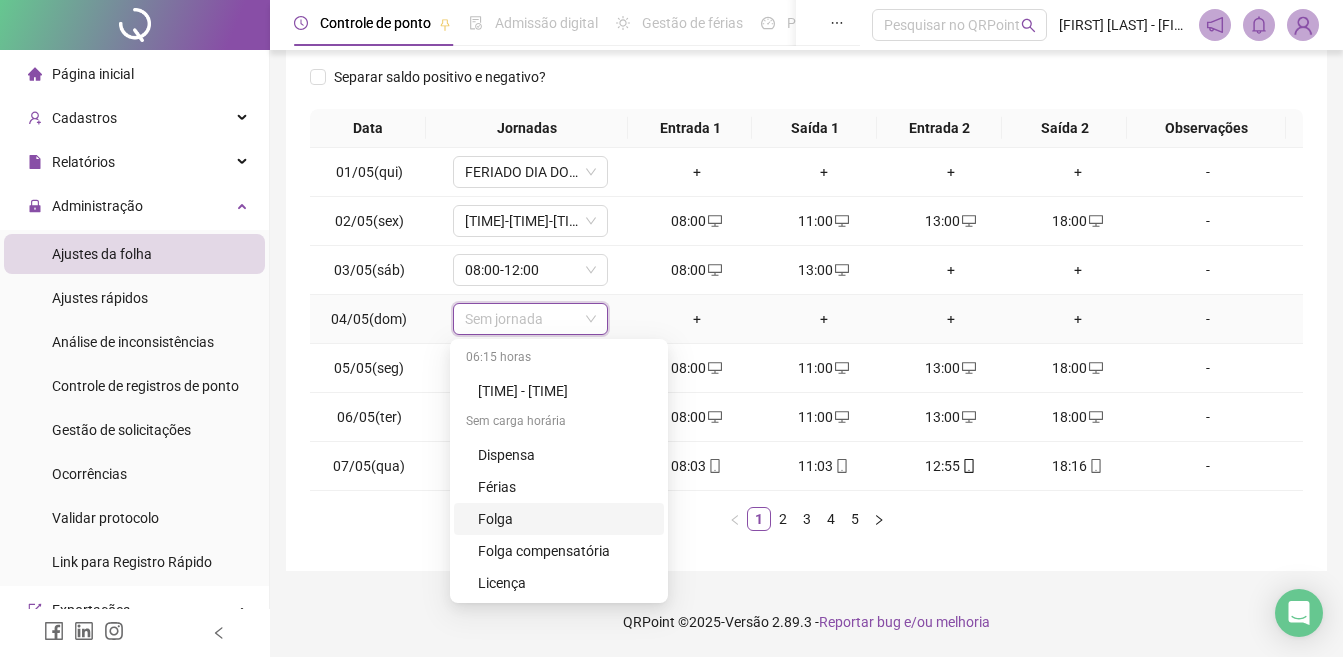 click on "Folga" at bounding box center (565, 519) 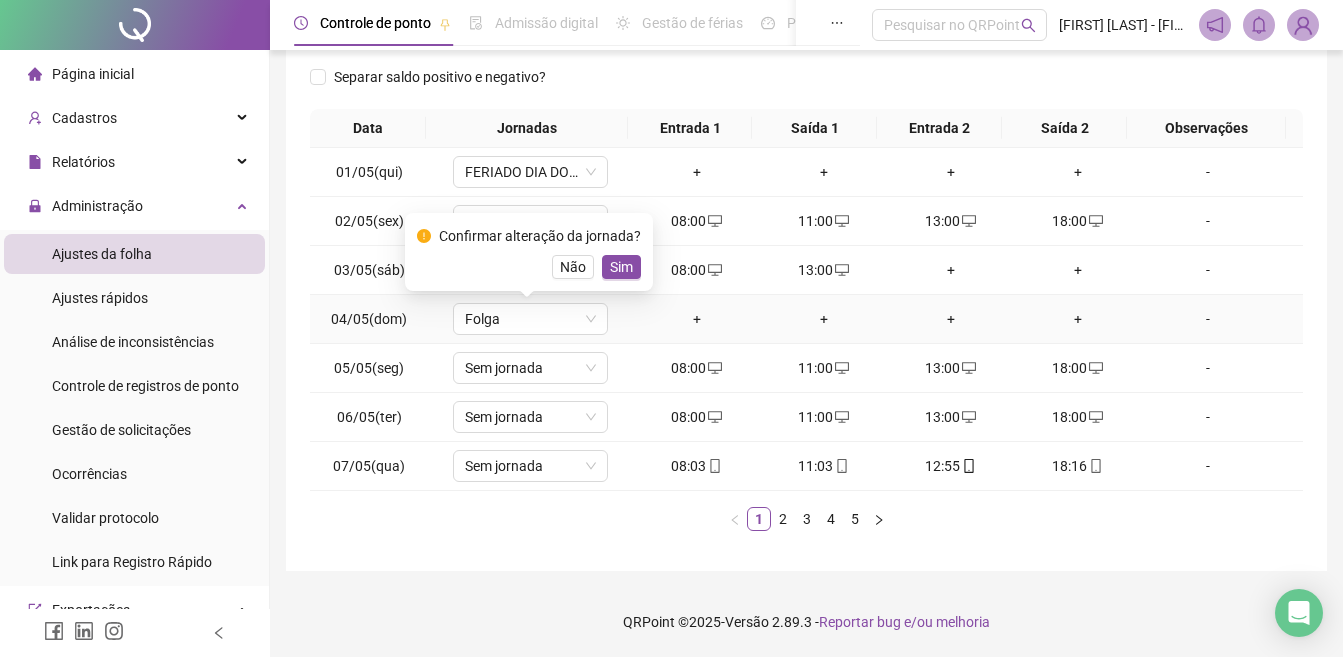 click on "Confirmar alteração da jornada? Não Sim" at bounding box center [529, 252] 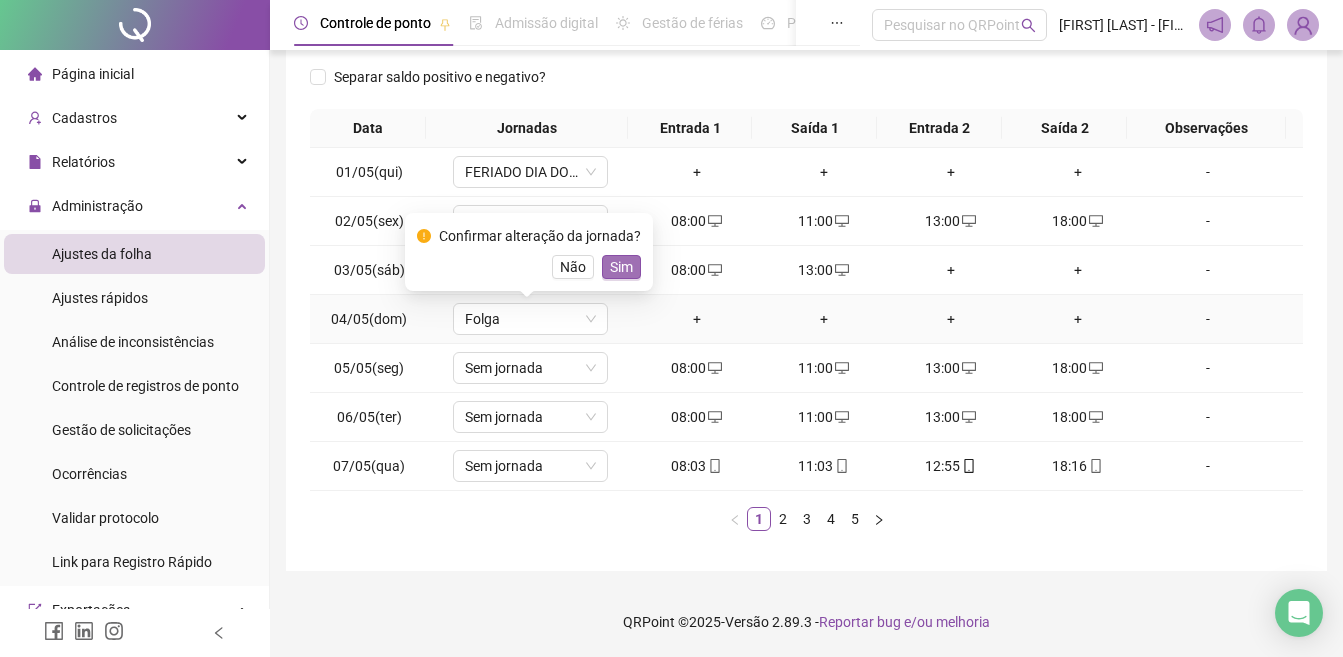 click on "Sim" at bounding box center (621, 267) 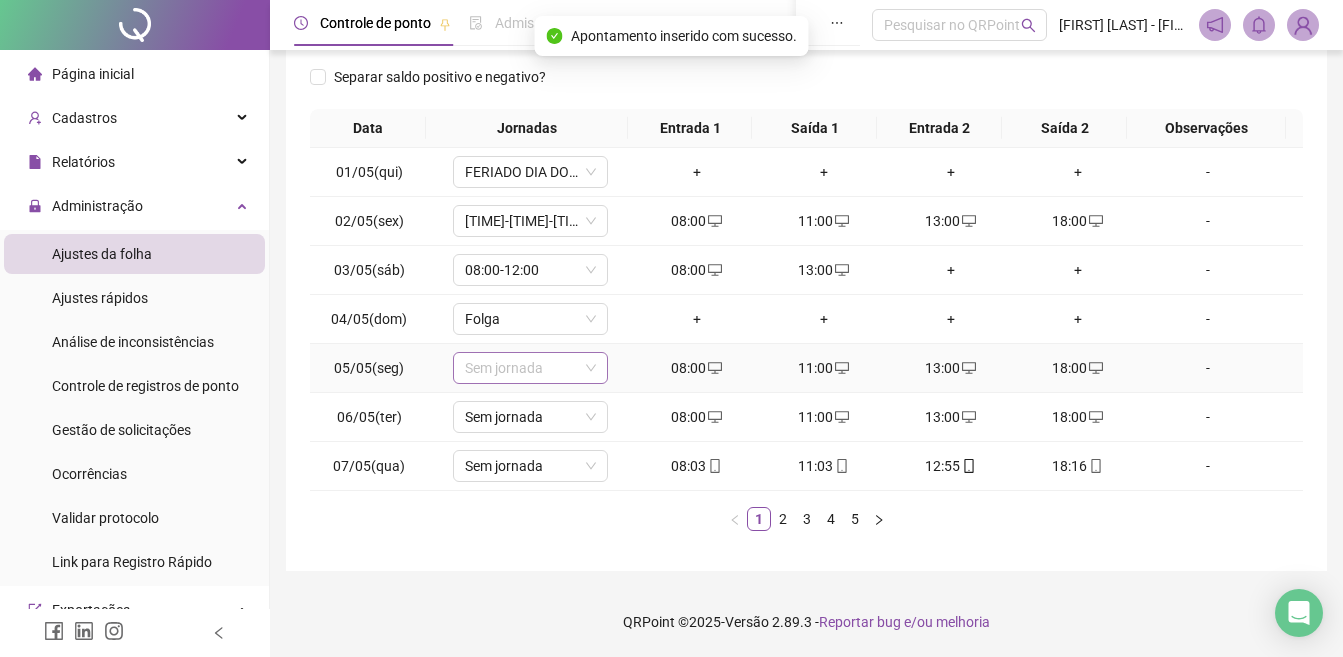 click on "Sem jornada" at bounding box center (530, 368) 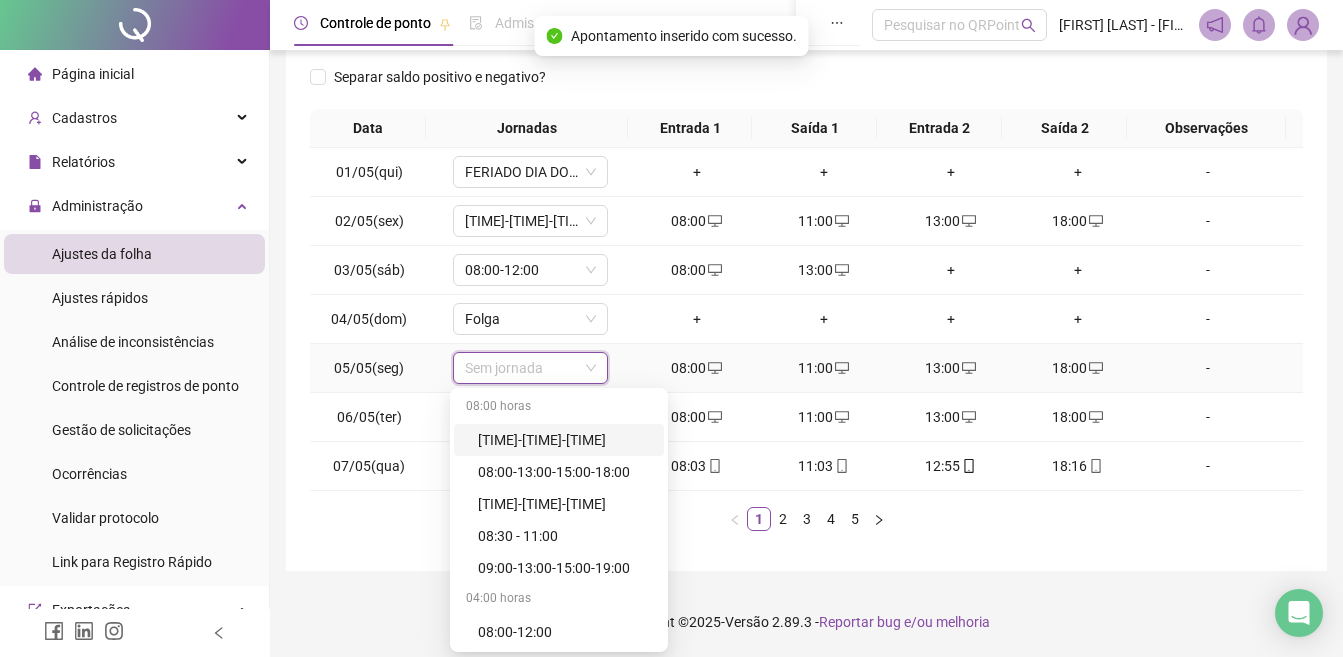 click on "[TIME]-[TIME]-[TIME]" at bounding box center (565, 440) 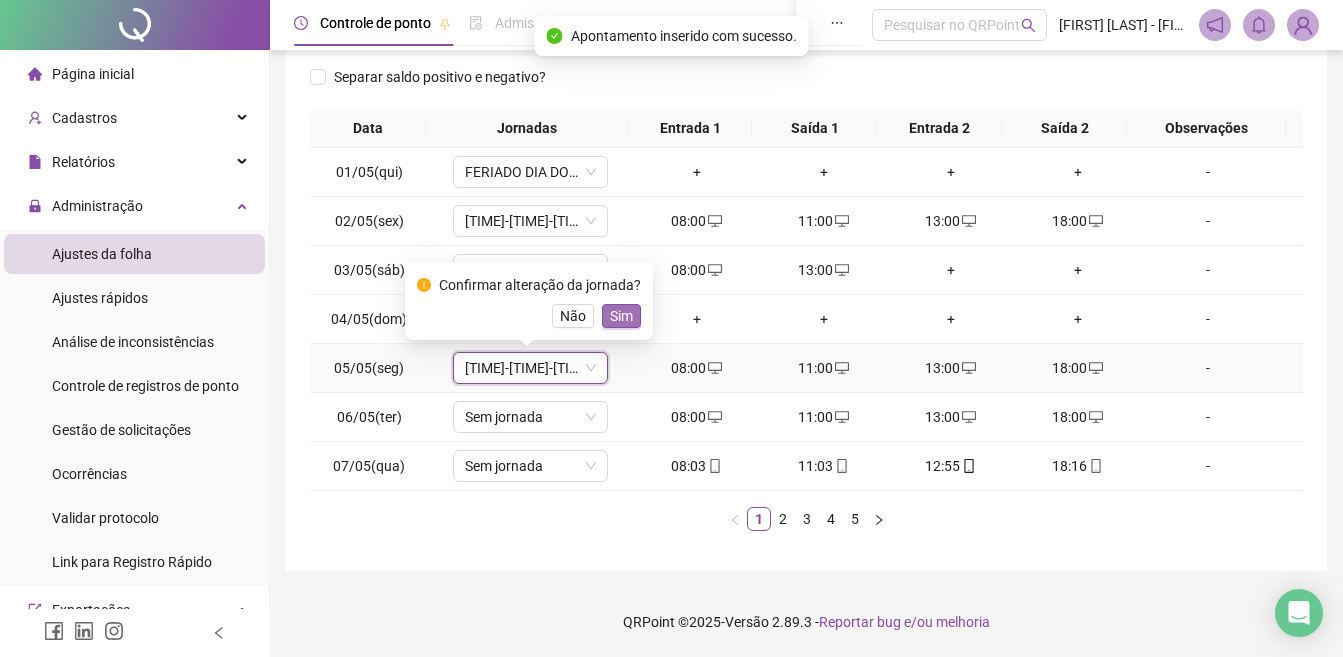 click on "Sim" at bounding box center (621, 316) 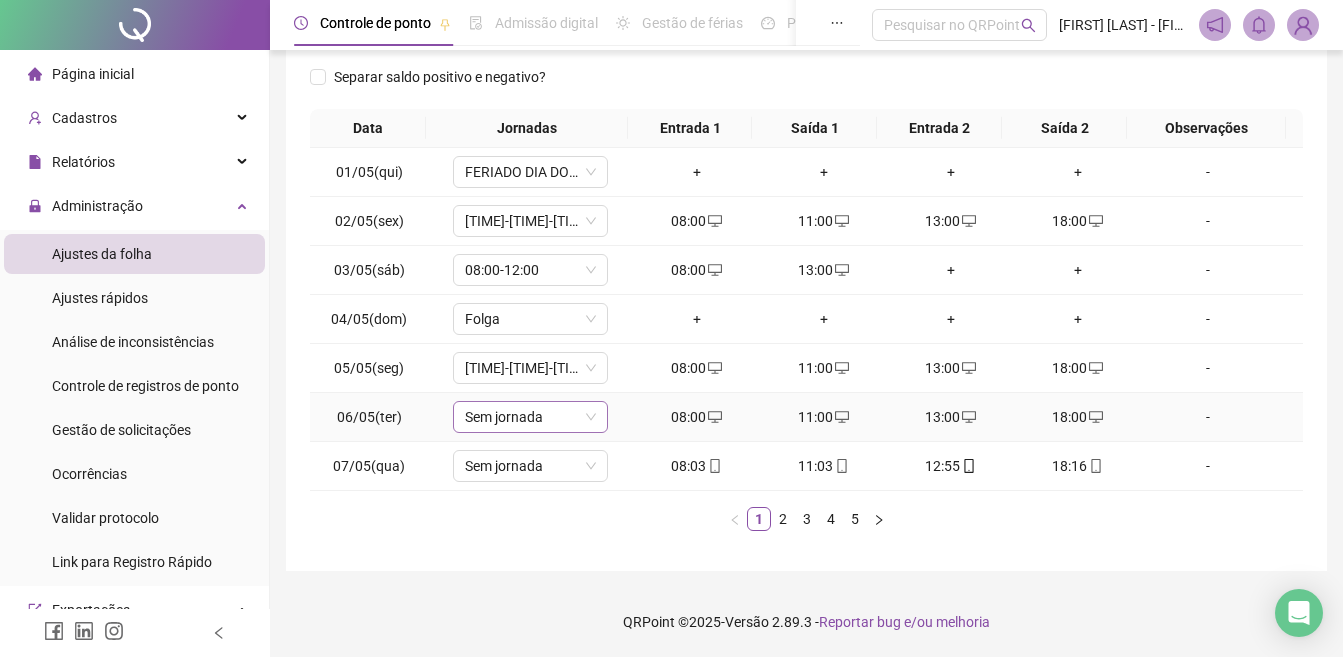 click on "Sem jornada" at bounding box center (530, 417) 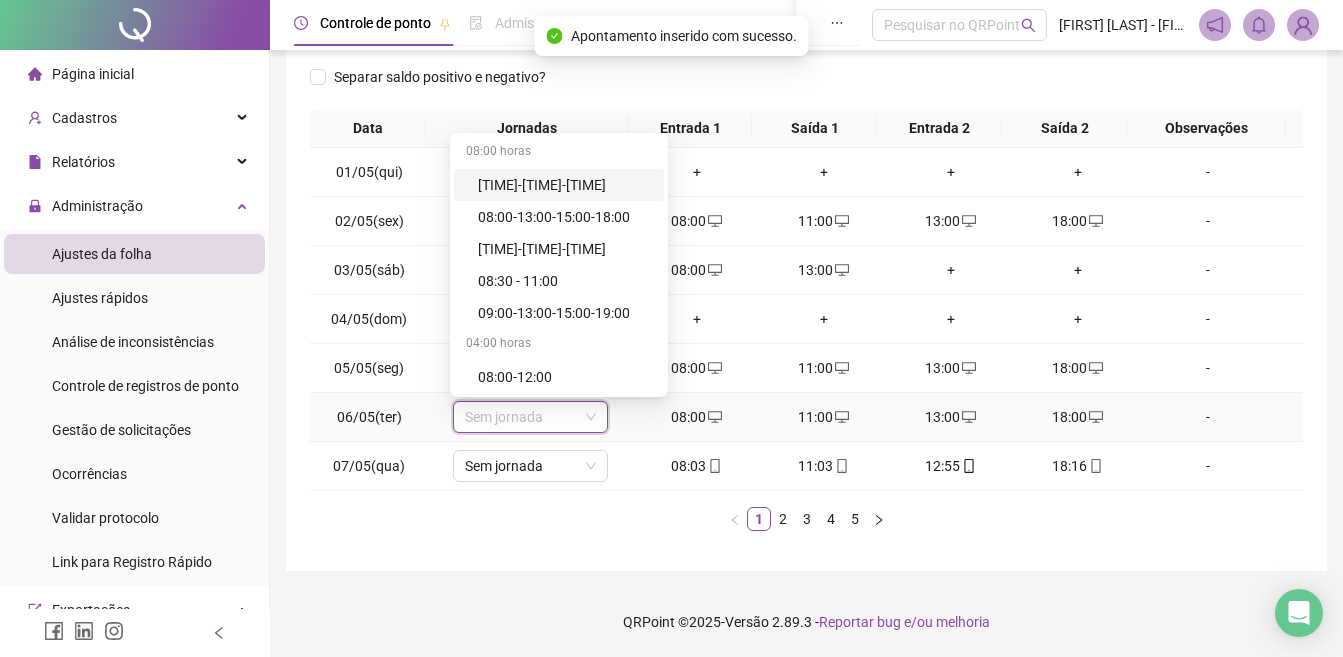 click on "[TIME]-[TIME]-[TIME]" at bounding box center [565, 185] 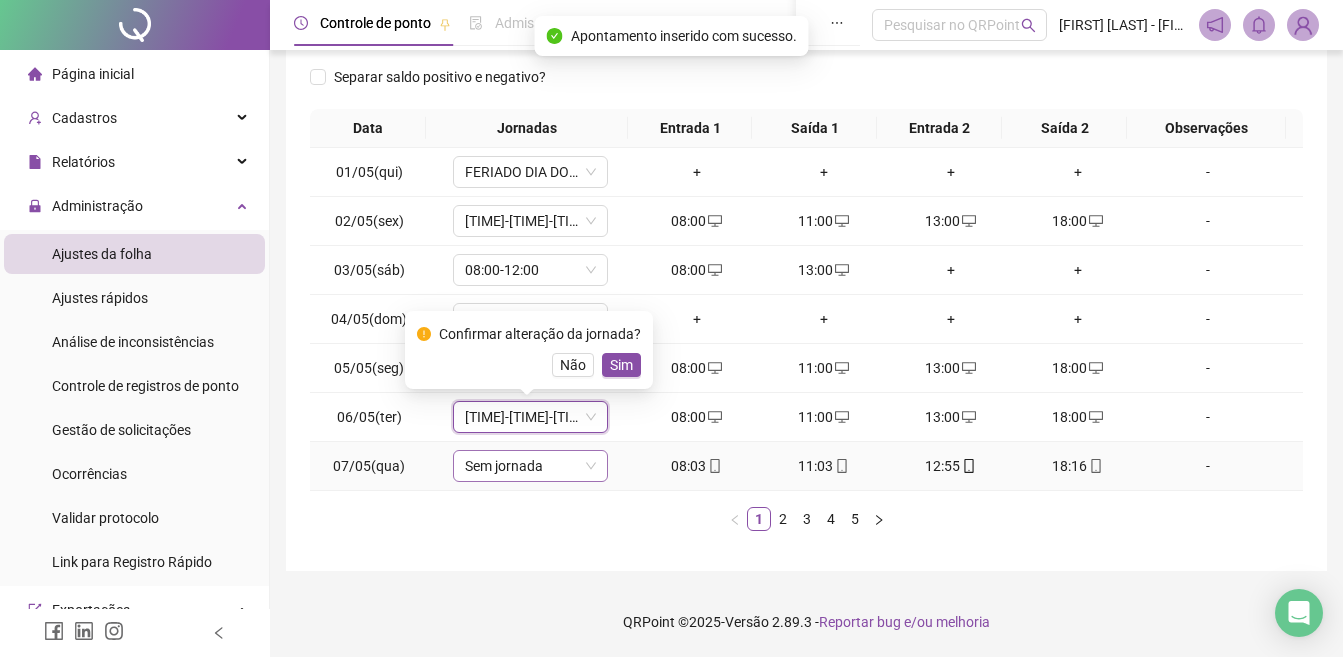 click on "Sem jornada" at bounding box center [530, 466] 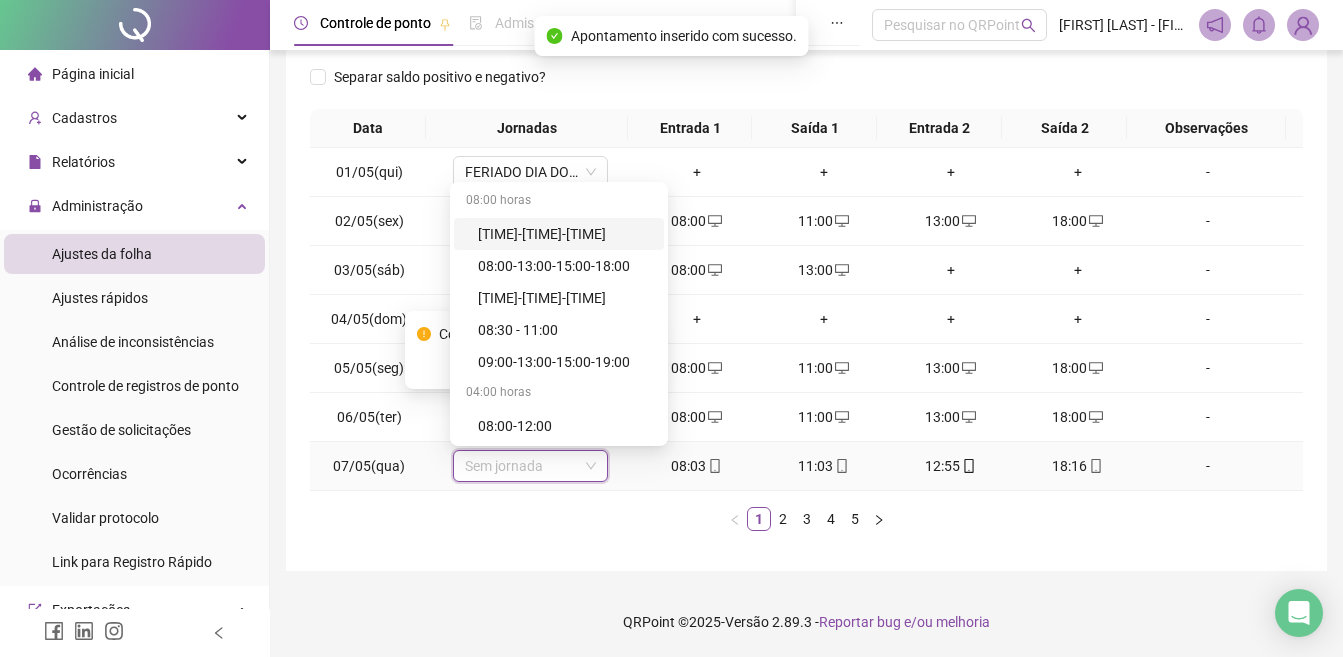 click on "[TIME]-[TIME]-[TIME]" at bounding box center (565, 234) 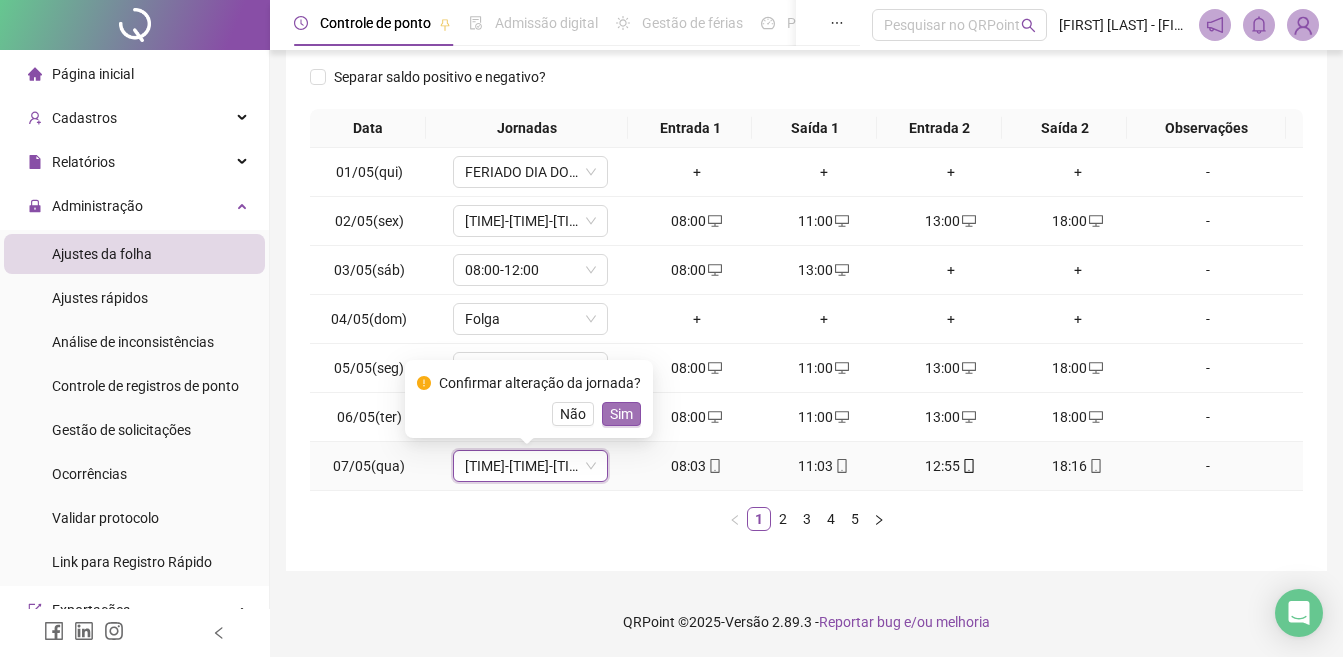 click on "Sim" at bounding box center [621, 414] 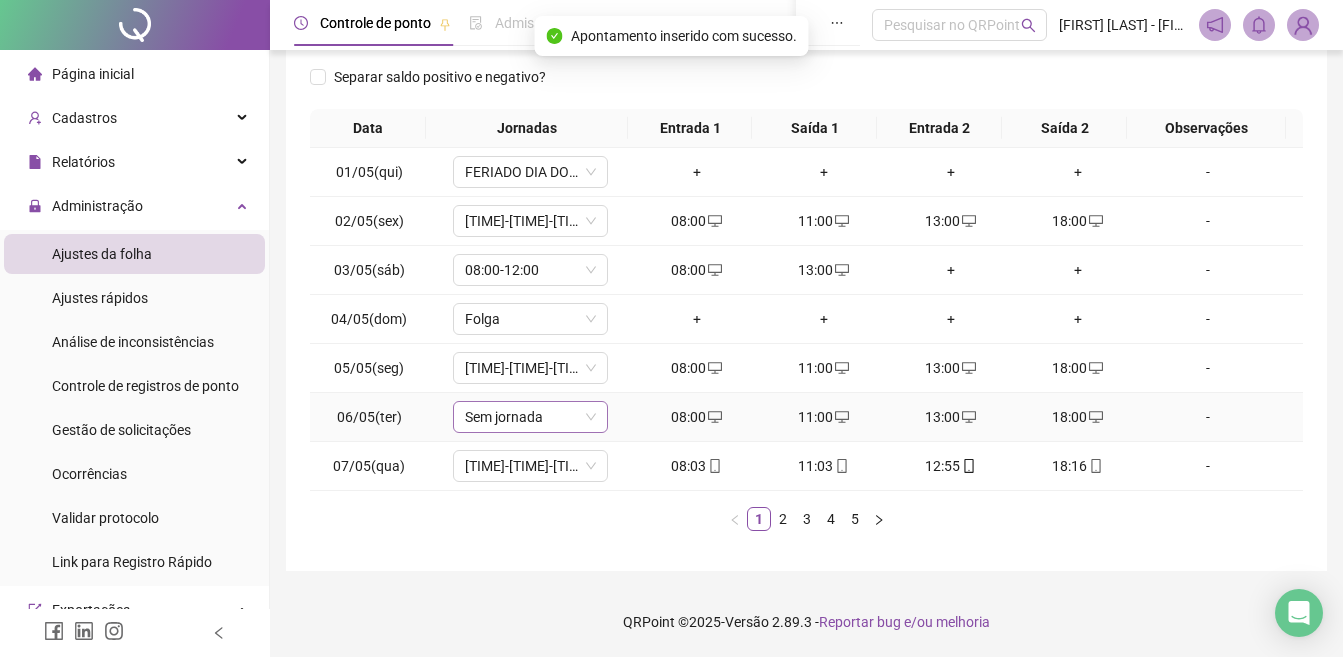 click on "Sem jornada" at bounding box center (530, 417) 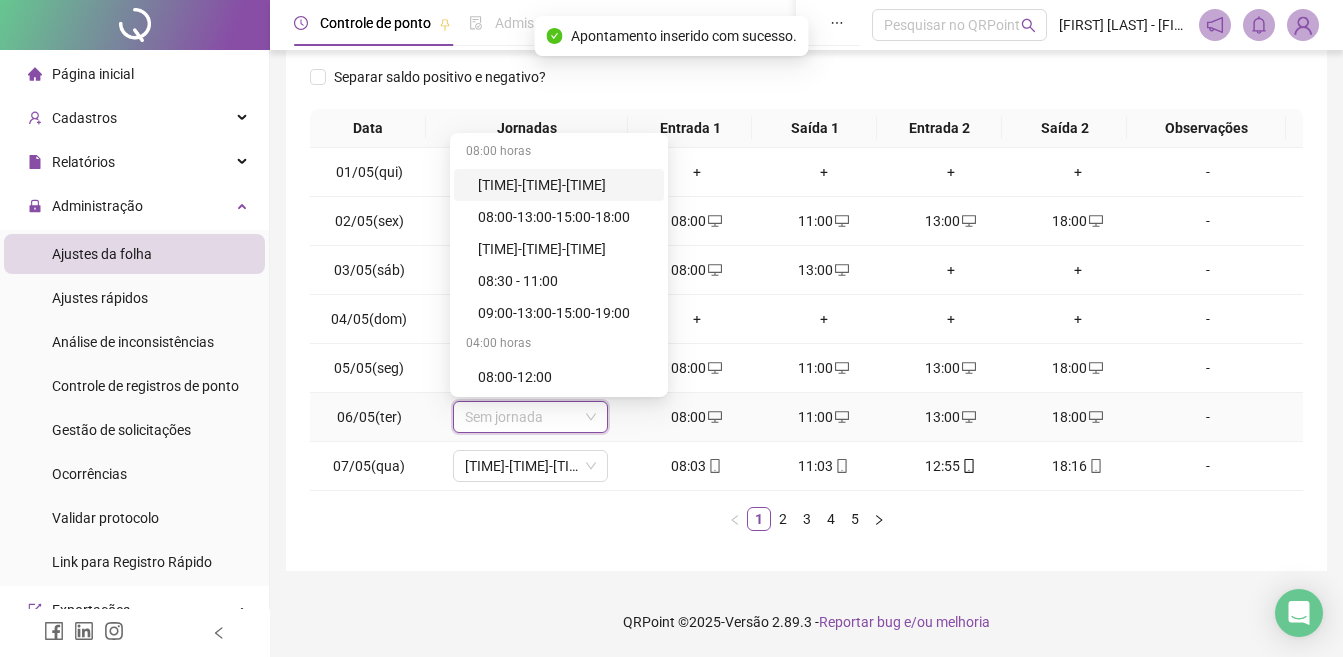click on "[TIME]-[TIME]-[TIME]" at bounding box center [565, 185] 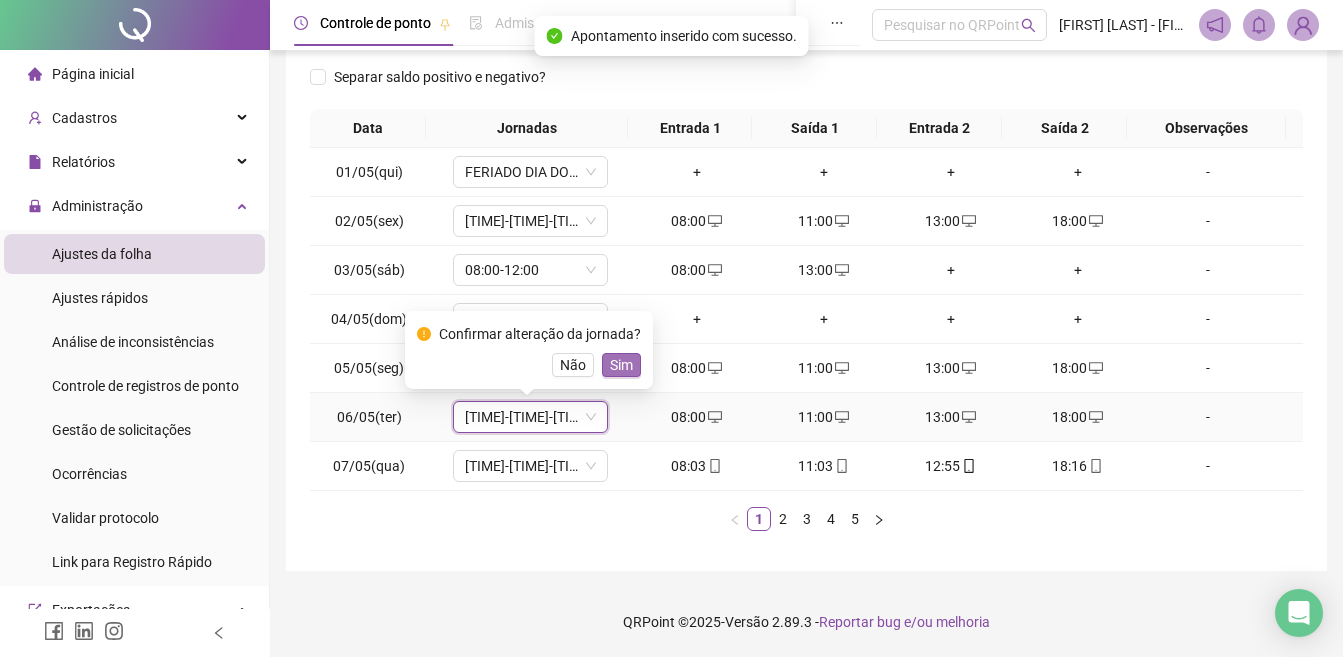 click on "Sim" at bounding box center (621, 365) 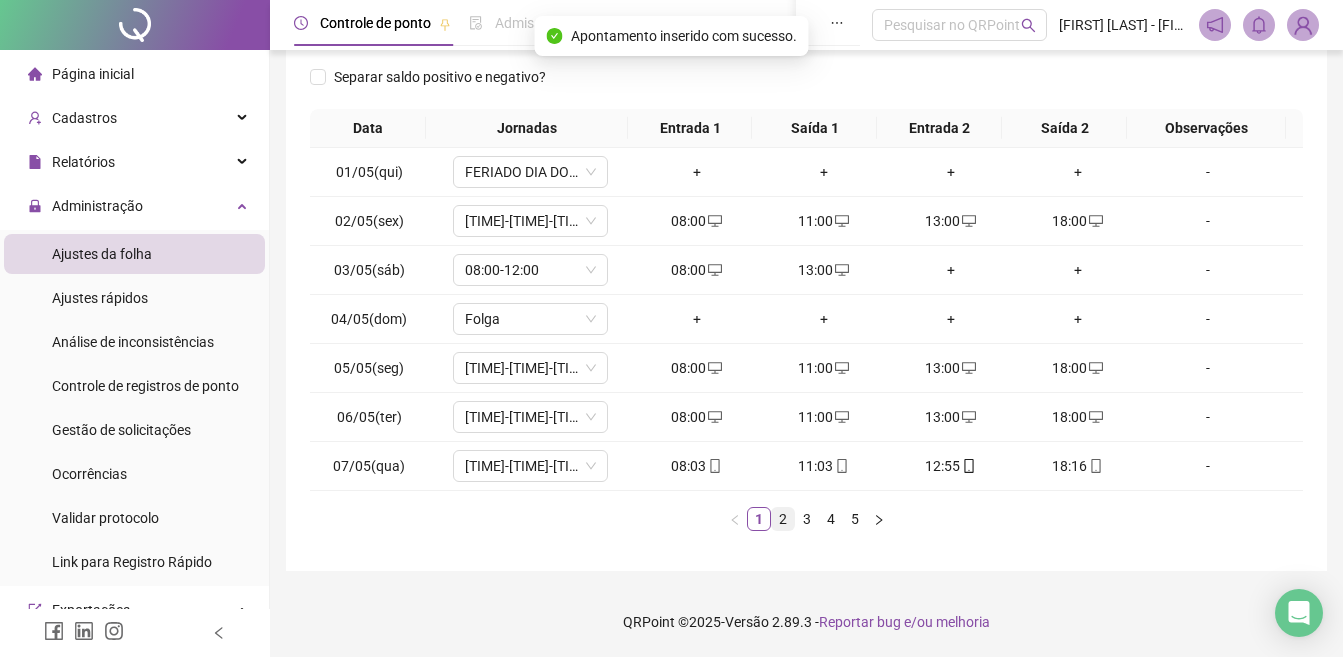 click on "2" at bounding box center [783, 519] 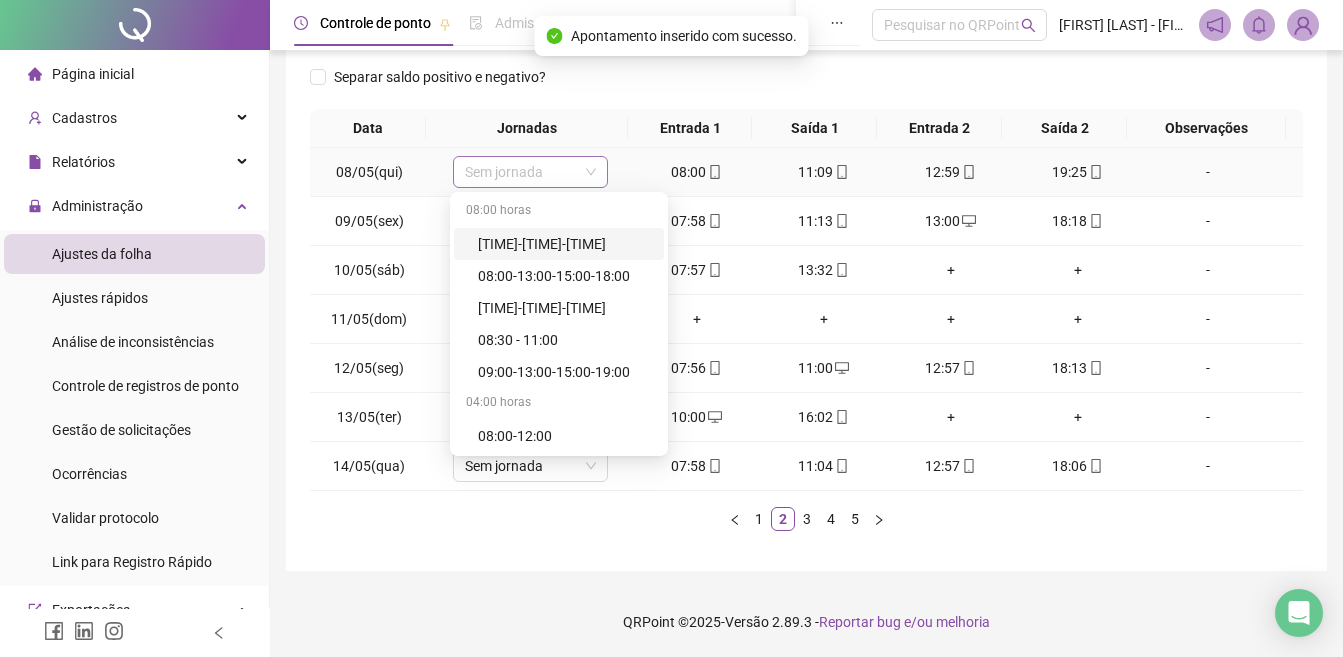 click on "Sem jornada" at bounding box center [530, 172] 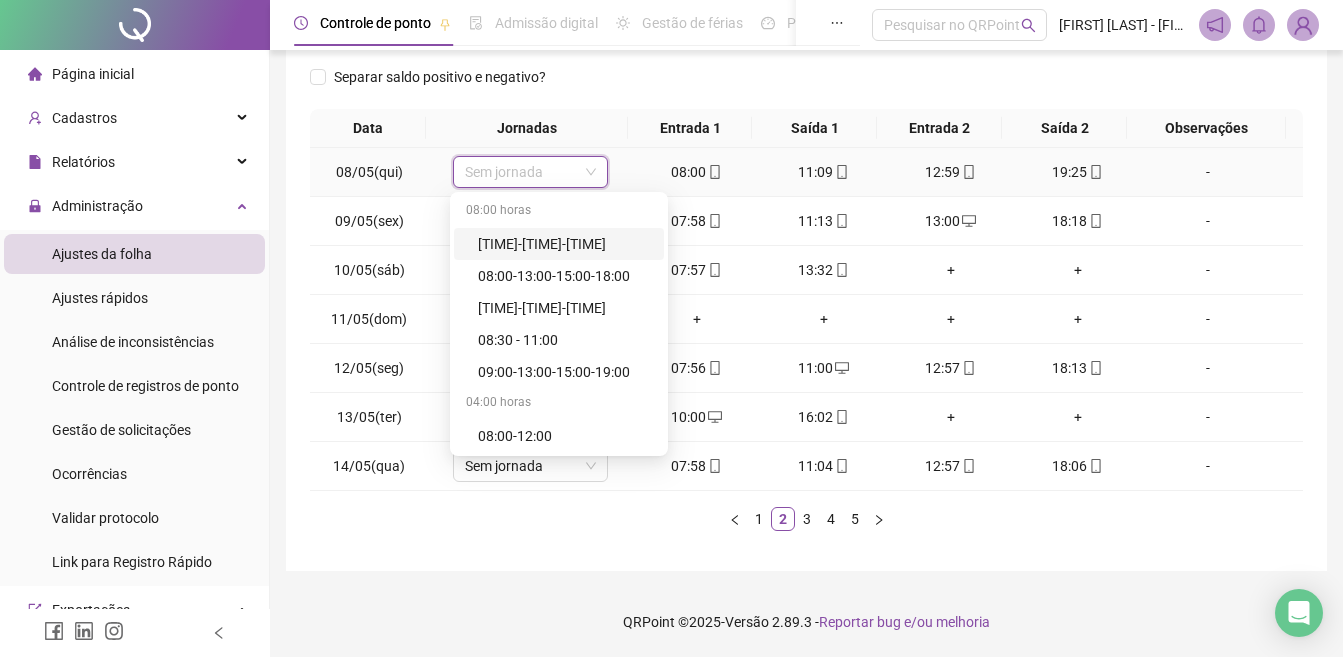click on "[TIME]-[TIME]-[TIME]" at bounding box center (565, 244) 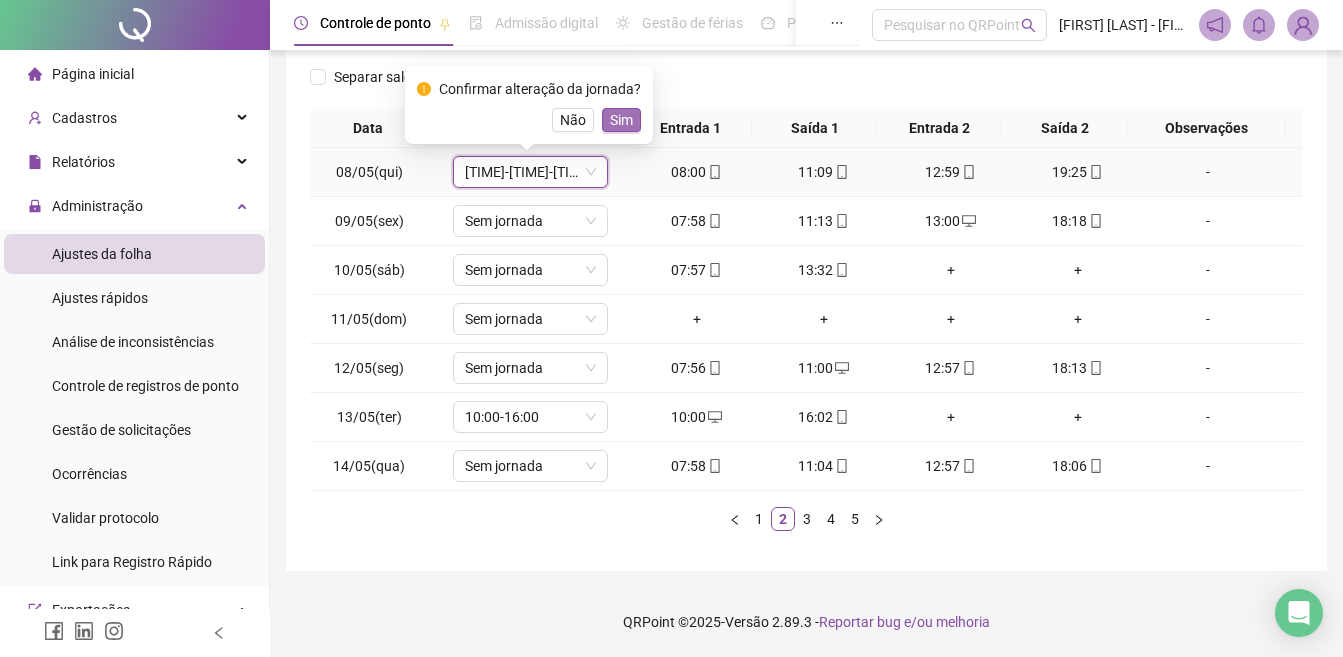 click on "Sim" at bounding box center (621, 120) 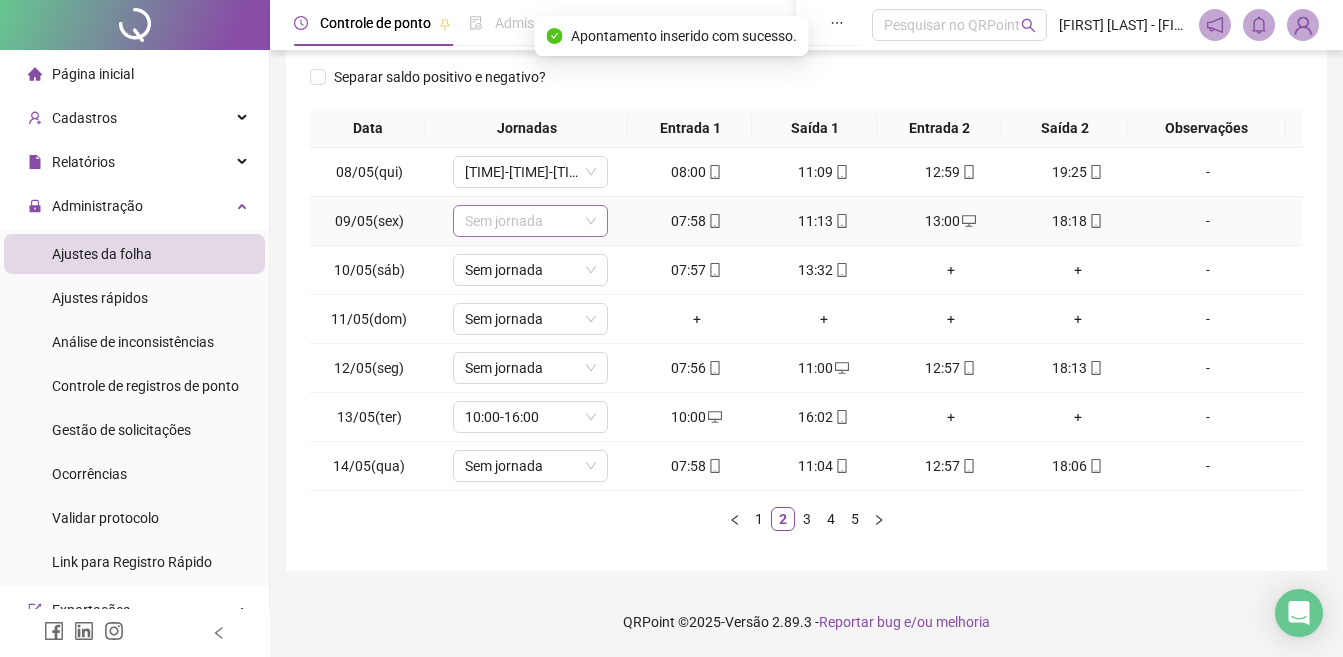 click on "Sem jornada" at bounding box center (530, 221) 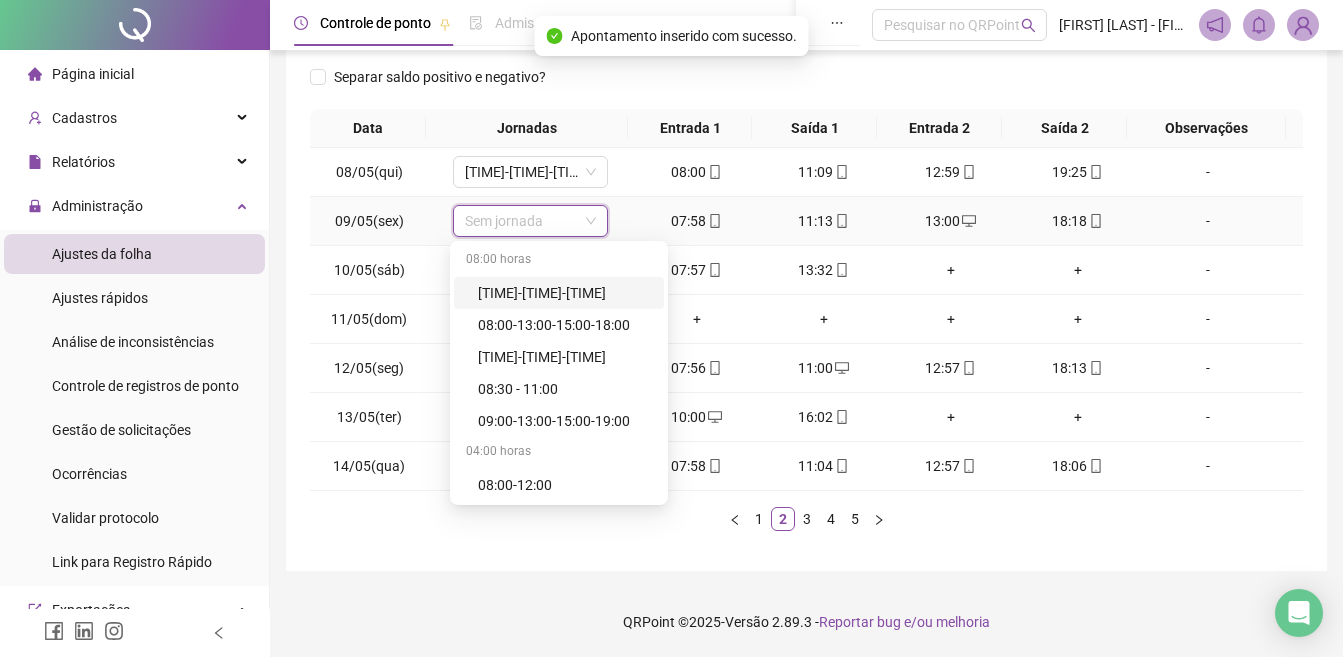 click on "[TIME]-[TIME]-[TIME]" at bounding box center (565, 293) 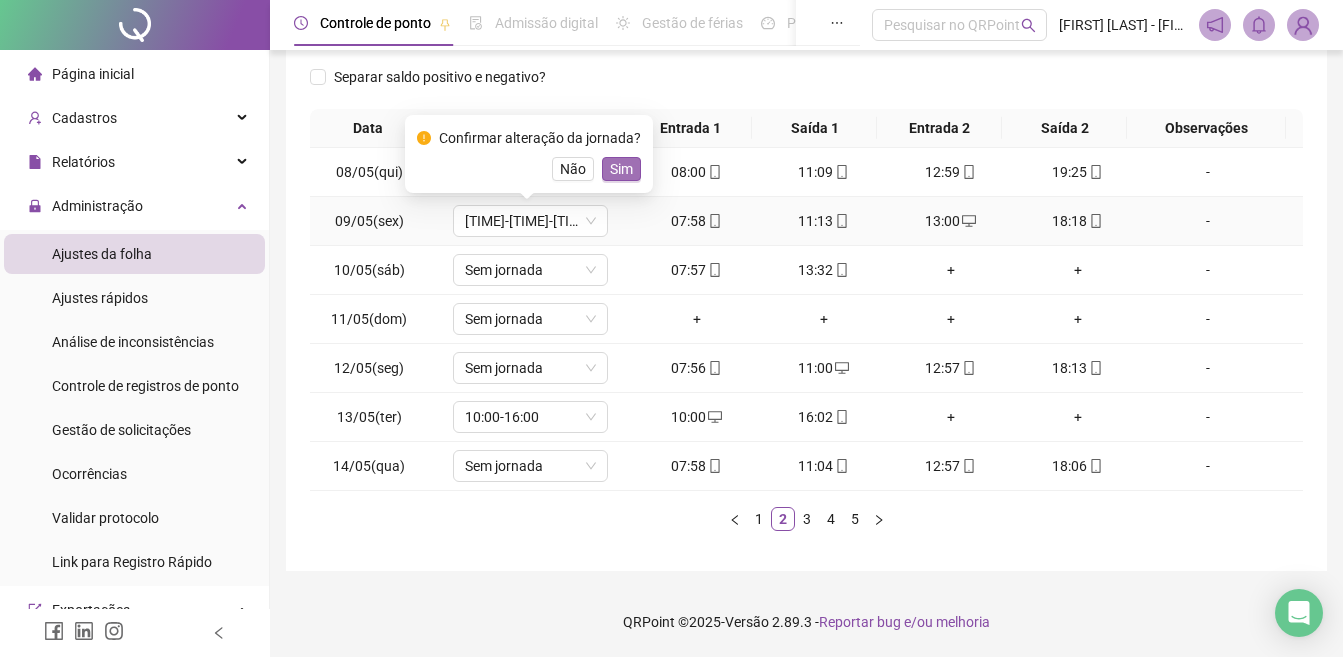 click on "Sim" at bounding box center (621, 169) 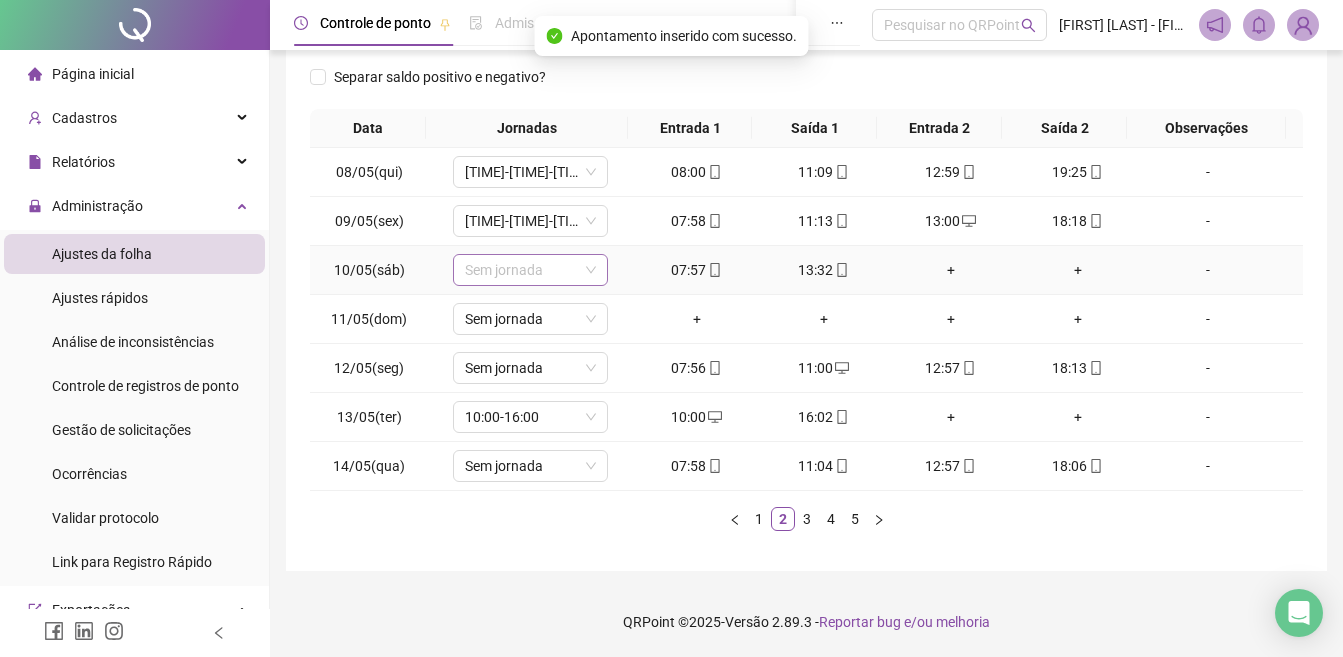 click on "Sem jornada" at bounding box center [530, 270] 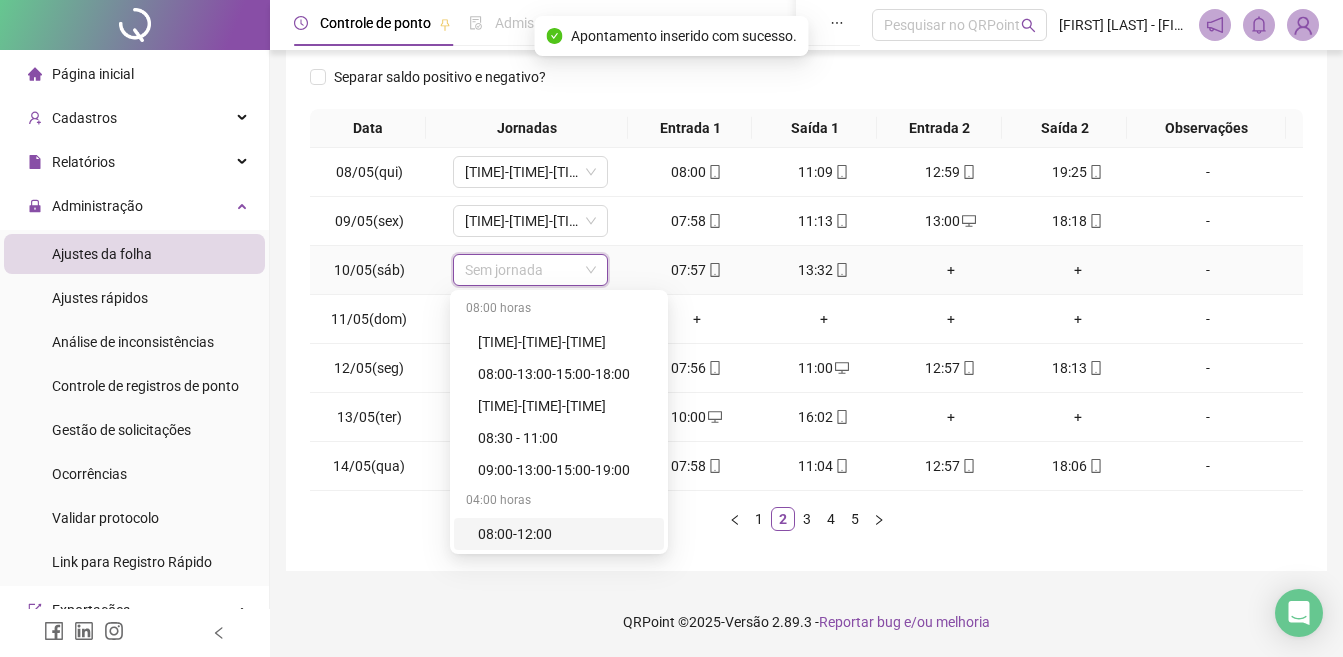 click on "08:00-12:00" at bounding box center (565, 534) 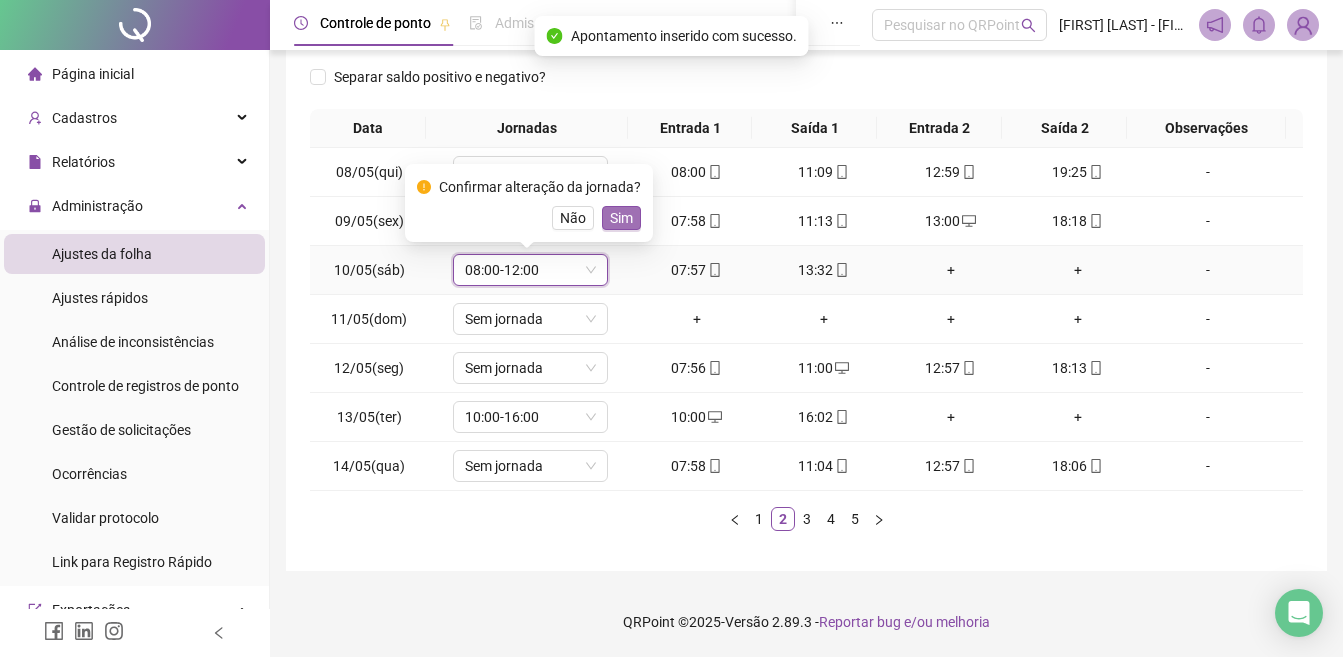 click on "Sim" at bounding box center (621, 218) 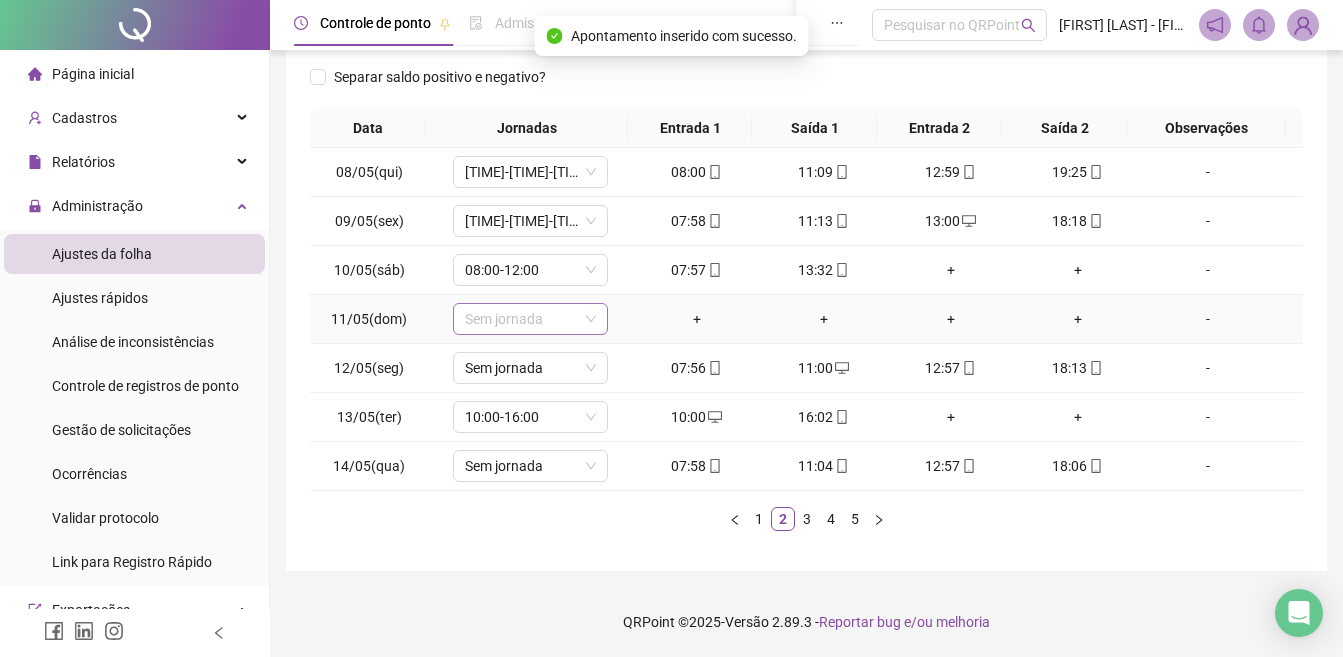 click on "Sem jornada" at bounding box center [530, 319] 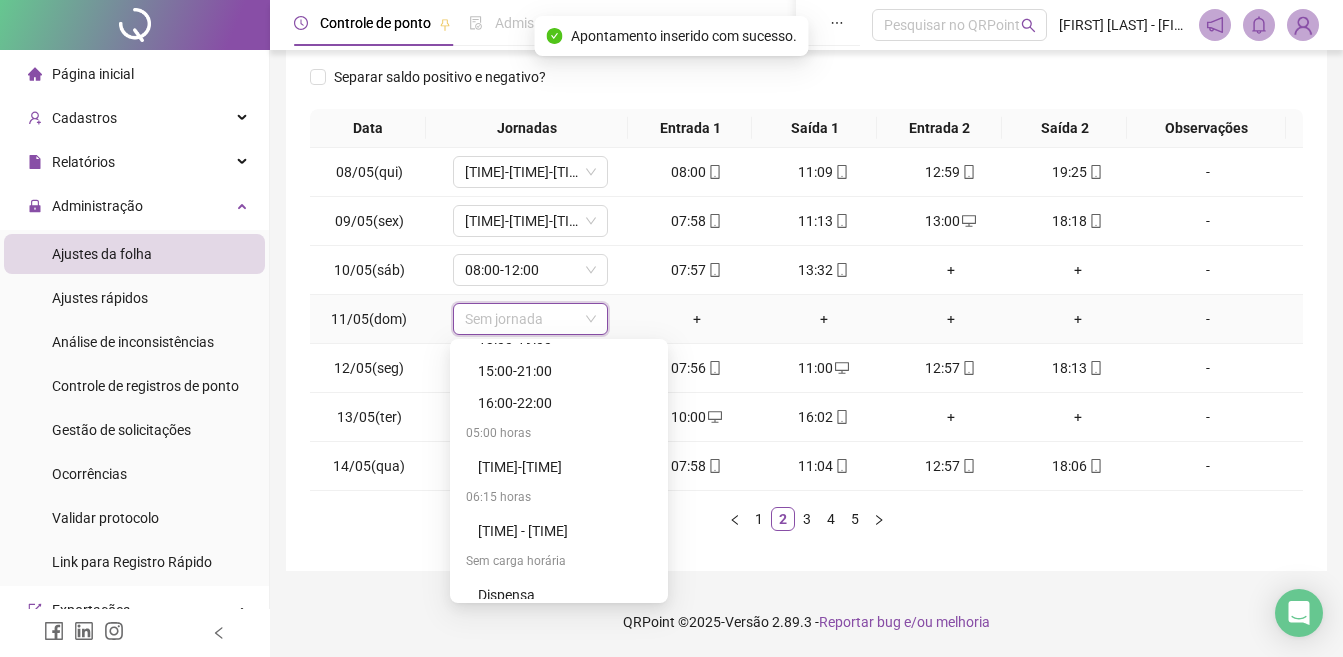 scroll, scrollTop: 640, scrollLeft: 0, axis: vertical 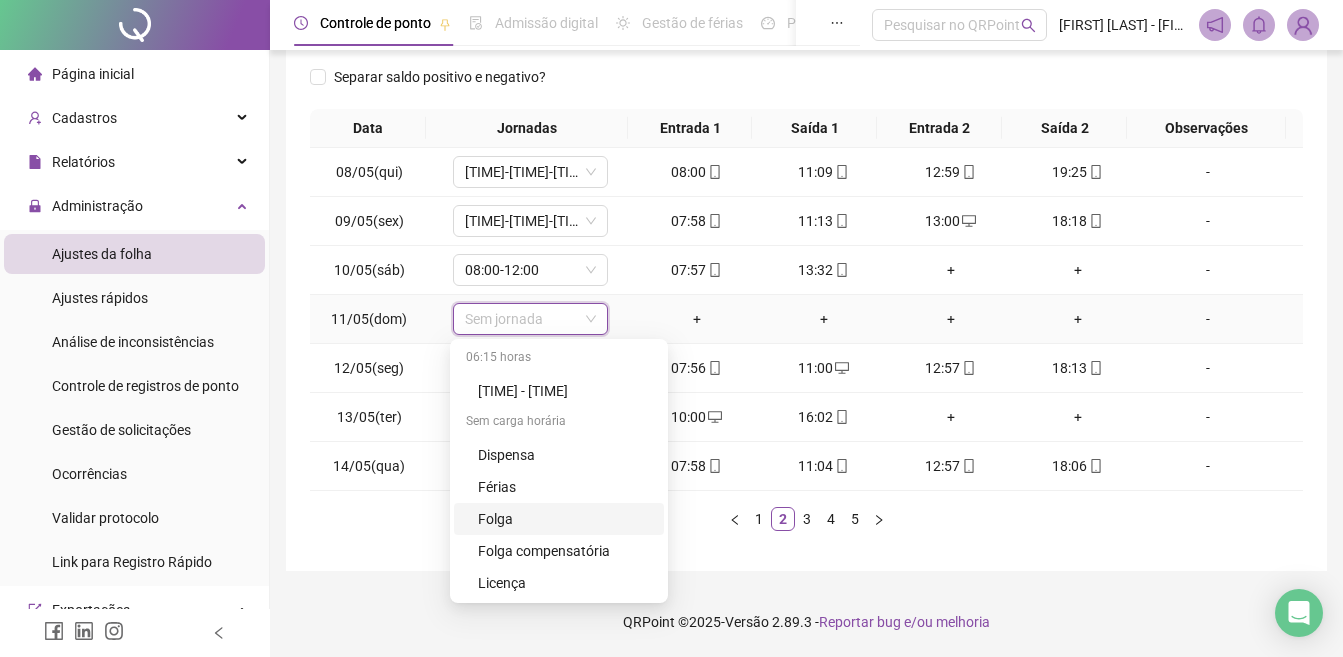 click on "Folga" at bounding box center (565, 519) 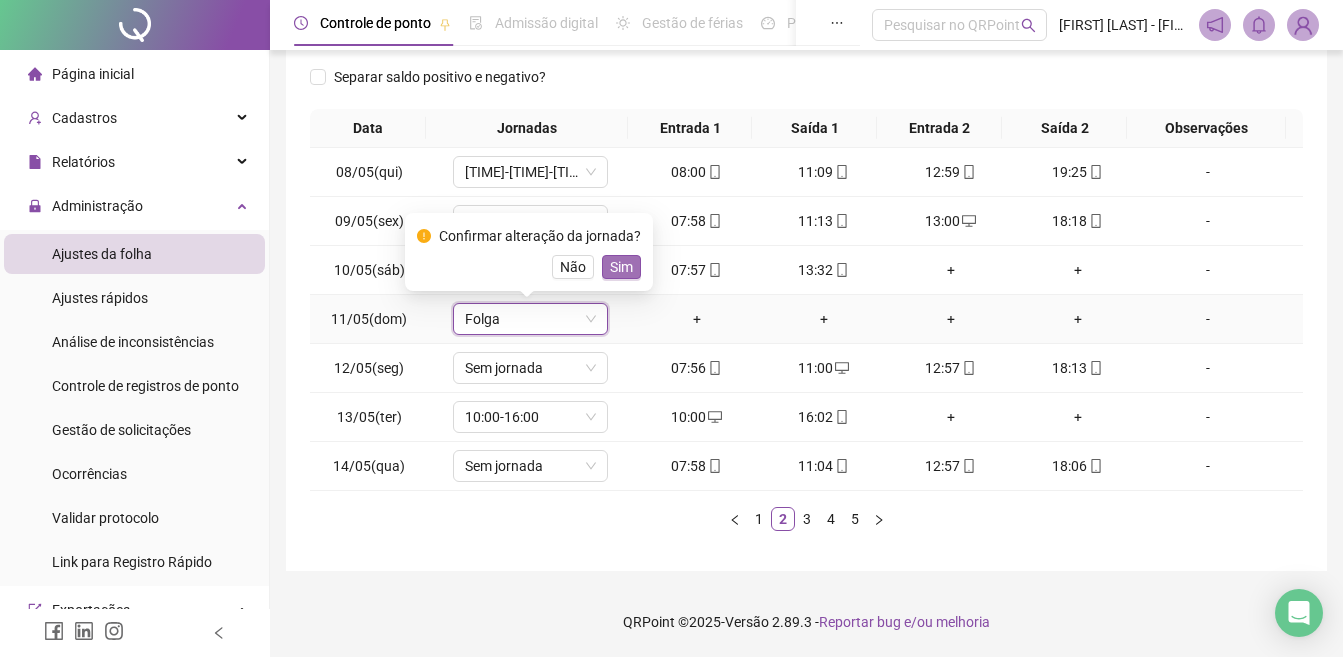 click on "Sim" at bounding box center (621, 267) 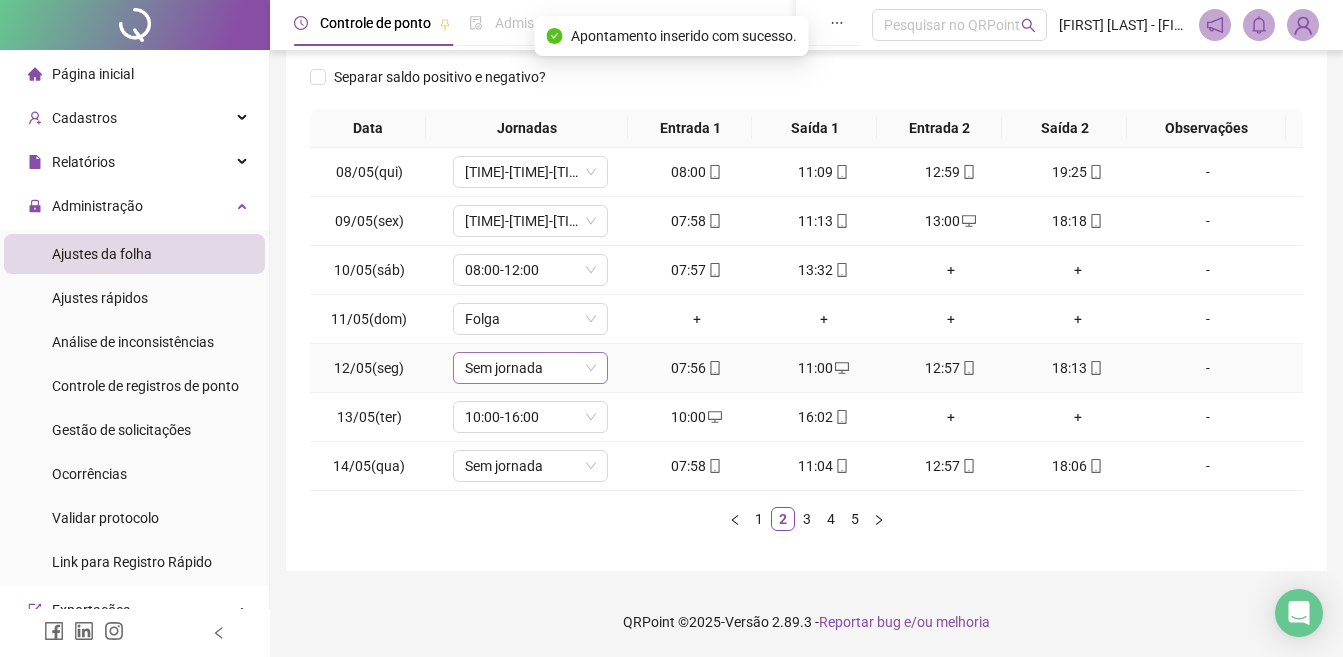 click on "Sem jornada" at bounding box center [530, 368] 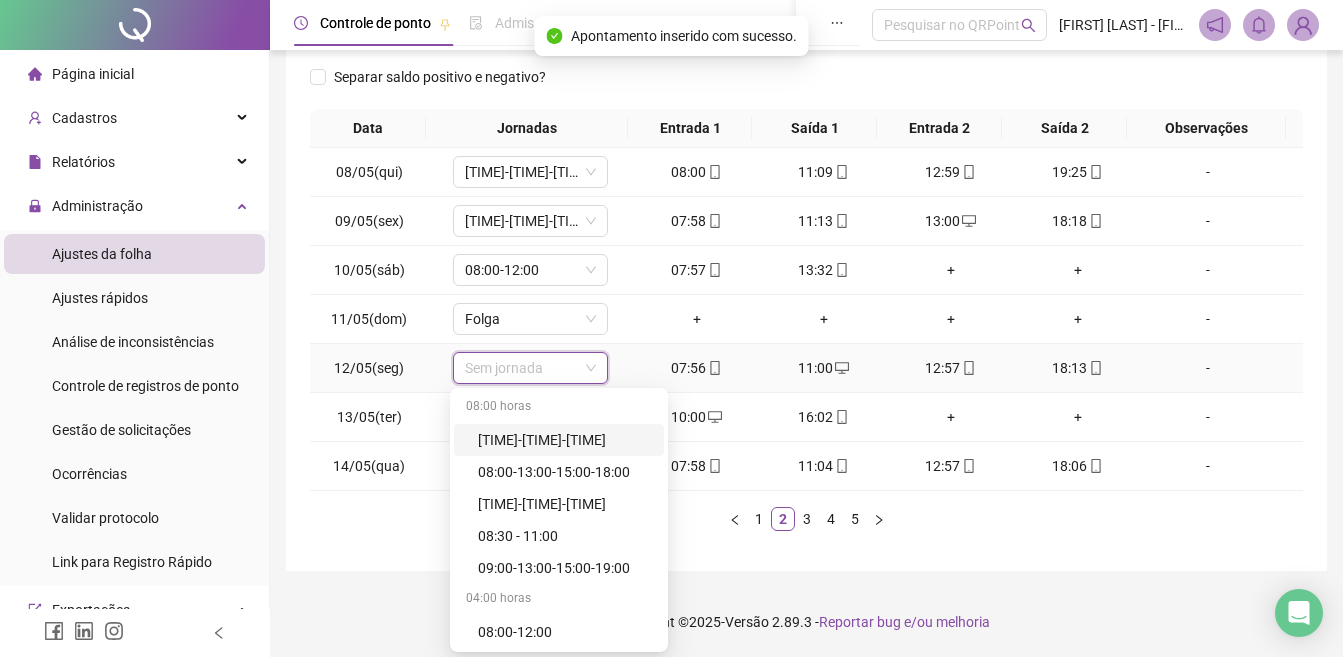 click on "[TIME]-[TIME]-[TIME]" at bounding box center (565, 440) 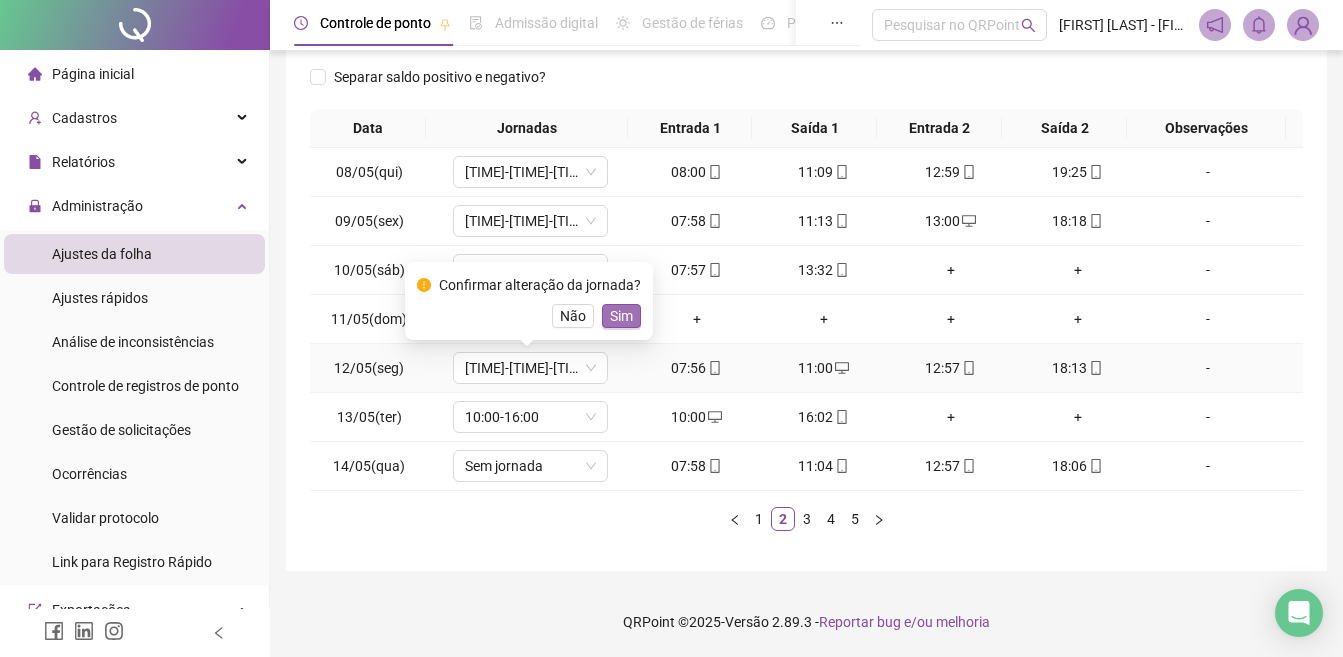 click on "Sim" at bounding box center (621, 316) 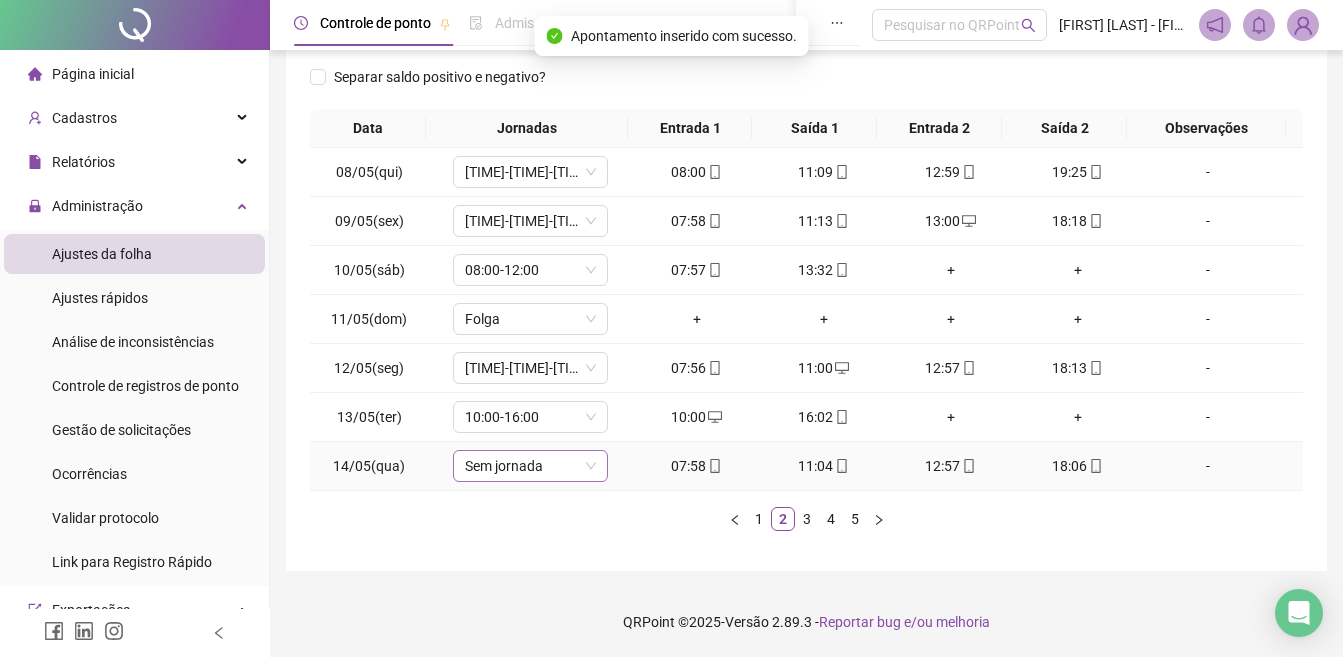 click on "Sem jornada" at bounding box center [530, 466] 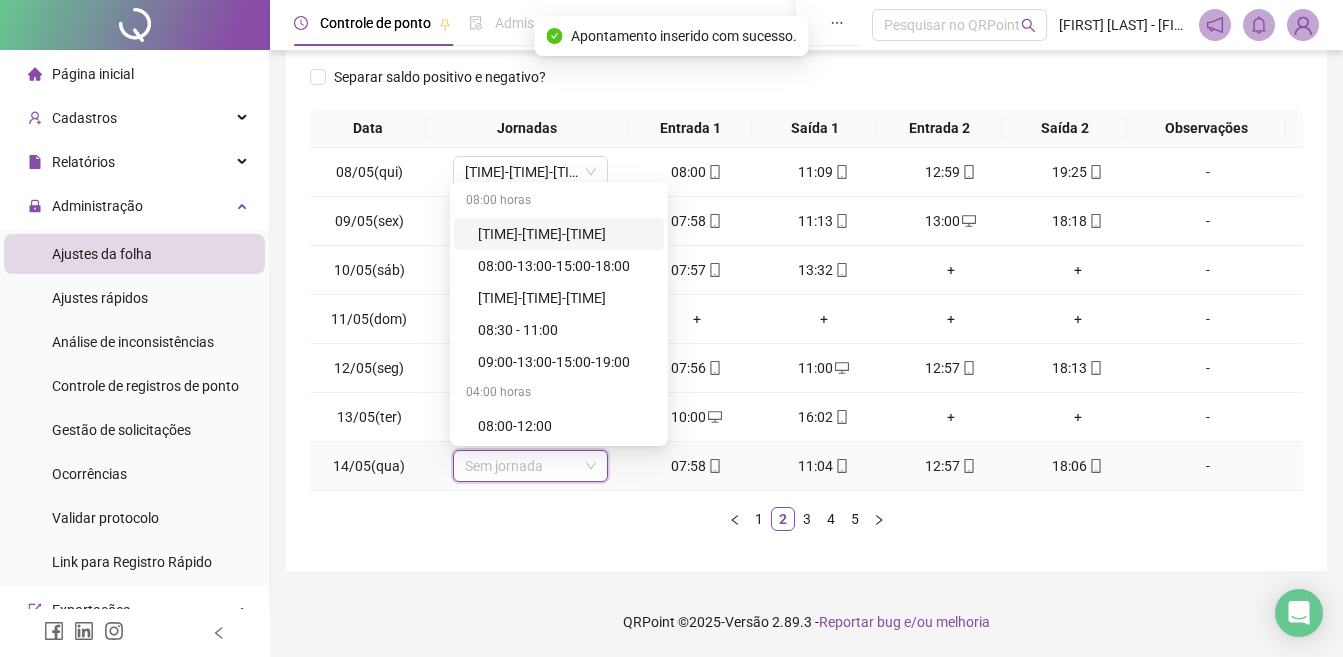 click on "[TIME]-[TIME]-[TIME]" at bounding box center (565, 234) 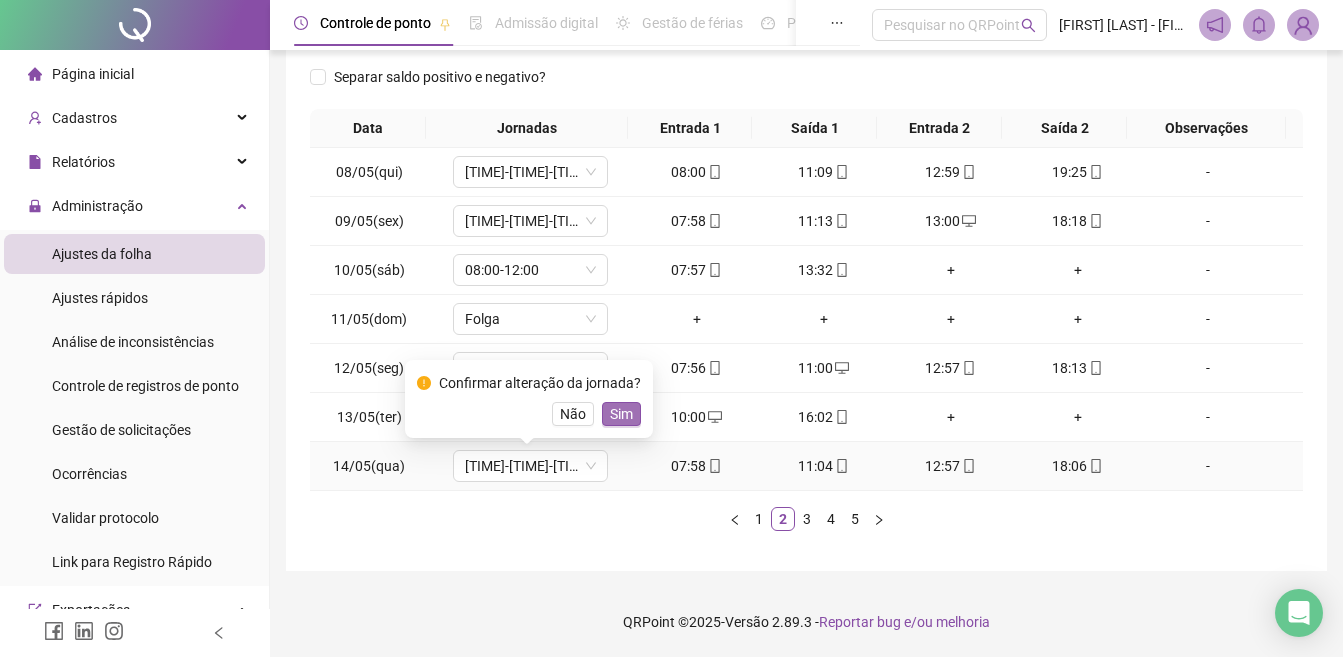 click on "Sim" at bounding box center [621, 414] 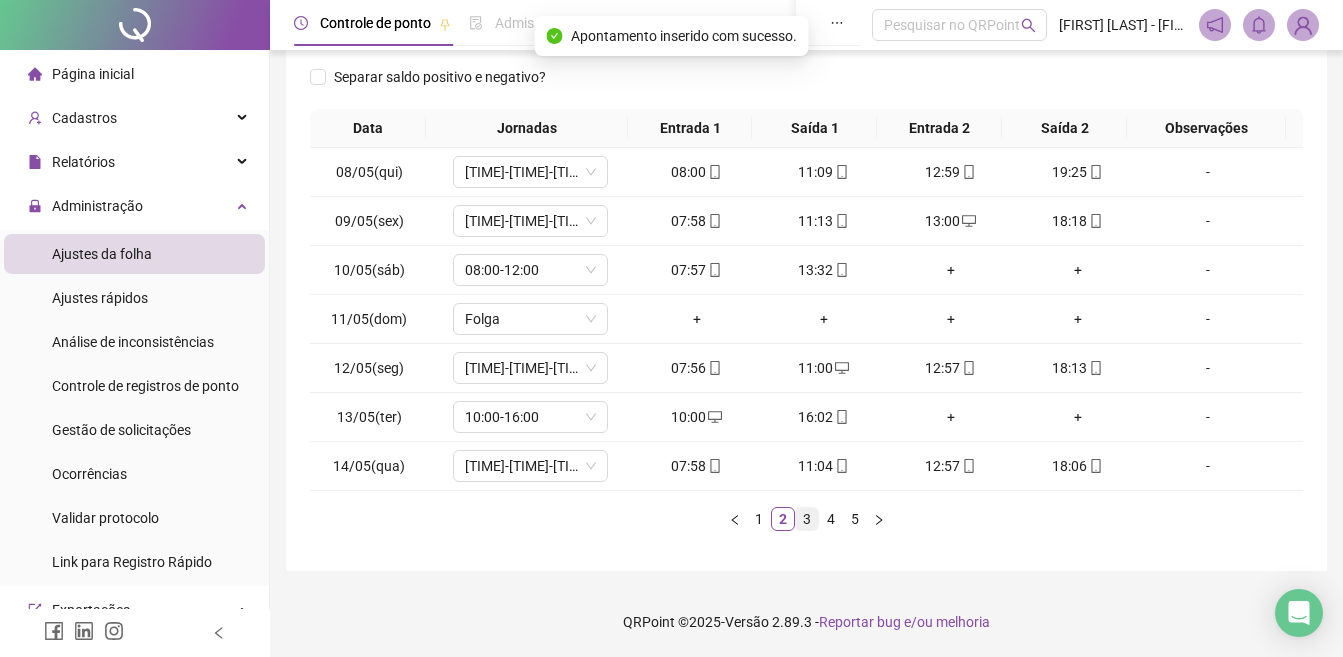click on "3" at bounding box center [807, 519] 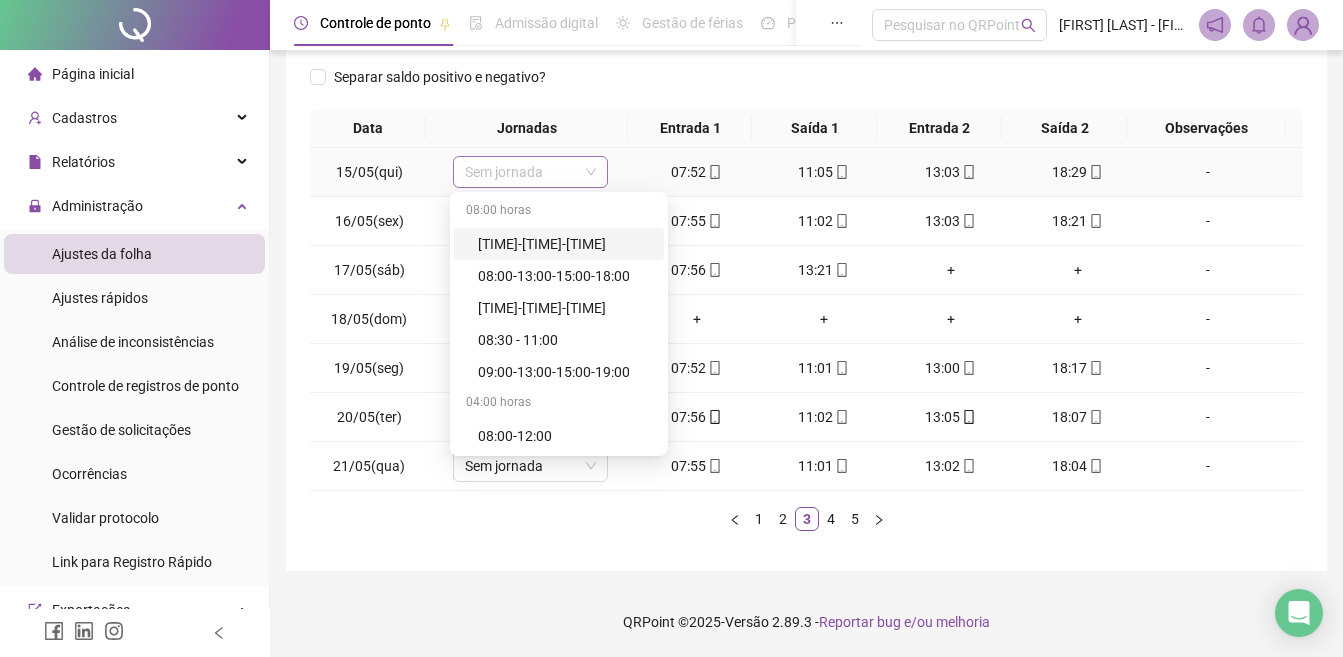 click on "Sem jornada" at bounding box center [530, 172] 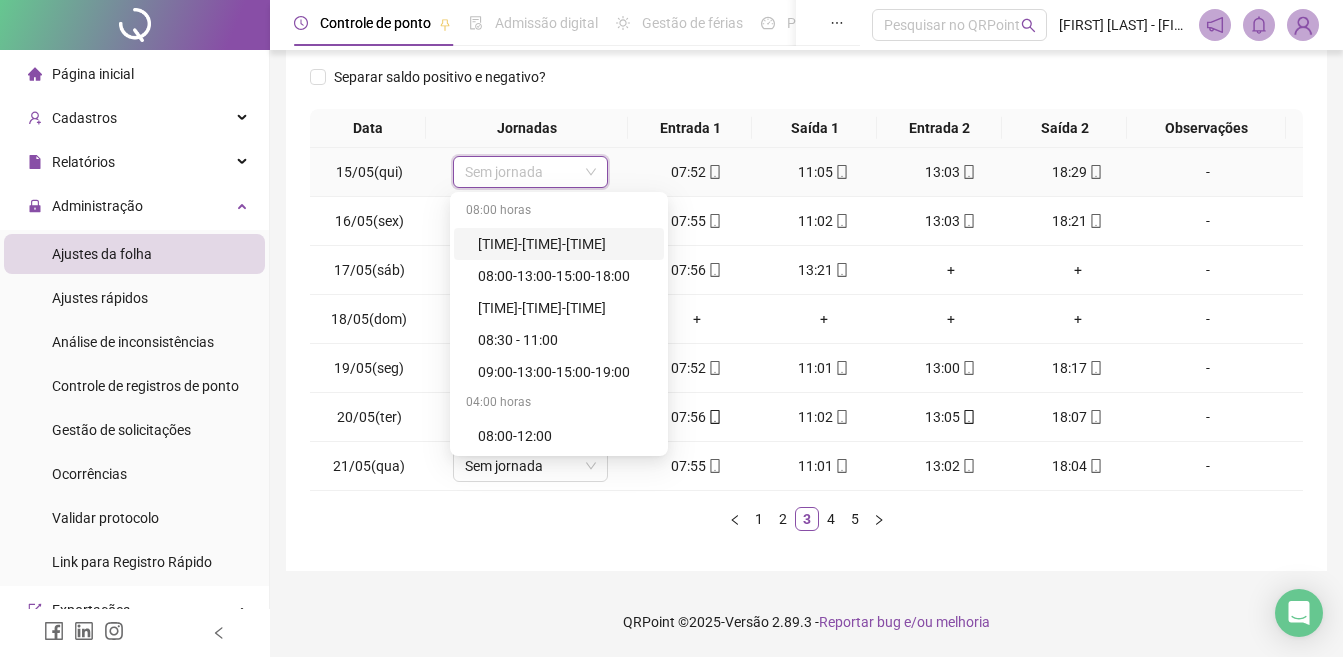 click on "[TIME]-[TIME]-[TIME]" at bounding box center (565, 244) 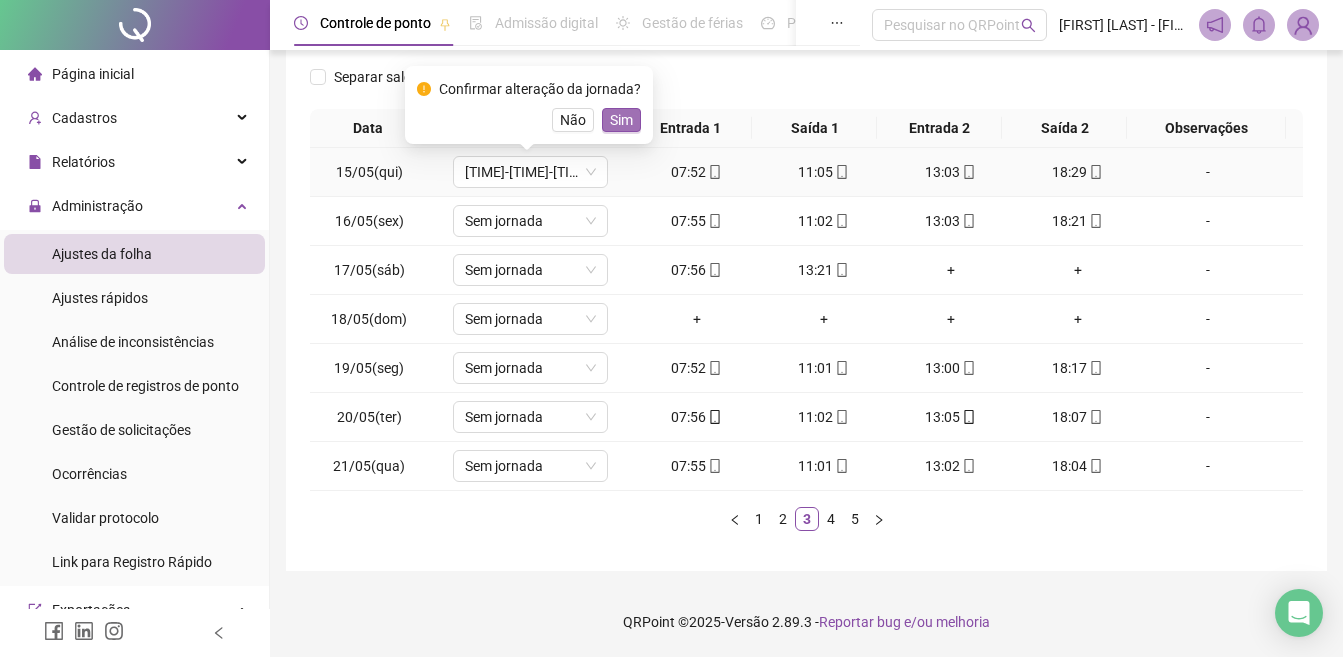 click on "Sim" at bounding box center [621, 120] 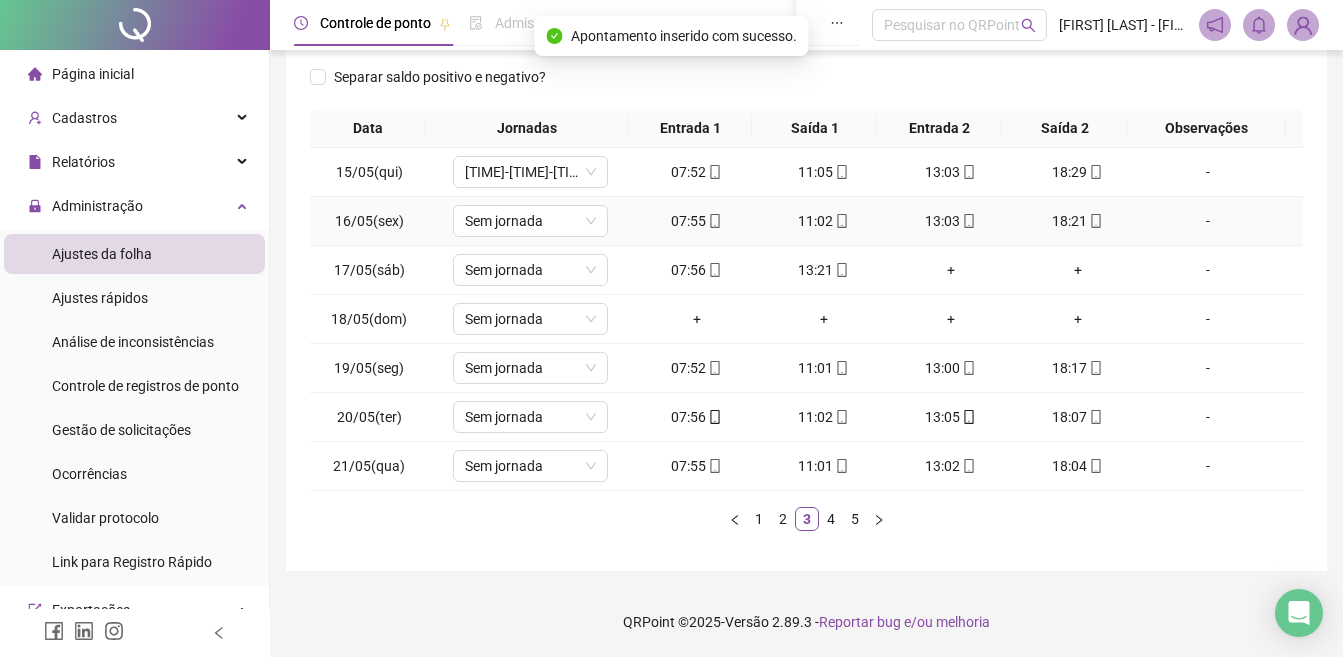 click on "Sem jornada" at bounding box center (530, 221) 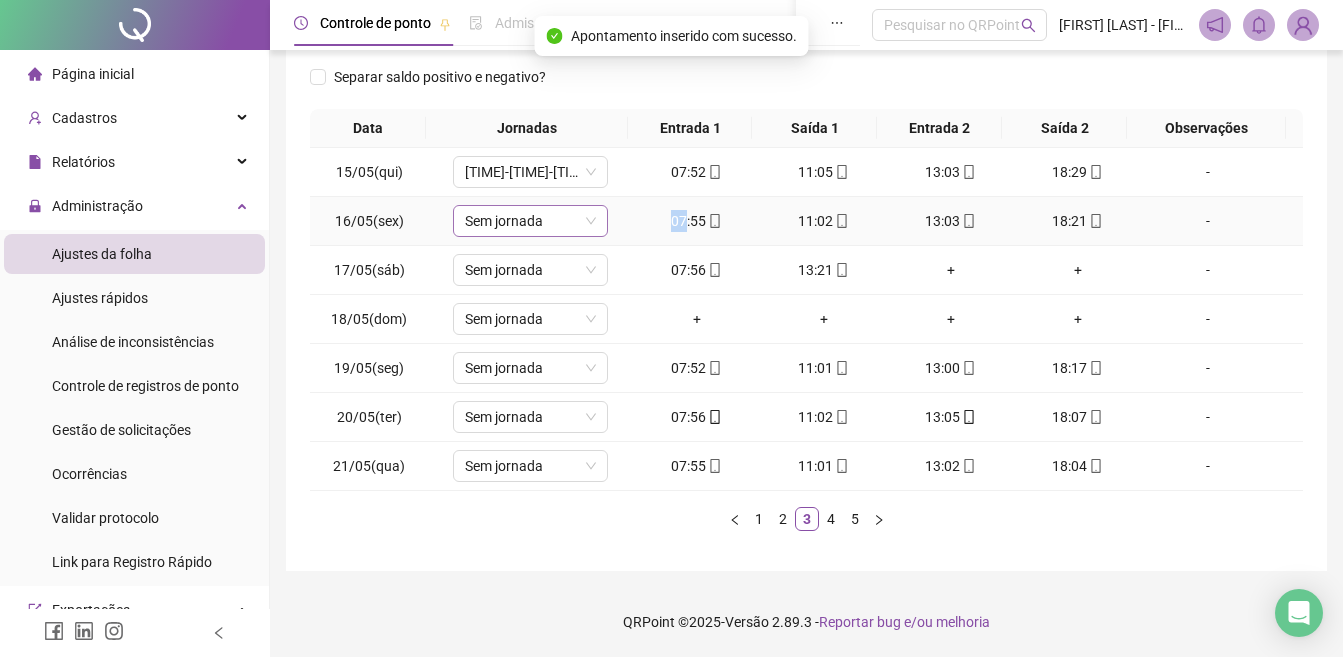 click on "Sem jornada" at bounding box center [530, 221] 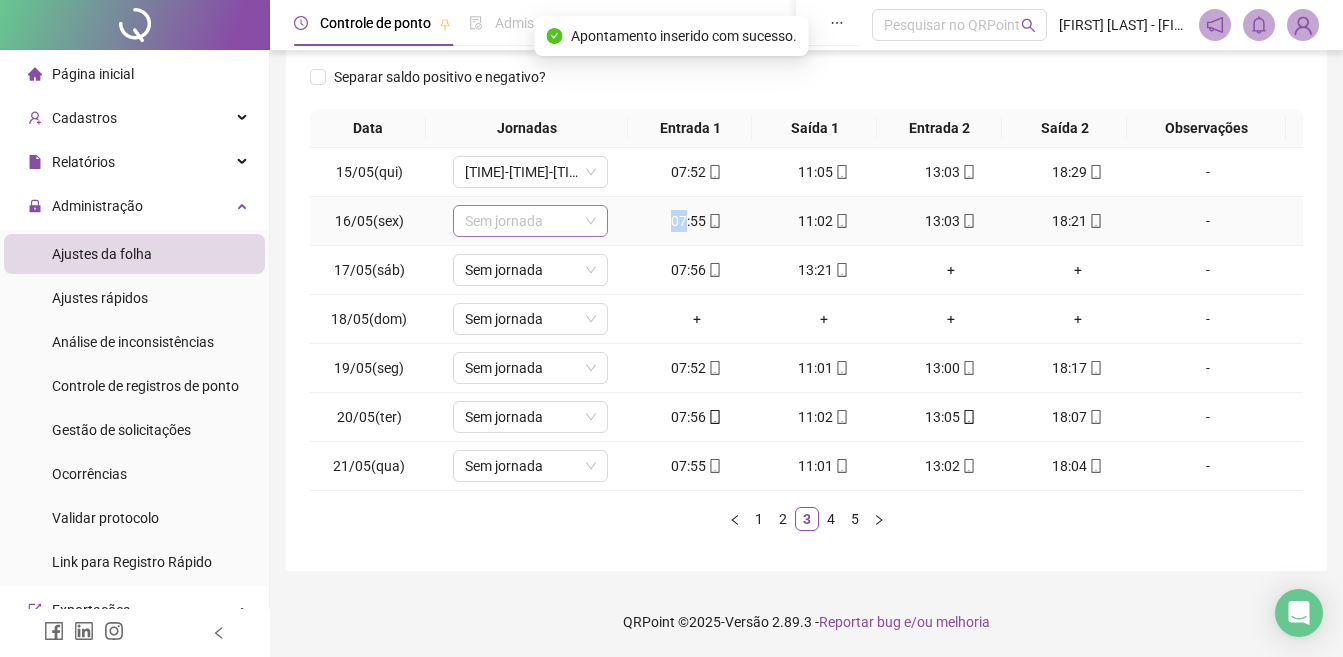 click on "Sem jornada" at bounding box center (530, 221) 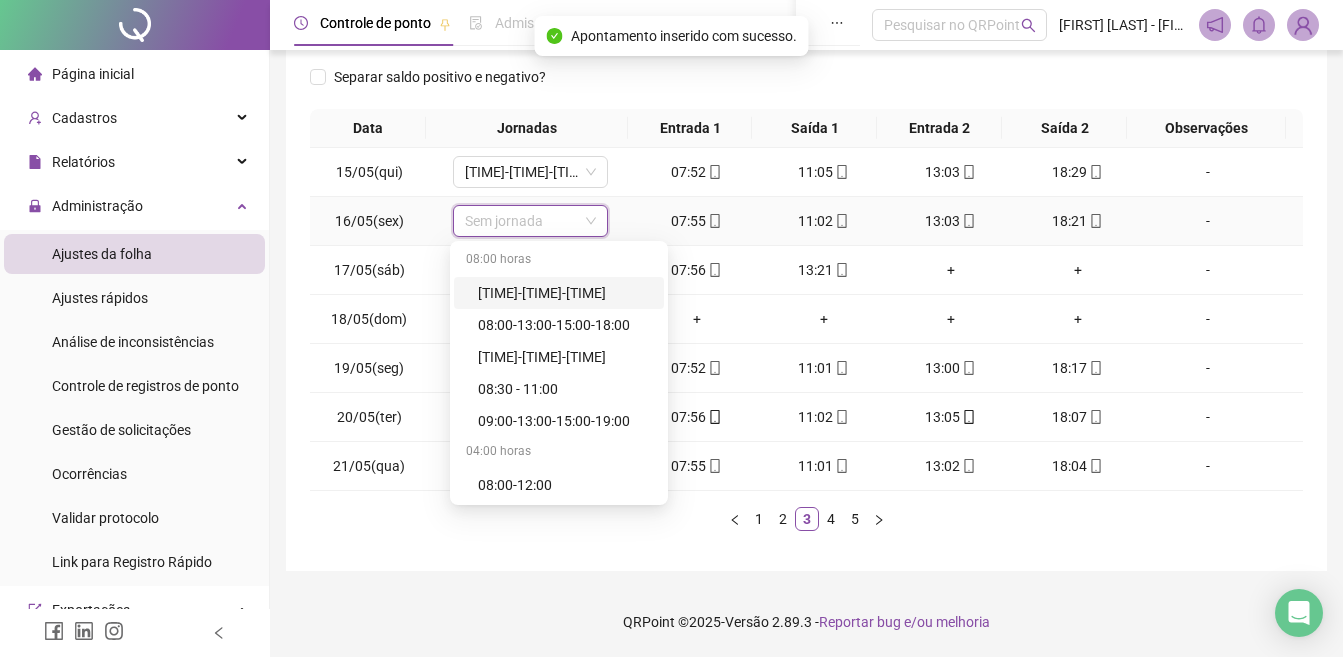 drag, startPoint x: 626, startPoint y: 282, endPoint x: 628, endPoint y: 292, distance: 10.198039 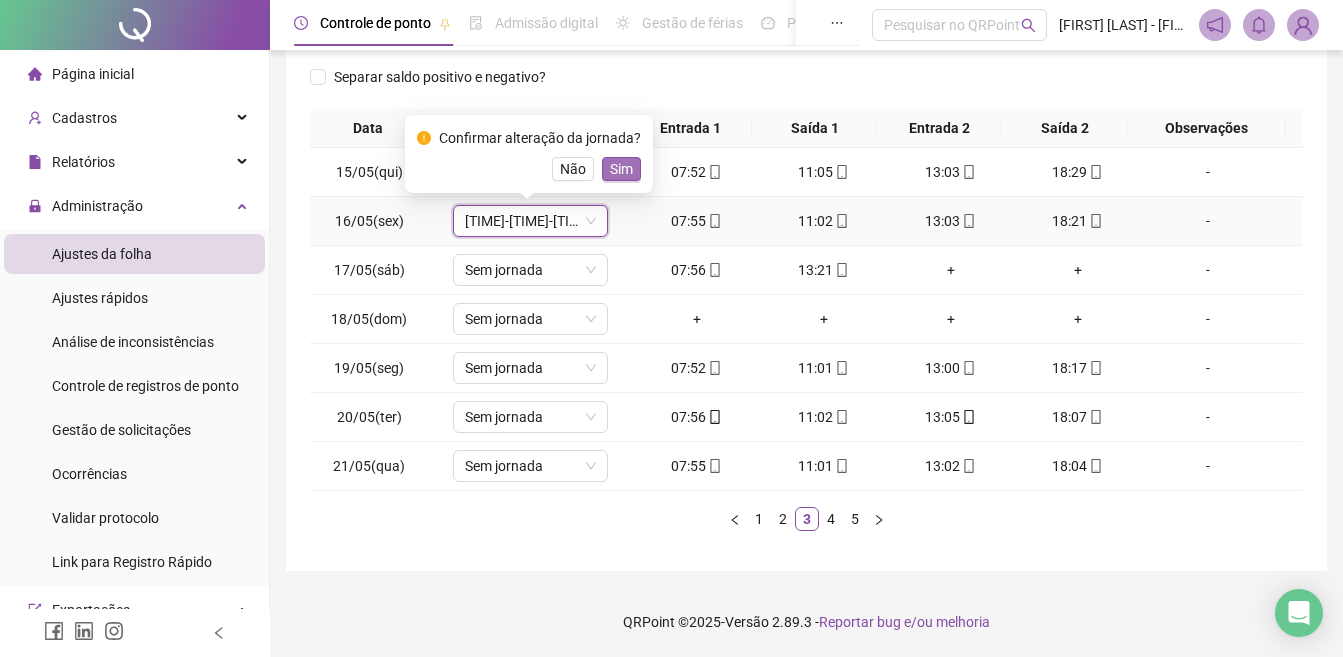 click on "Sim" at bounding box center (621, 169) 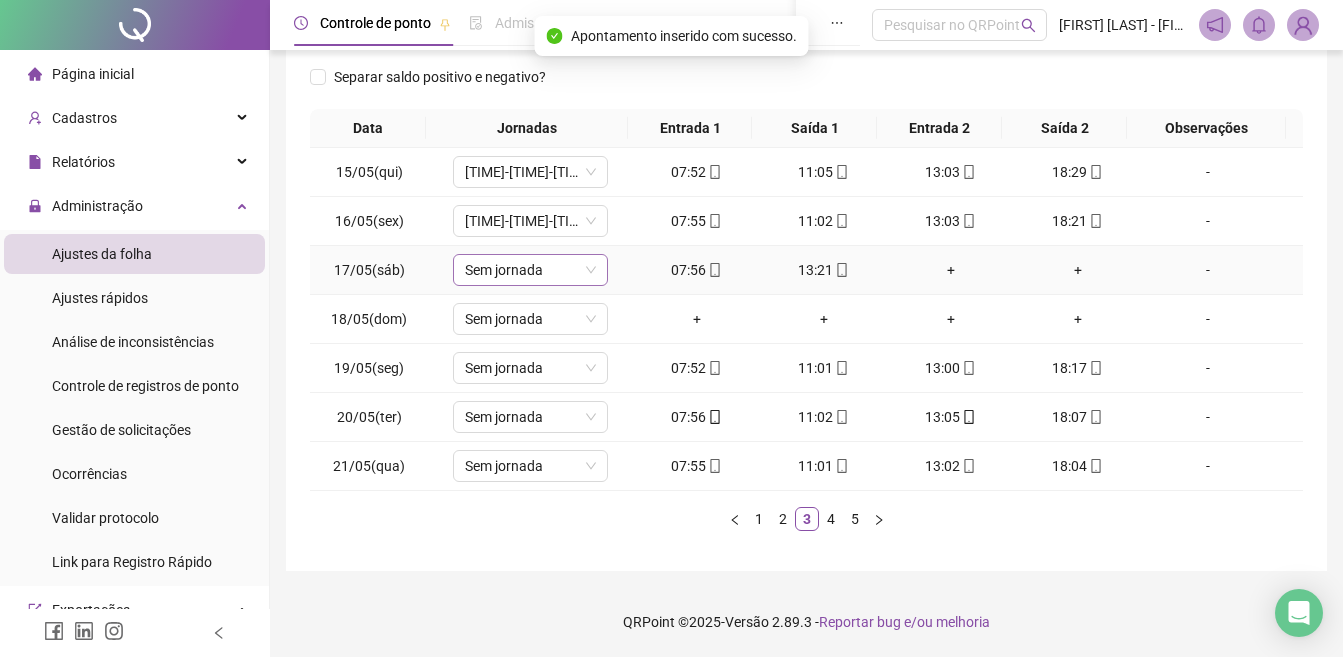 click on "Sem jornada" at bounding box center (530, 270) 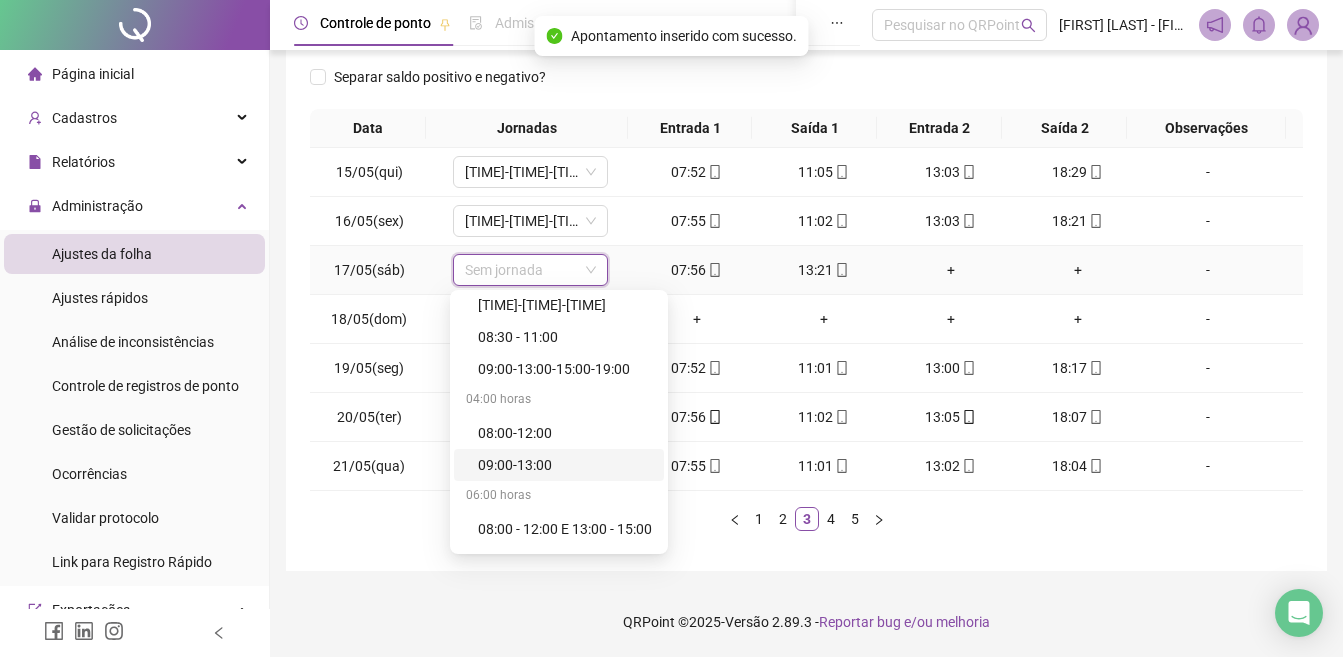 scroll, scrollTop: 100, scrollLeft: 0, axis: vertical 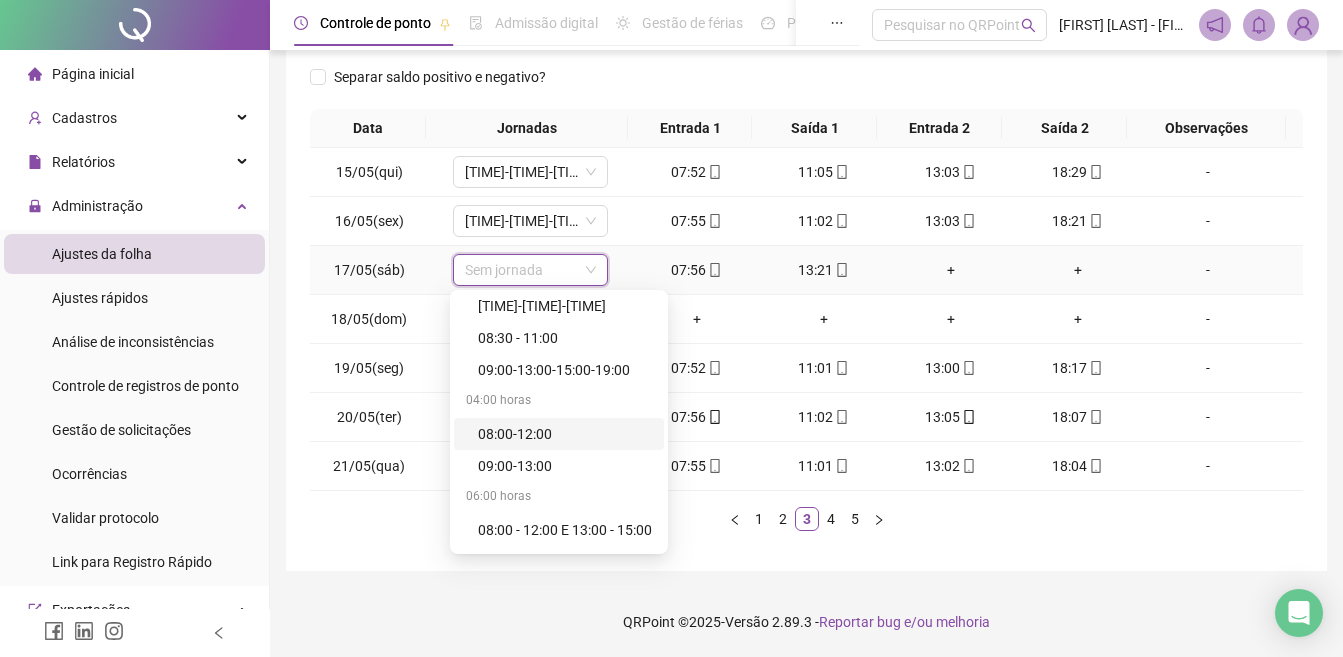 click on "08:00-12:00" at bounding box center (565, 434) 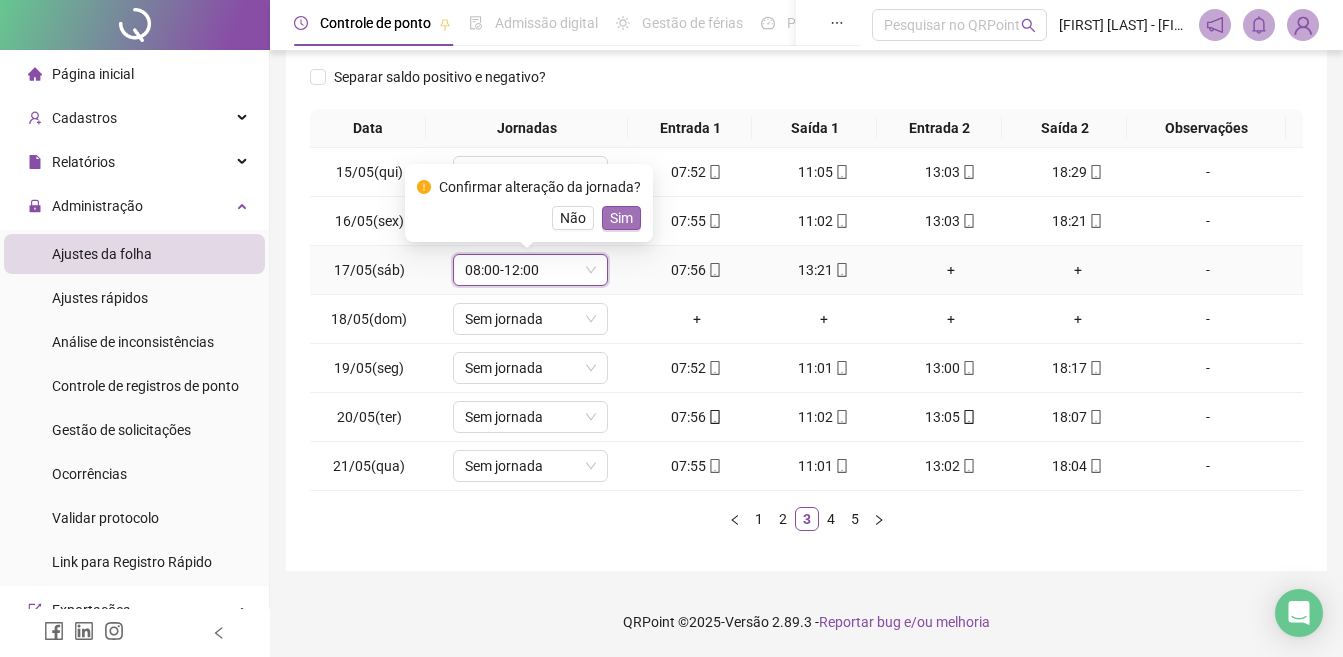 click on "Sim" at bounding box center [621, 218] 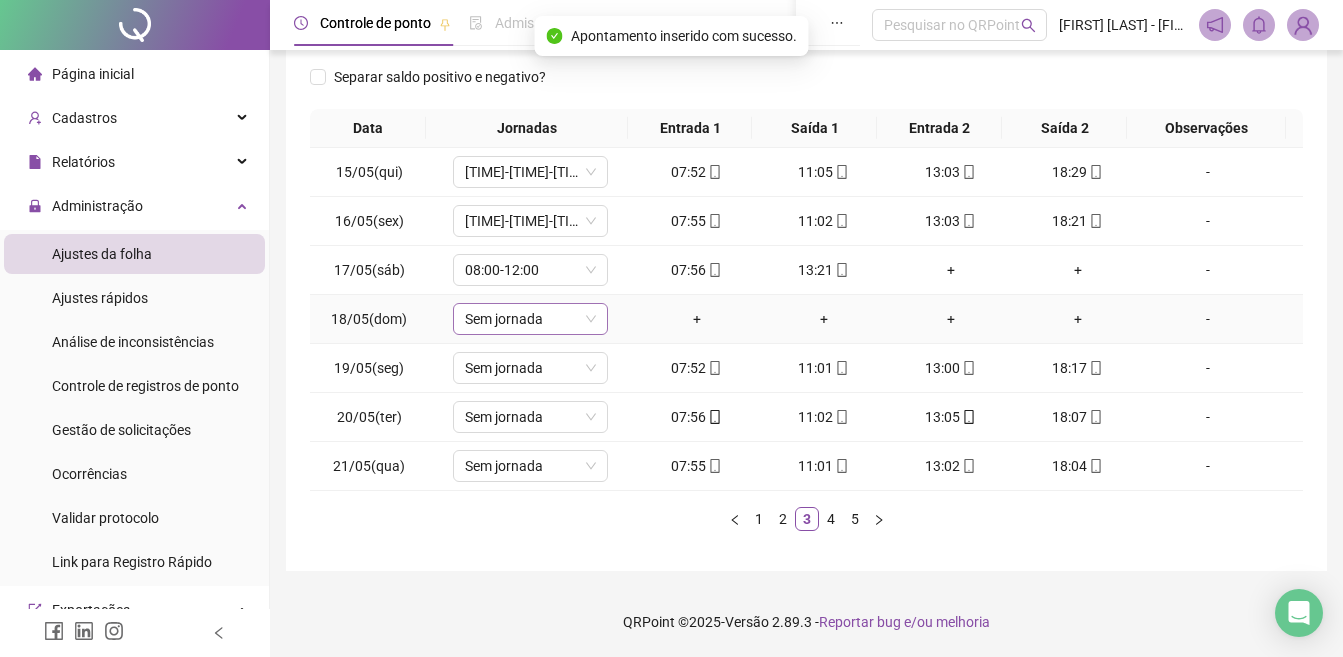 click on "Sem jornada" at bounding box center (530, 319) 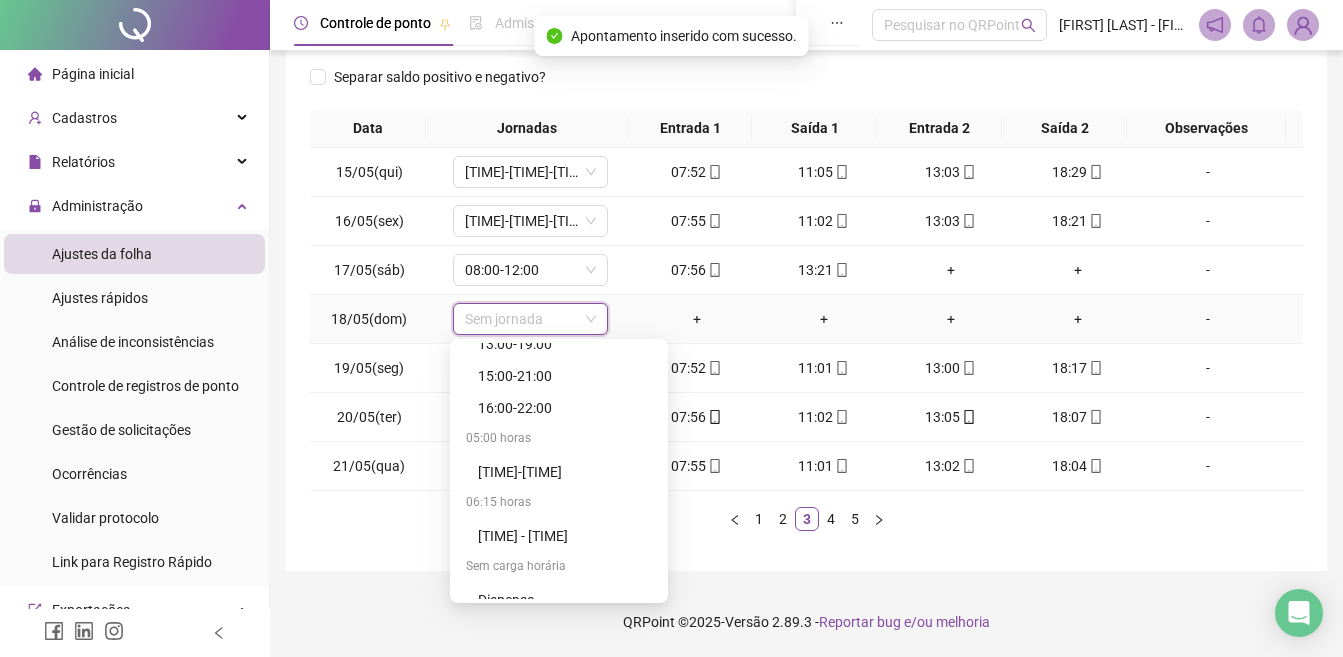 scroll, scrollTop: 640, scrollLeft: 0, axis: vertical 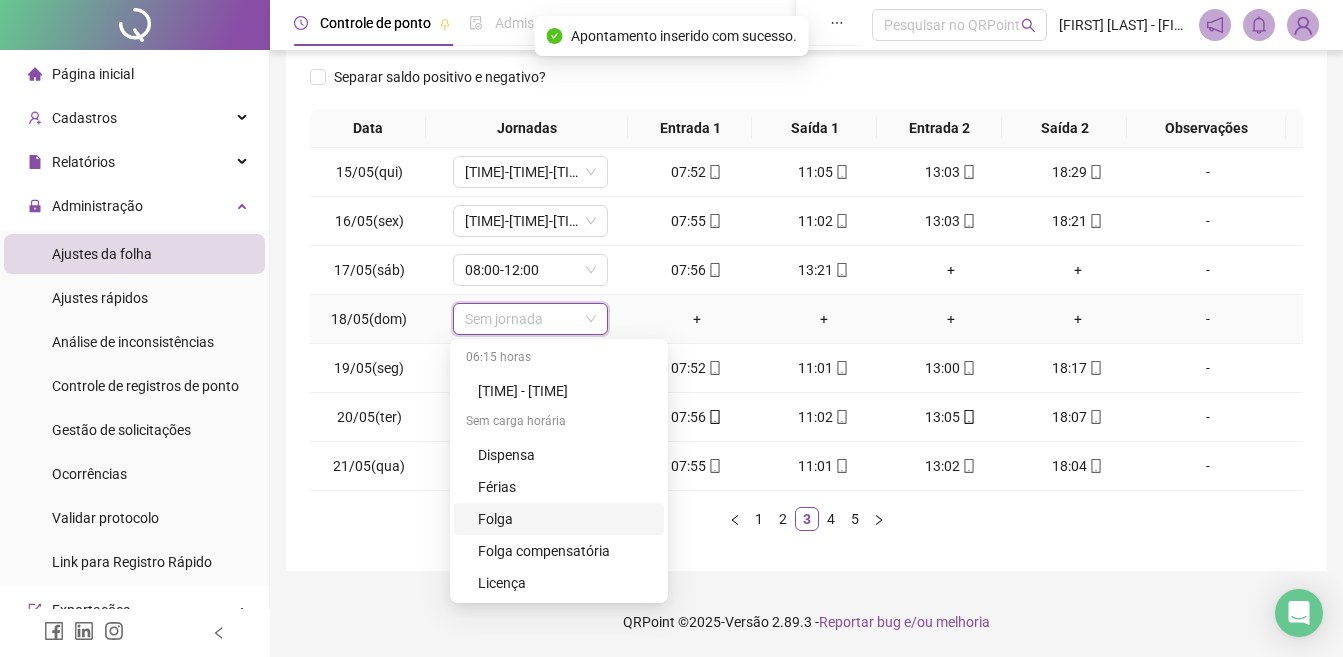 click on "Folga" at bounding box center [565, 519] 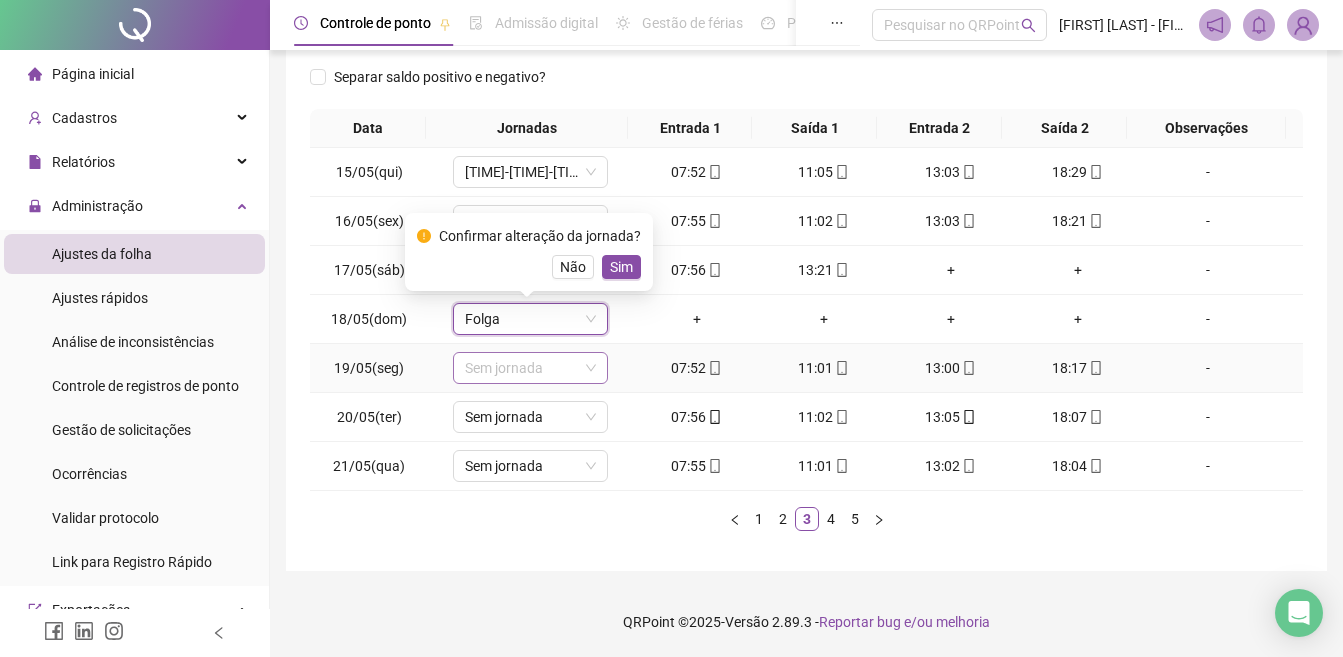 click on "Sem jornada" at bounding box center [530, 368] 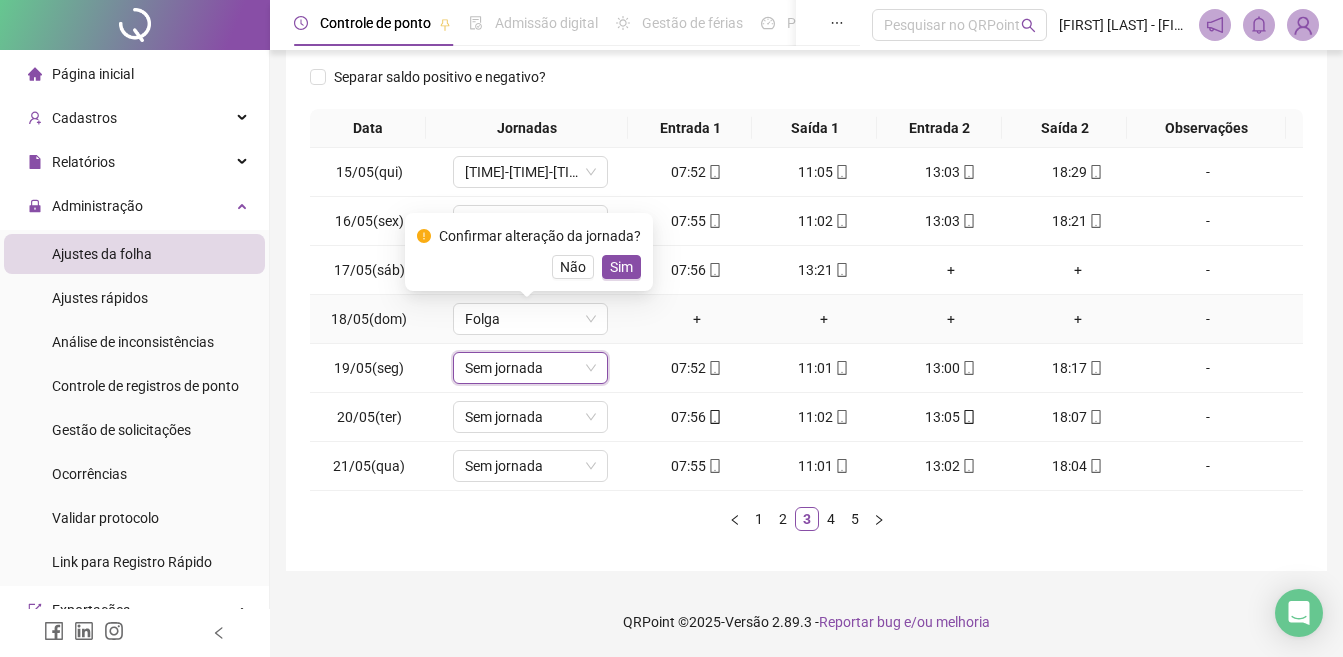 click on "Confirmar alteração da jornada?" at bounding box center (540, 236) 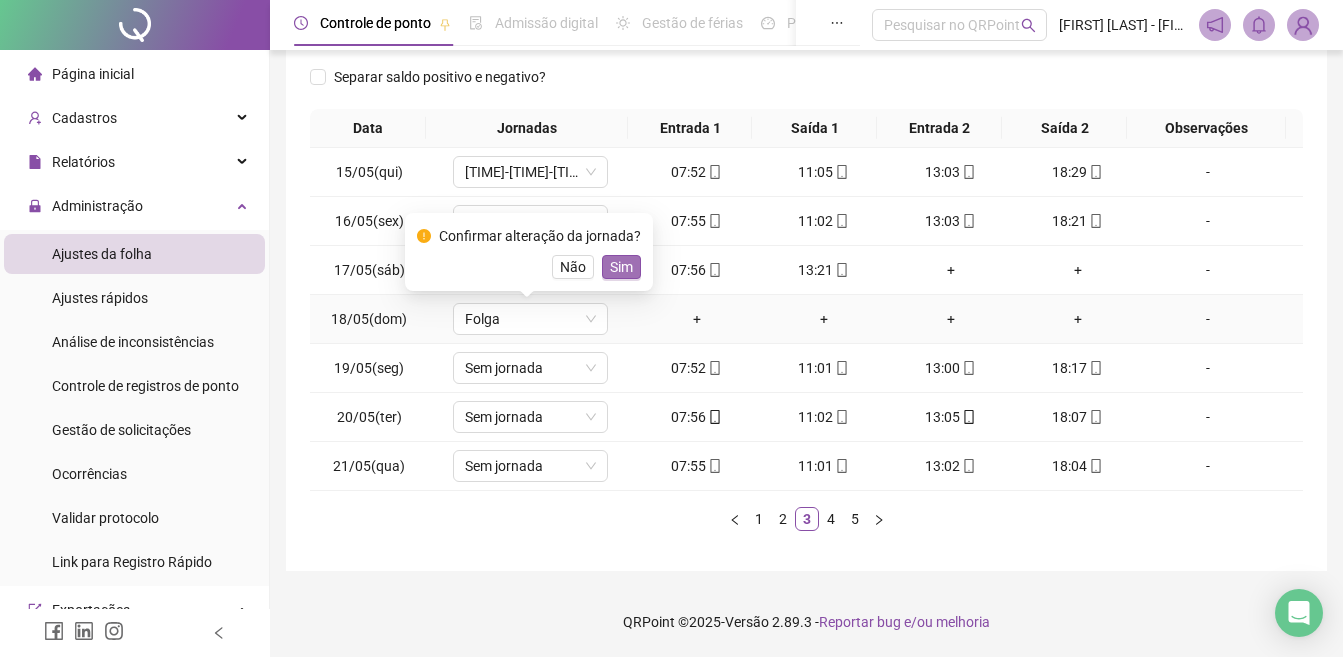 click on "Sim" at bounding box center [621, 267] 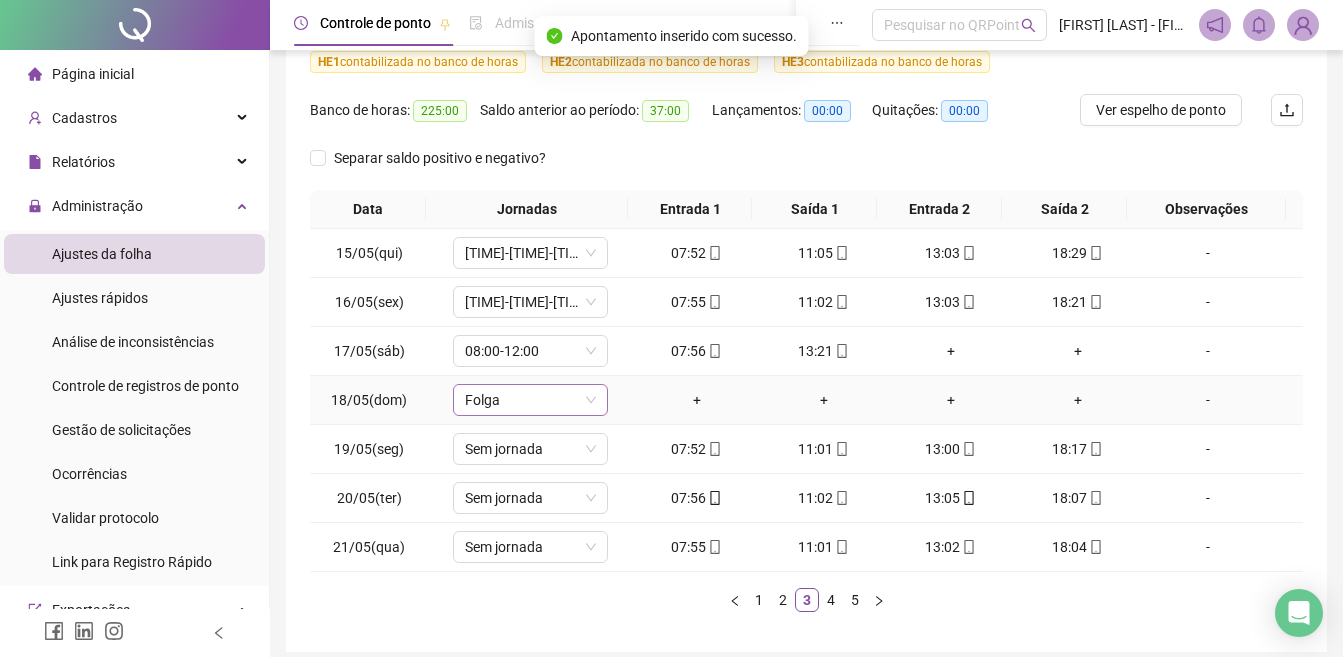 scroll, scrollTop: 300, scrollLeft: 0, axis: vertical 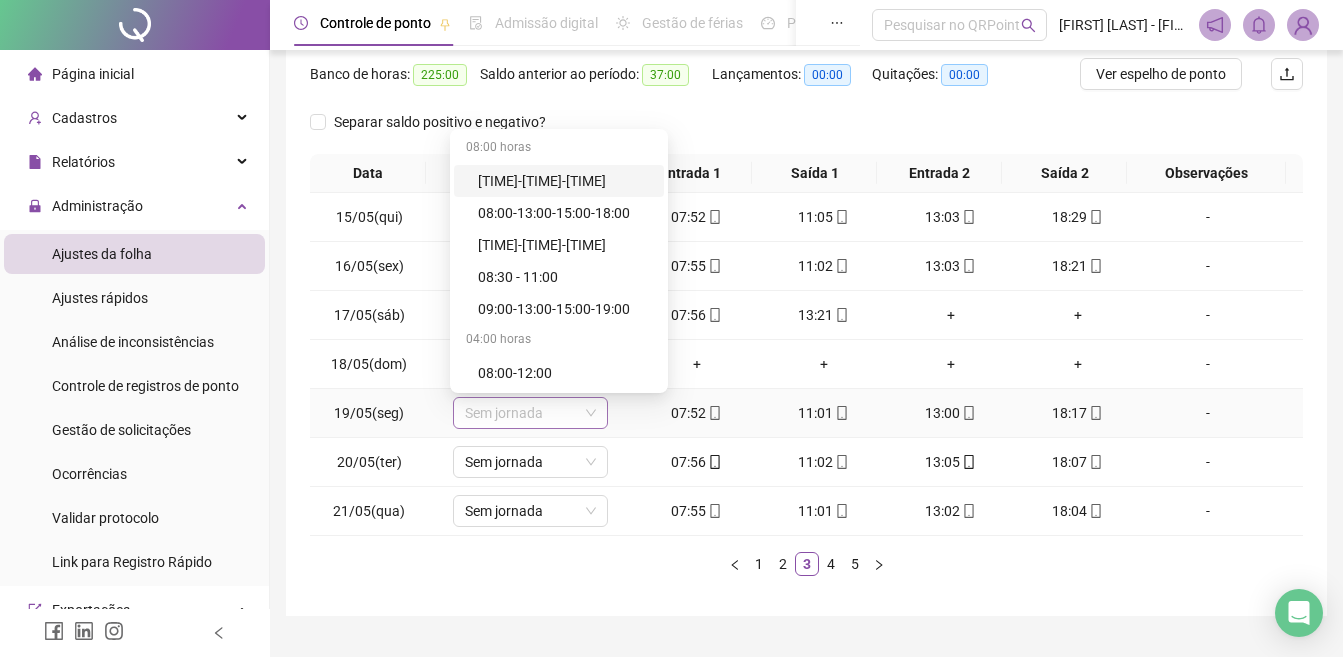 click on "Sem jornada" at bounding box center [530, 413] 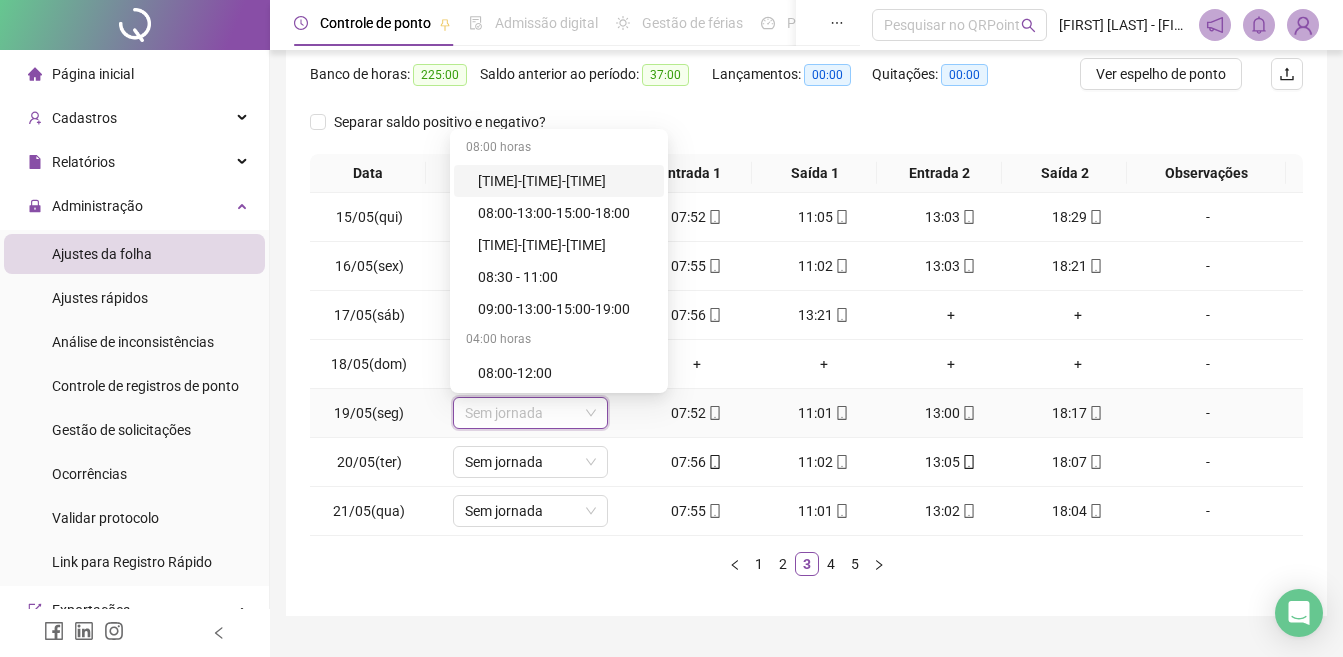 click on "[TIME]-[TIME]-[TIME]" at bounding box center (565, 181) 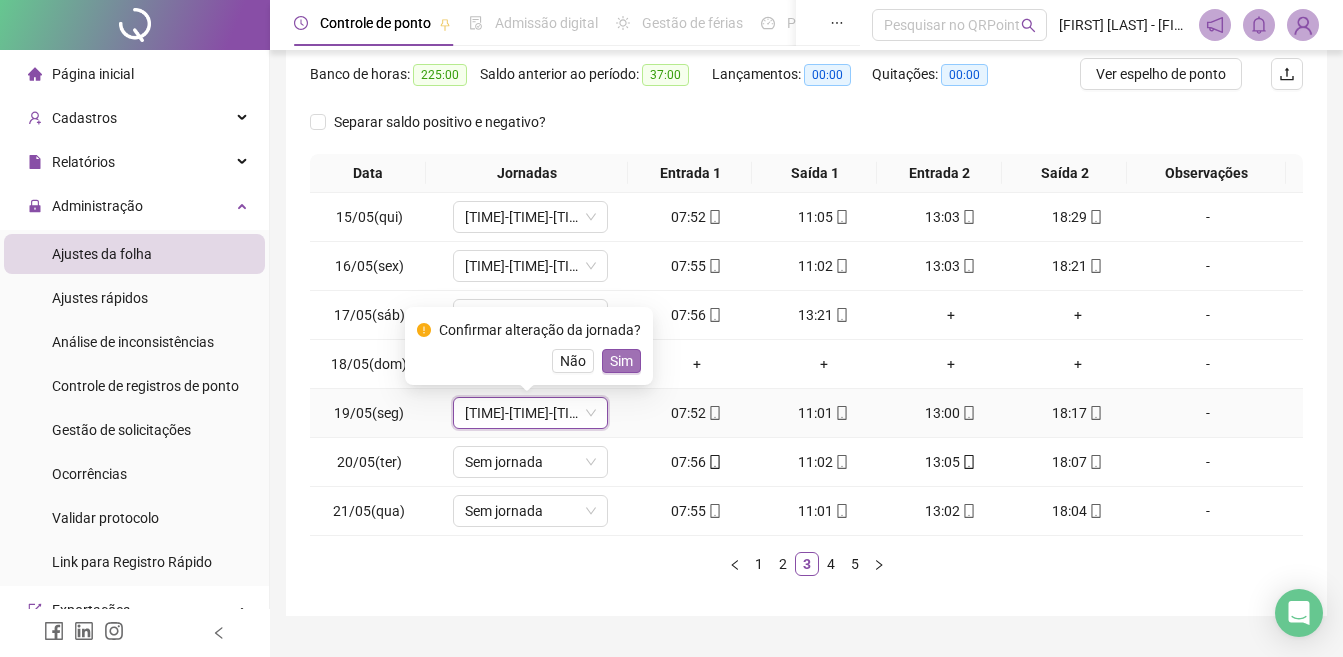 click on "Sim" at bounding box center (621, 361) 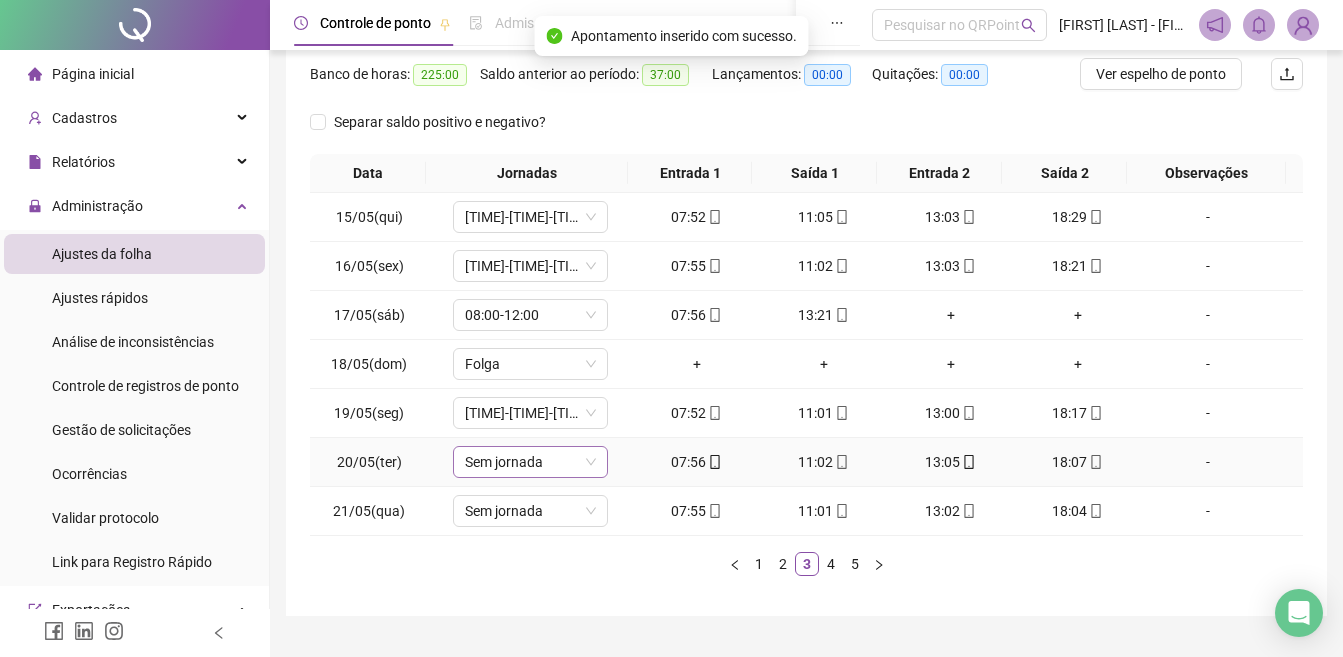 click on "Sem jornada" at bounding box center (530, 462) 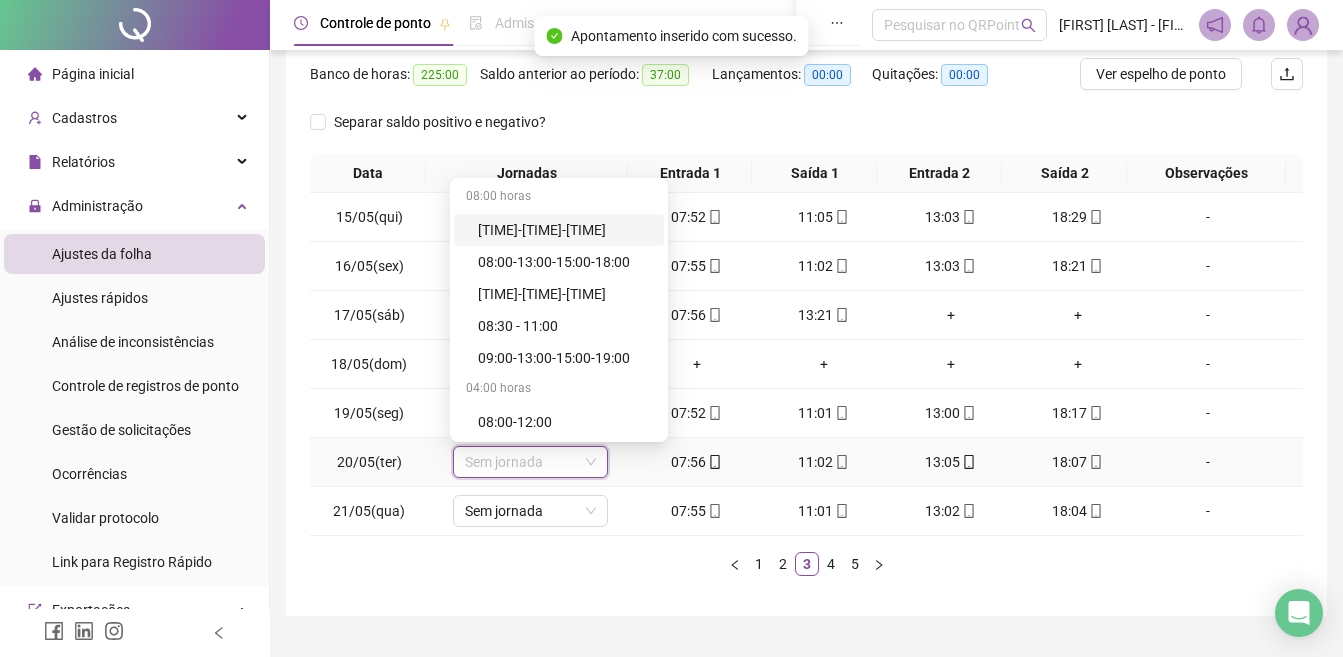 click on "[TIME]-[TIME]-[TIME]" at bounding box center [565, 230] 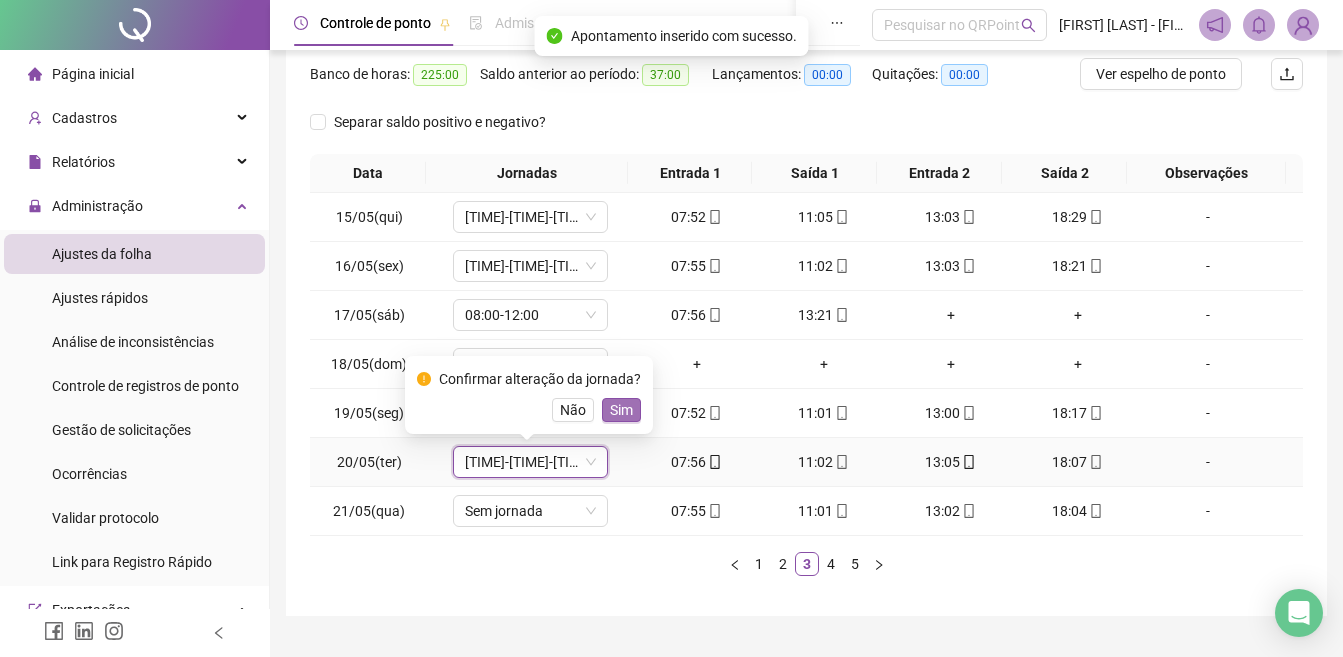 click on "Sim" at bounding box center [621, 410] 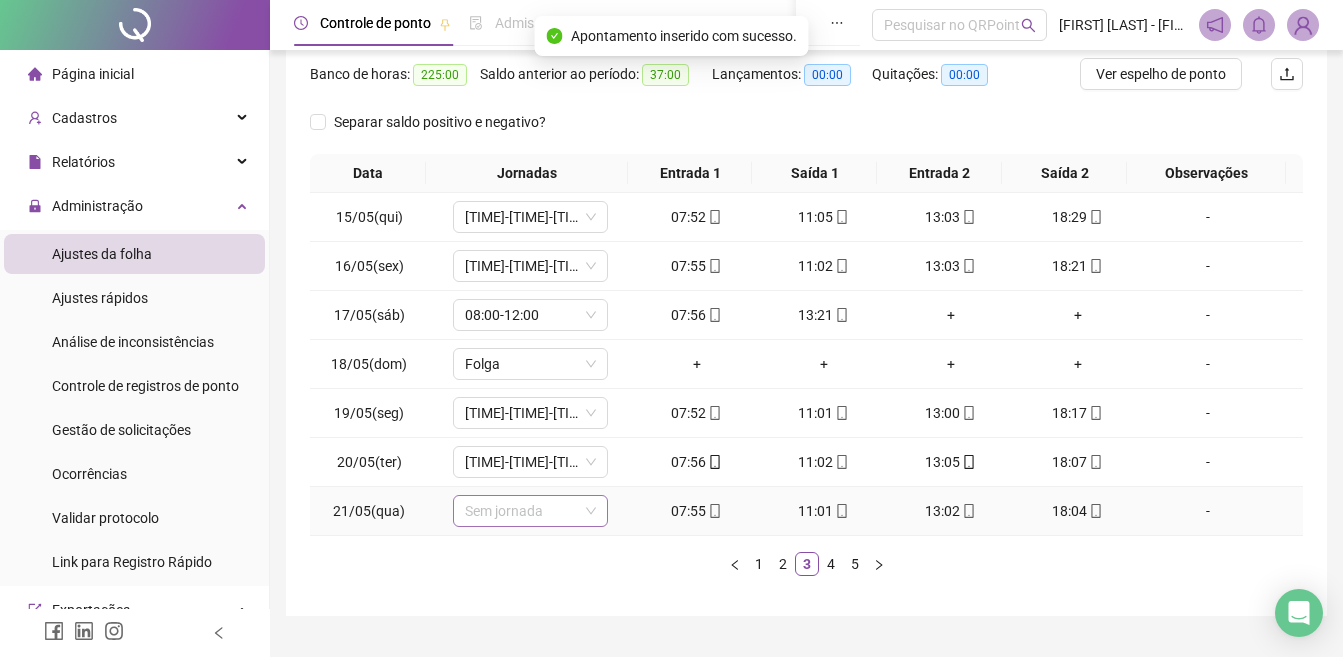 click on "Sem jornada" at bounding box center [530, 511] 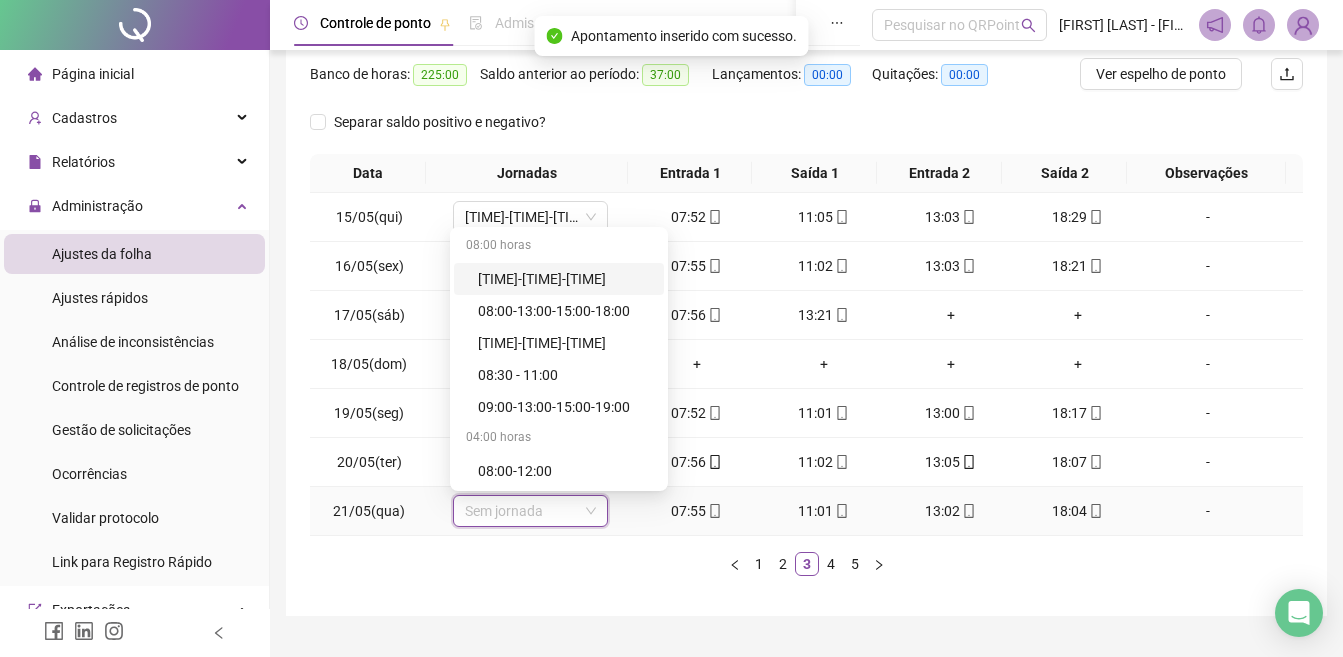 click on "[TIME]-[TIME]-[TIME]" at bounding box center [565, 279] 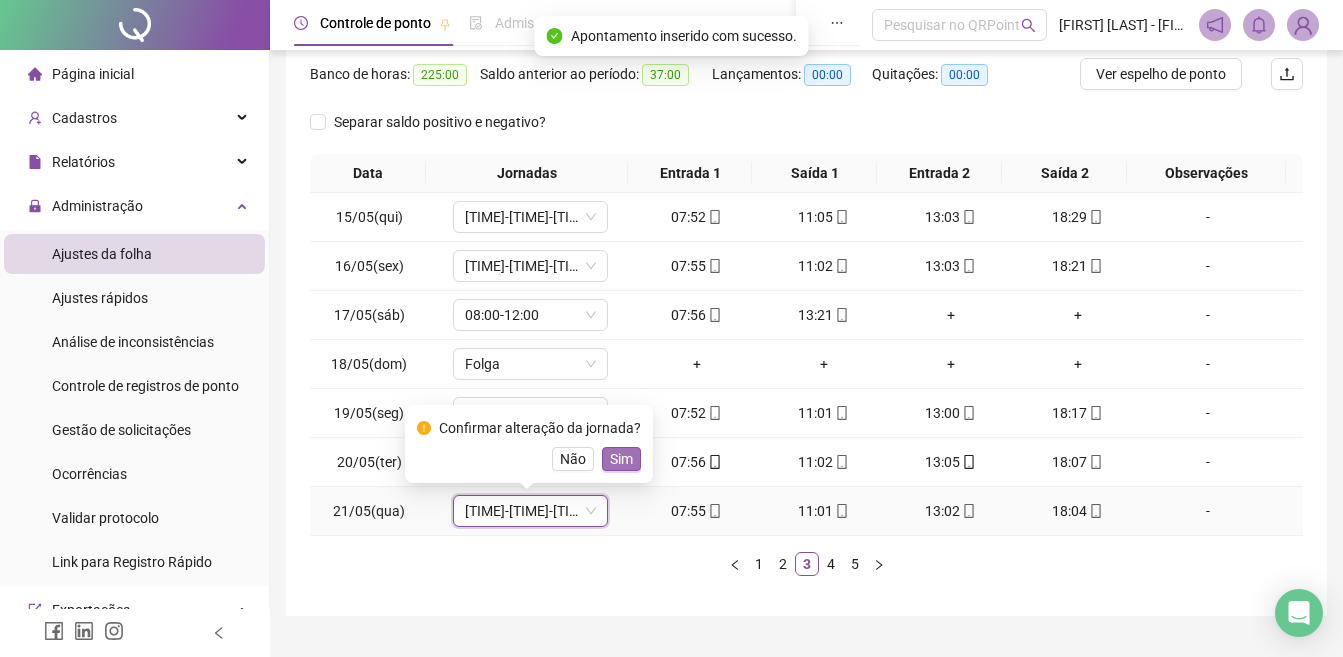 click on "Sim" at bounding box center (621, 459) 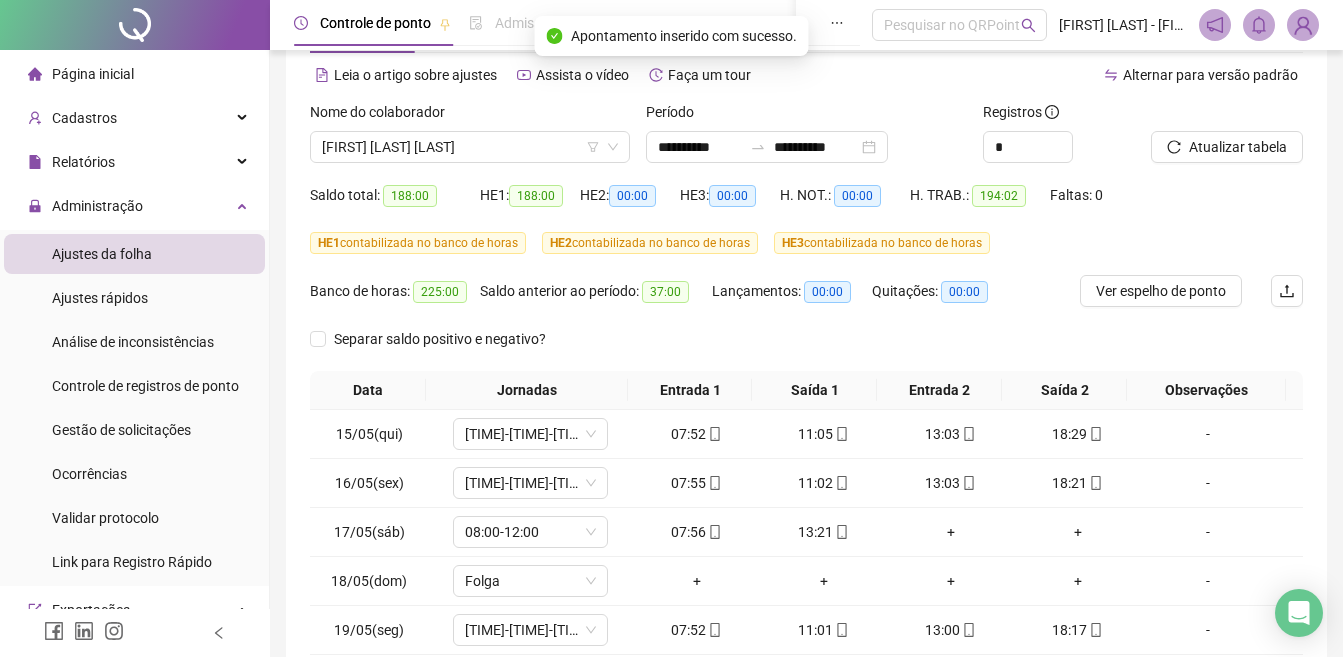 scroll, scrollTop: 0, scrollLeft: 0, axis: both 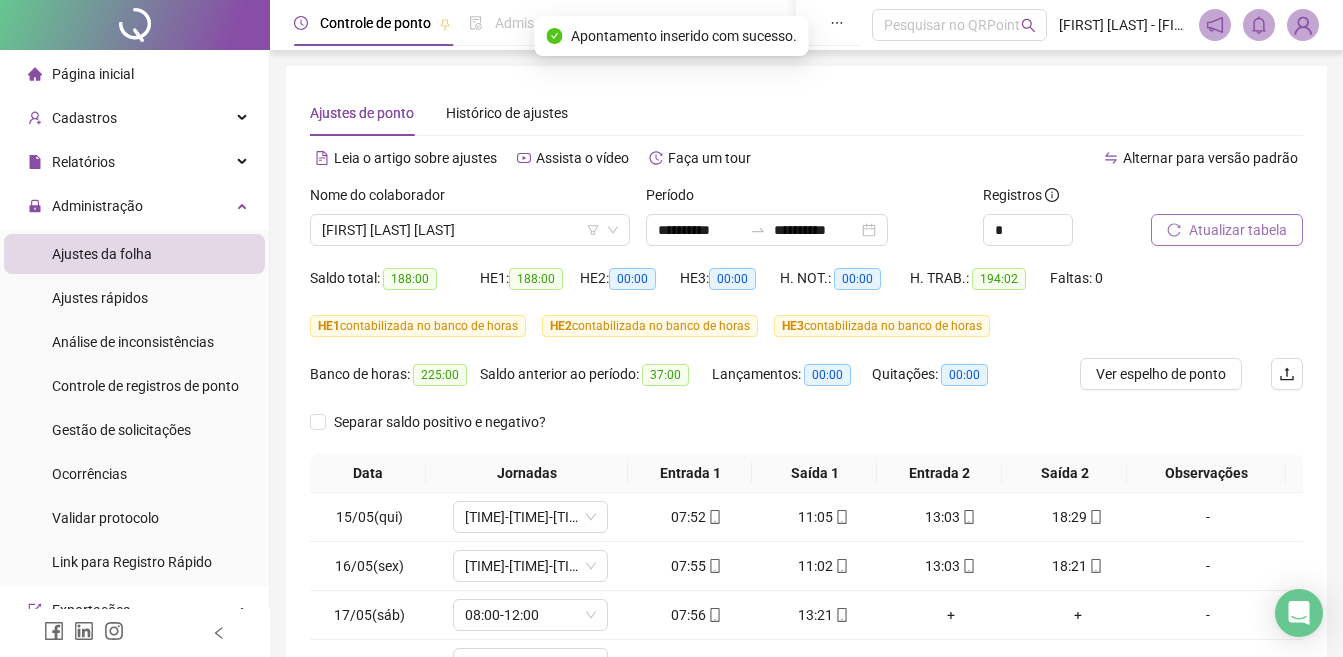 click on "Atualizar tabela" at bounding box center [1238, 230] 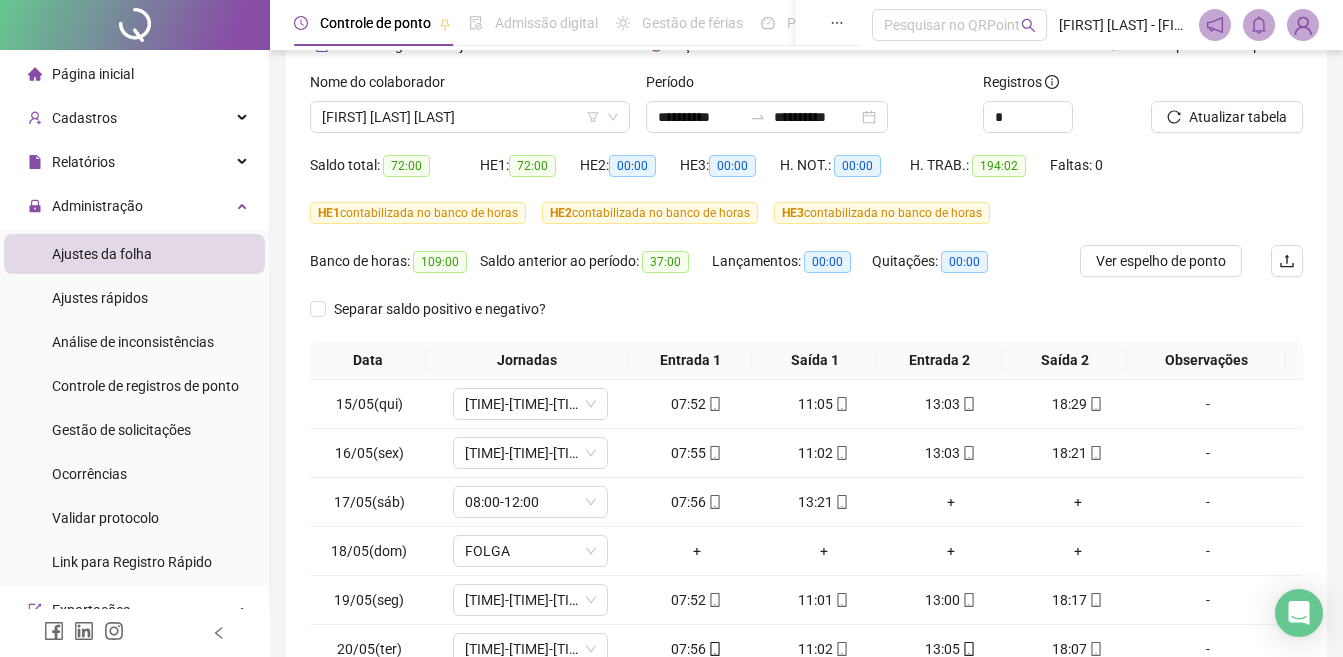 scroll, scrollTop: 345, scrollLeft: 0, axis: vertical 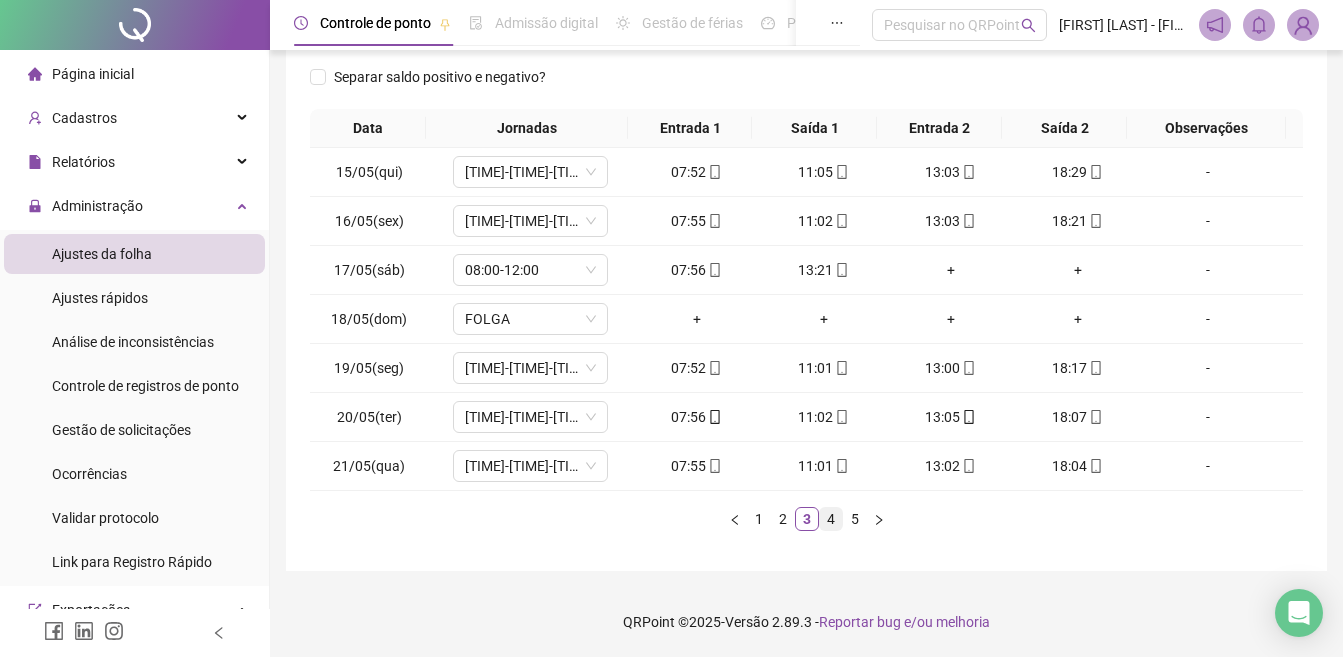 click on "4" at bounding box center [831, 519] 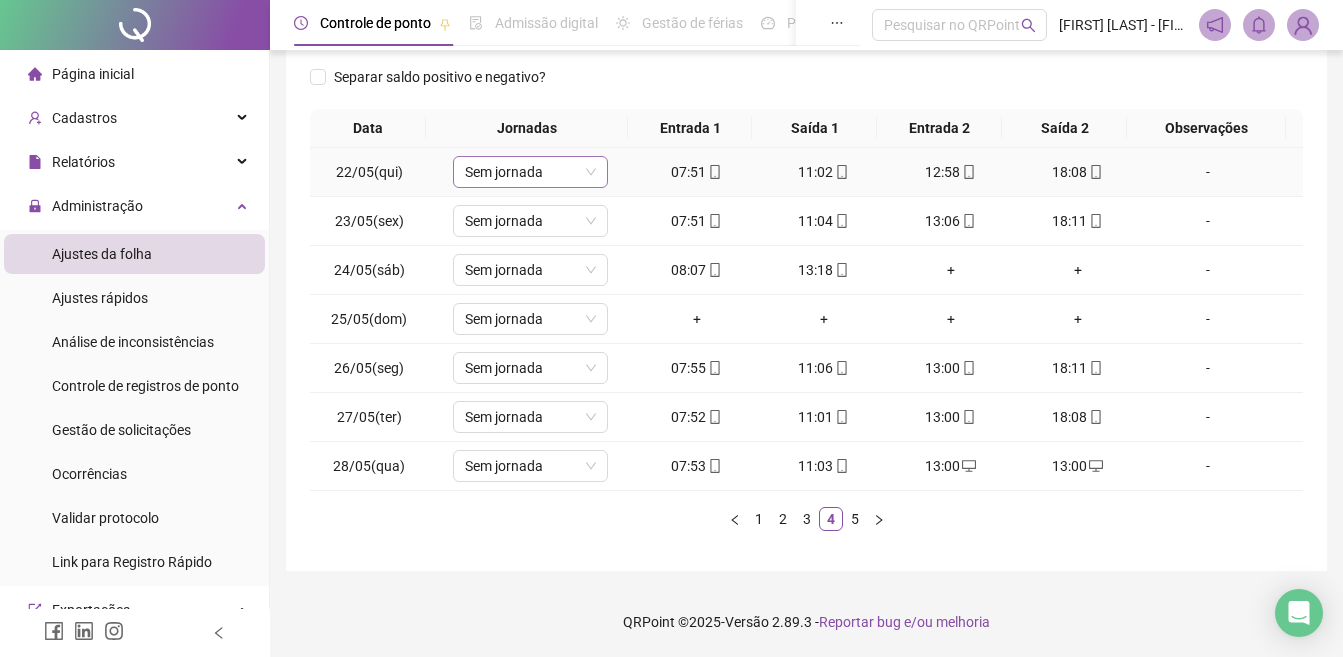 click on "Sem jornada" at bounding box center [530, 172] 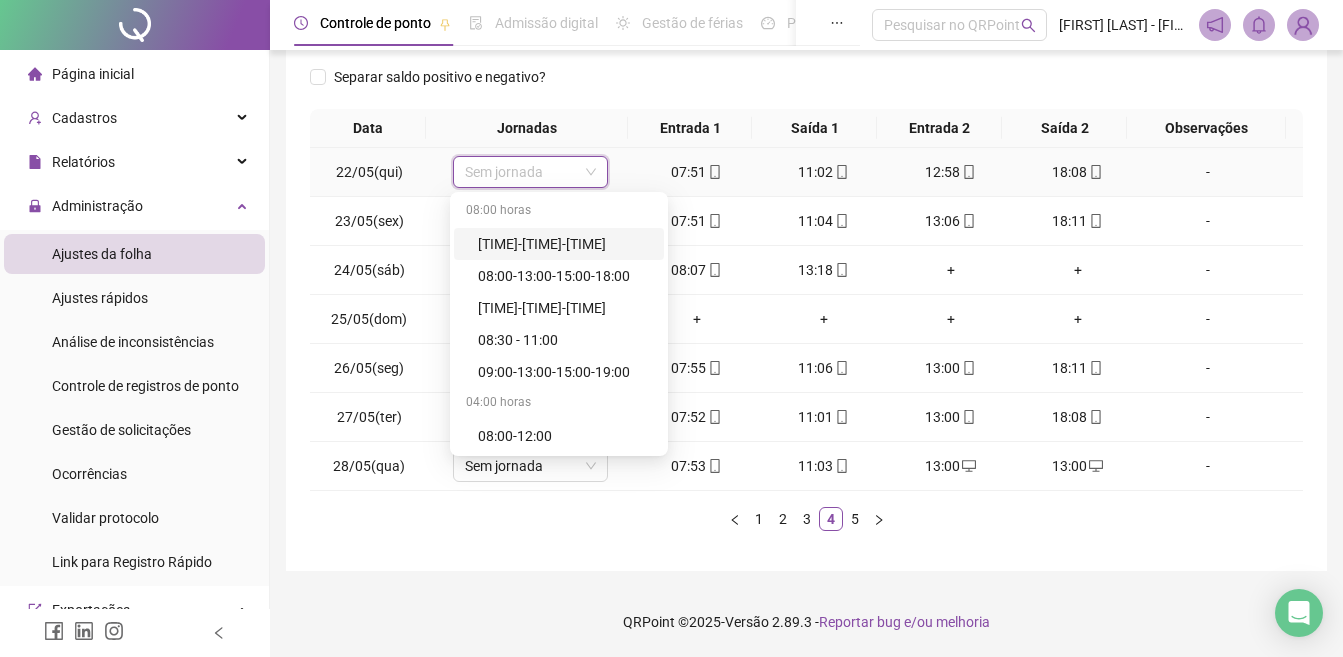 click on "[TIME]-[TIME]-[TIME]" at bounding box center (565, 244) 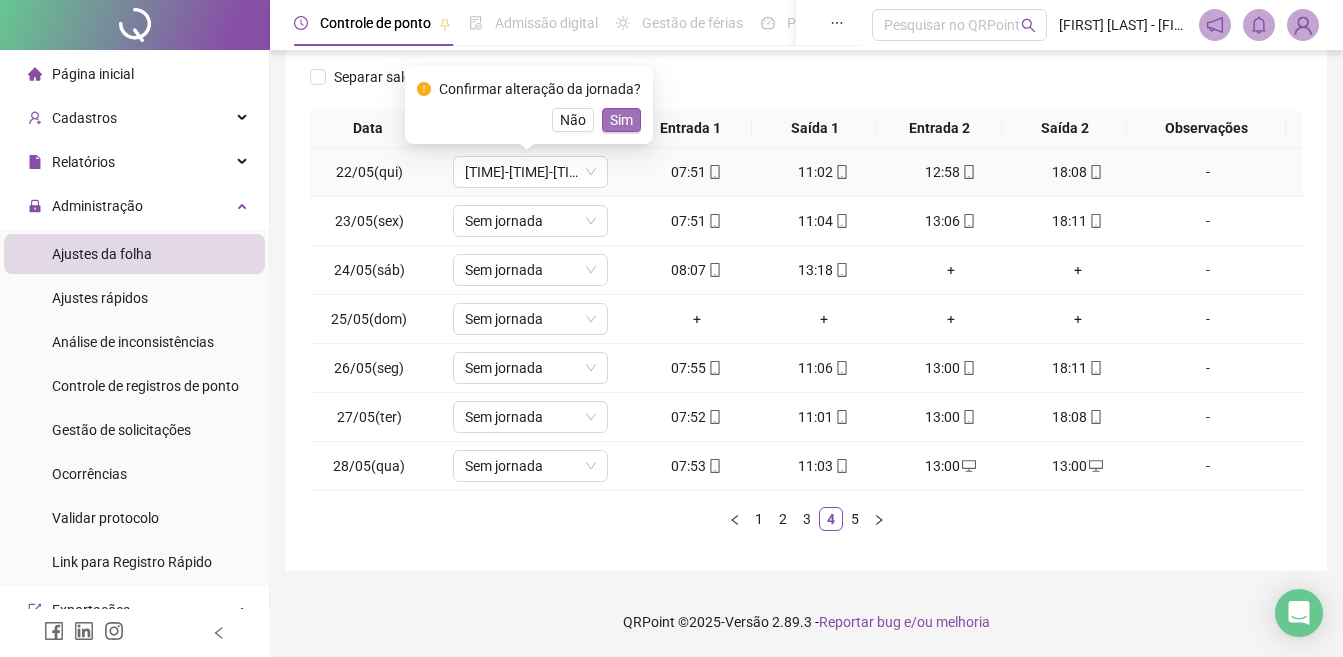 click on "Sim" at bounding box center (621, 120) 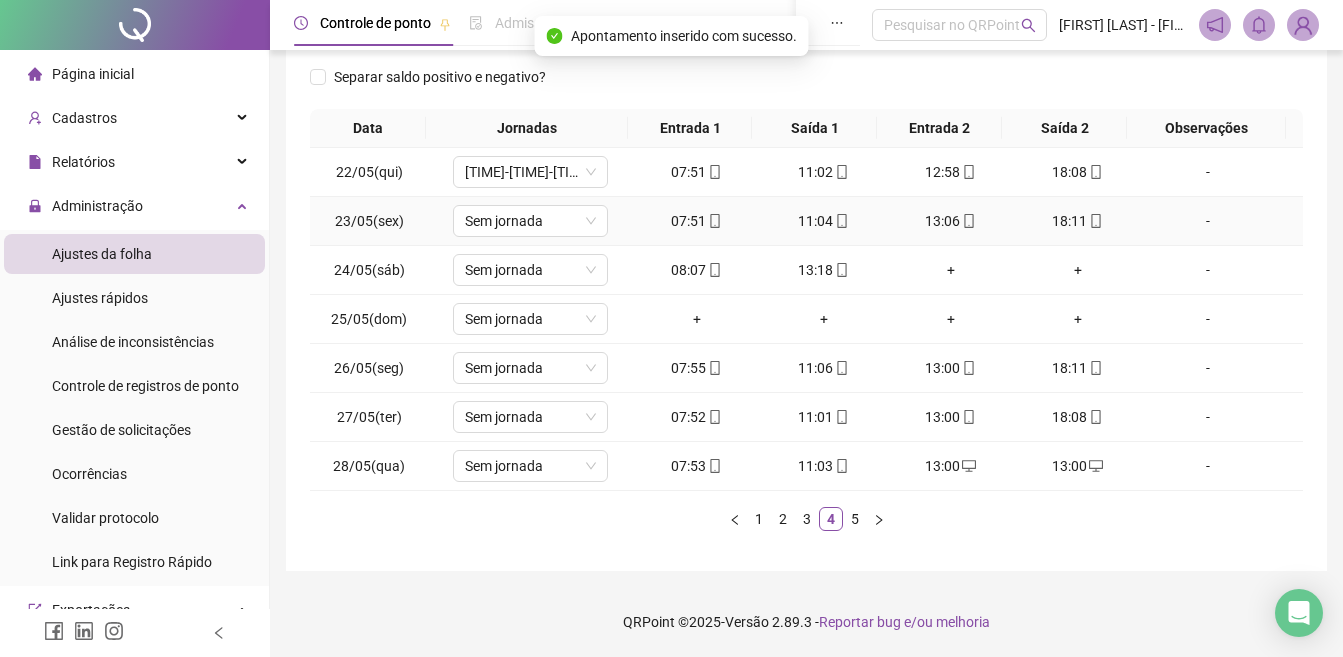 click on "Sem jornada" at bounding box center (530, 221) 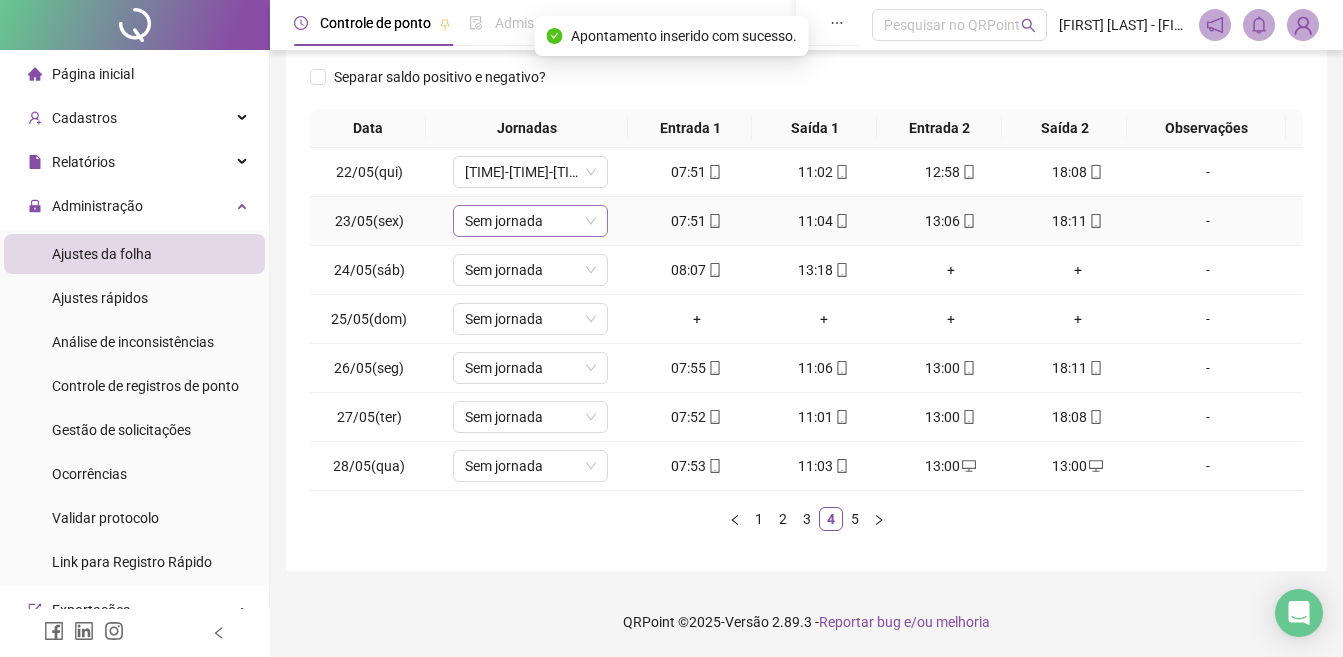 click on "Sem jornada" at bounding box center [530, 221] 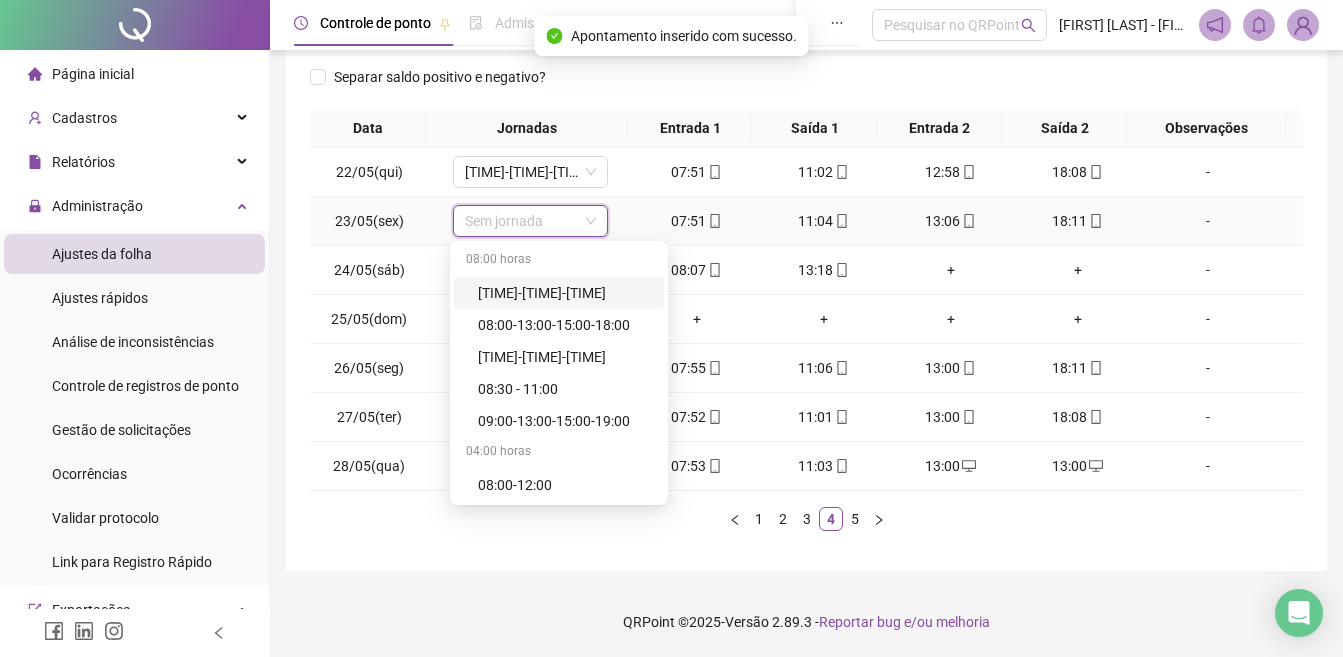 click on "[TIME]-[TIME]-[TIME]" at bounding box center [565, 293] 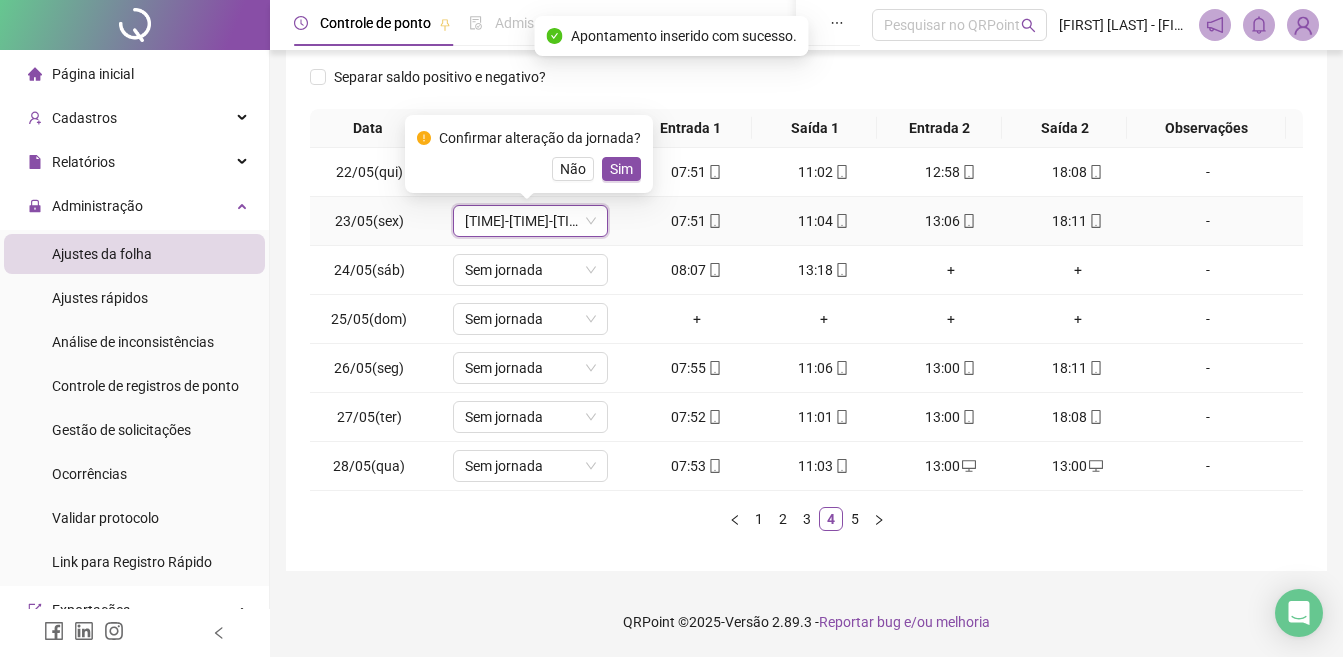 click on "Sim" at bounding box center (621, 169) 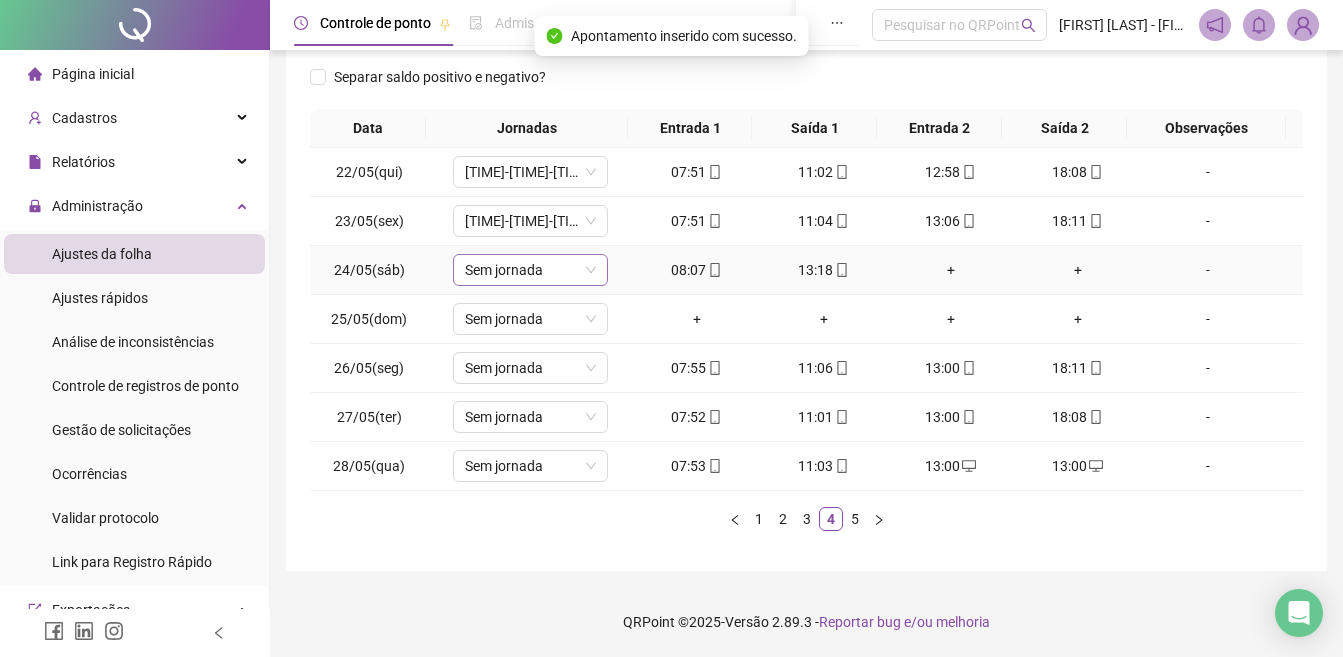 click on "Sem jornada" at bounding box center [530, 270] 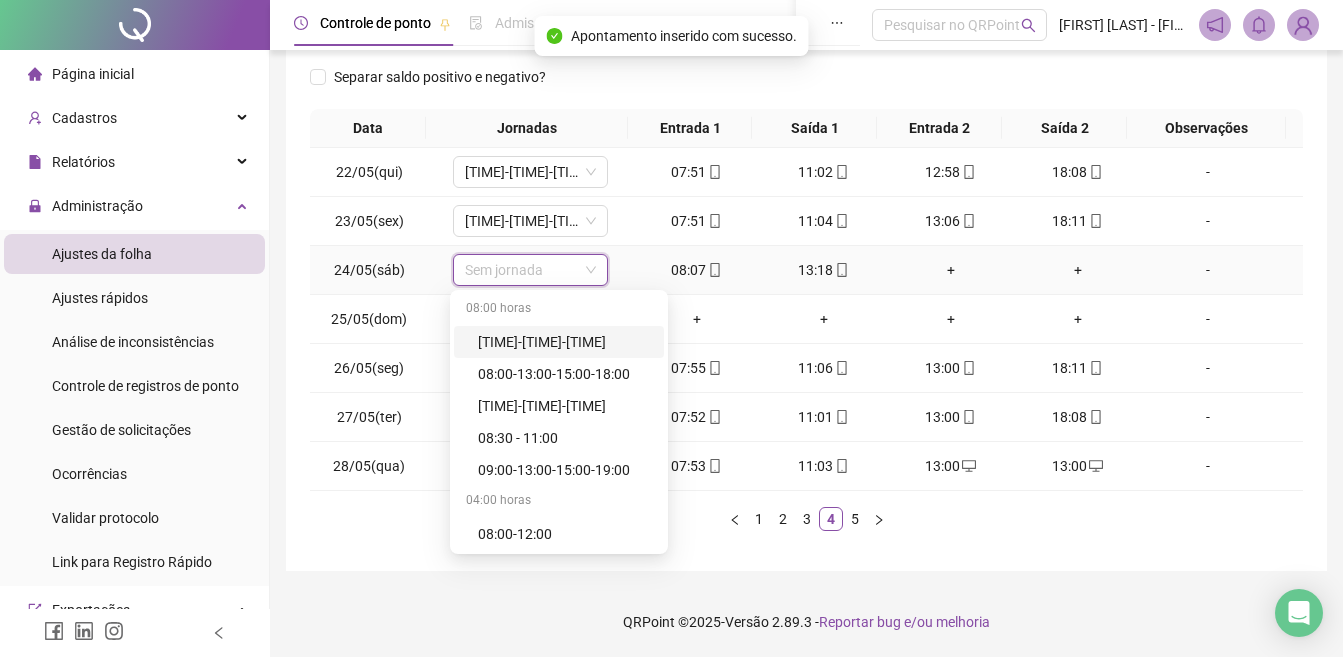 click on "[TIME]-[TIME]-[TIME]" at bounding box center (565, 342) 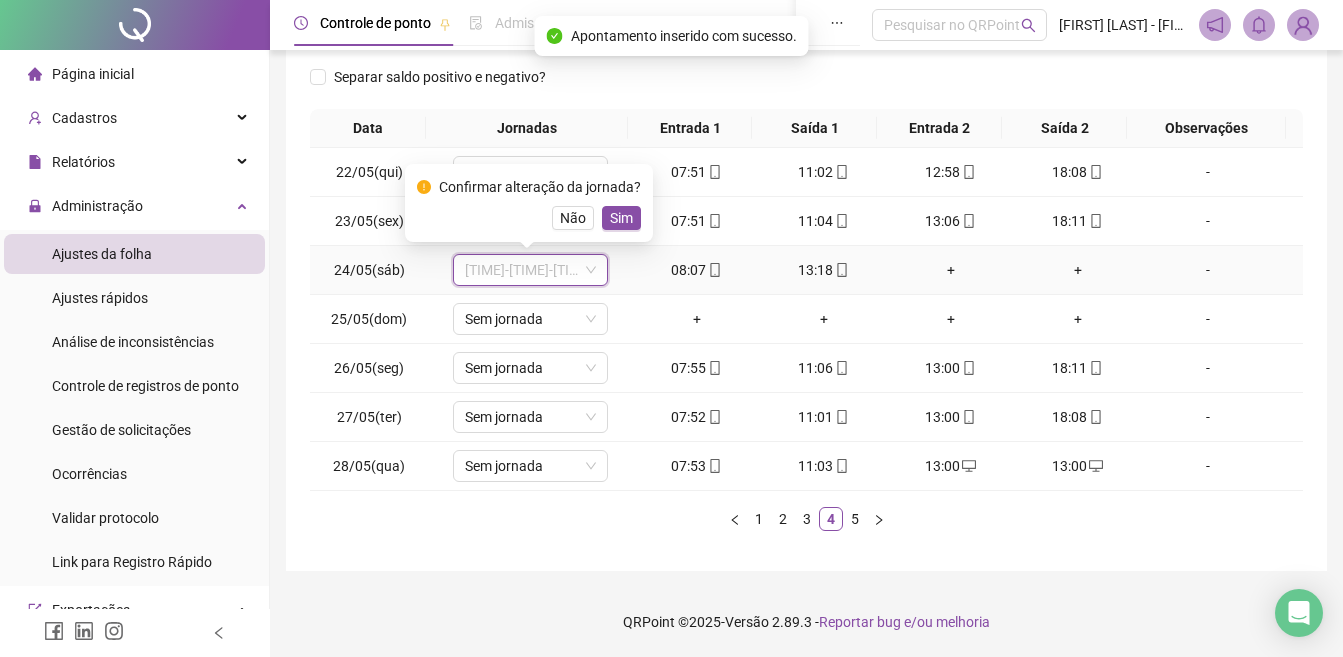 click on "[TIME]-[TIME]-[TIME]" at bounding box center [530, 270] 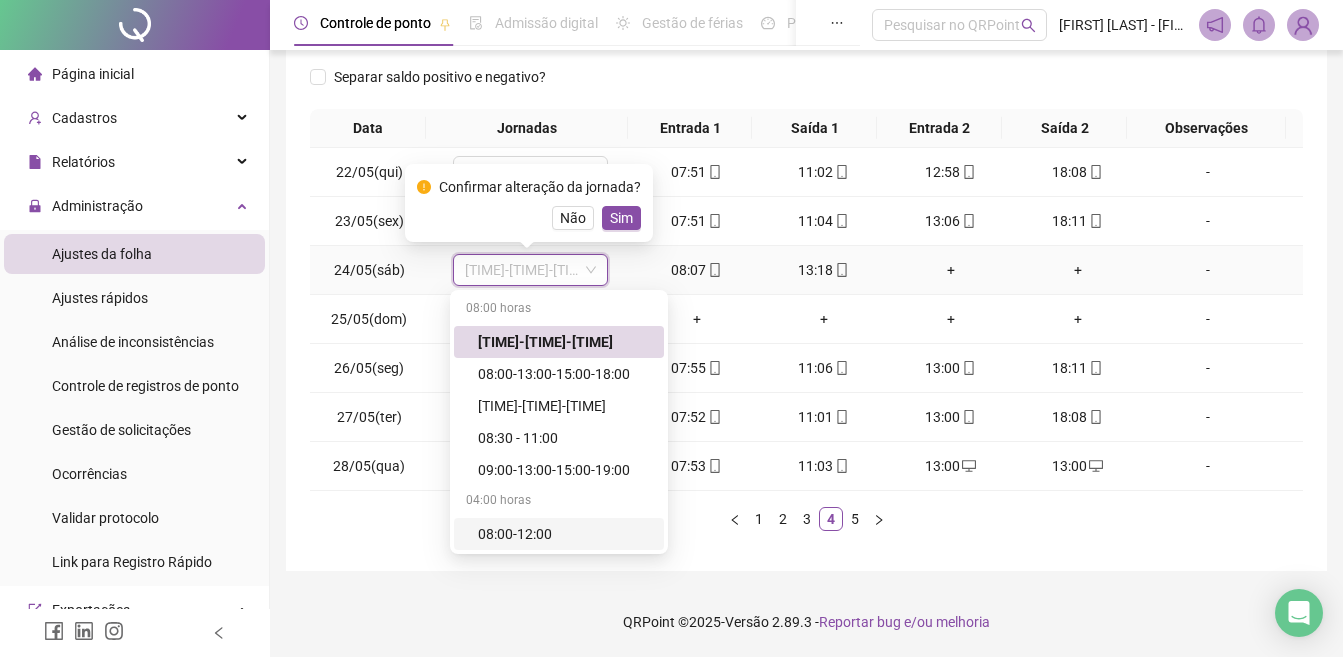click on "08:00-12:00" at bounding box center (565, 534) 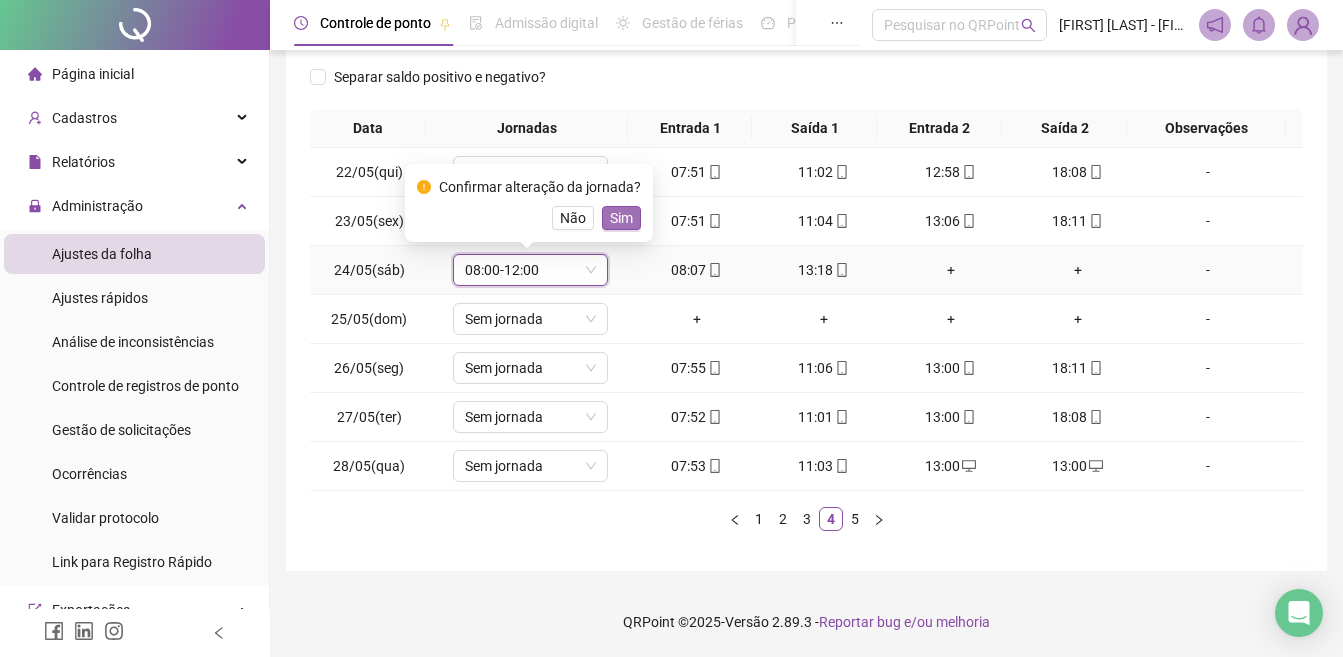 click on "Sim" at bounding box center (621, 218) 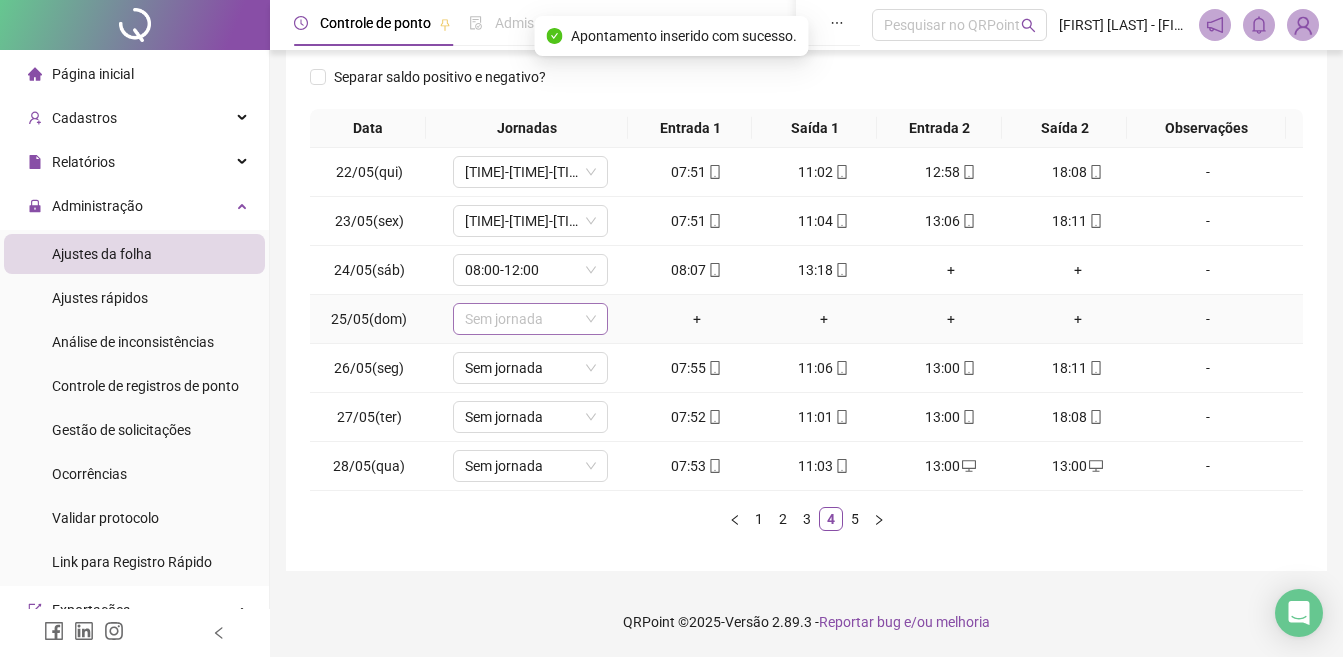 click on "Sem jornada" at bounding box center (530, 319) 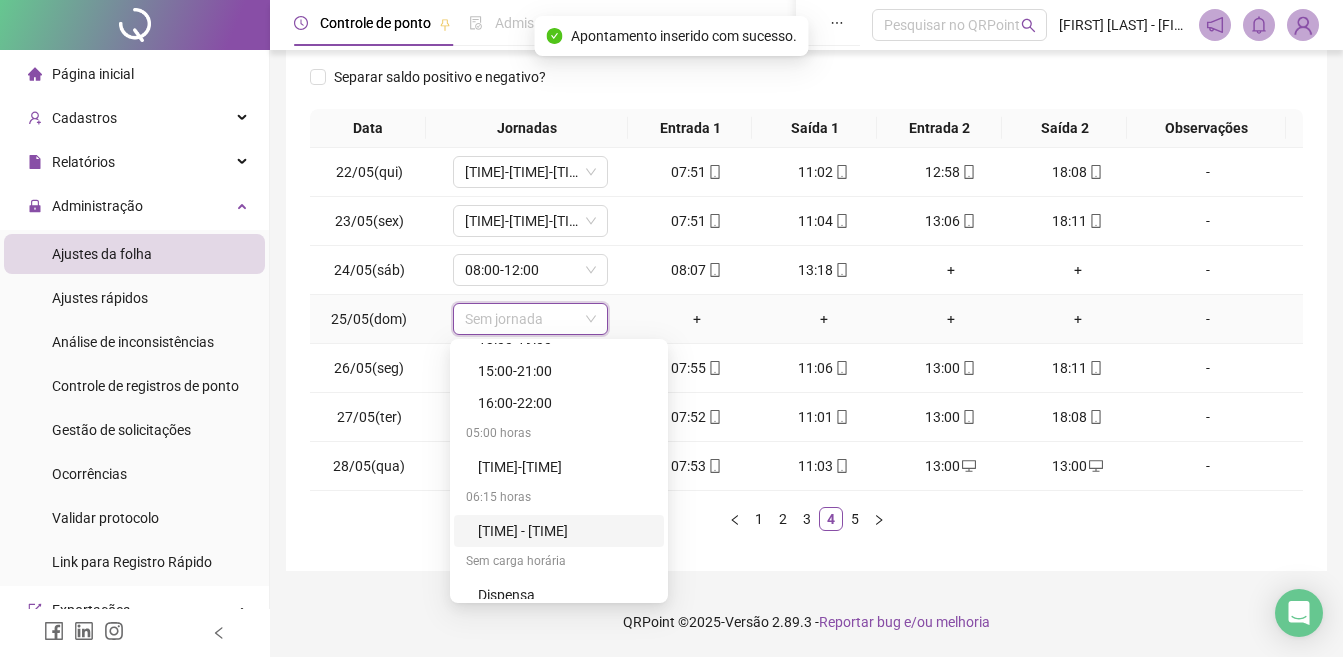 scroll, scrollTop: 600, scrollLeft: 0, axis: vertical 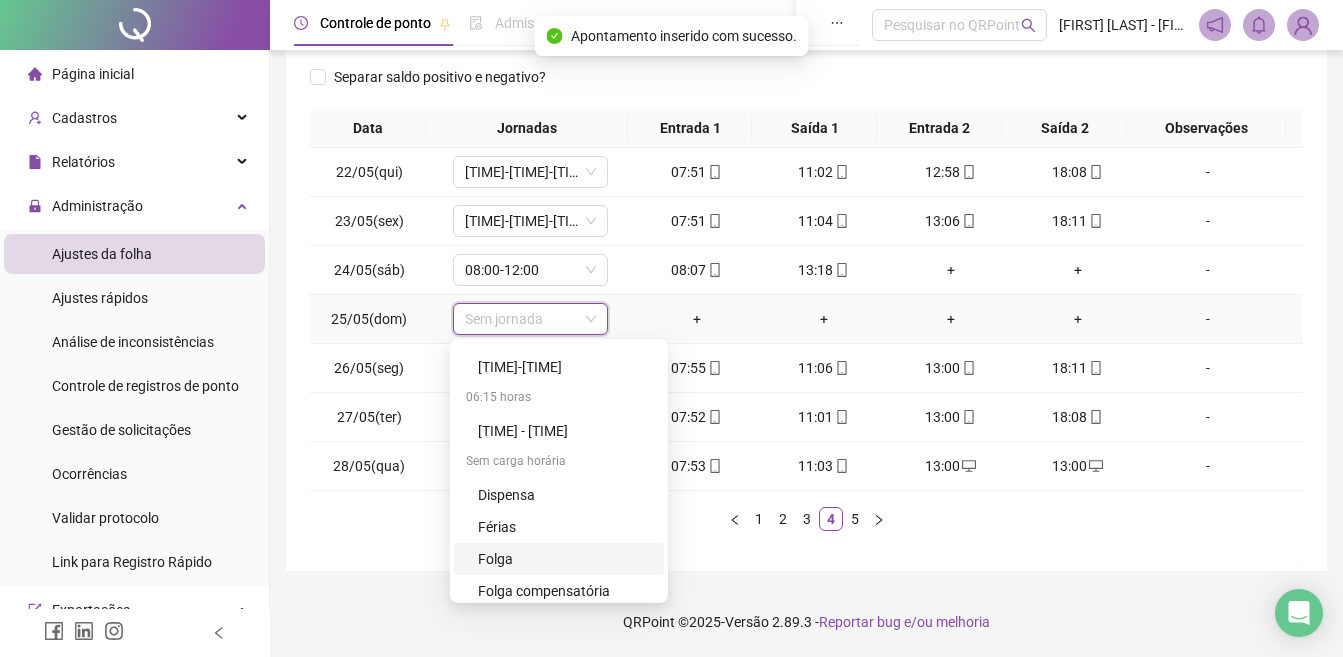 click on "Folga" at bounding box center (565, 559) 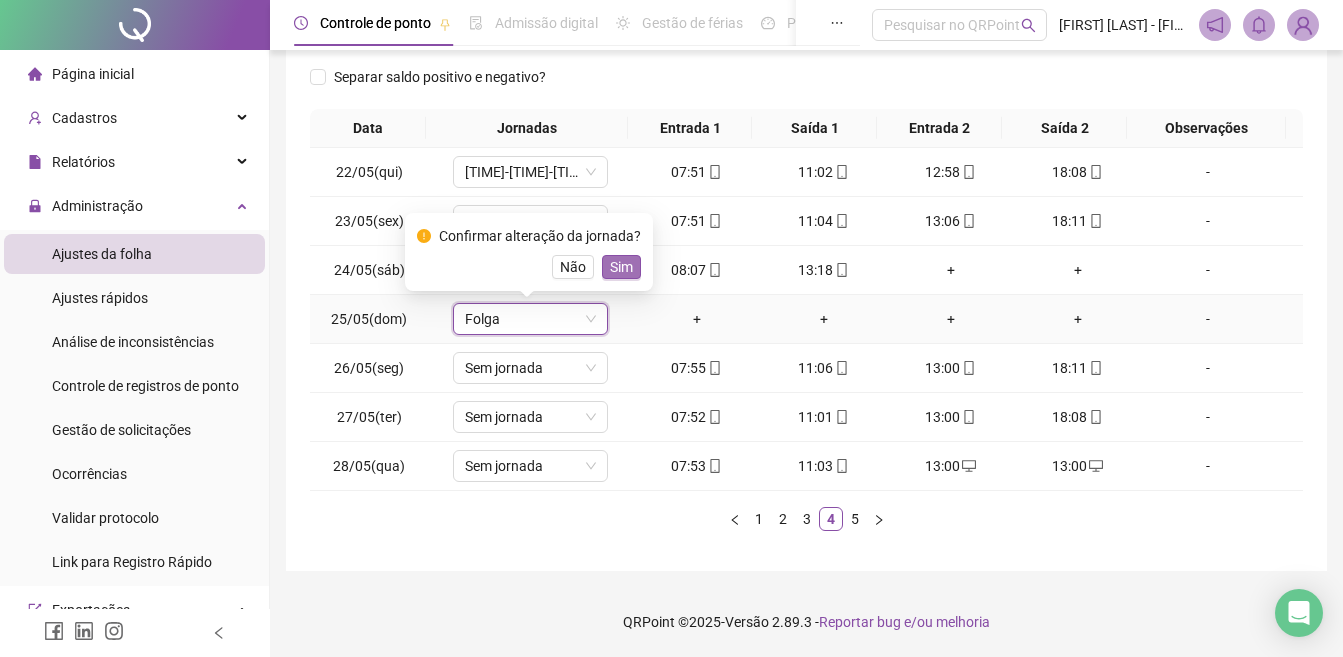 click on "Sim" at bounding box center [621, 267] 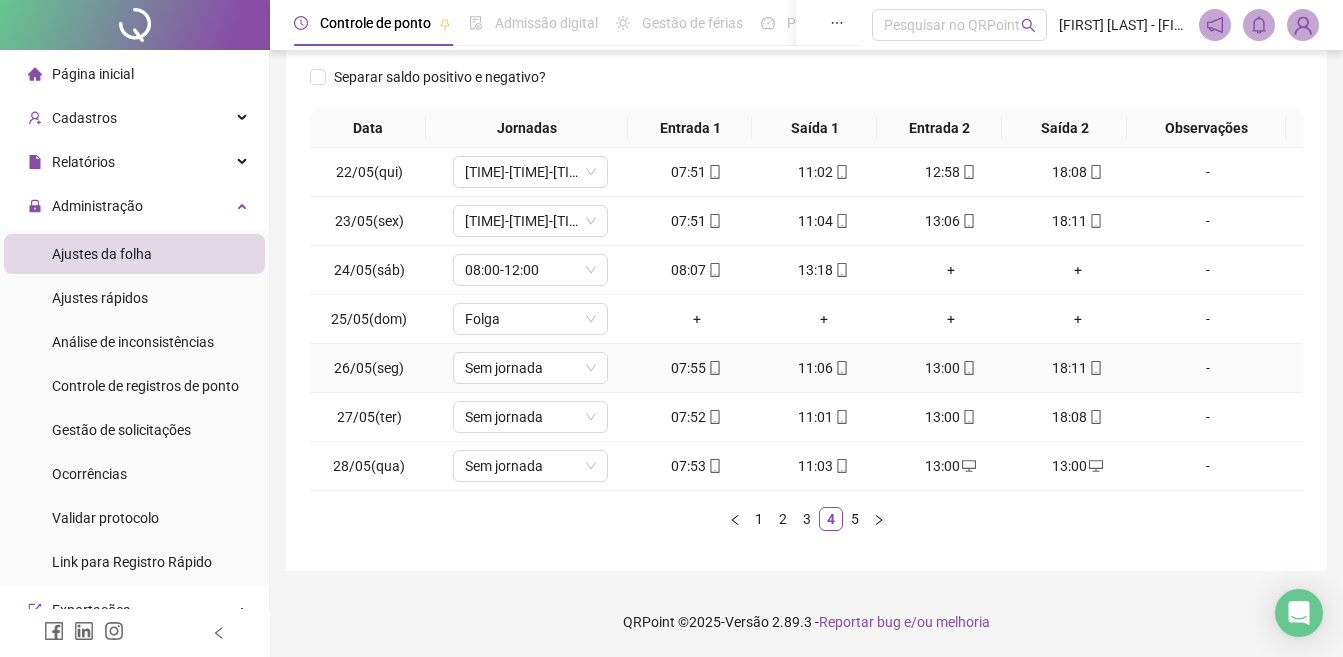 scroll, scrollTop: 245, scrollLeft: 0, axis: vertical 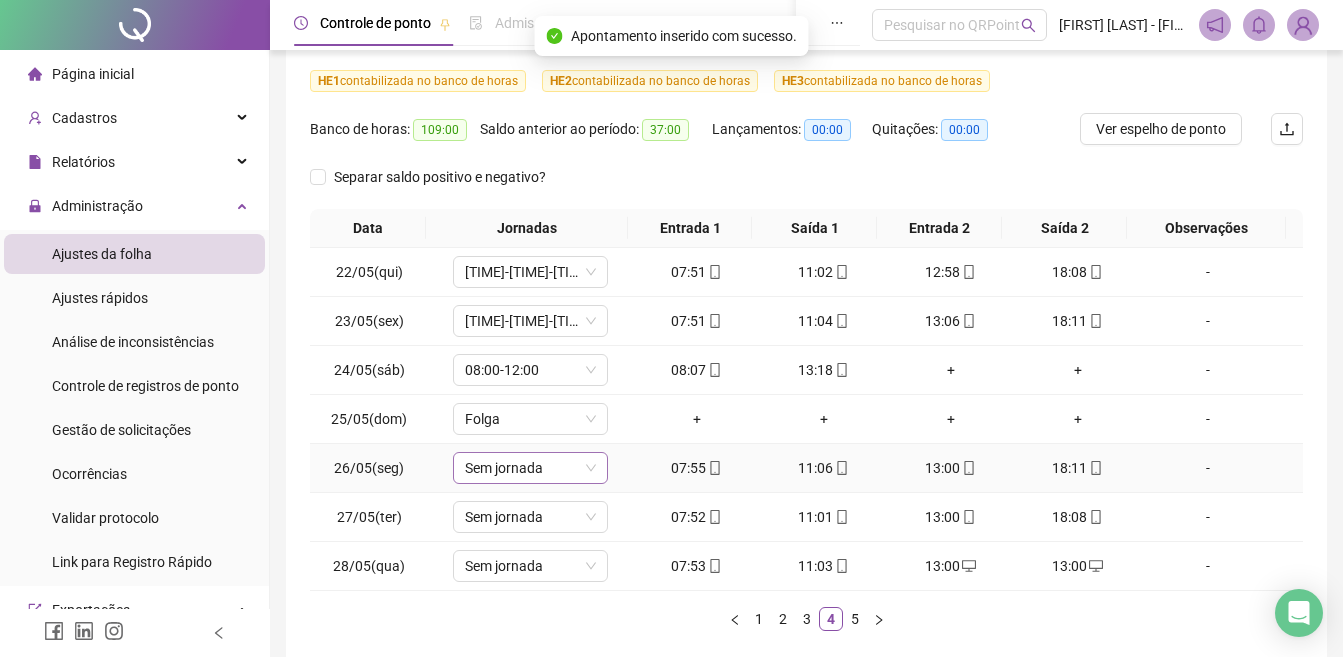click on "Sem jornada" at bounding box center (530, 468) 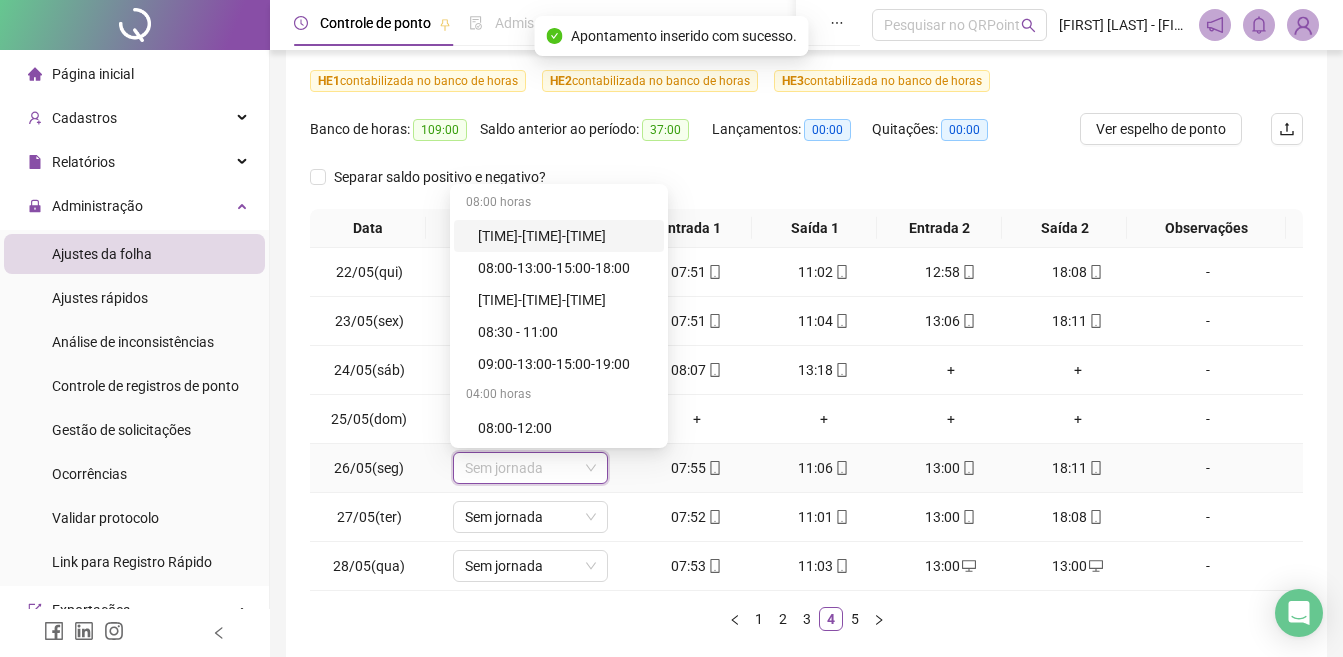 click on "[TIME]-[TIME]-[TIME]" at bounding box center (565, 236) 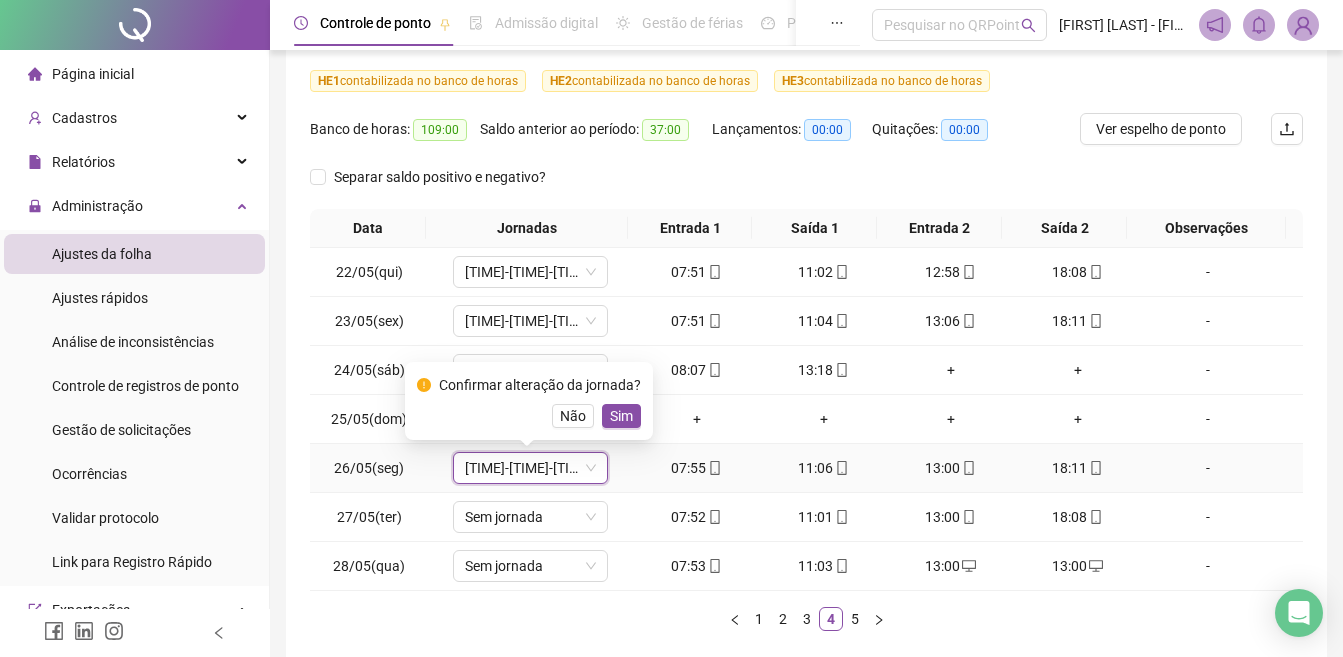 drag, startPoint x: 607, startPoint y: 411, endPoint x: 488, endPoint y: 493, distance: 144.51643 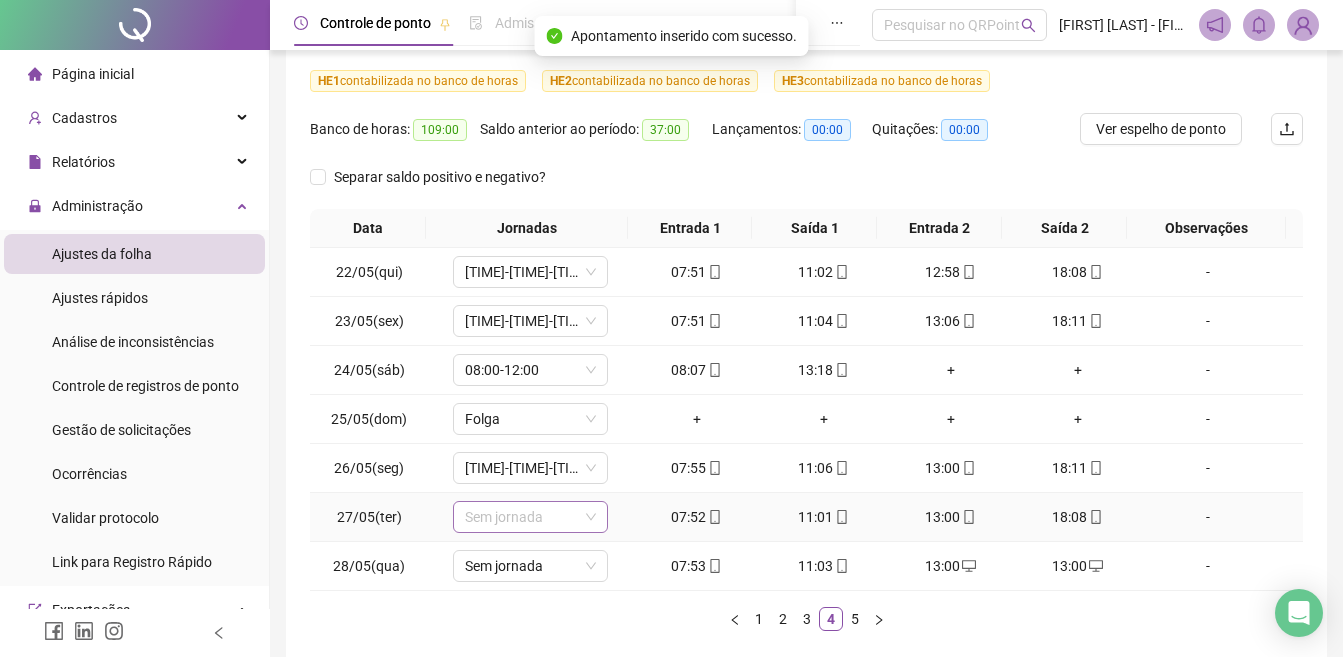 click on "Sem jornada" at bounding box center (530, 517) 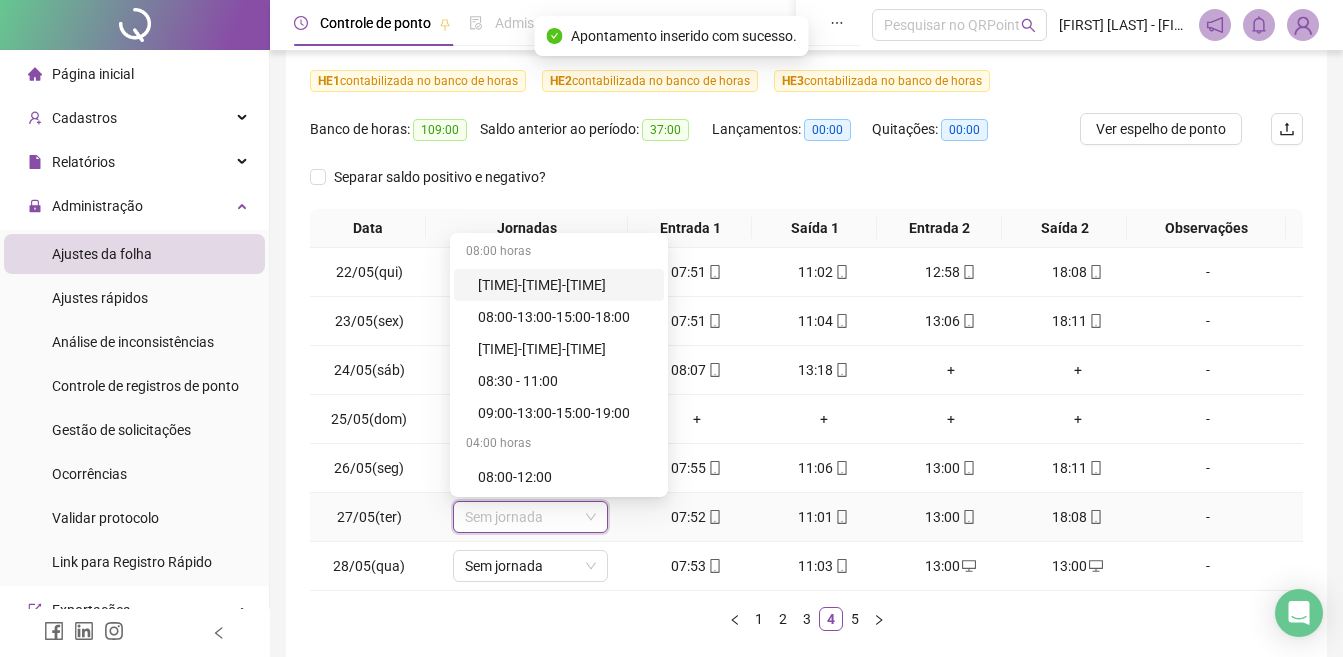 click on "[TIME]-[TIME]-[TIME]" at bounding box center [565, 285] 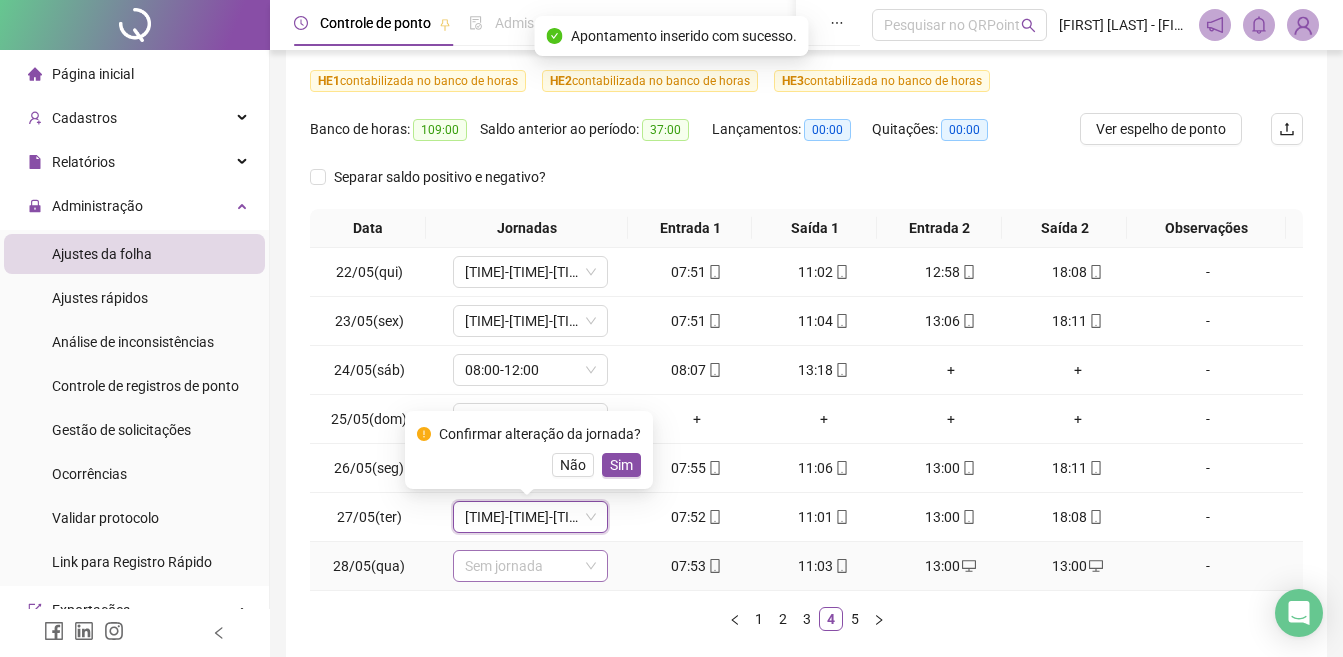 click on "Sem jornada" at bounding box center [530, 566] 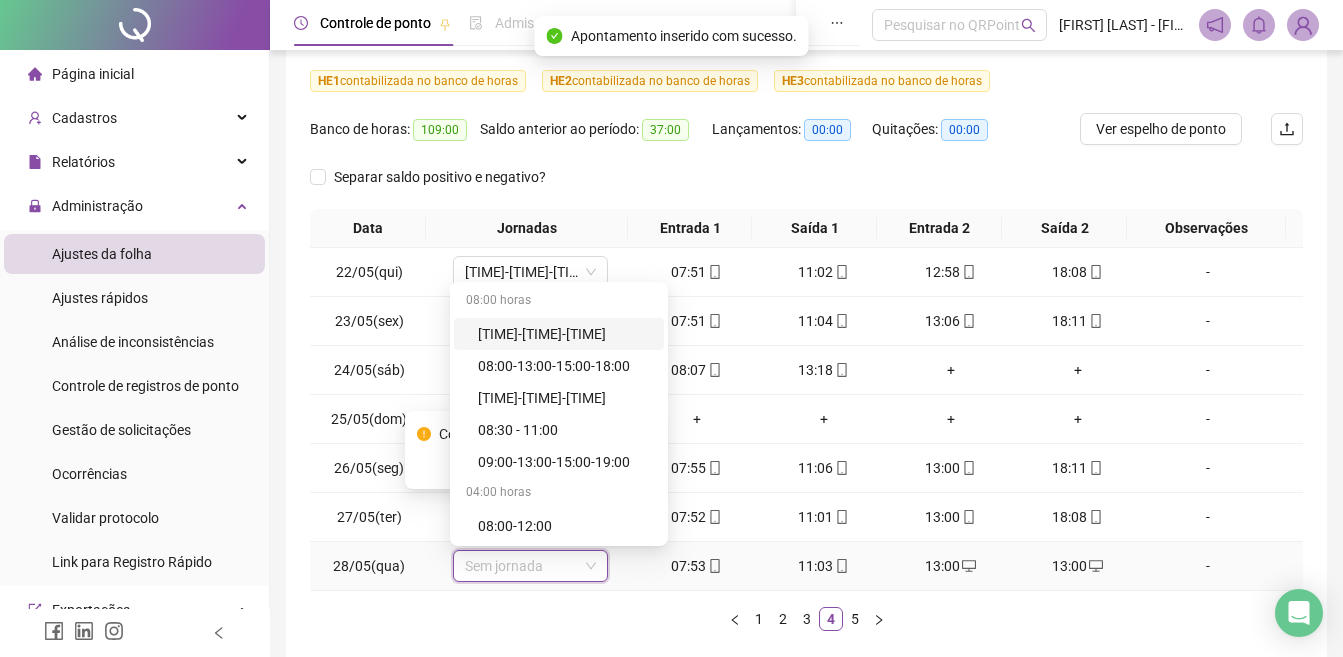 click on "[TIME]-[TIME]-[TIME]" at bounding box center [565, 334] 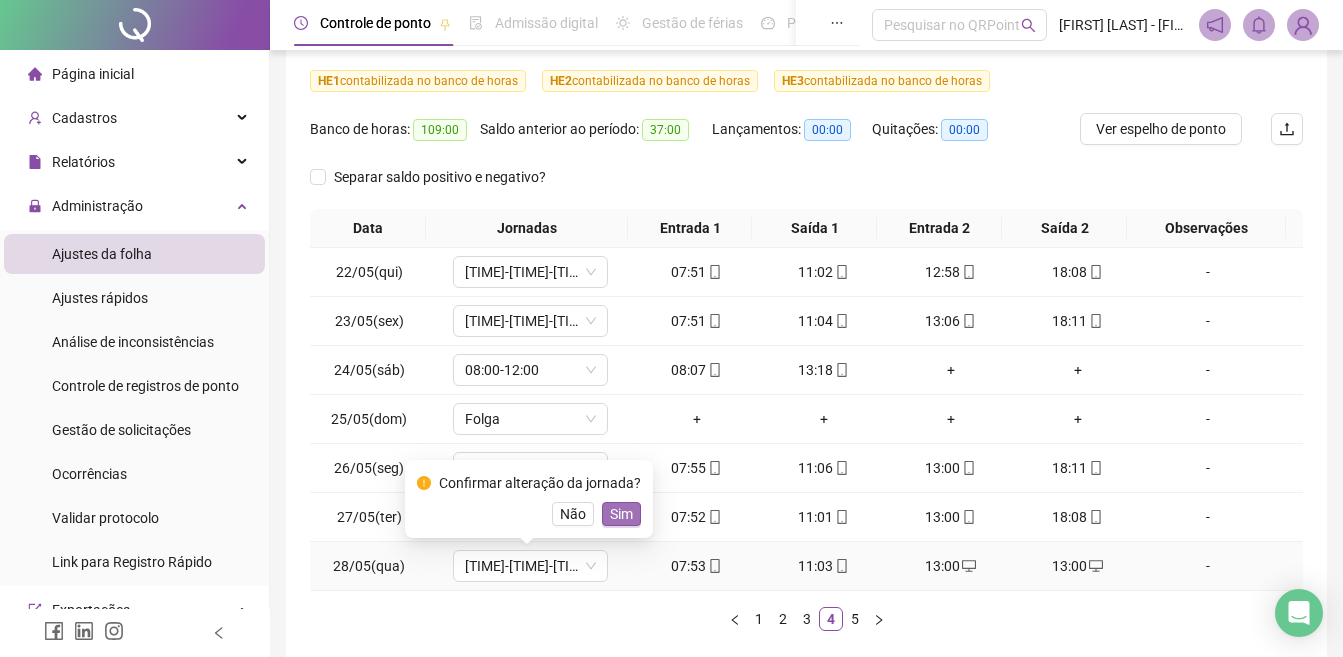 click on "Sim" at bounding box center [621, 514] 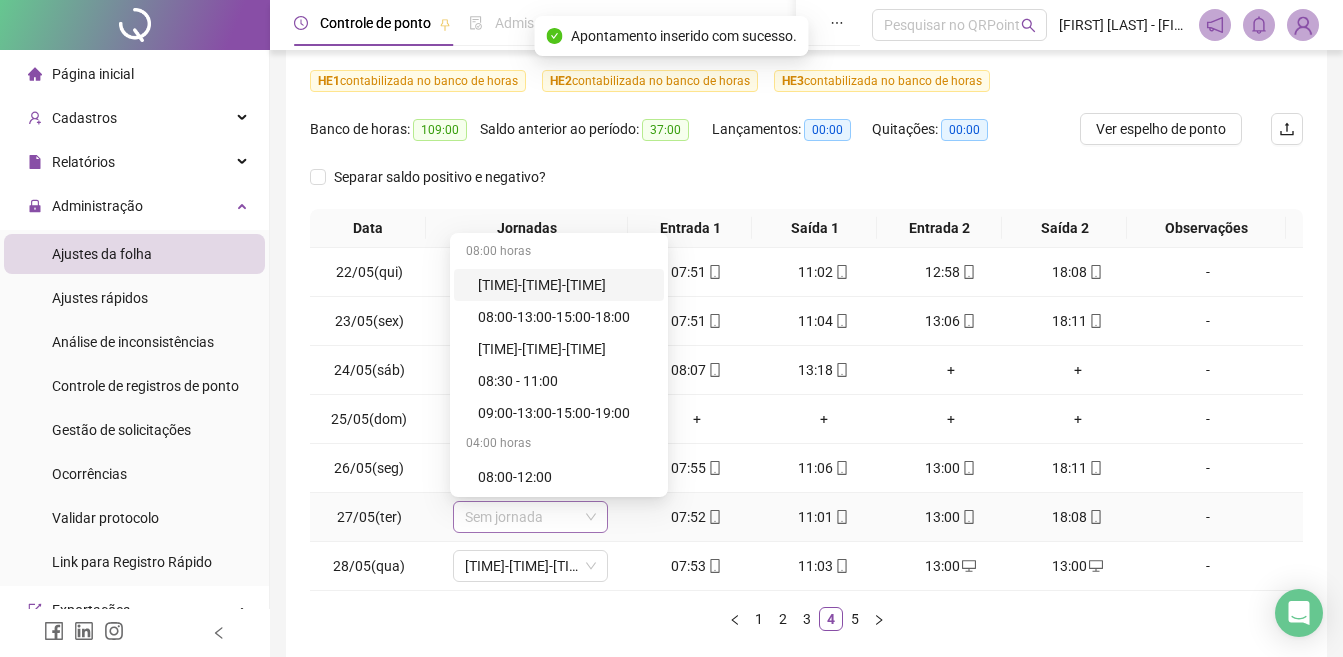 click on "Sem jornada" at bounding box center [530, 517] 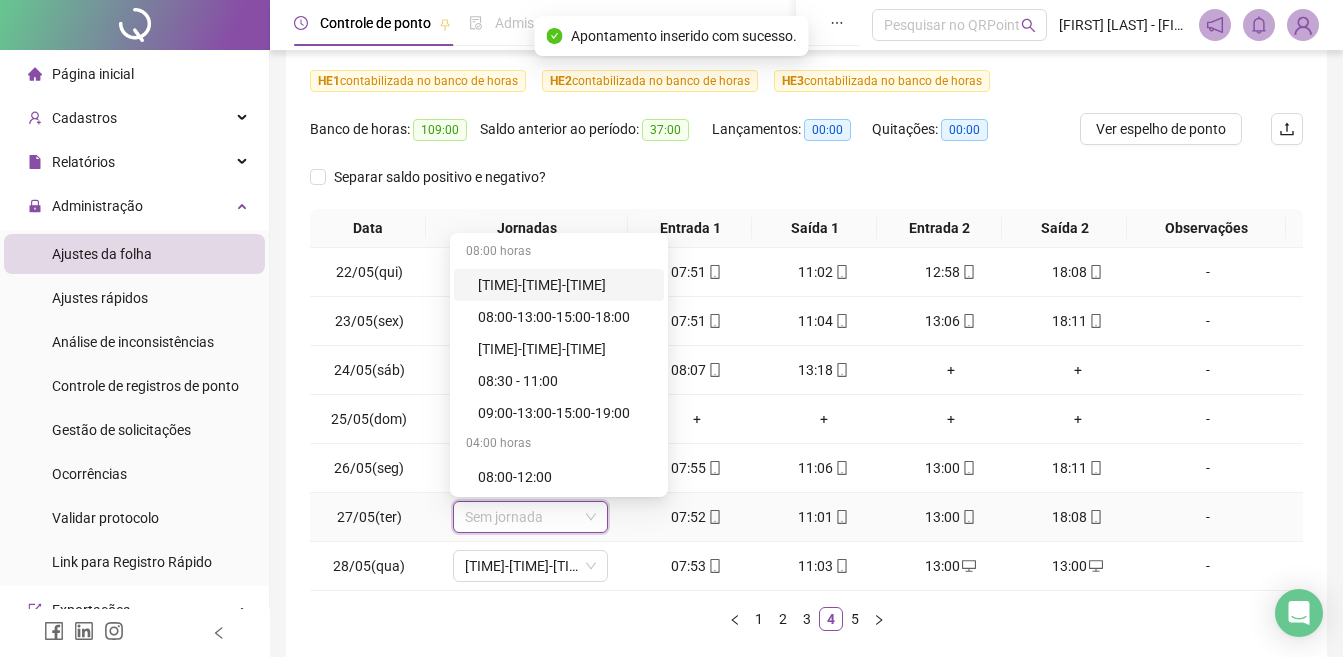 click on "[TIME]-[TIME]-[TIME]" at bounding box center [565, 285] 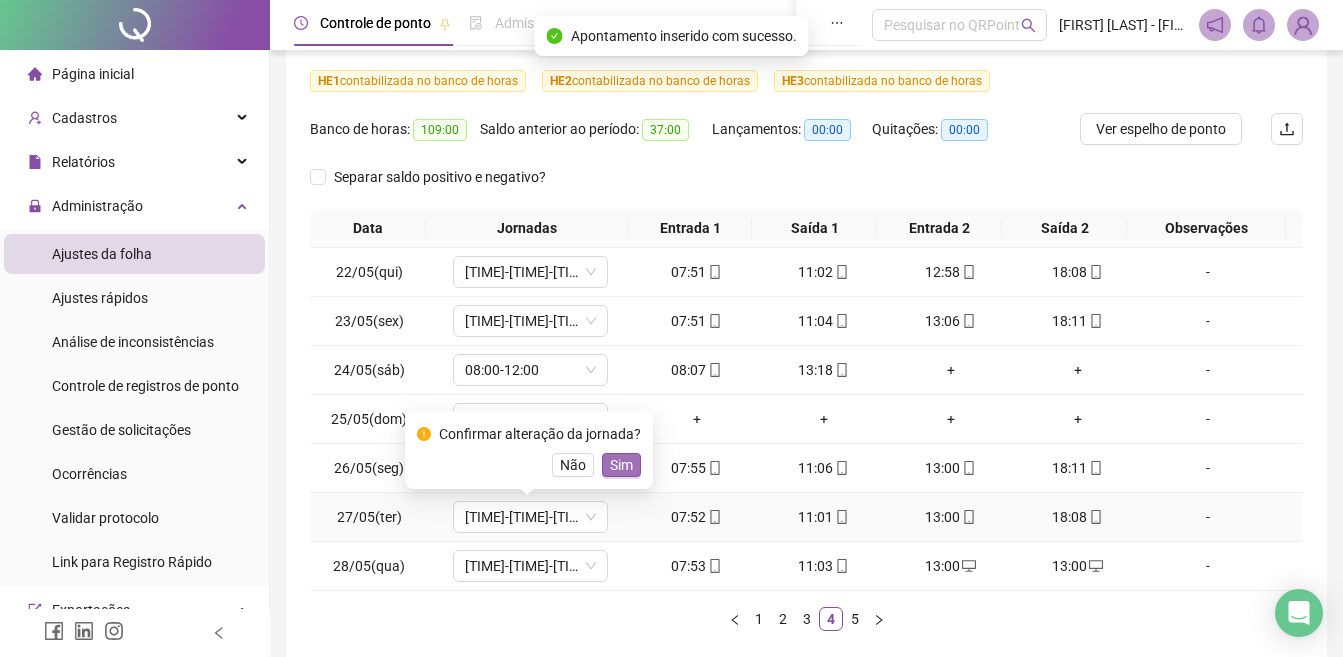click on "Sim" at bounding box center [621, 465] 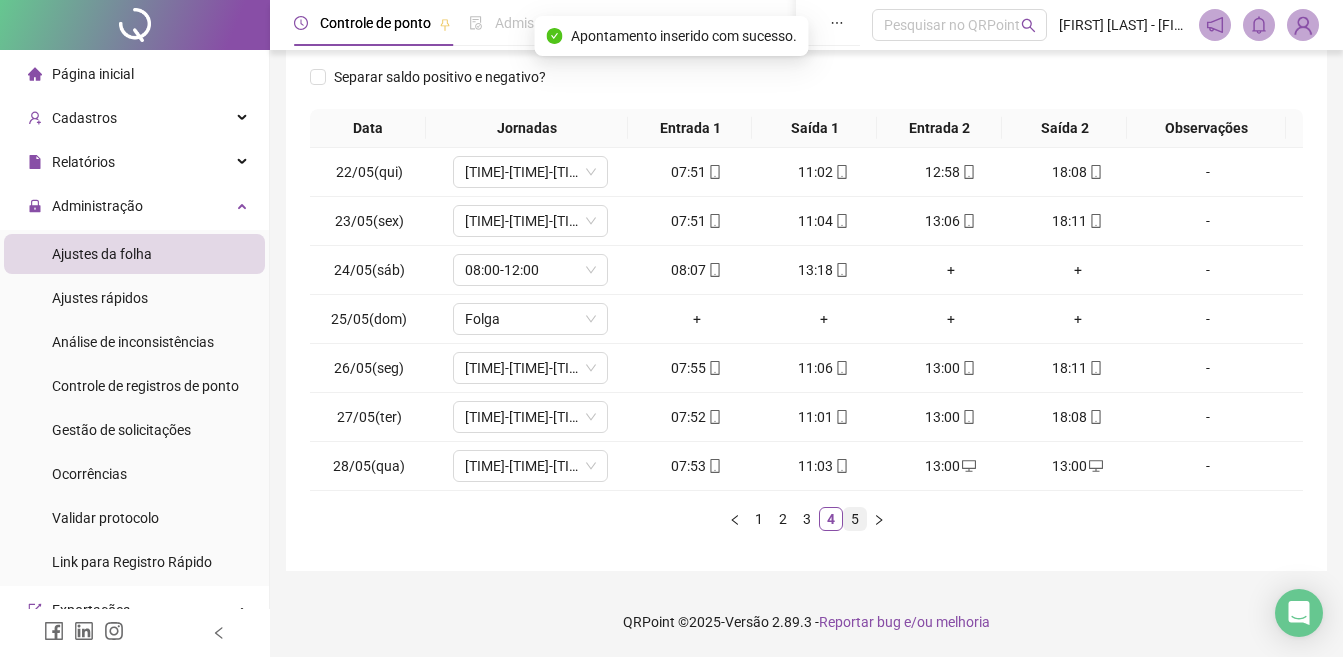 click on "5" at bounding box center [855, 519] 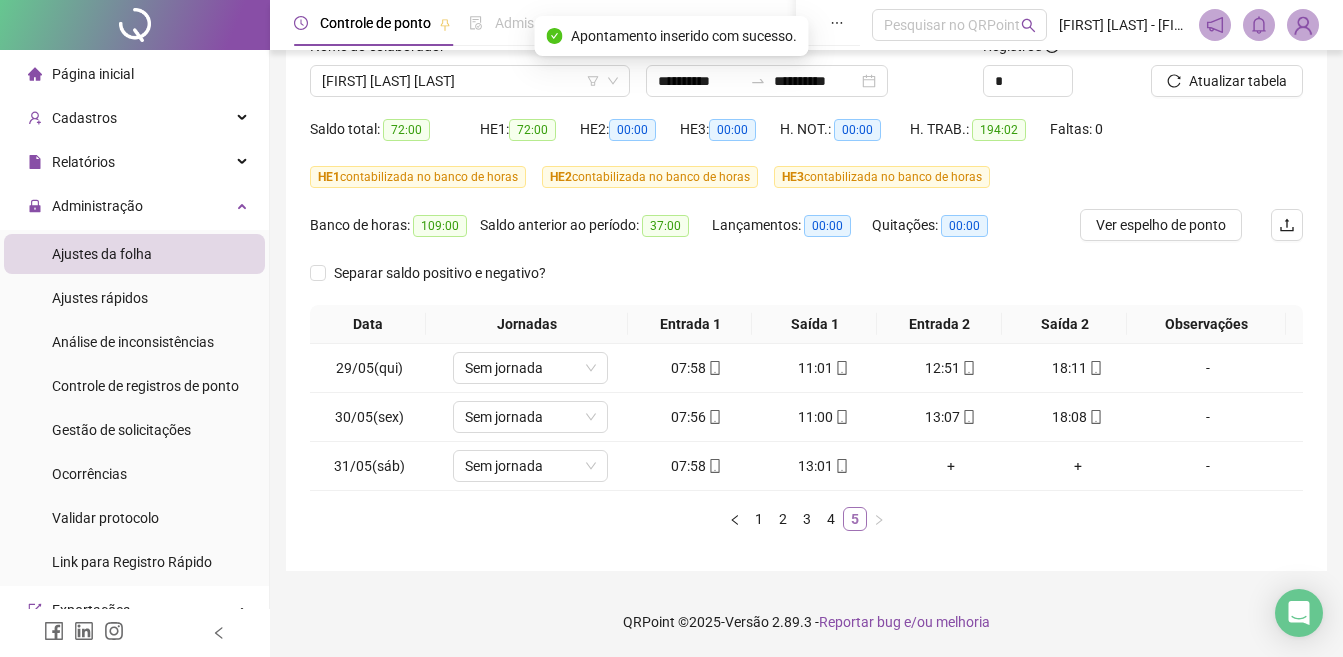 scroll, scrollTop: 149, scrollLeft: 0, axis: vertical 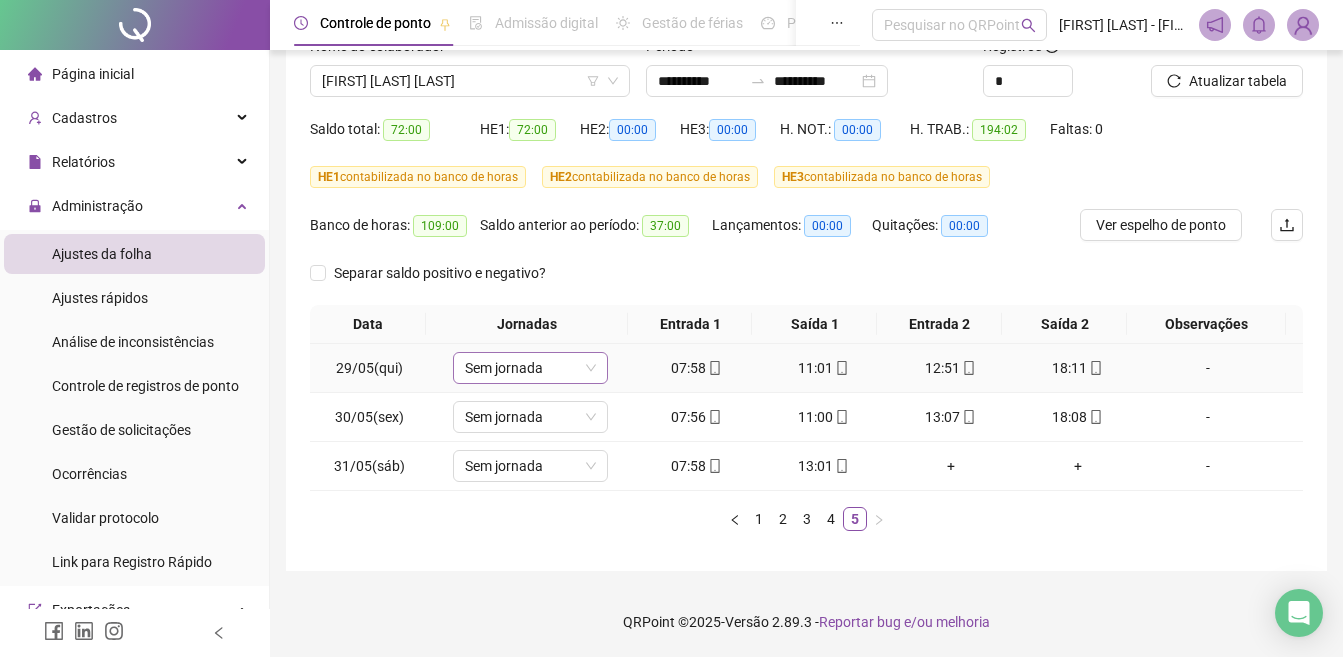 click on "Sem jornada" at bounding box center (530, 368) 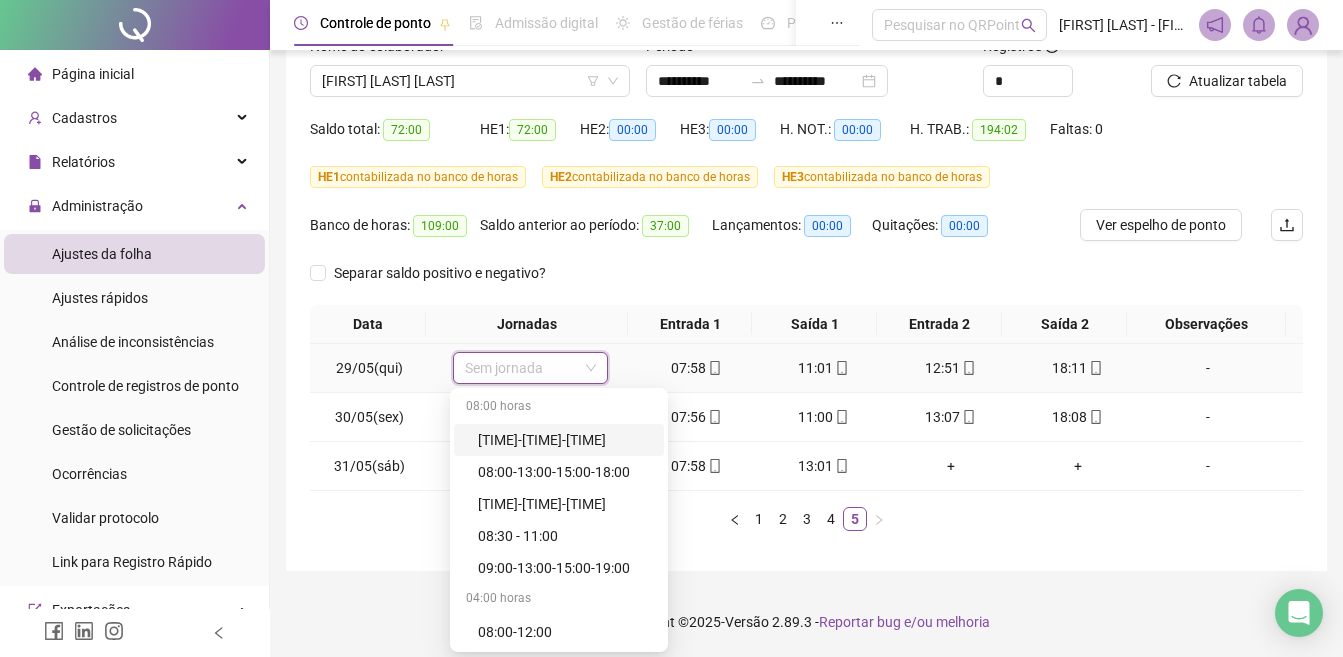 click on "[TIME]-[TIME]-[TIME]" at bounding box center (565, 440) 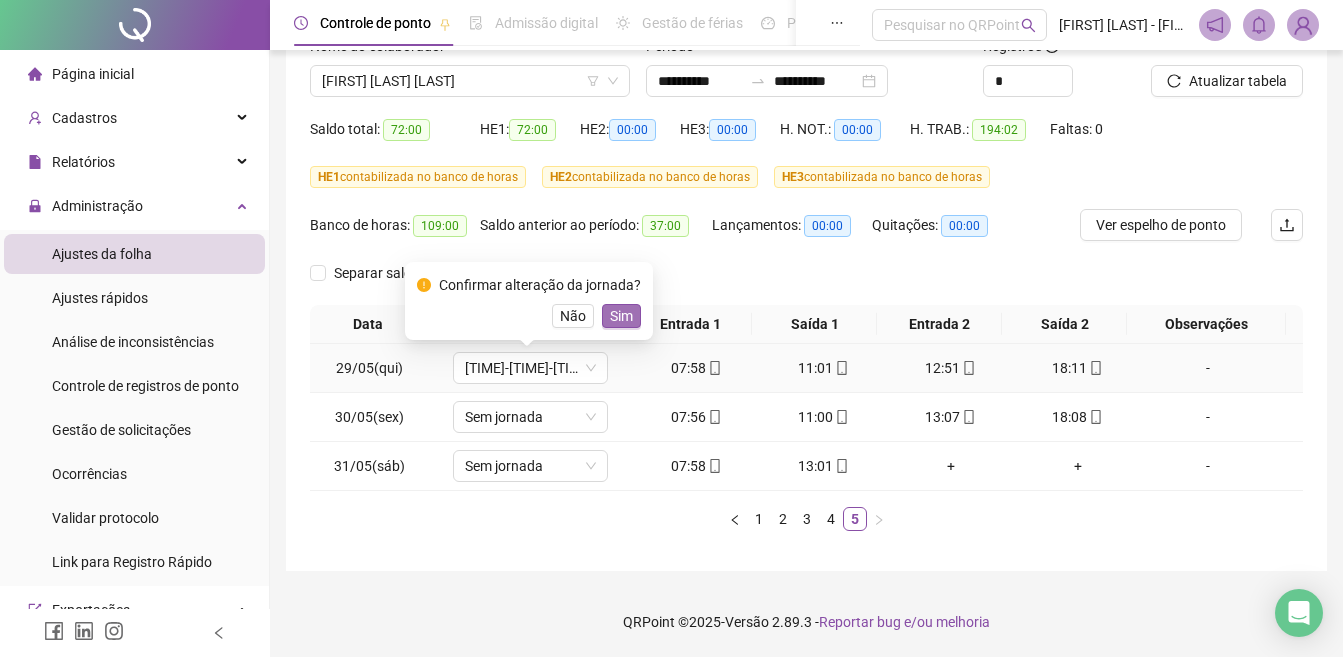 click on "Sim" at bounding box center [621, 316] 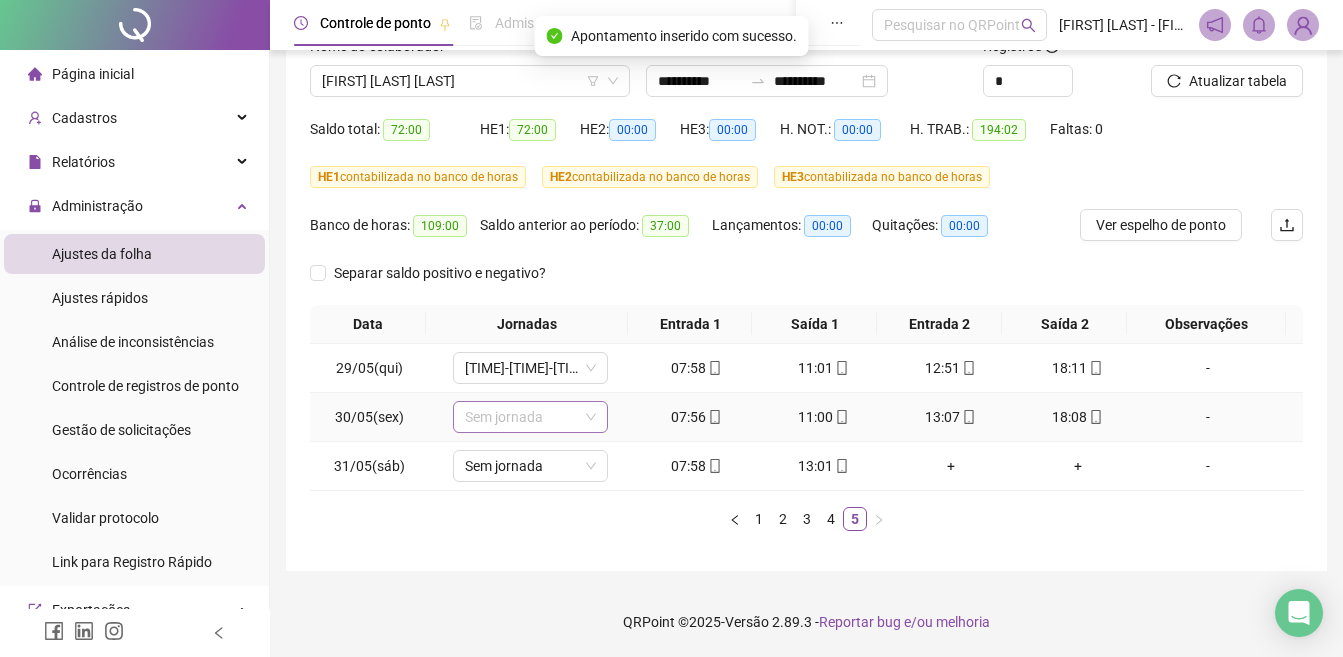 click on "Sem jornada" at bounding box center (530, 417) 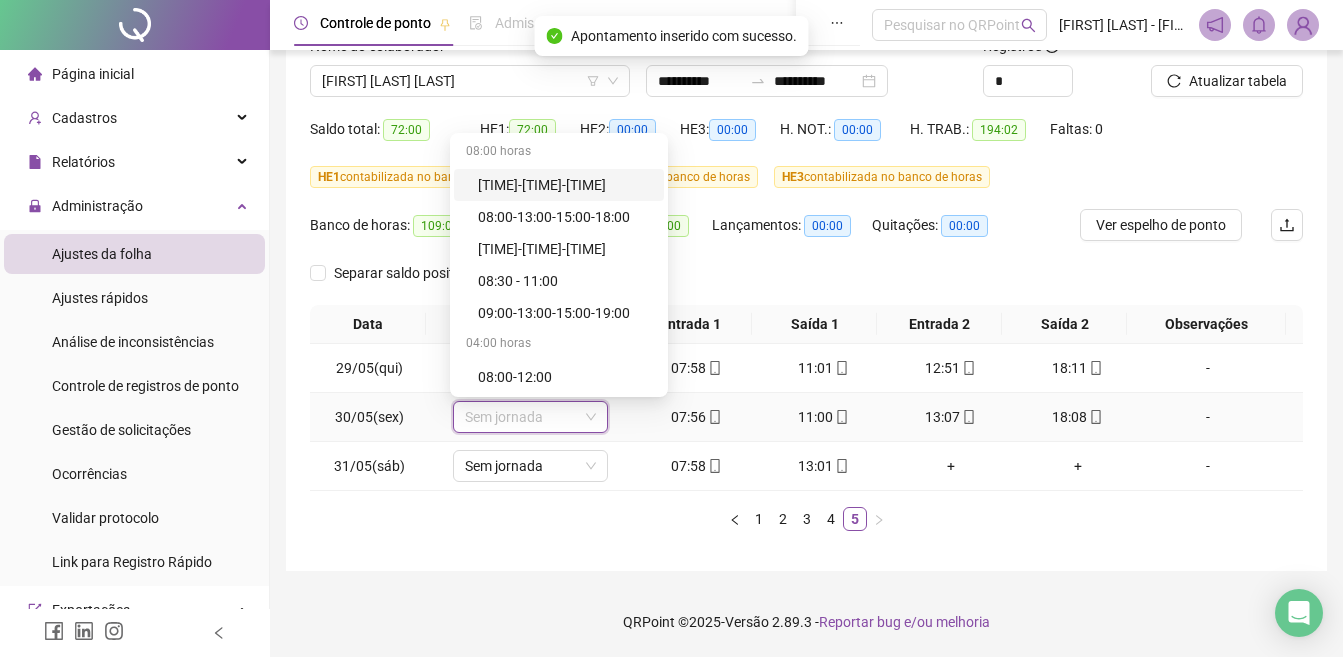 click on "[TIME]-[TIME]-[TIME]" at bounding box center [565, 185] 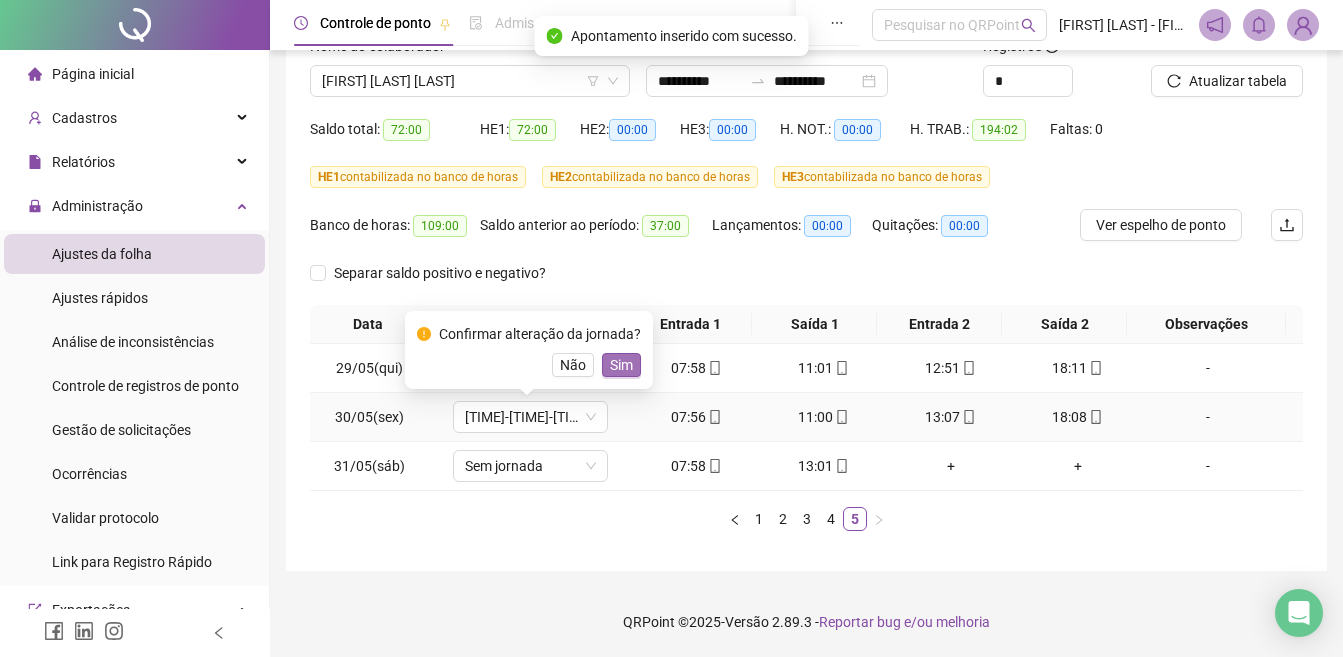 click on "Sim" at bounding box center (621, 365) 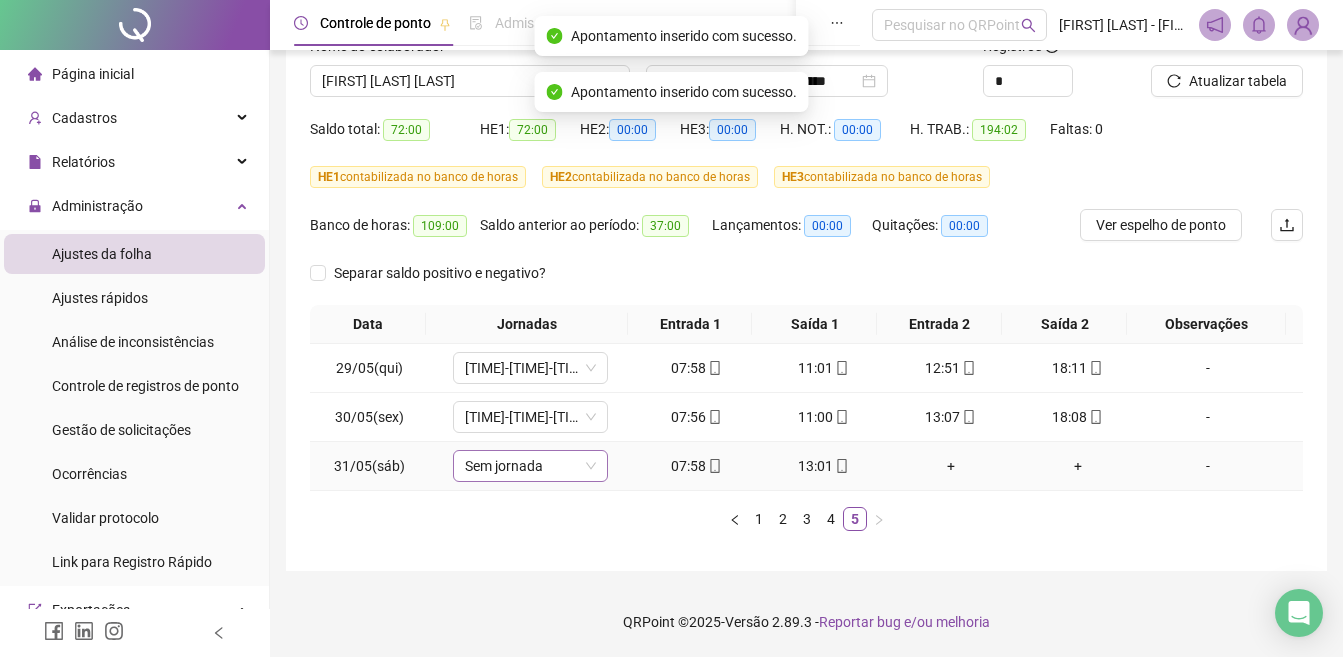 click on "Sem jornada" at bounding box center (530, 466) 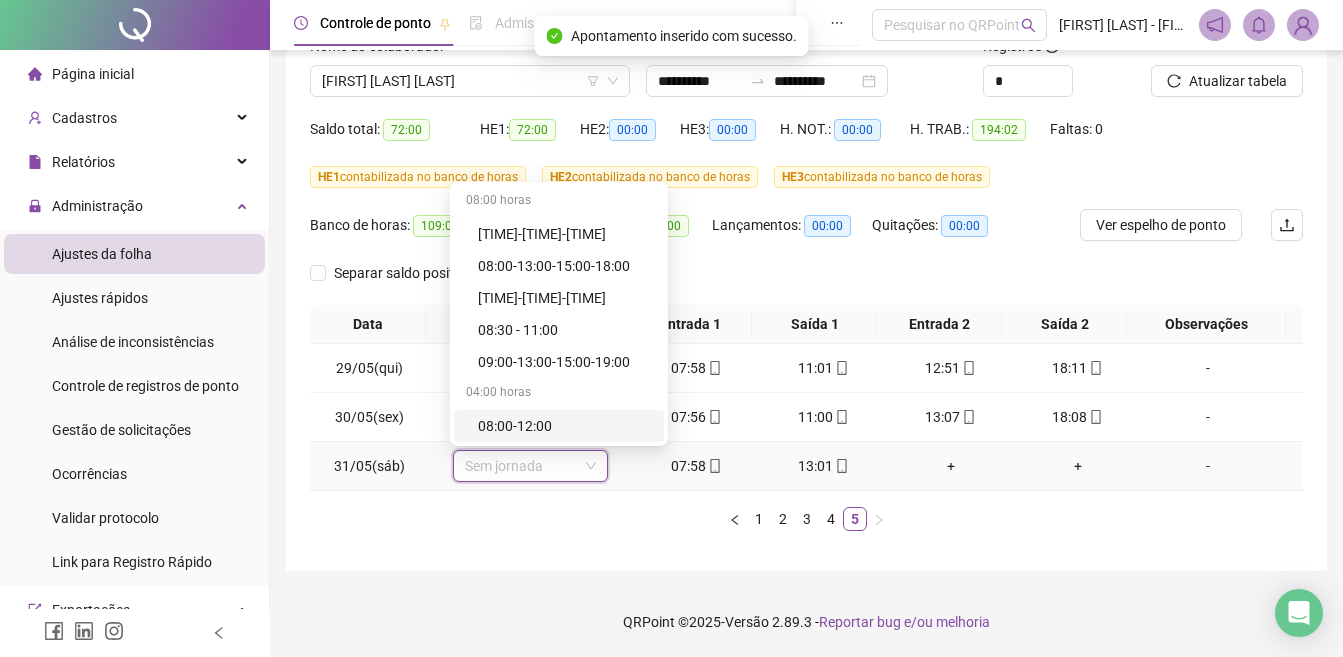 click on "08:00-12:00" at bounding box center (565, 426) 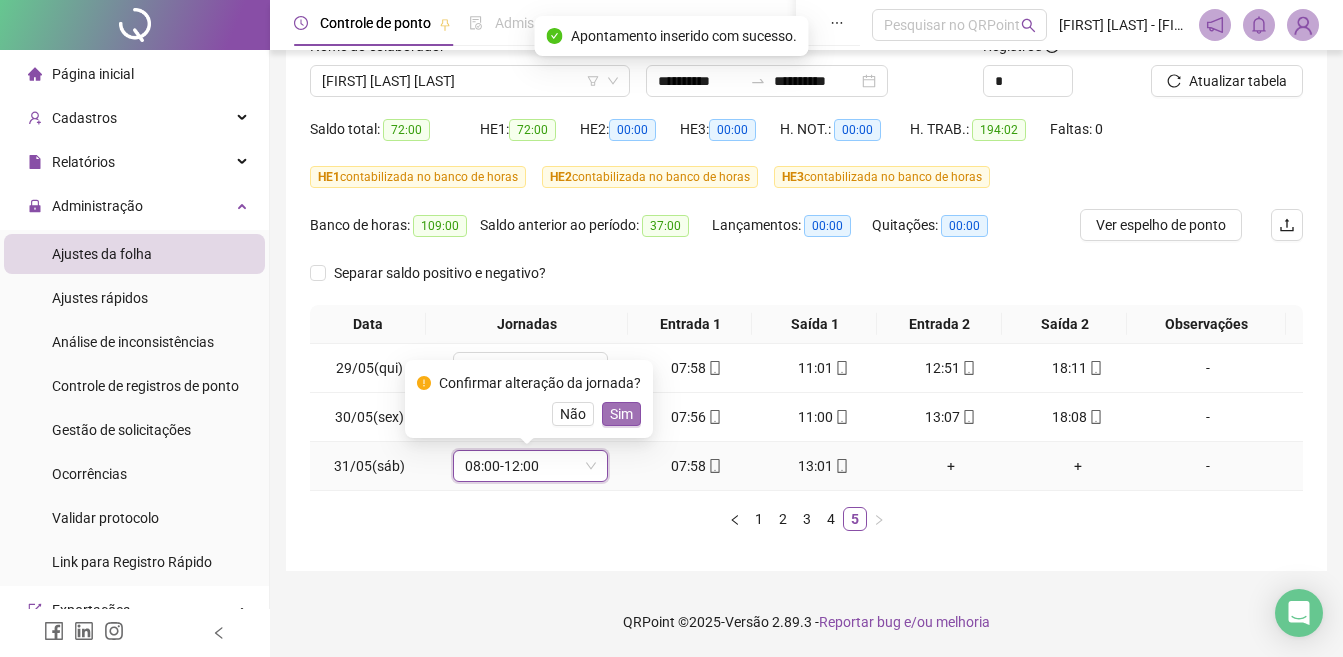 click on "Sim" at bounding box center (621, 414) 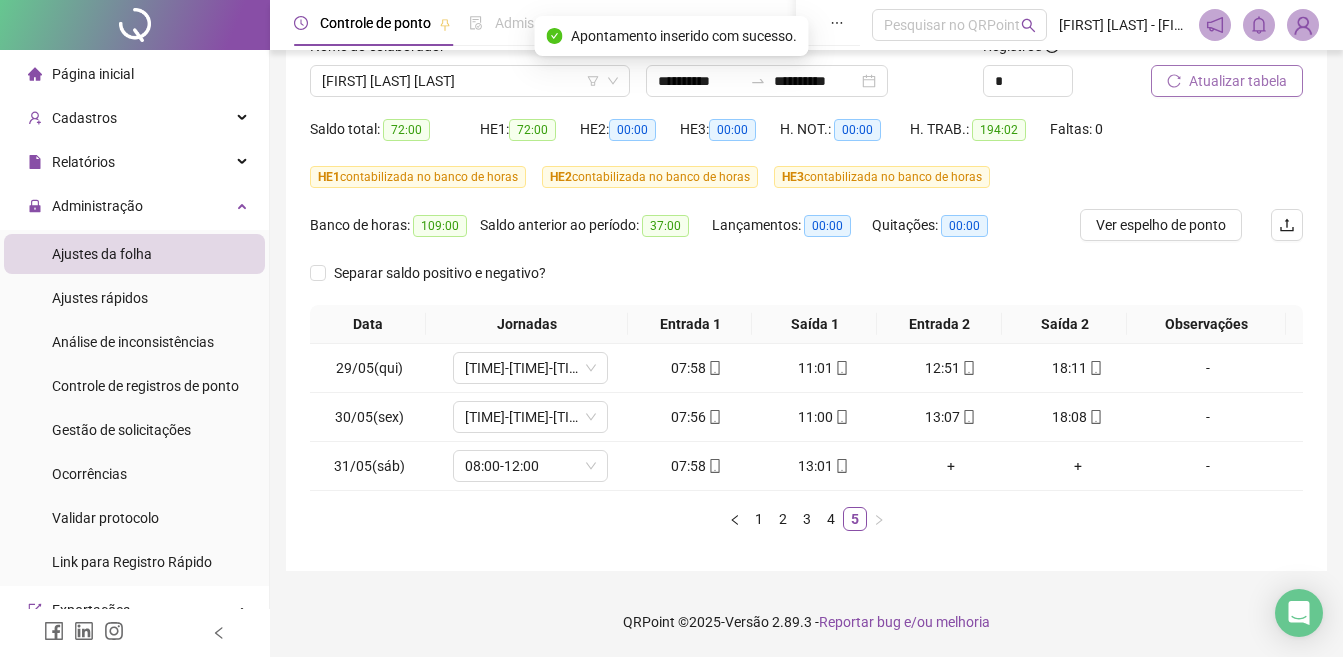 click on "Atualizar tabela" at bounding box center (1238, 81) 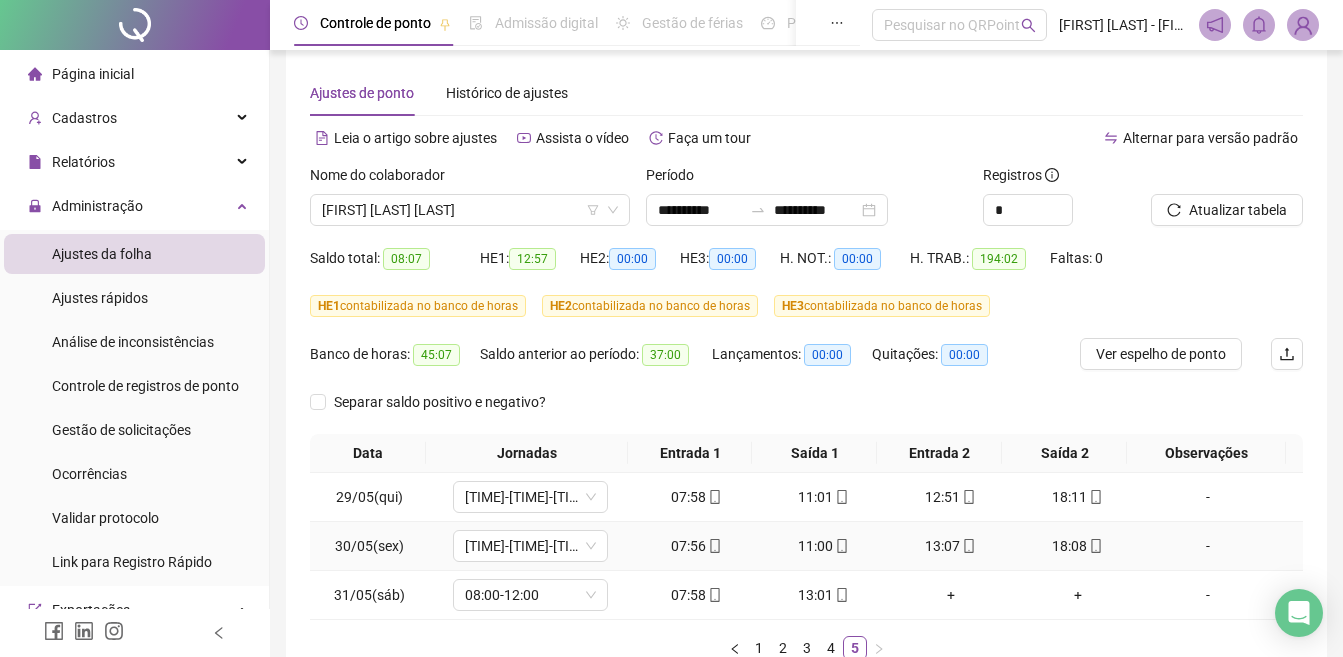 scroll, scrollTop: 0, scrollLeft: 0, axis: both 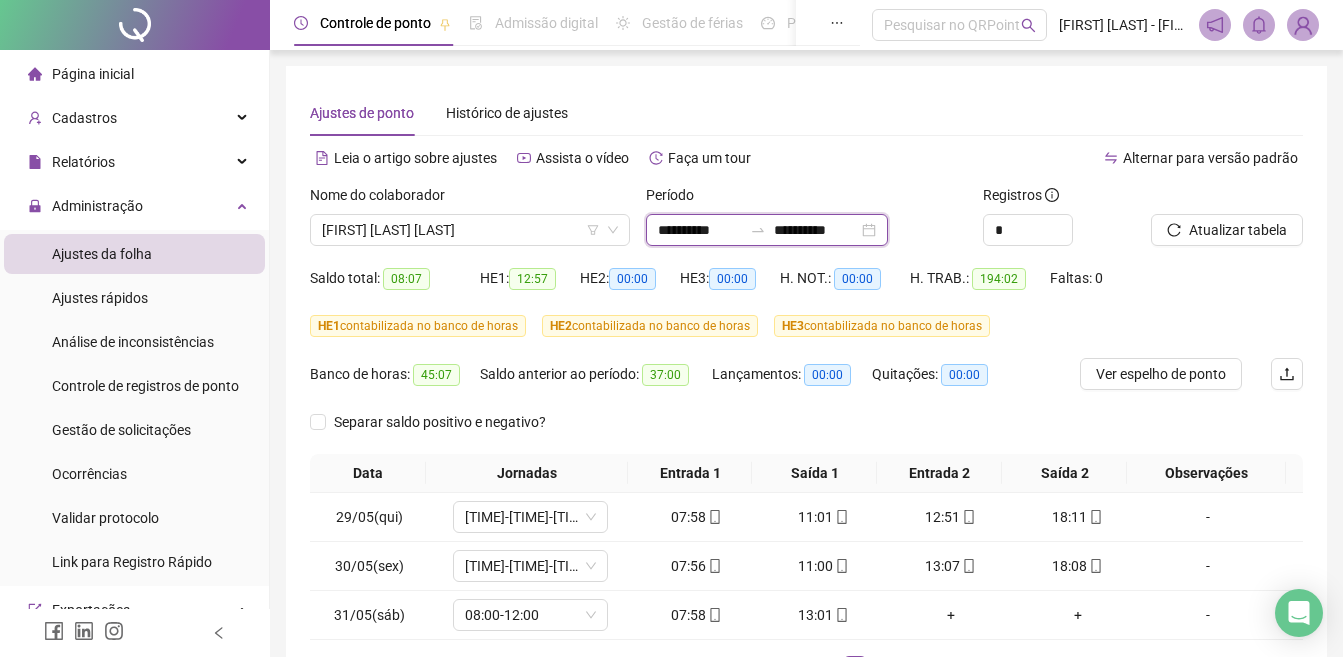 click on "**********" at bounding box center [700, 230] 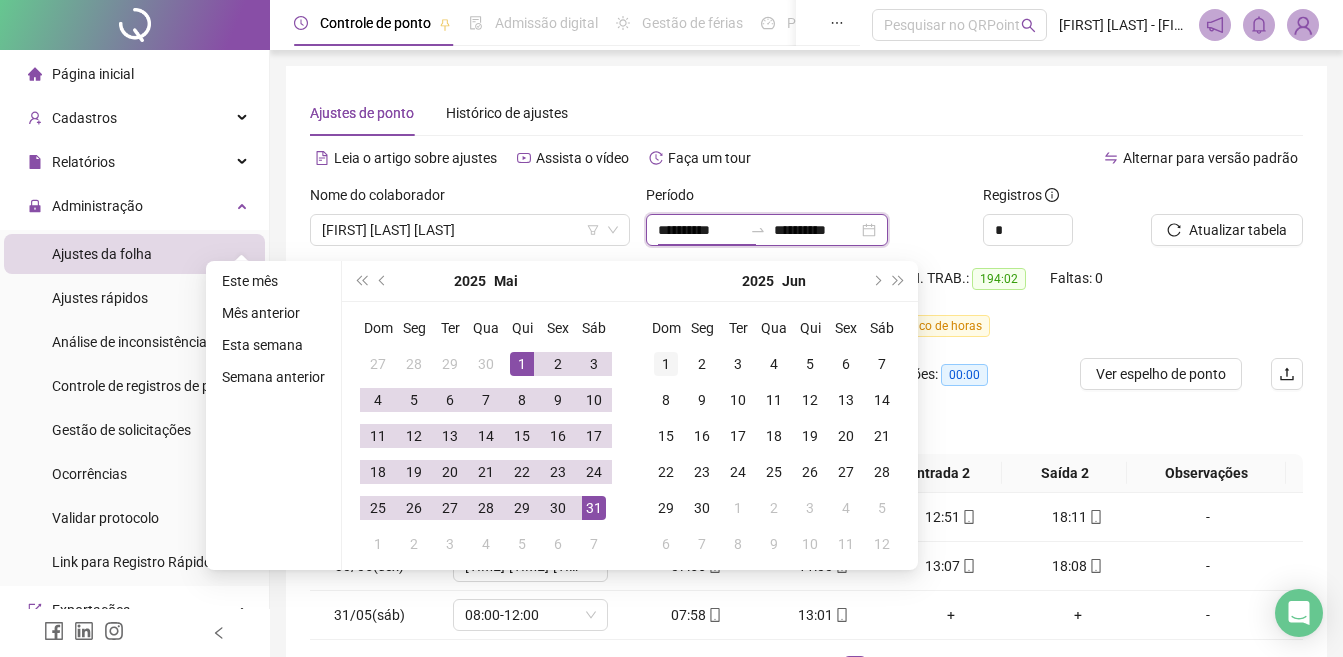 type on "**********" 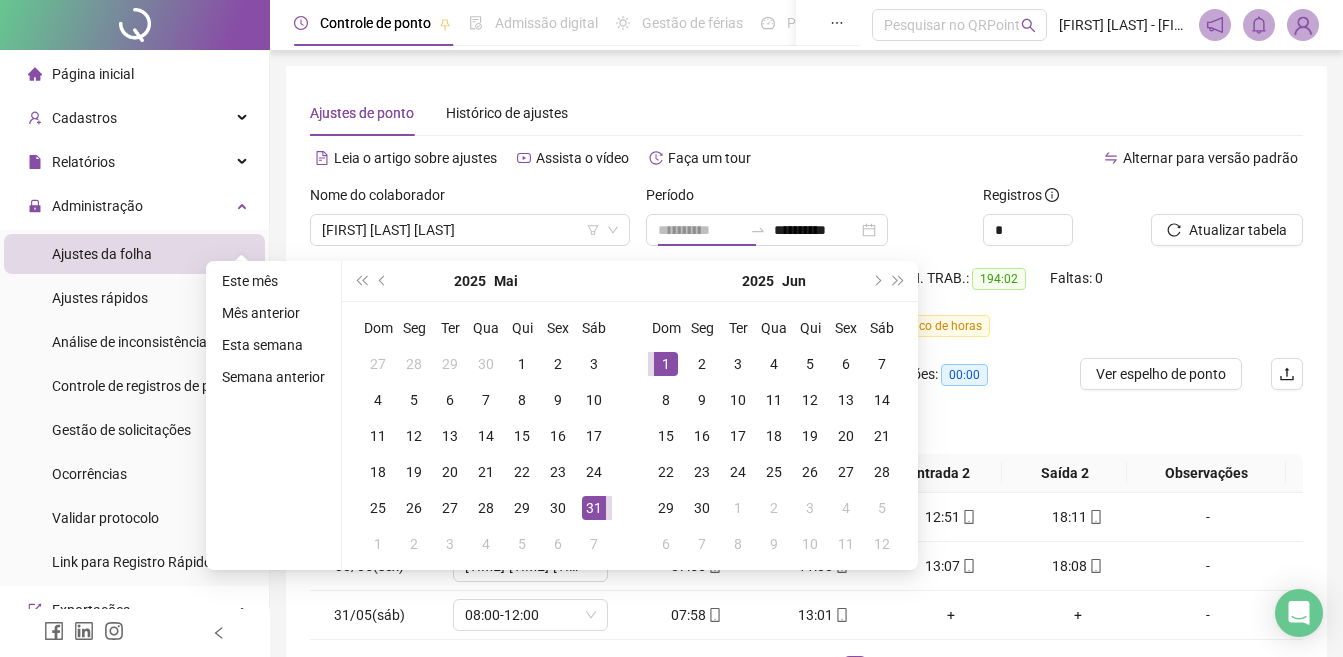 click on "1" at bounding box center [666, 364] 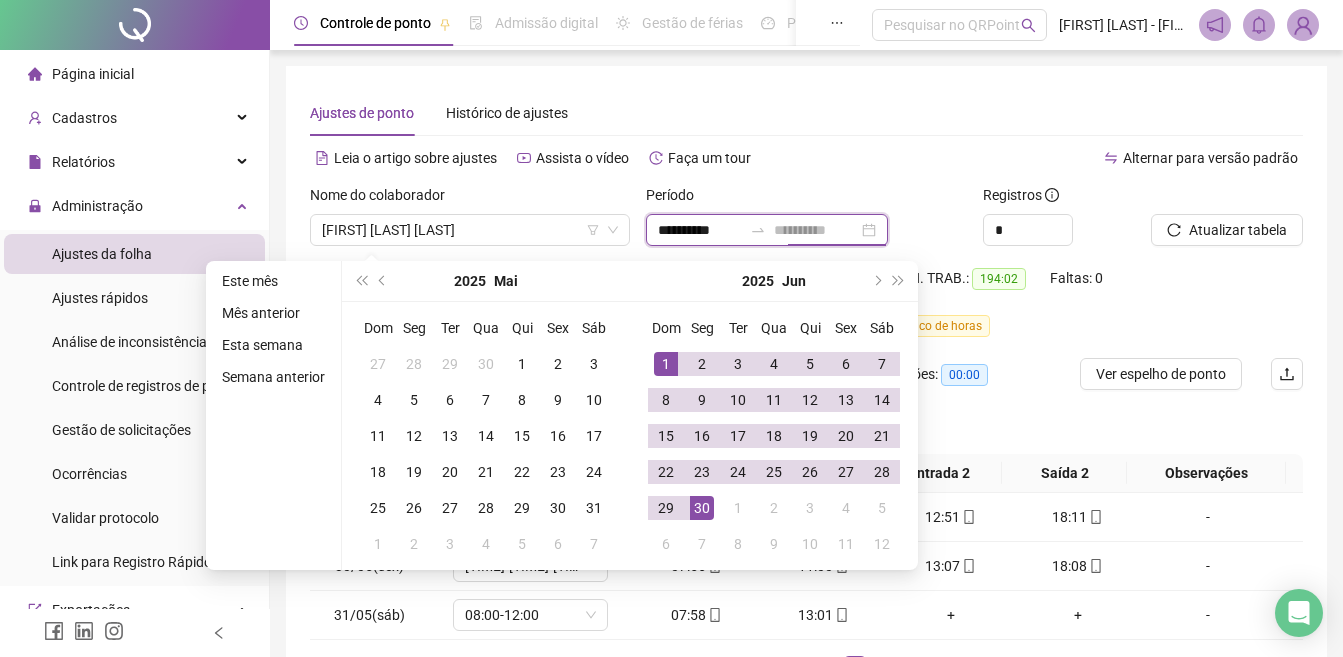 type on "**********" 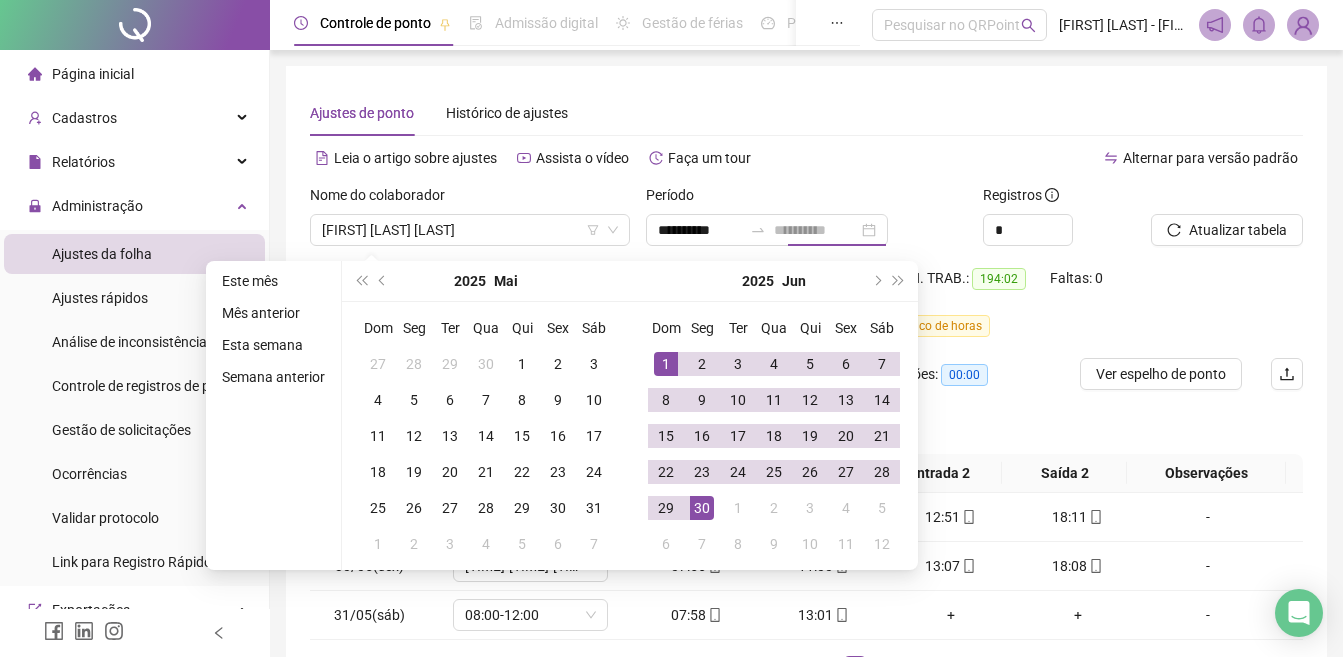 click on "30" at bounding box center [702, 508] 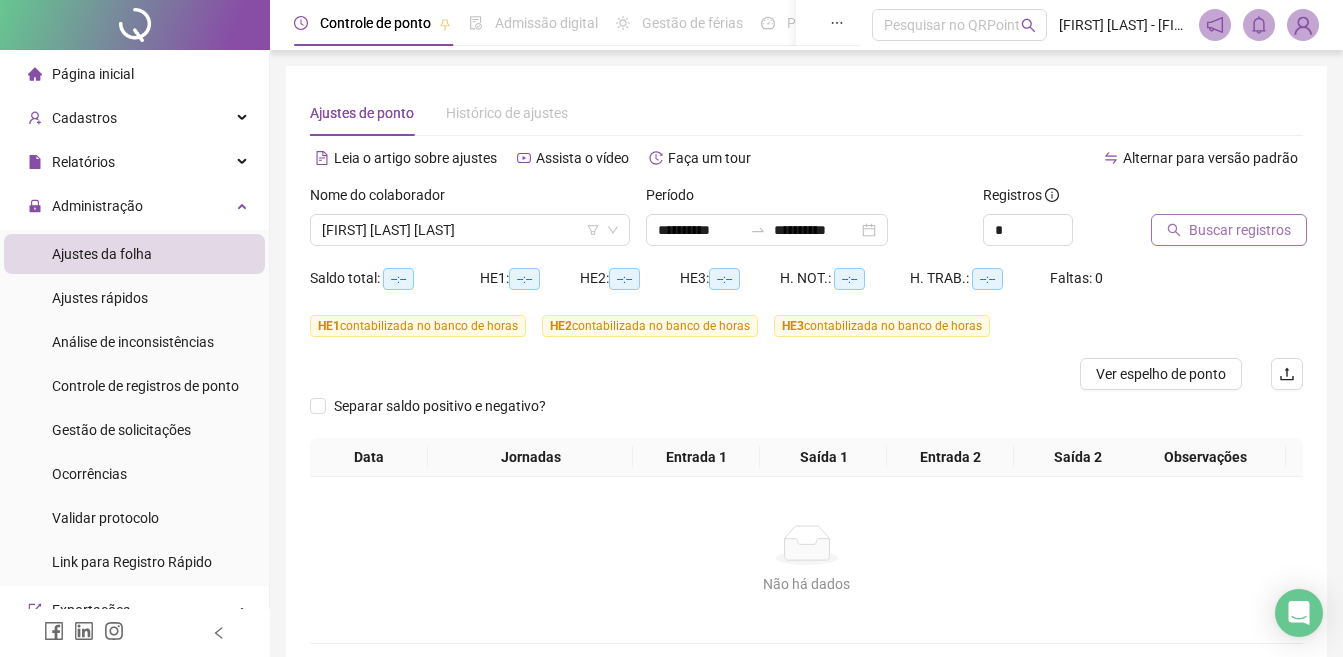 click on "Buscar registros" at bounding box center [1229, 230] 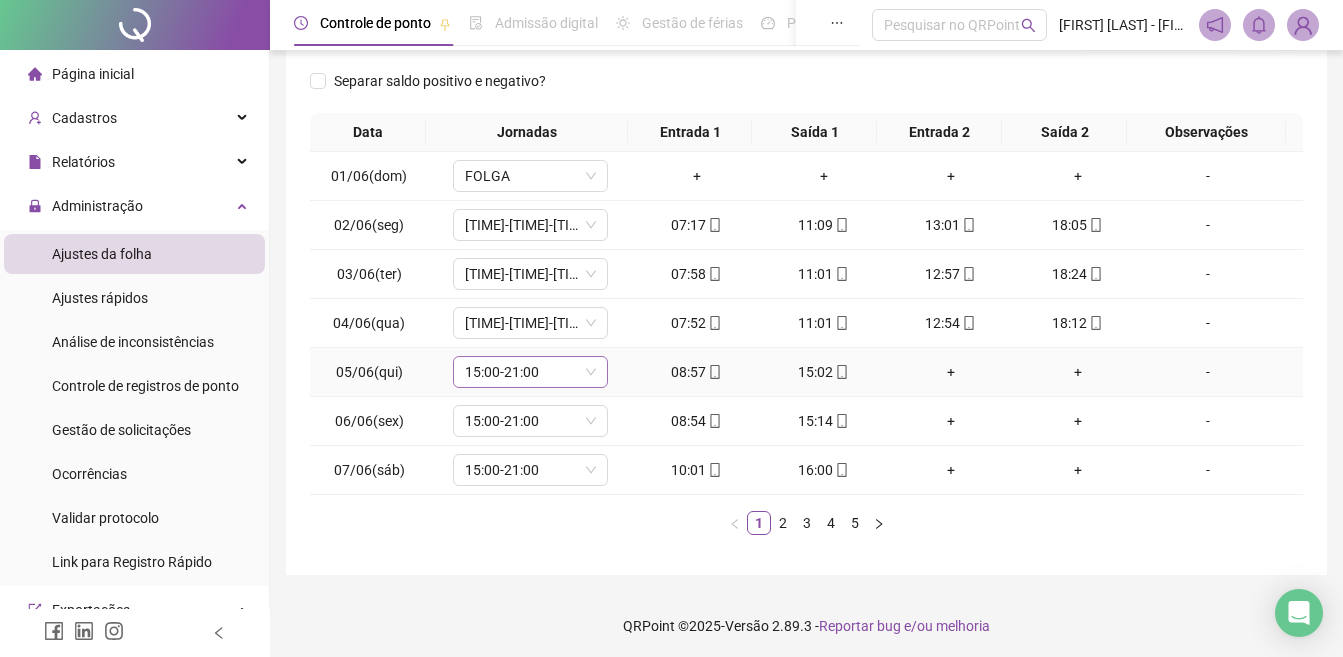 scroll, scrollTop: 345, scrollLeft: 0, axis: vertical 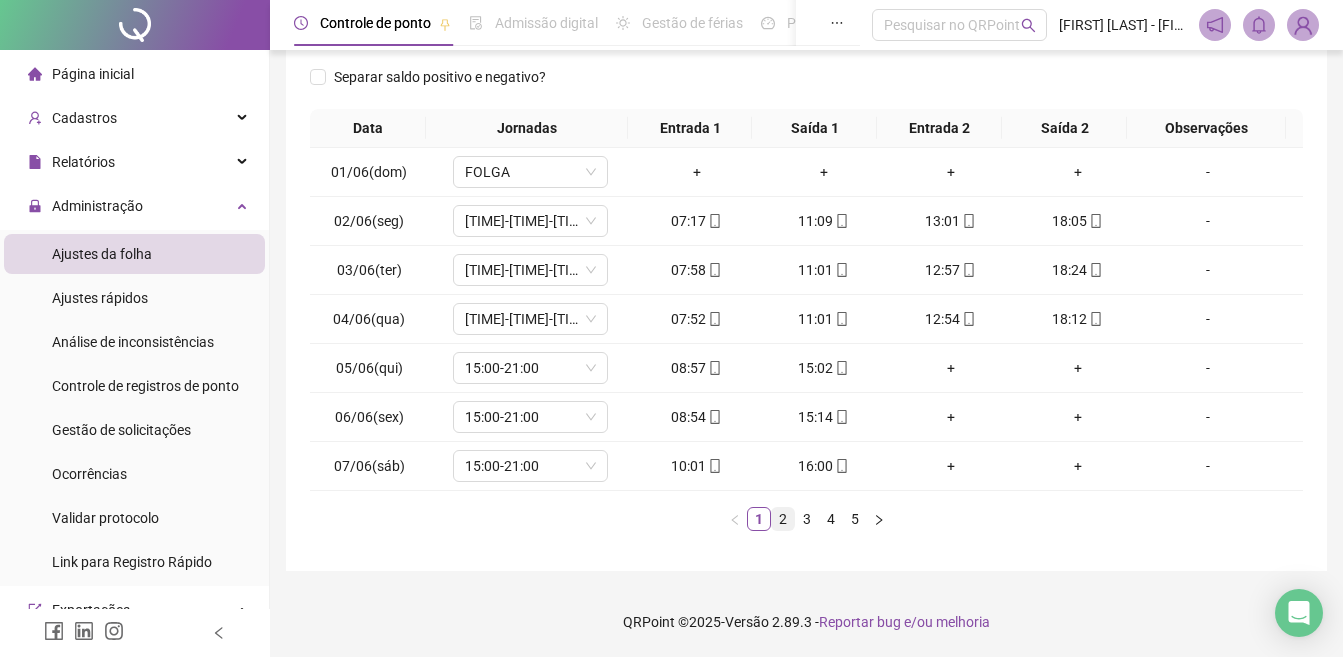 click on "2" at bounding box center [783, 519] 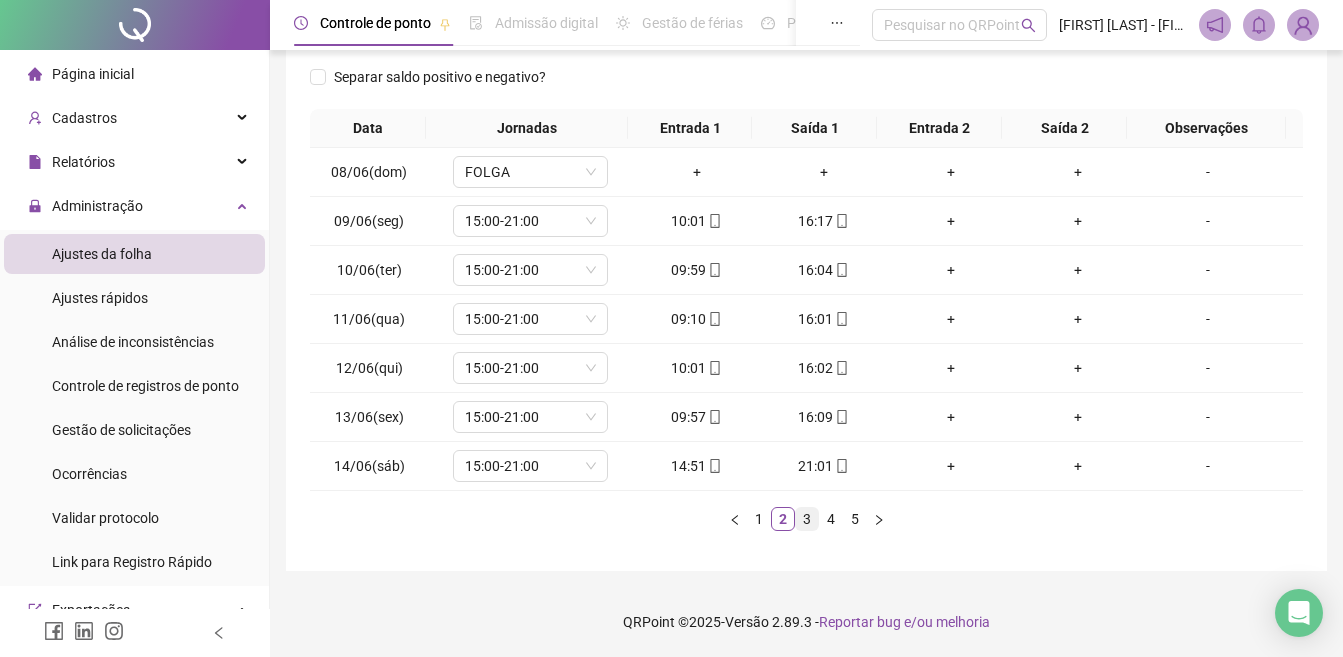 click on "3" at bounding box center [807, 519] 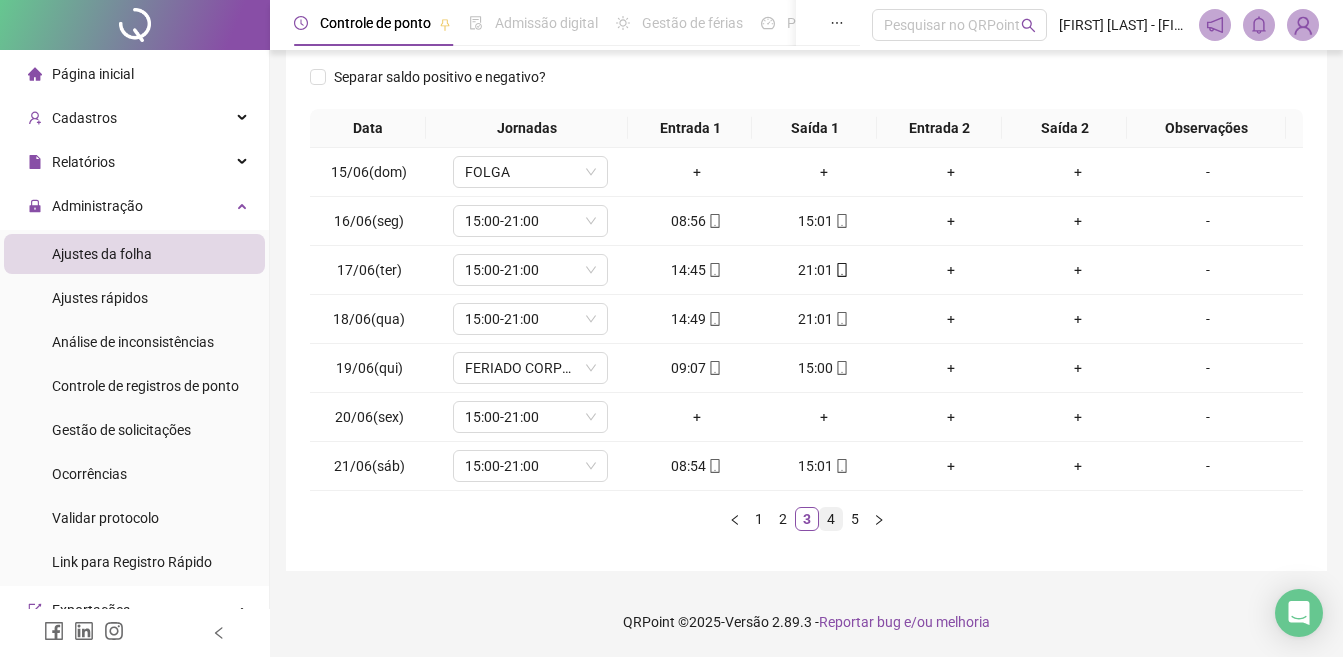 click on "4" at bounding box center [831, 519] 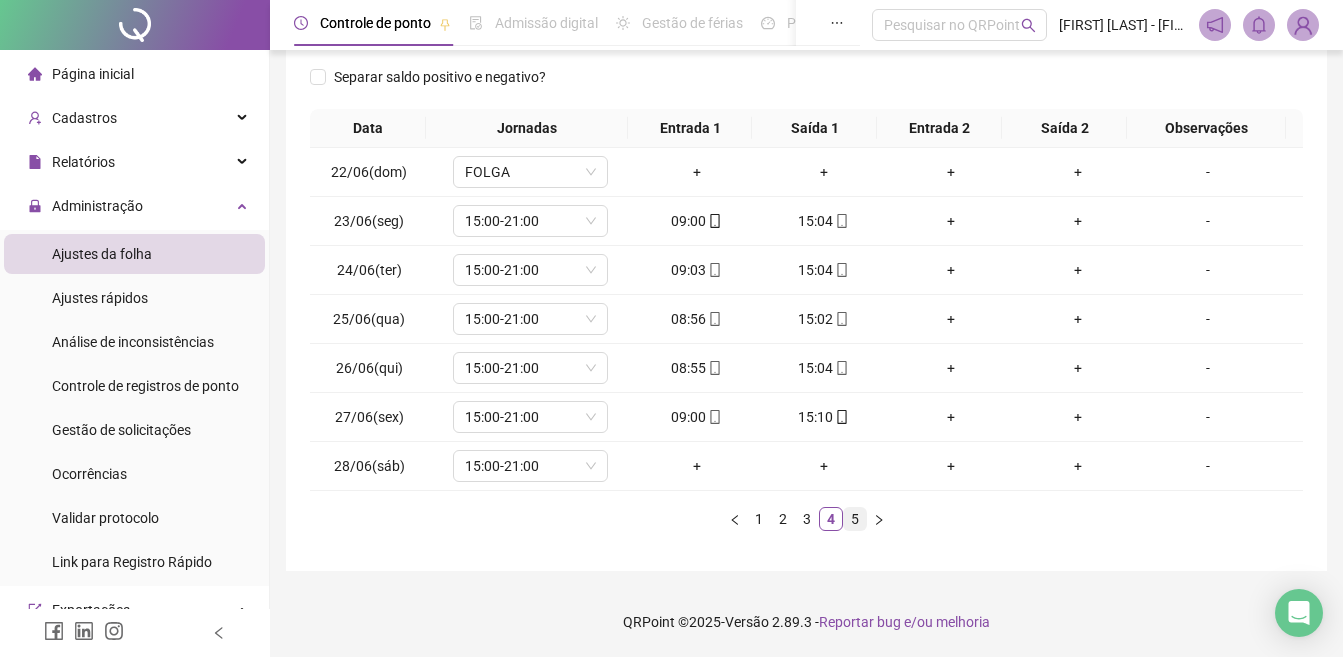 click on "5" at bounding box center [855, 519] 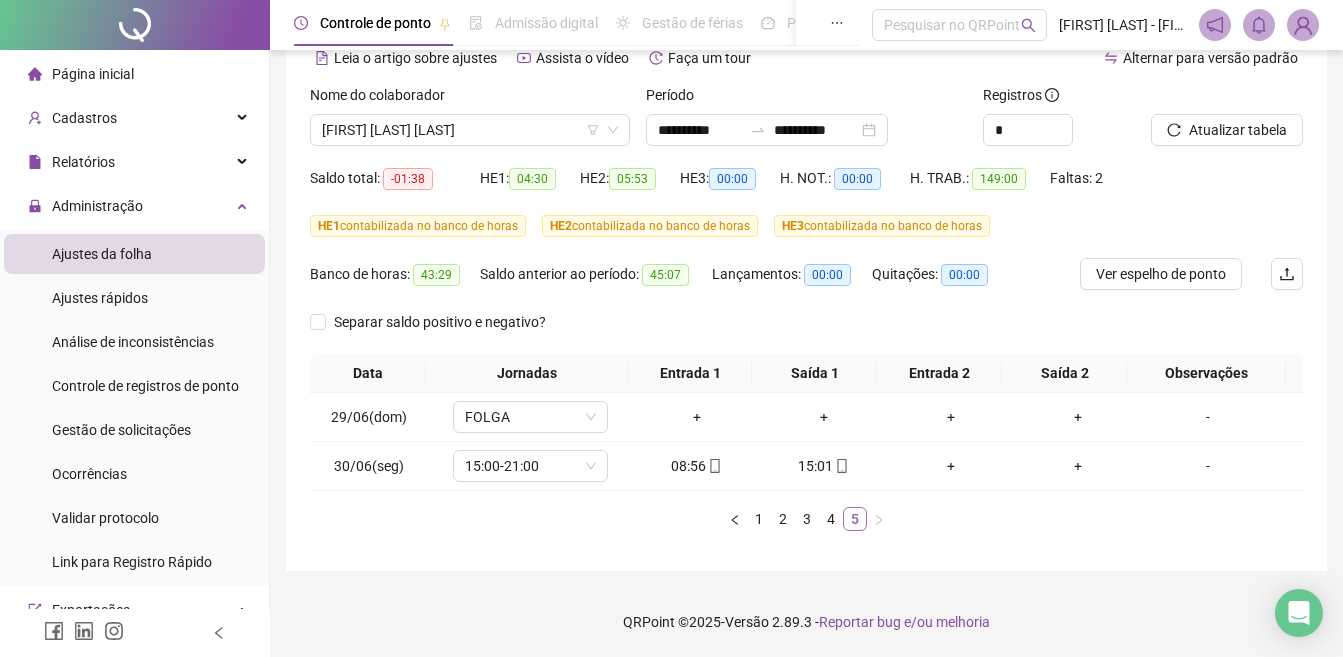 scroll, scrollTop: 100, scrollLeft: 0, axis: vertical 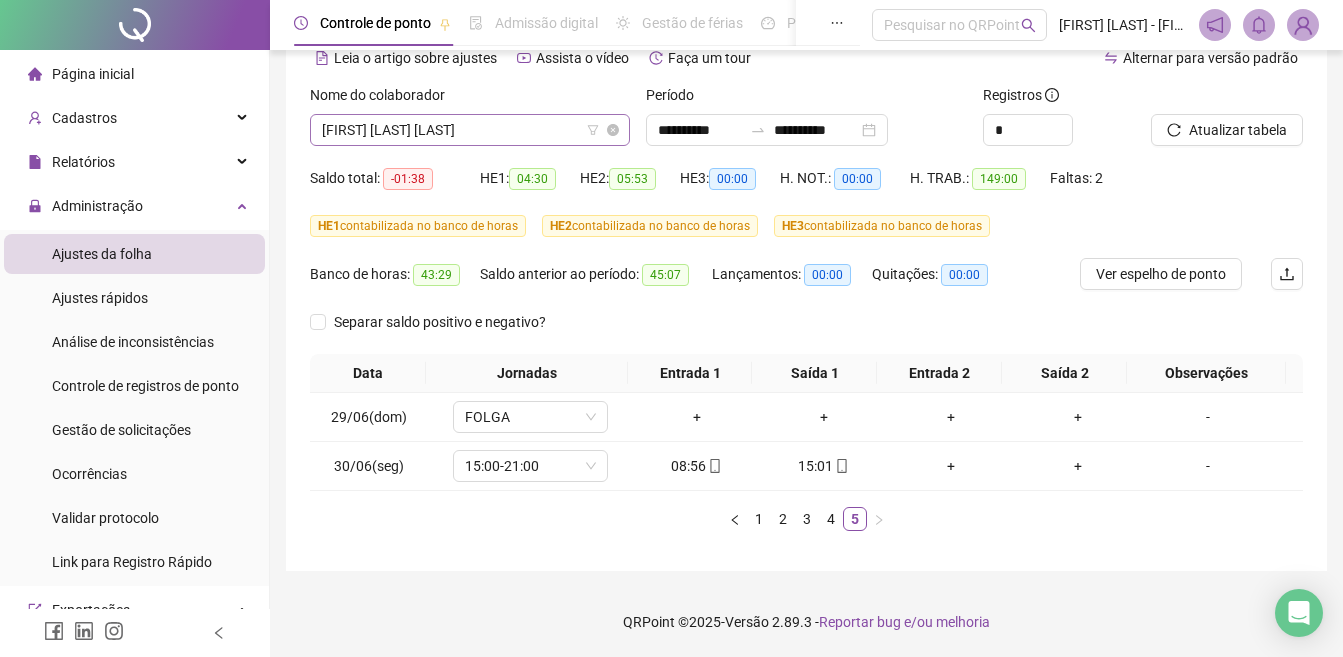 click on "[FIRST] [LAST] [LAST]" at bounding box center (470, 130) 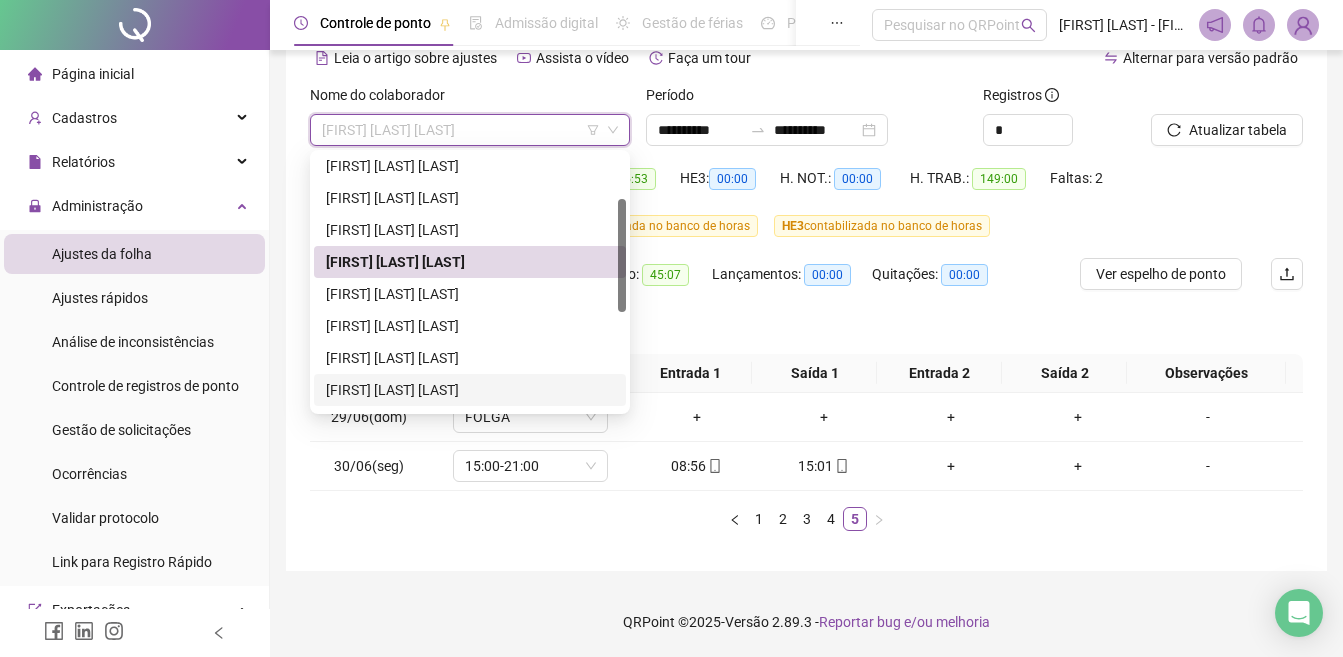 scroll, scrollTop: 320, scrollLeft: 0, axis: vertical 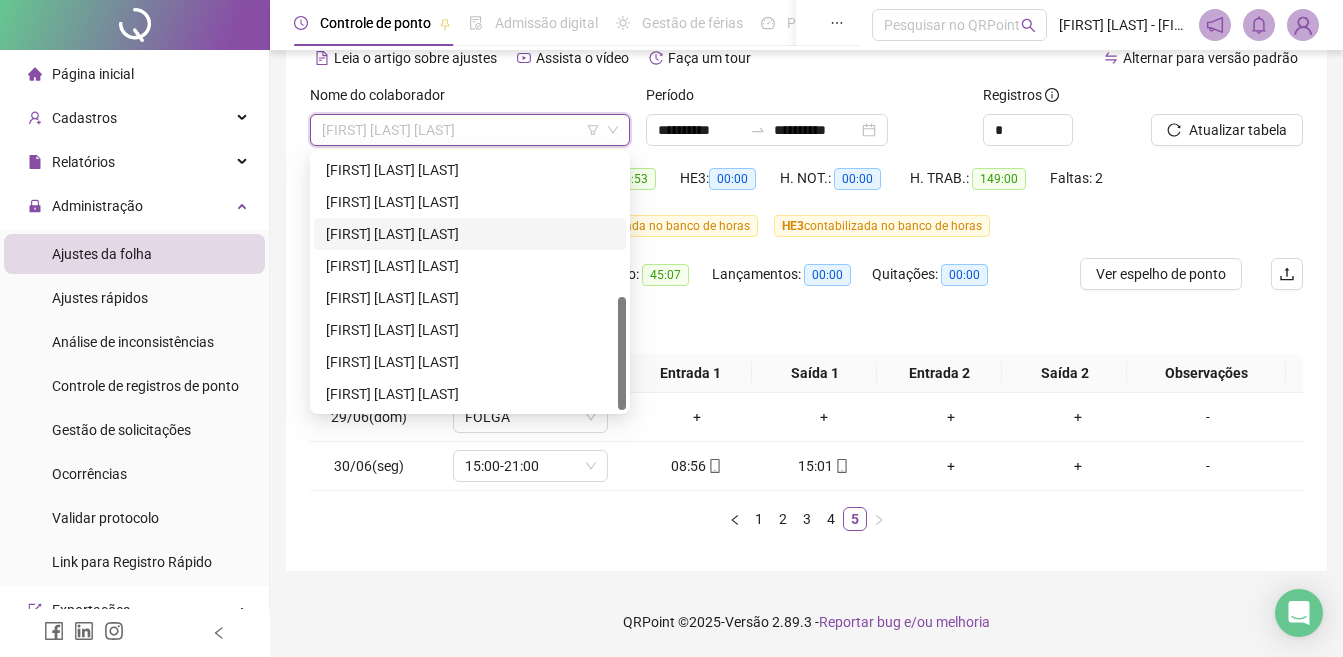 click on "[FIRST] [LAST] [LAST]" at bounding box center [470, 234] 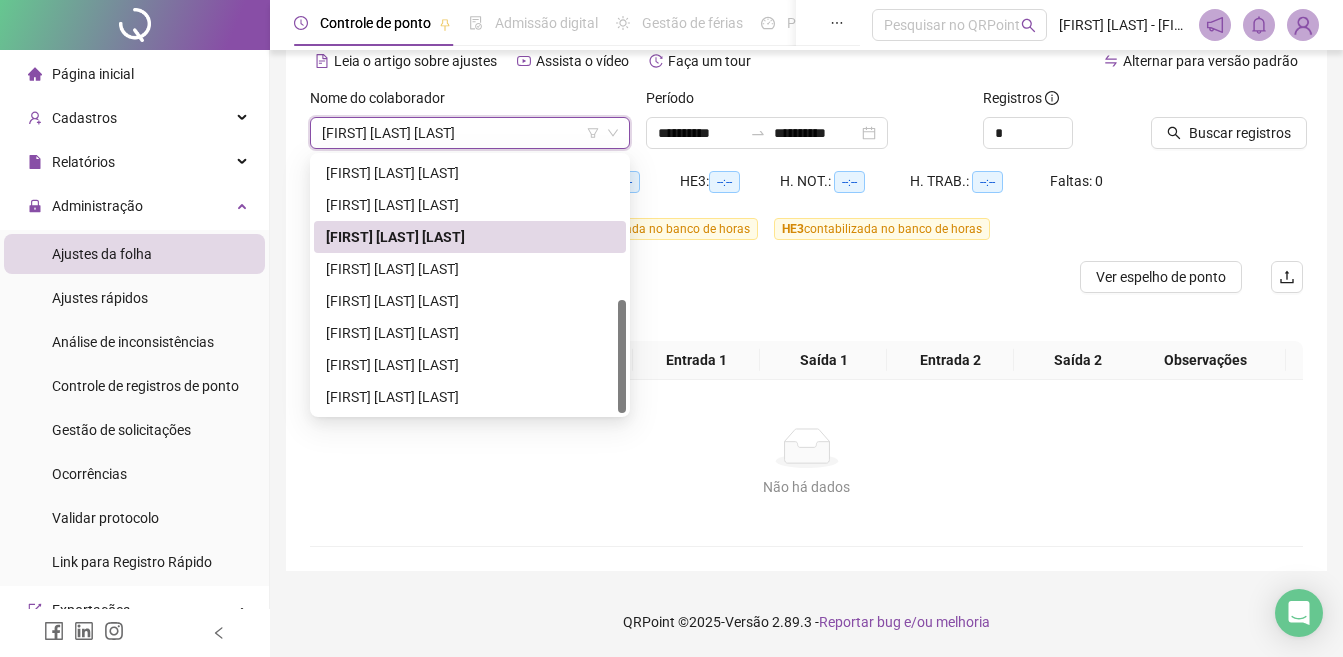 scroll, scrollTop: 97, scrollLeft: 0, axis: vertical 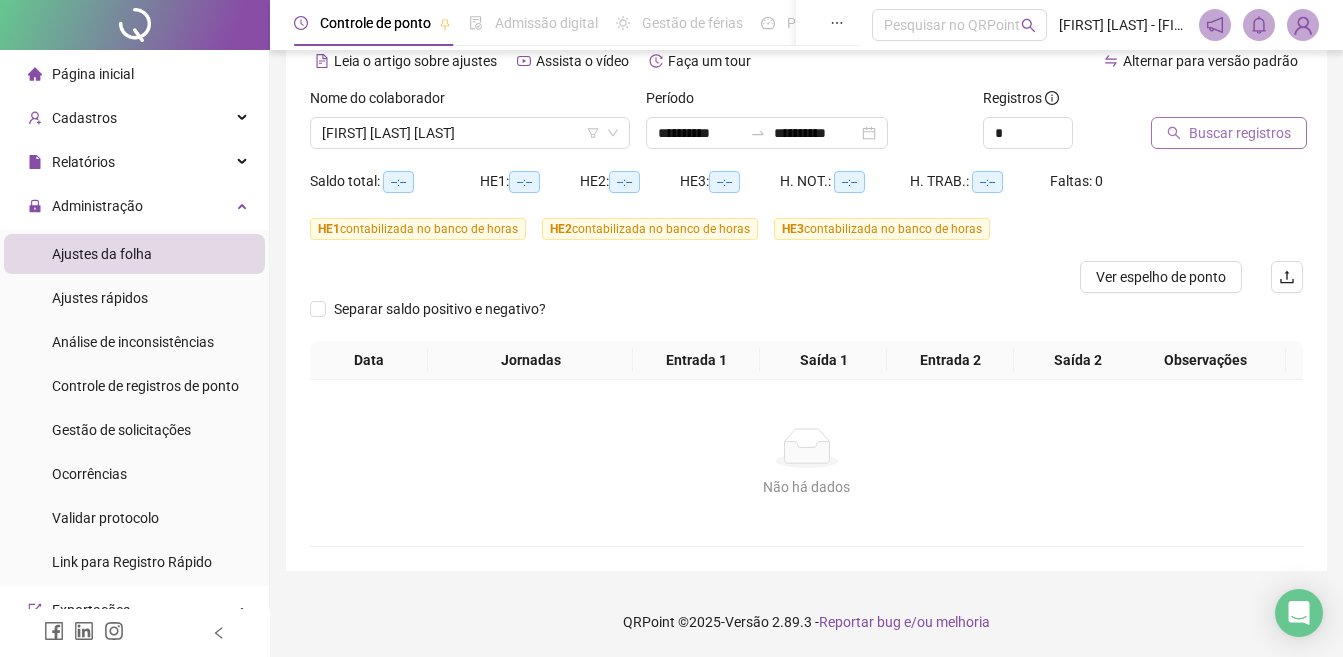 click on "Buscar registros" at bounding box center (1240, 133) 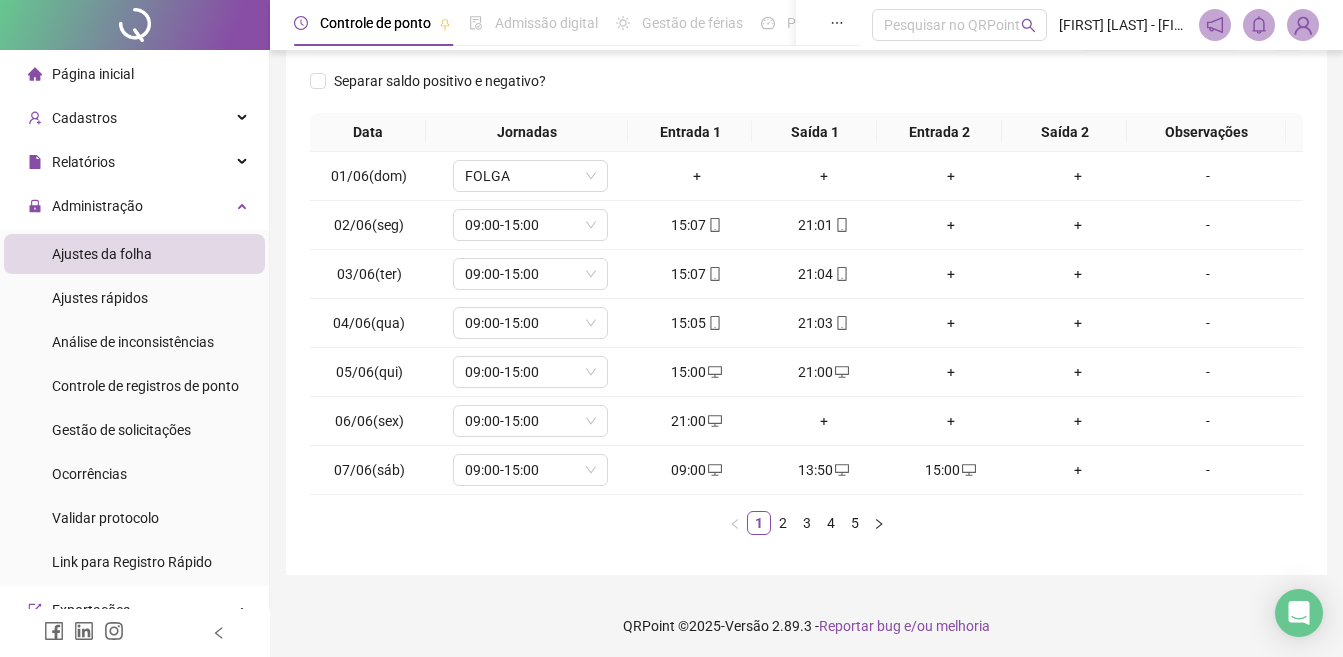 scroll, scrollTop: 345, scrollLeft: 0, axis: vertical 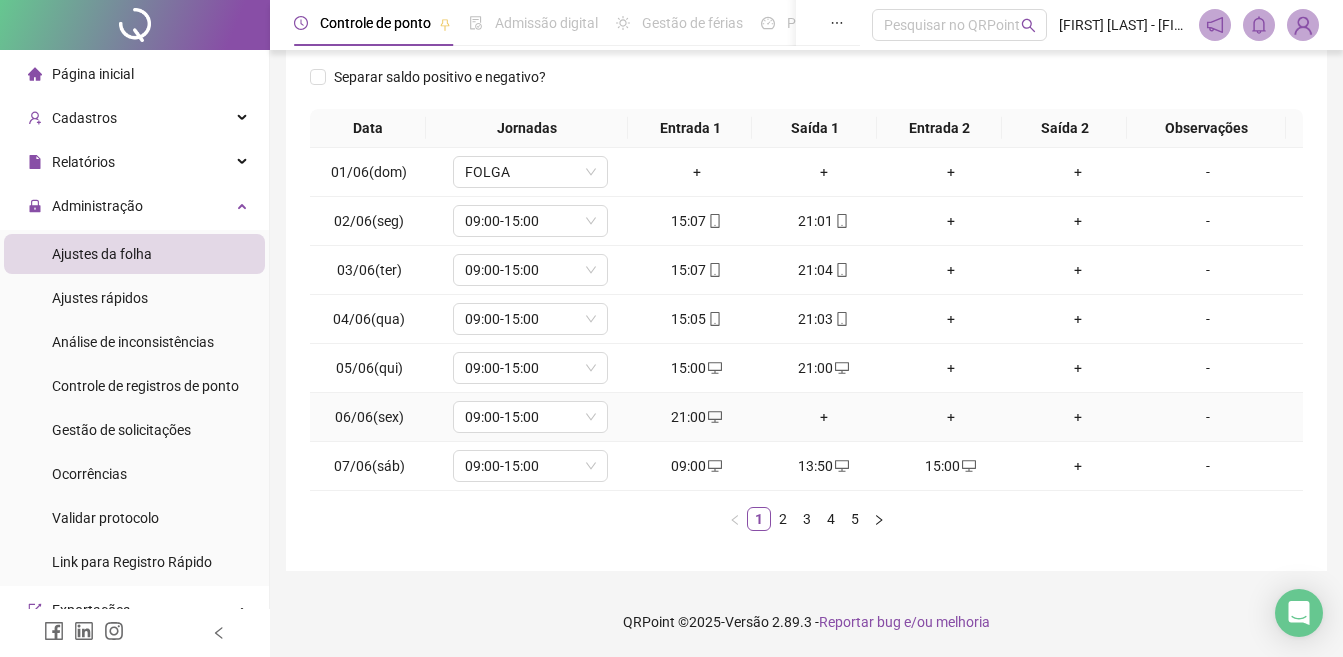 click on "+" at bounding box center [823, 417] 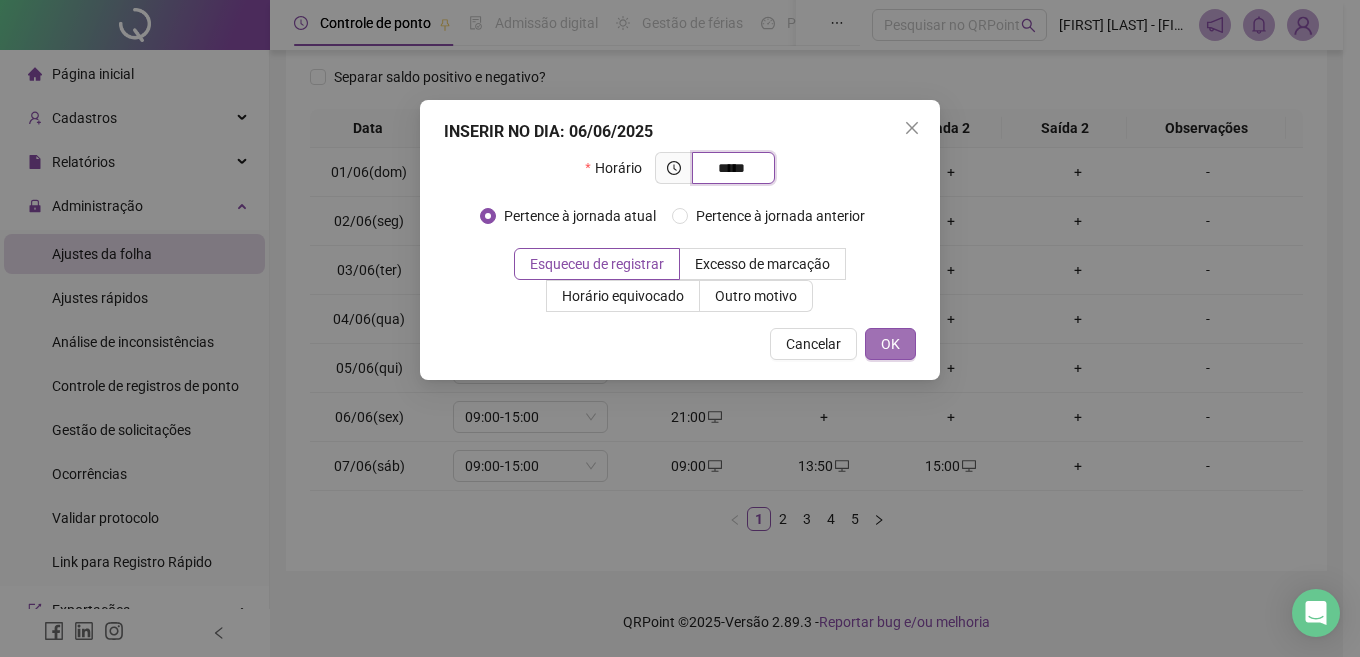 type on "*****" 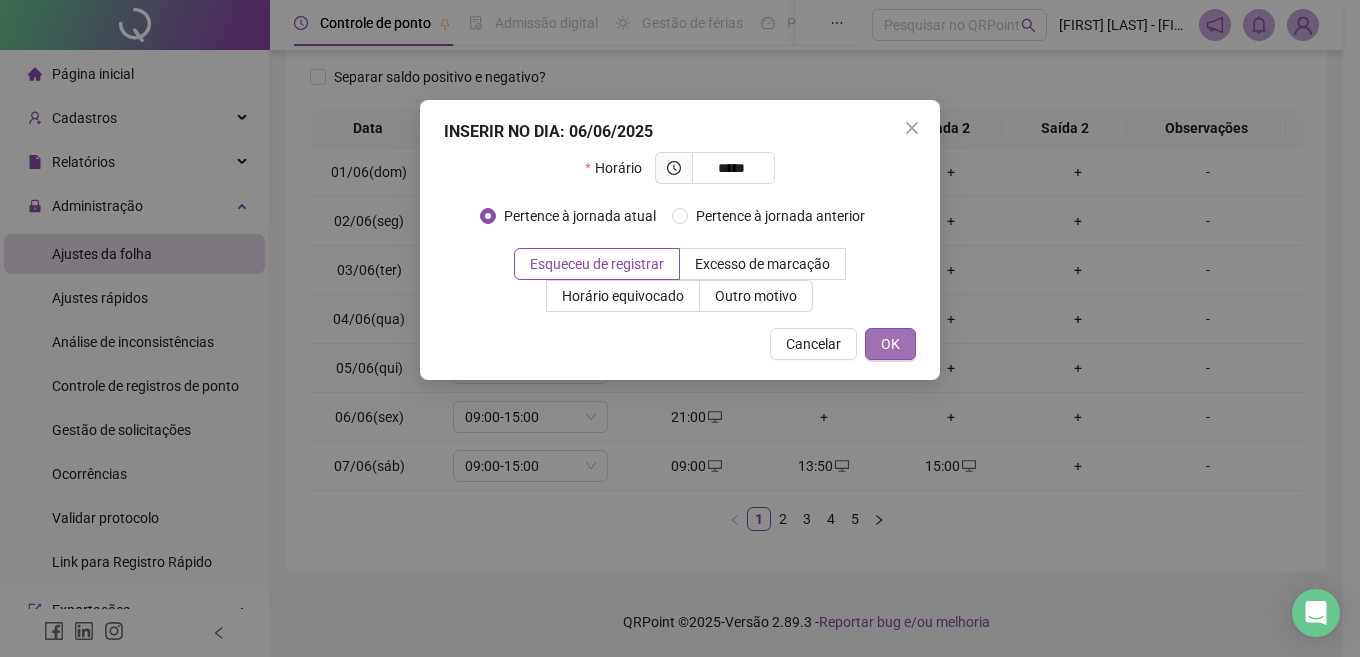 click on "OK" at bounding box center [890, 344] 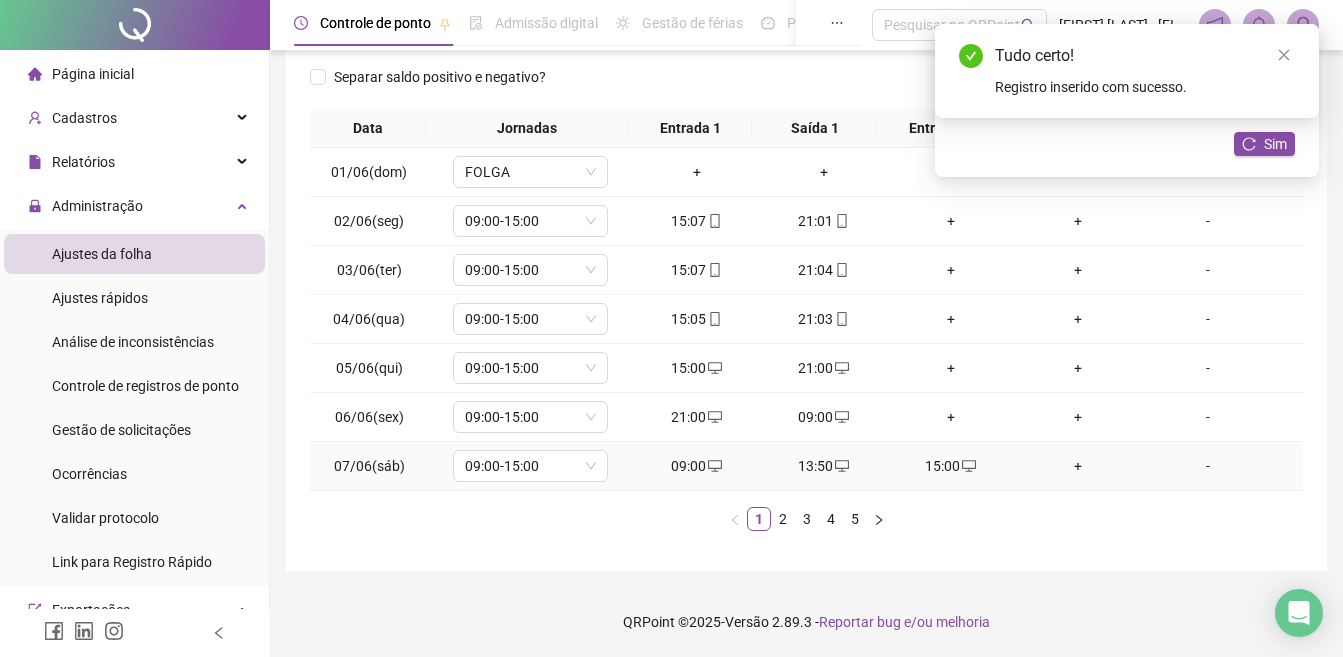 click on "13:50" at bounding box center [823, 466] 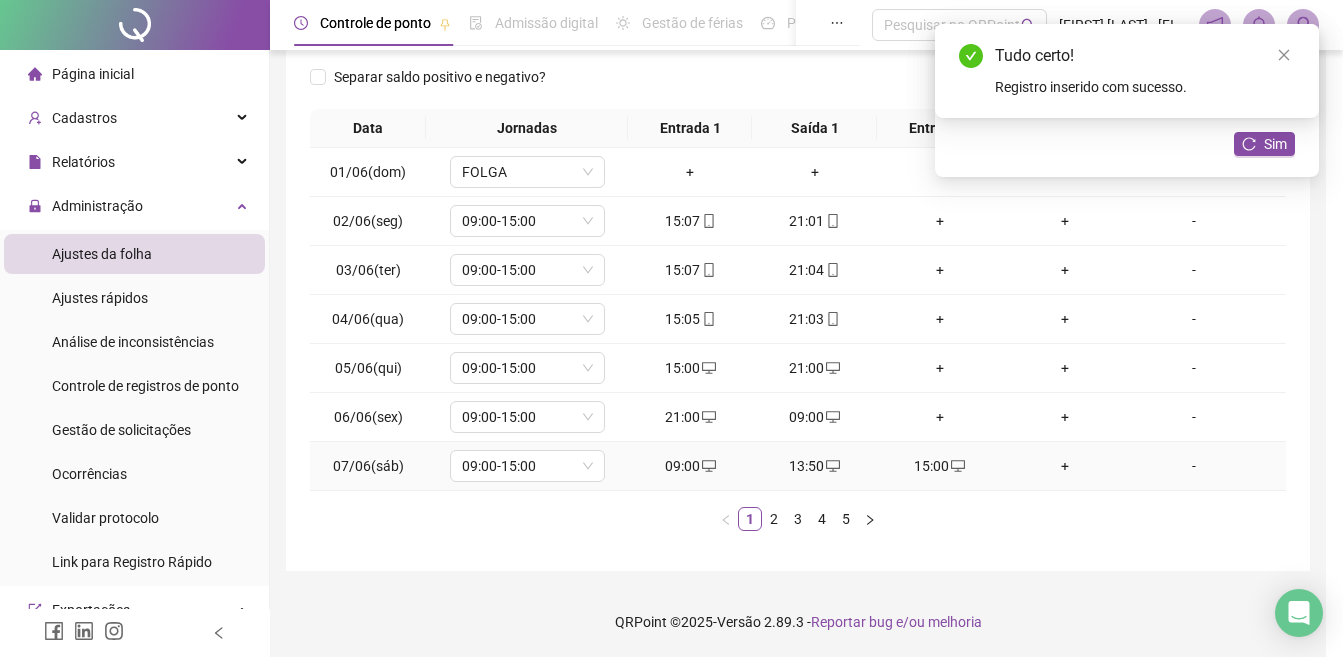 type on "**********" 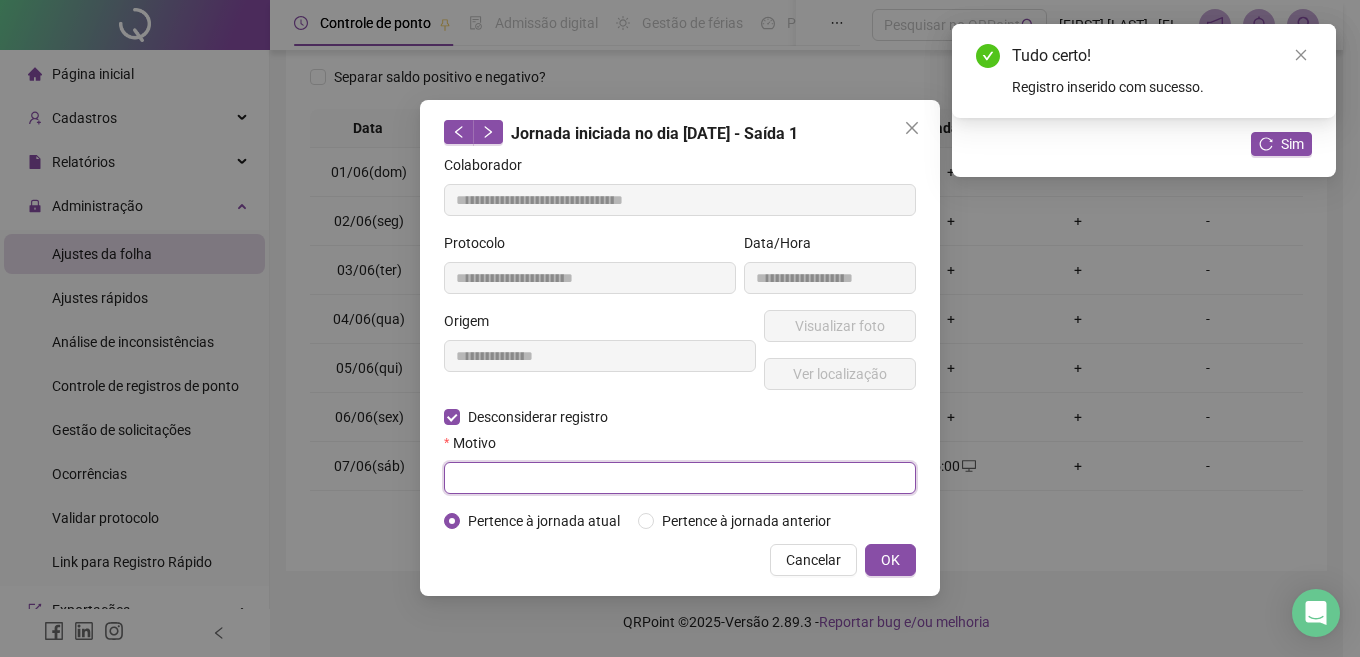 click at bounding box center [680, 478] 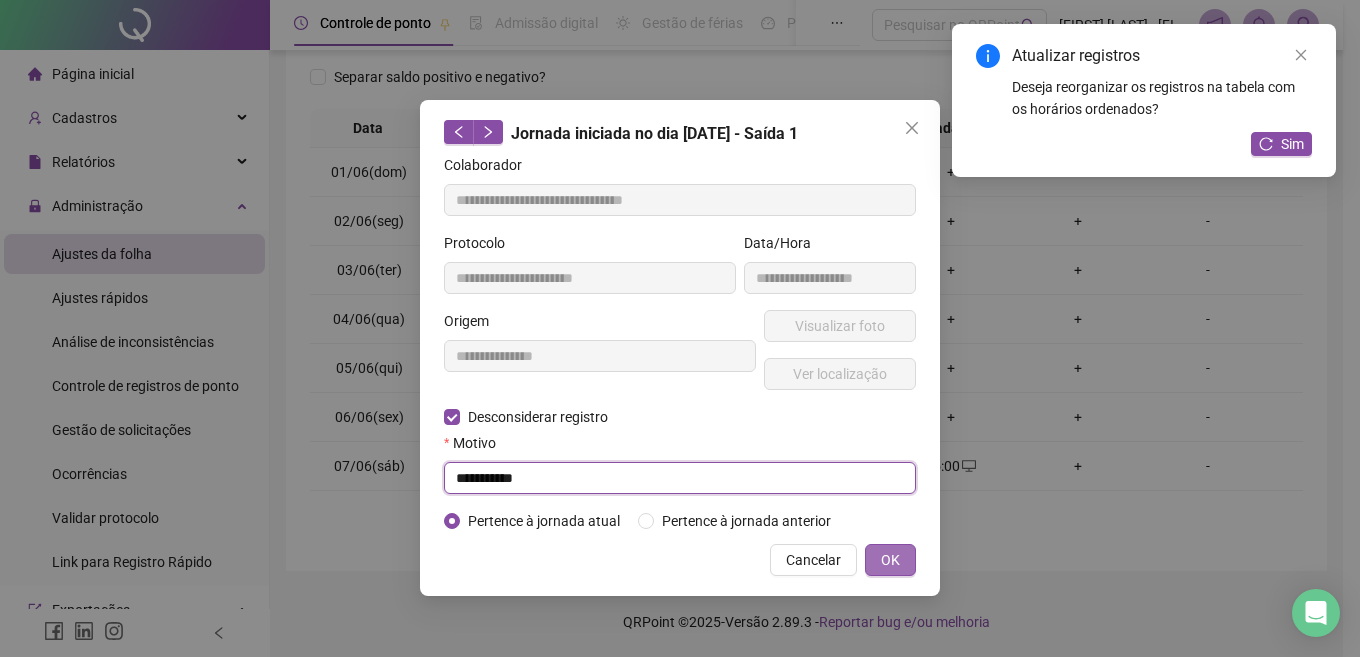 type on "**********" 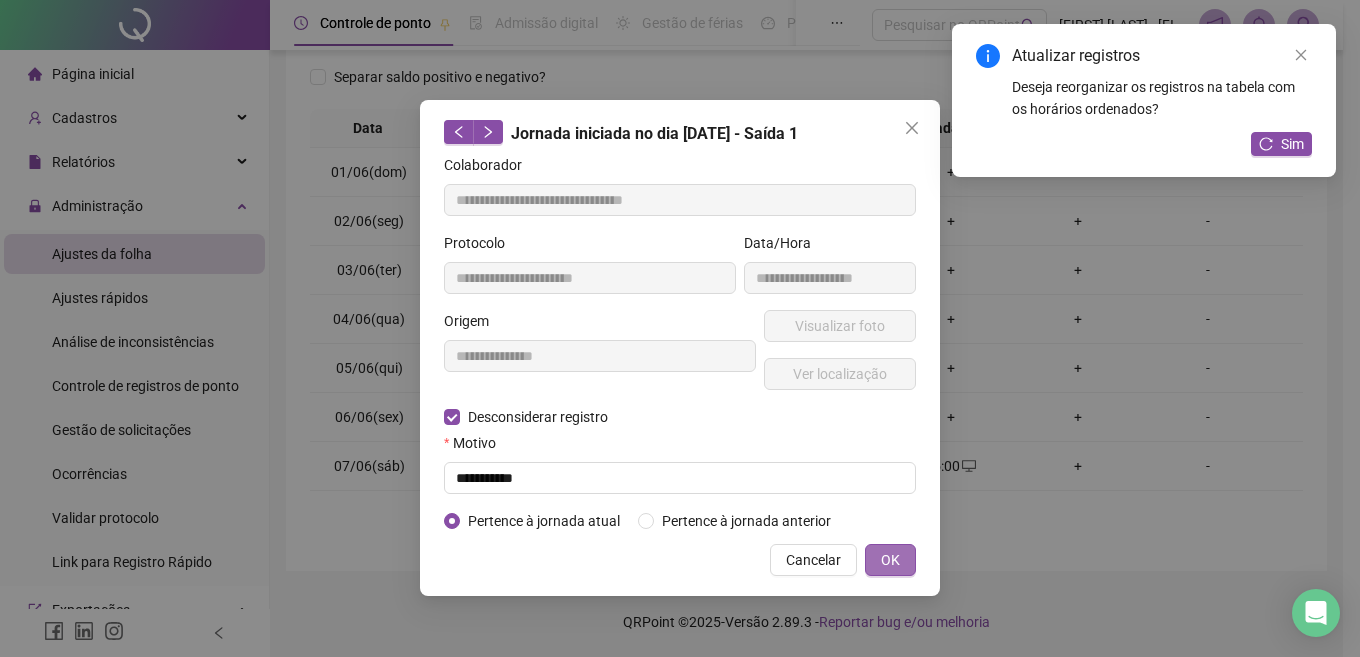 click on "OK" at bounding box center [890, 560] 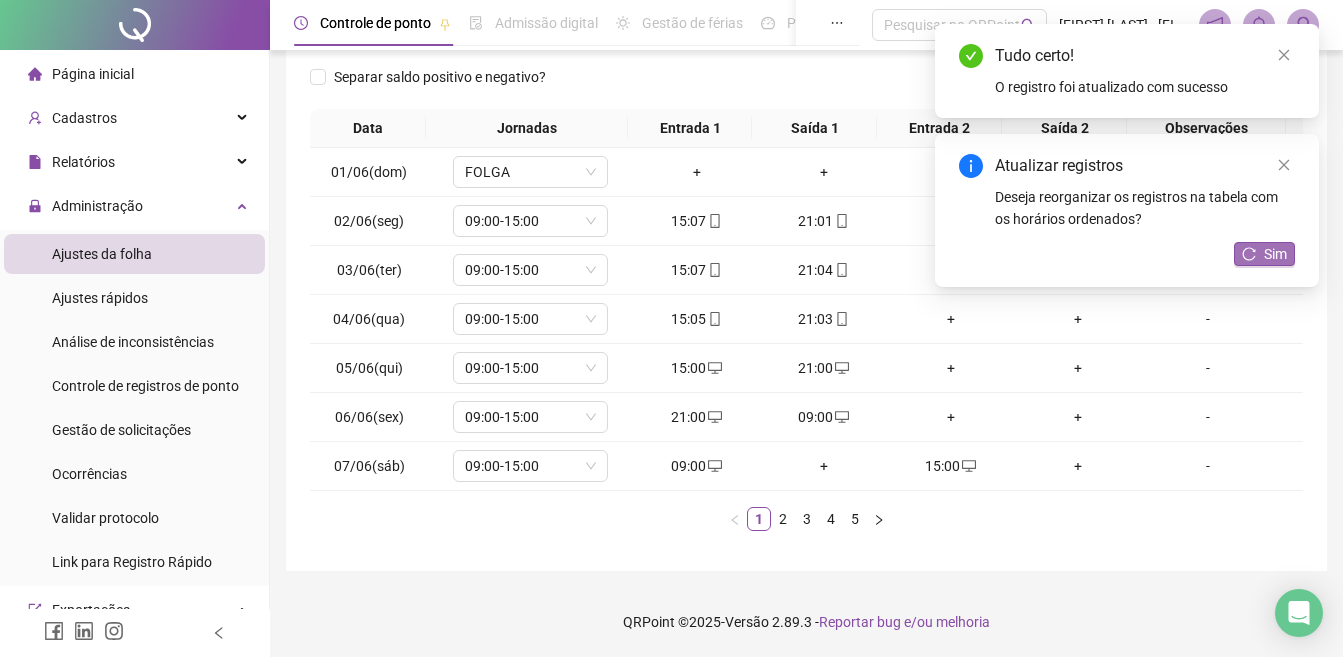 click on "Sim" at bounding box center [1264, 254] 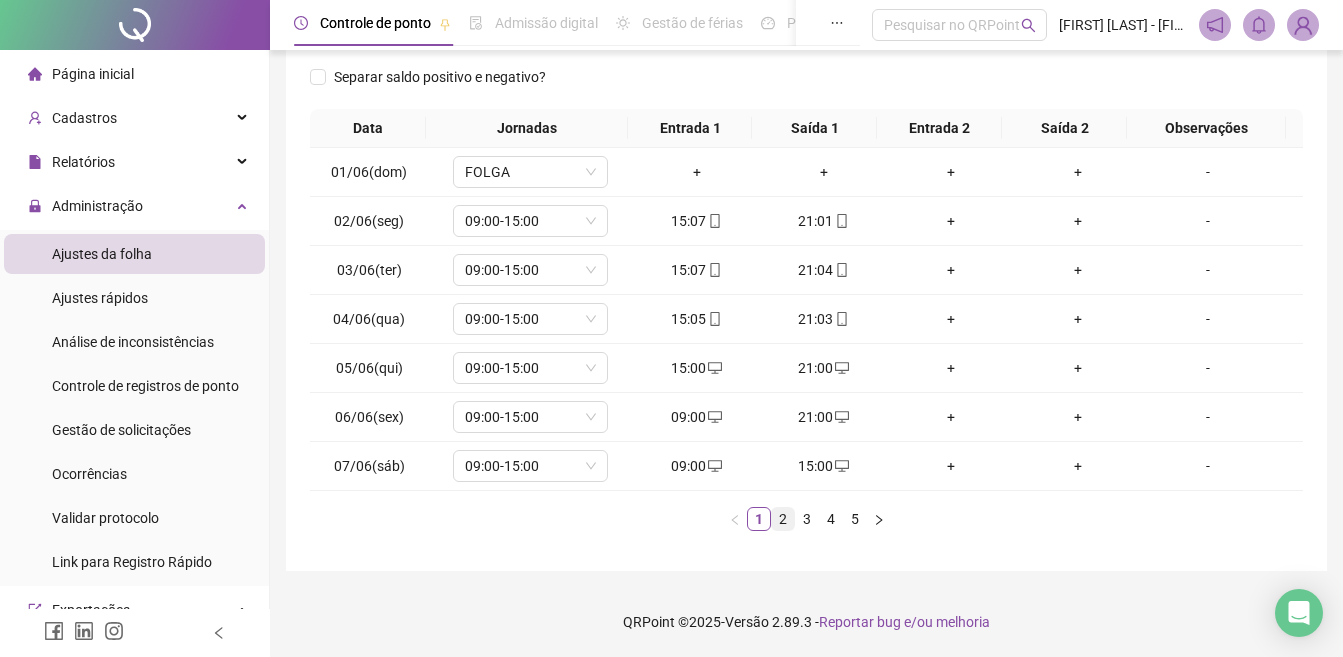click on "2" at bounding box center [783, 519] 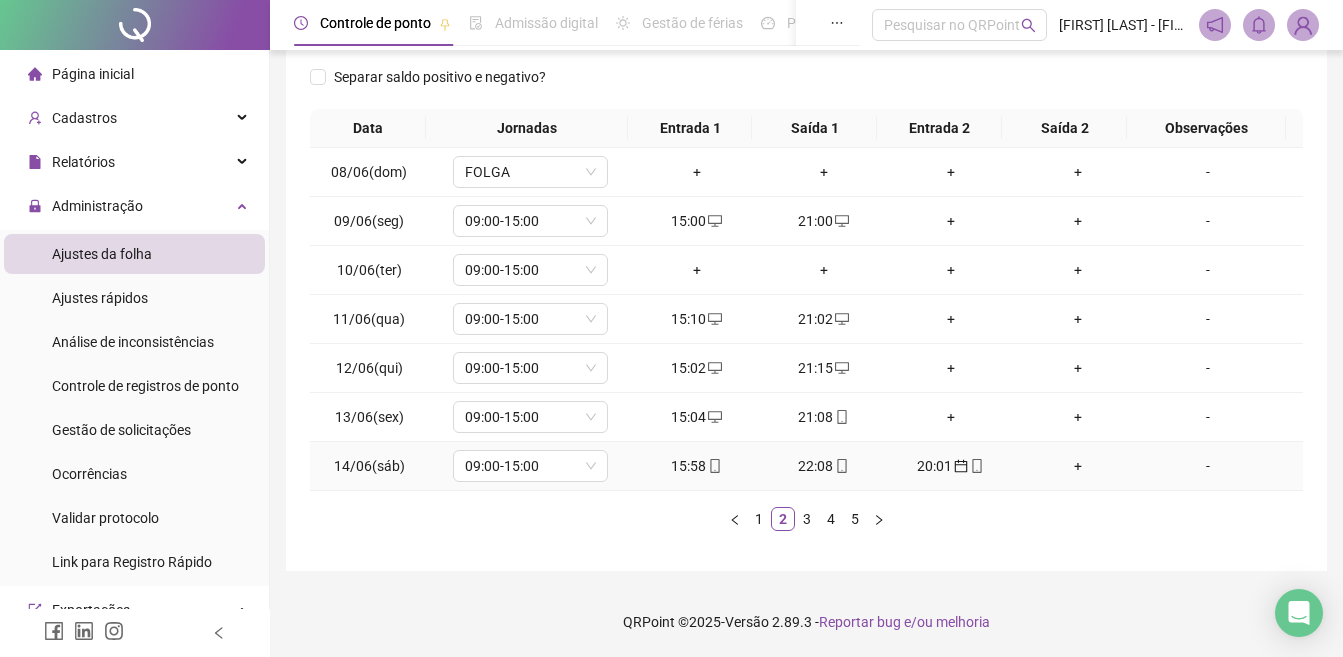 click 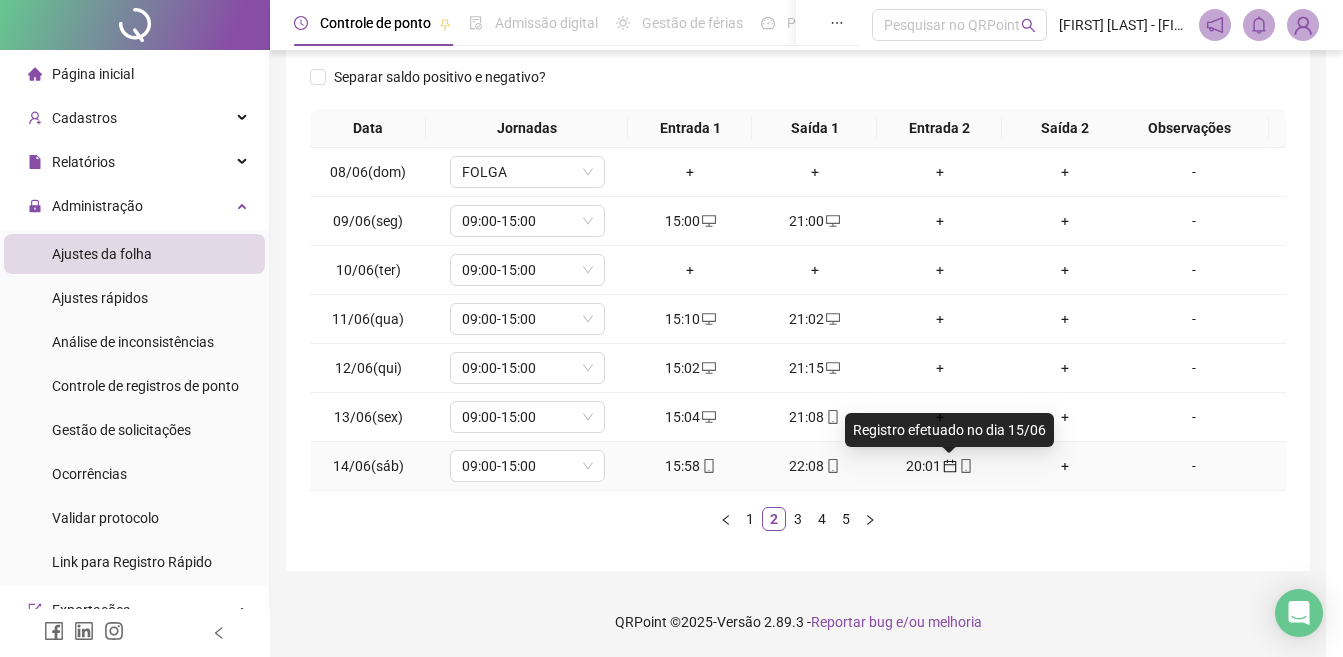 type on "**********" 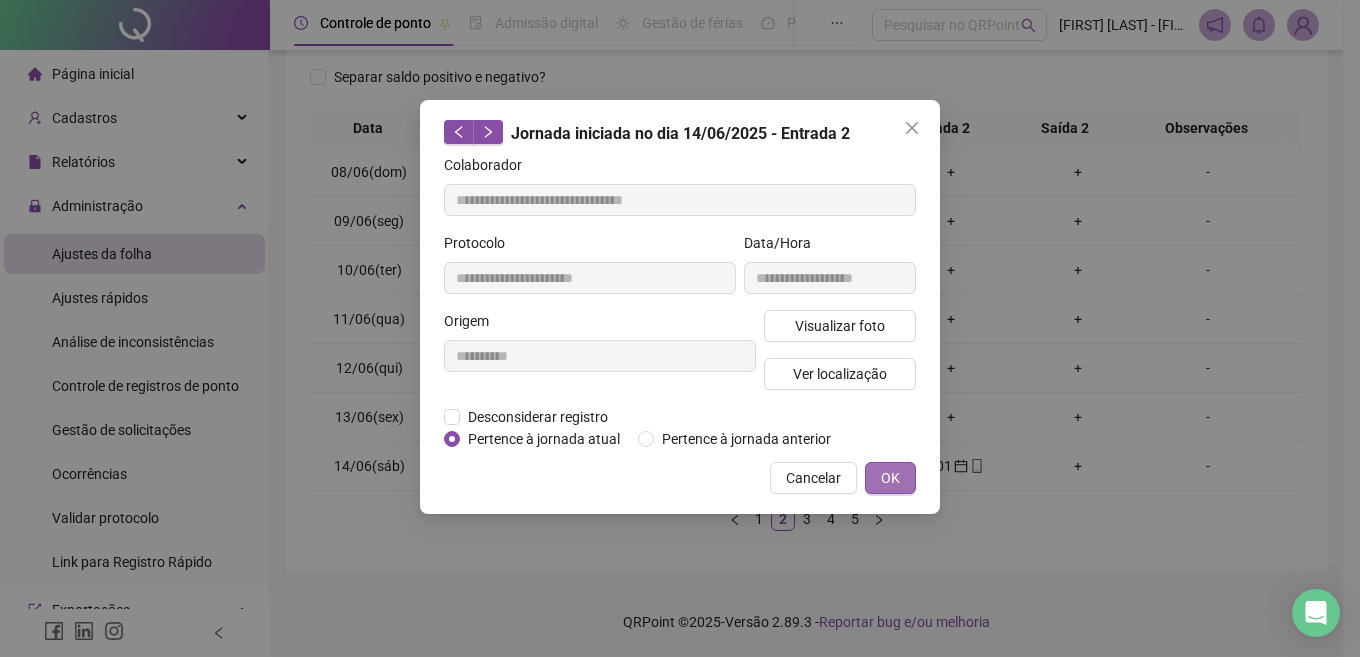 click on "OK" at bounding box center (890, 478) 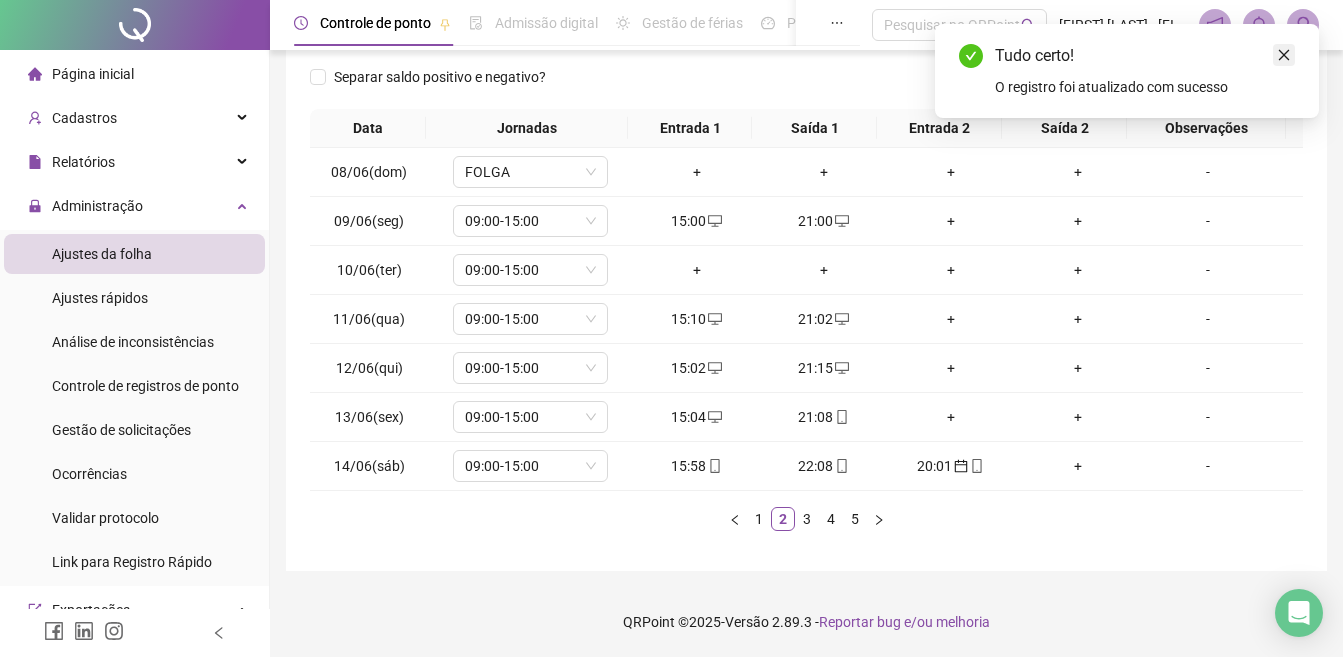 click at bounding box center (1284, 55) 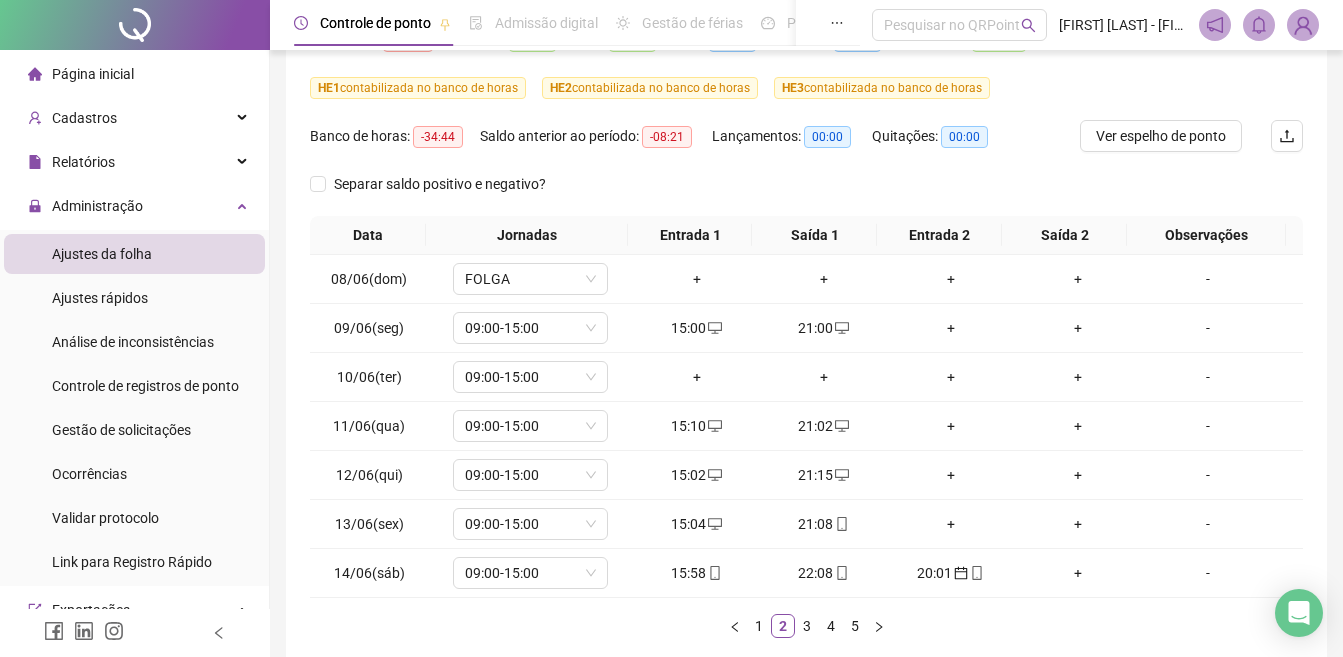 scroll, scrollTop: 145, scrollLeft: 0, axis: vertical 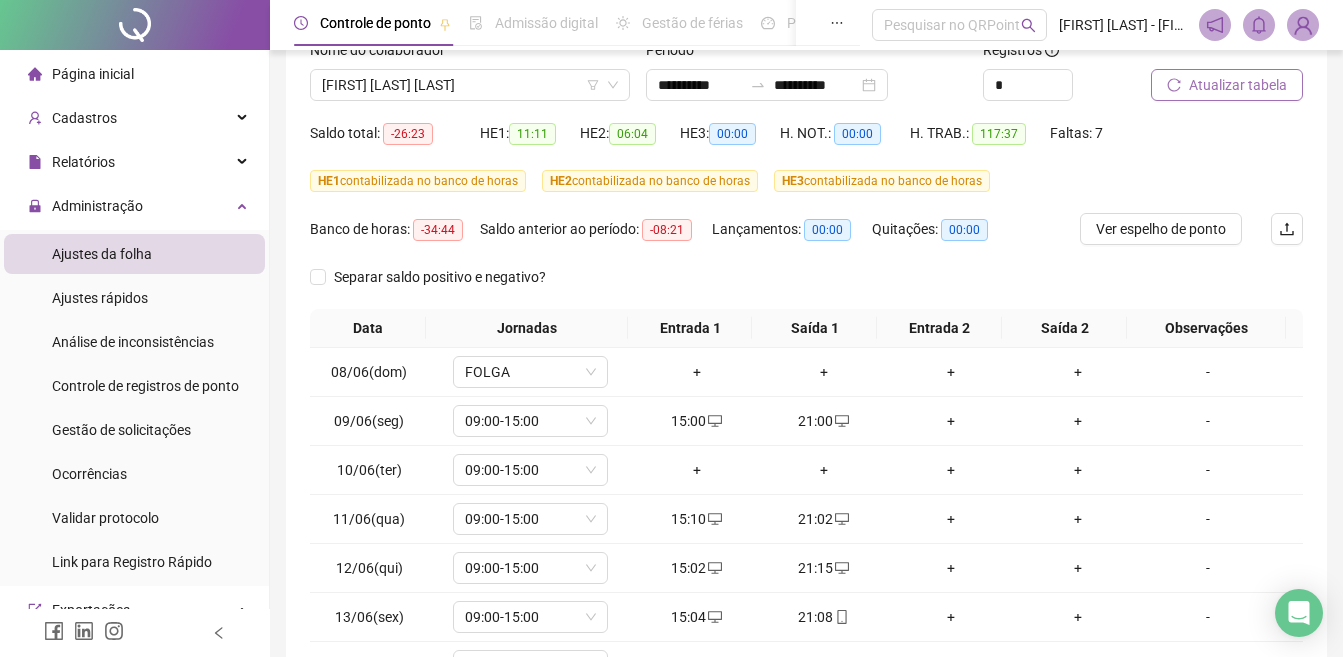 click on "Atualizar tabela" at bounding box center (1227, 85) 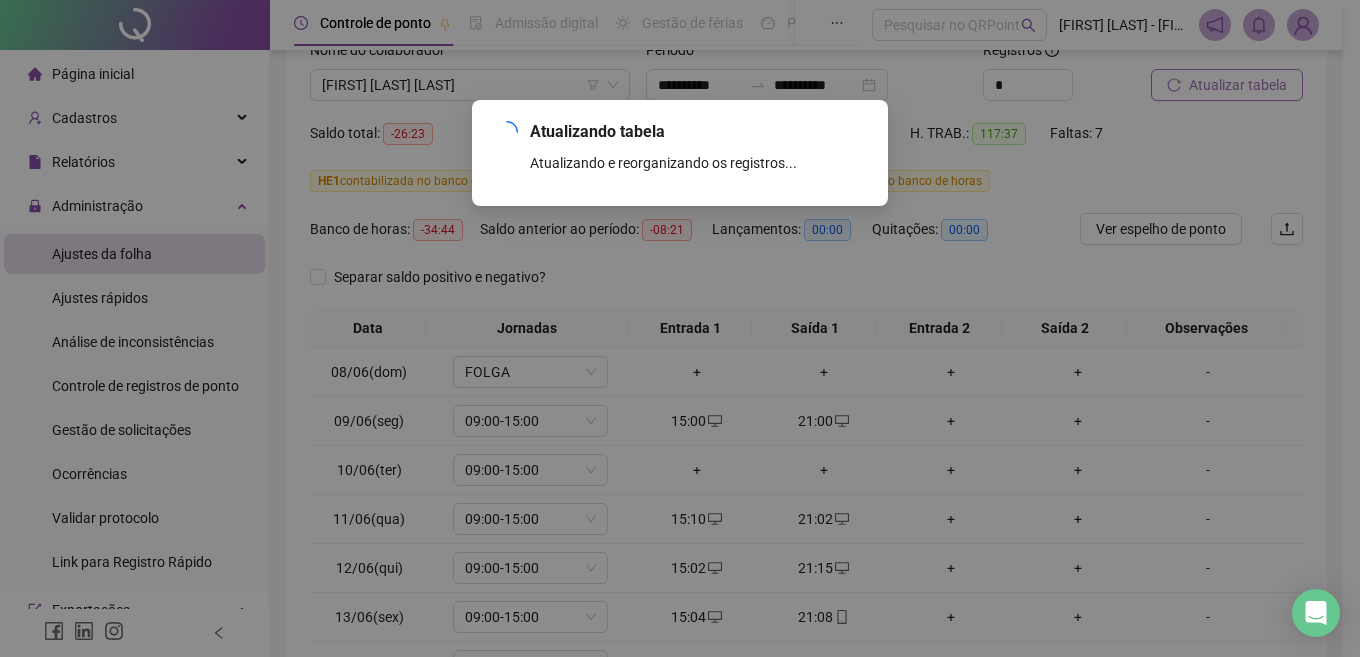click on "Atualizando tabela Atualizando e reorganizando os registros... OK" at bounding box center [680, 328] 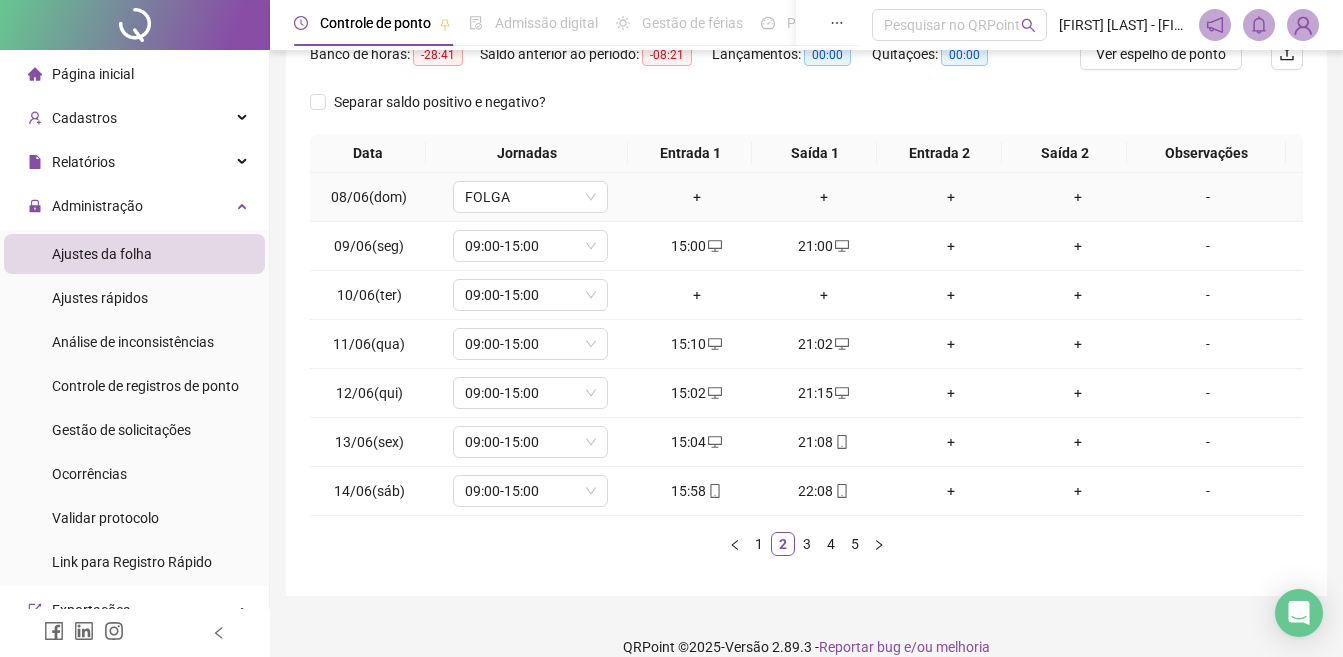 scroll, scrollTop: 345, scrollLeft: 0, axis: vertical 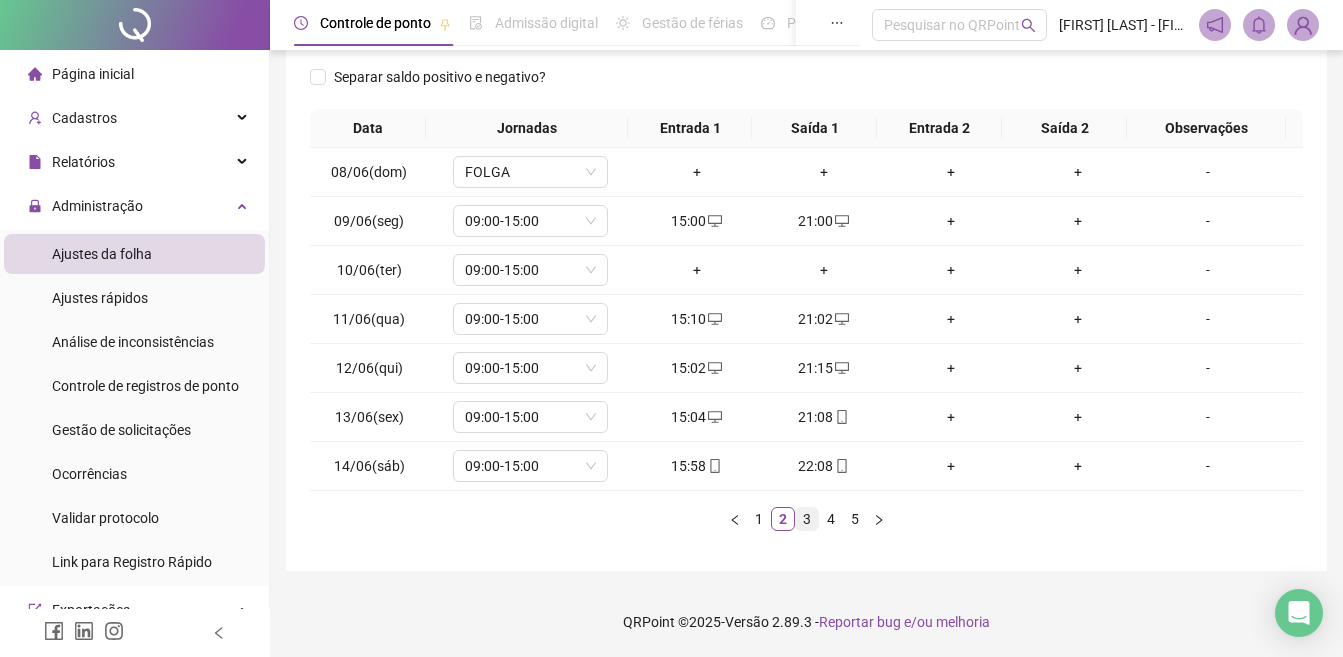 click on "3" at bounding box center [807, 519] 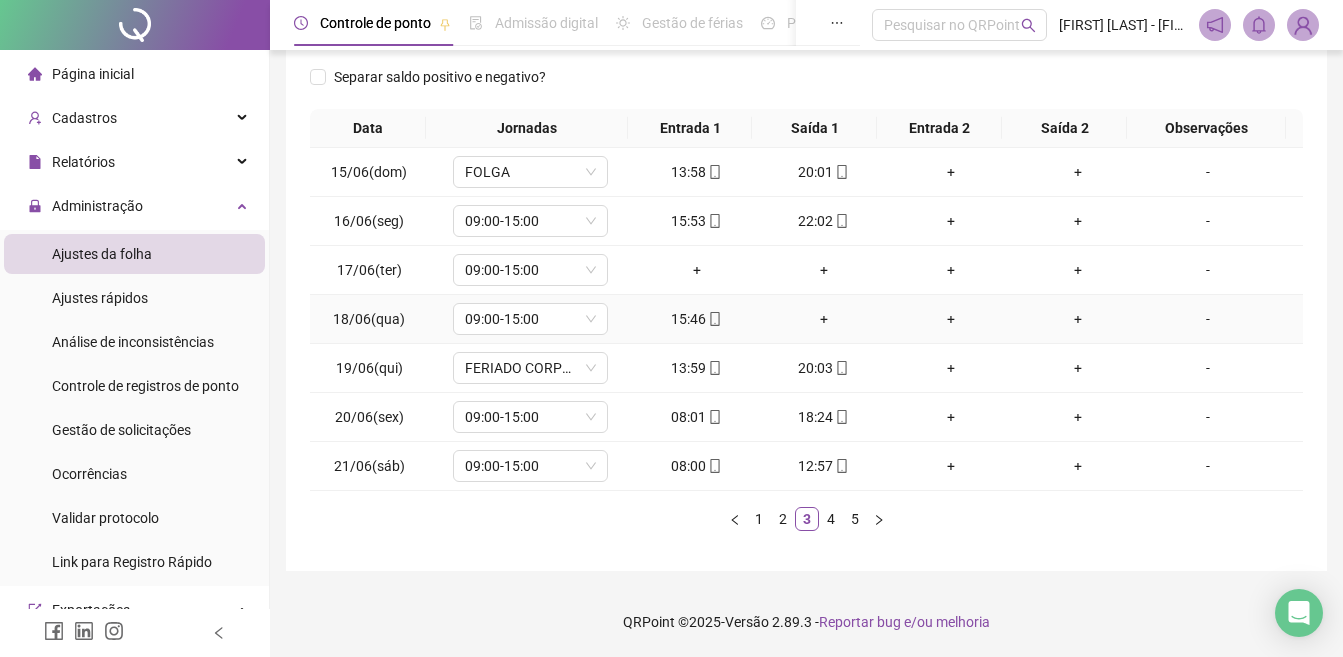 click on "+" at bounding box center [823, 319] 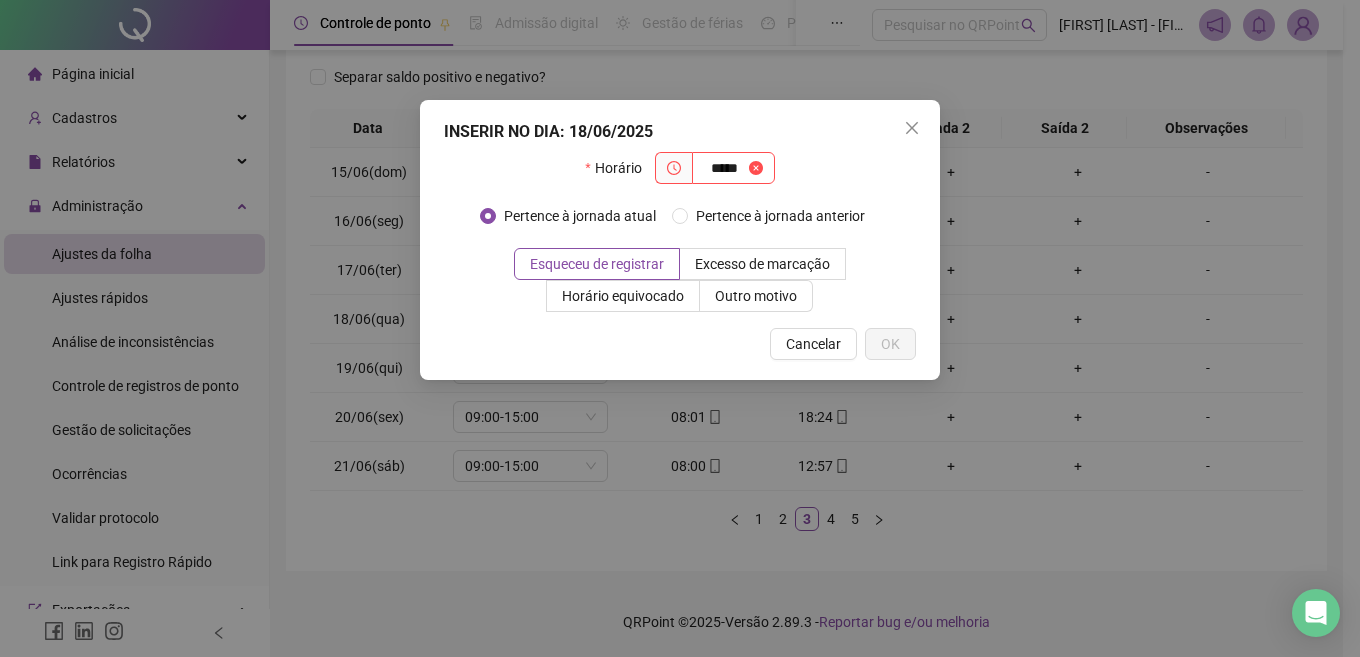 click on "INSERIR NO DIA :   [DATE] Horário ***** Pertence à jornada atual Pertence à jornada anterior Esqueceu de registrar Excesso de marcação Horário equivocado Outro motivo Motivo Cancelar OK" at bounding box center (680, 240) 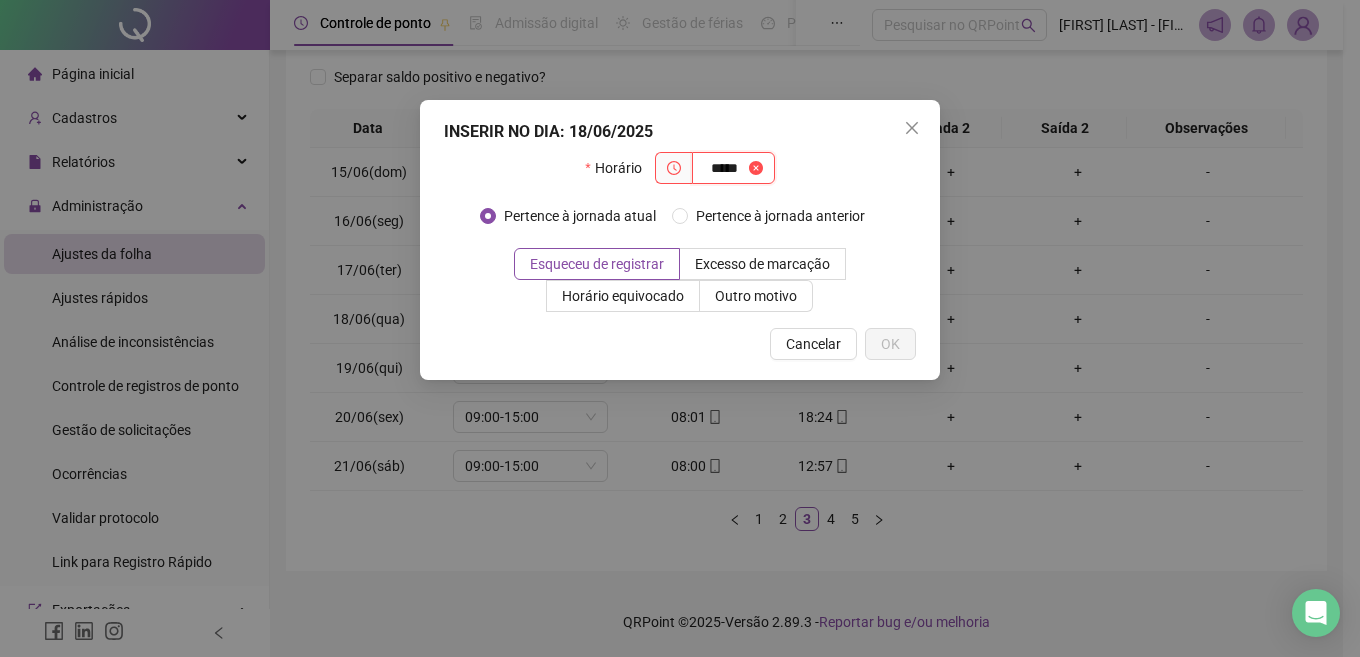 click on "*****" at bounding box center (724, 168) 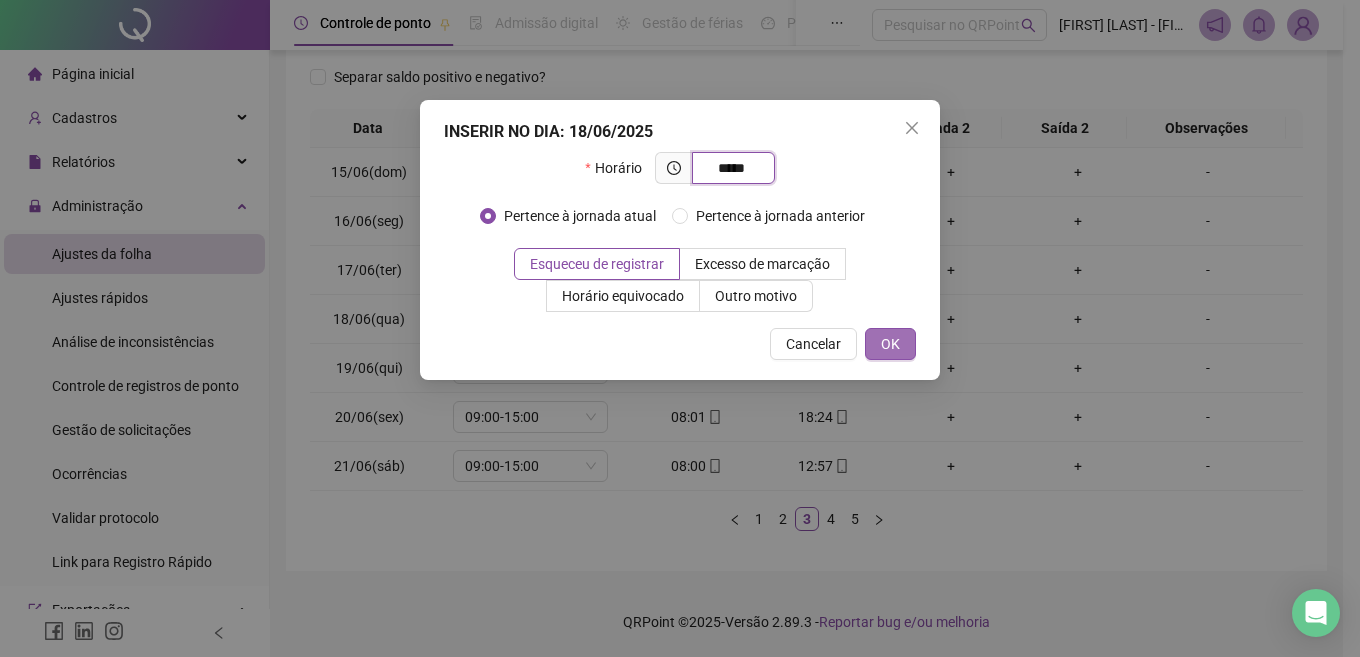 type on "*****" 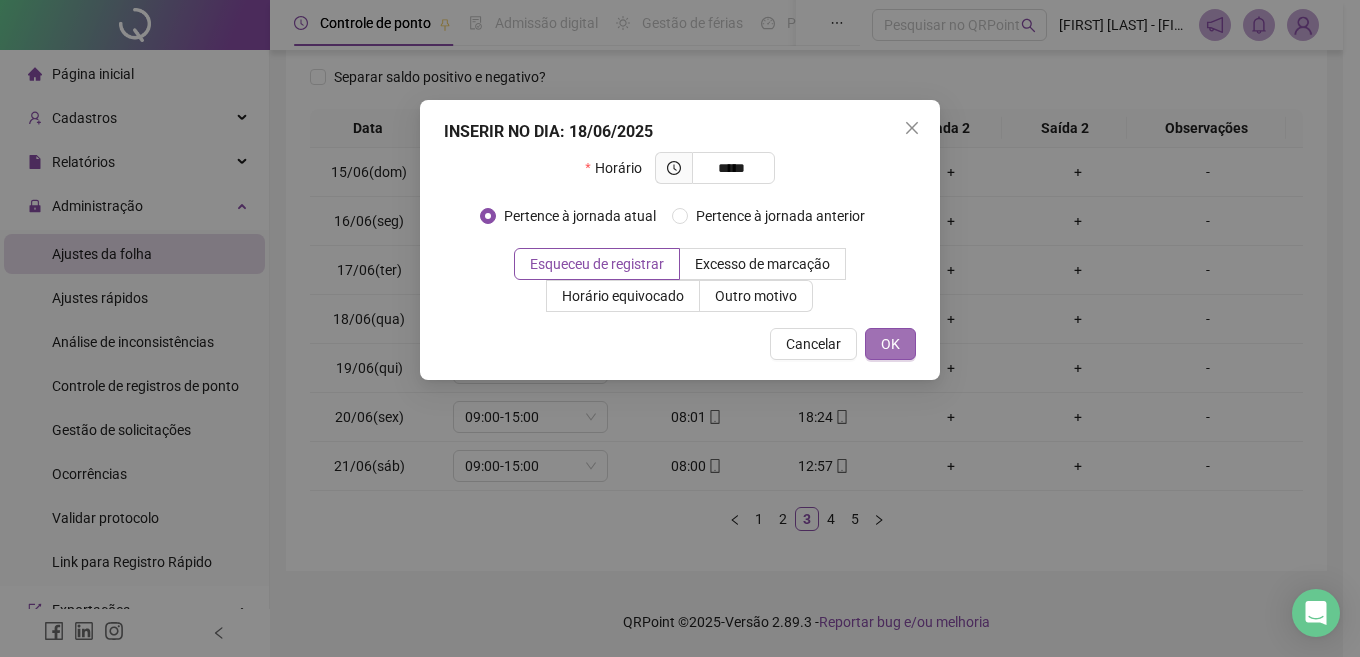 click on "OK" at bounding box center [890, 344] 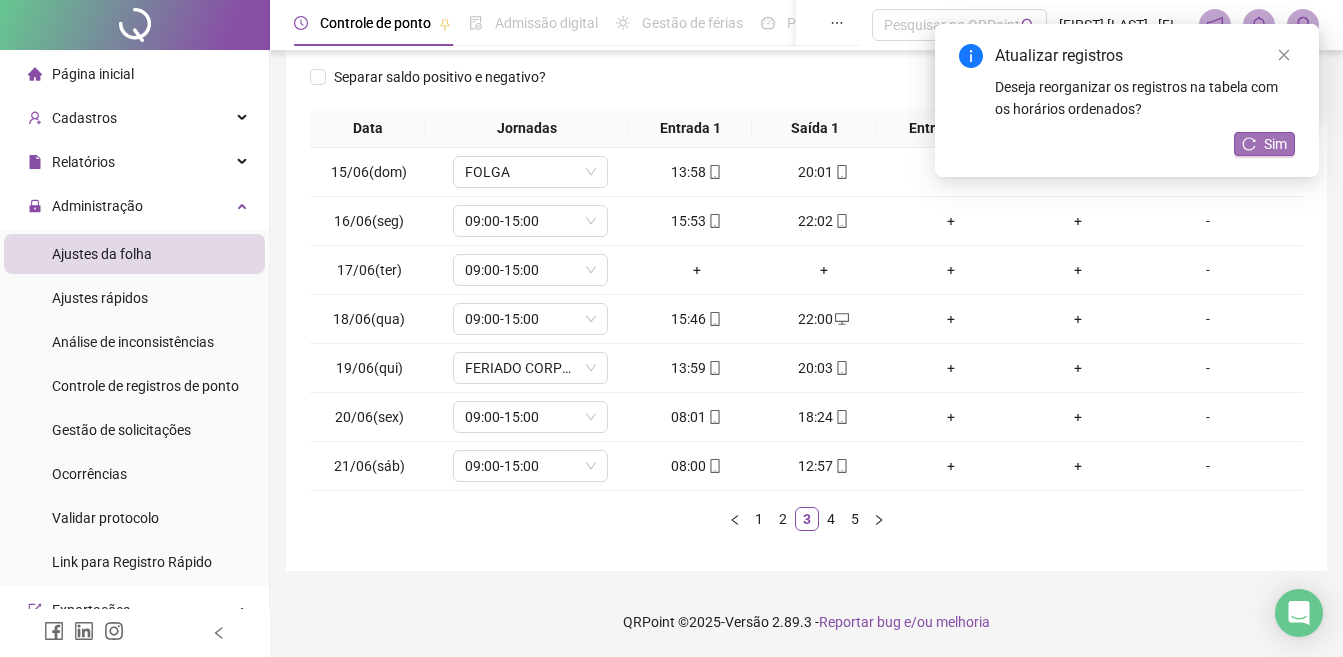 click on "Sim" at bounding box center (1275, 144) 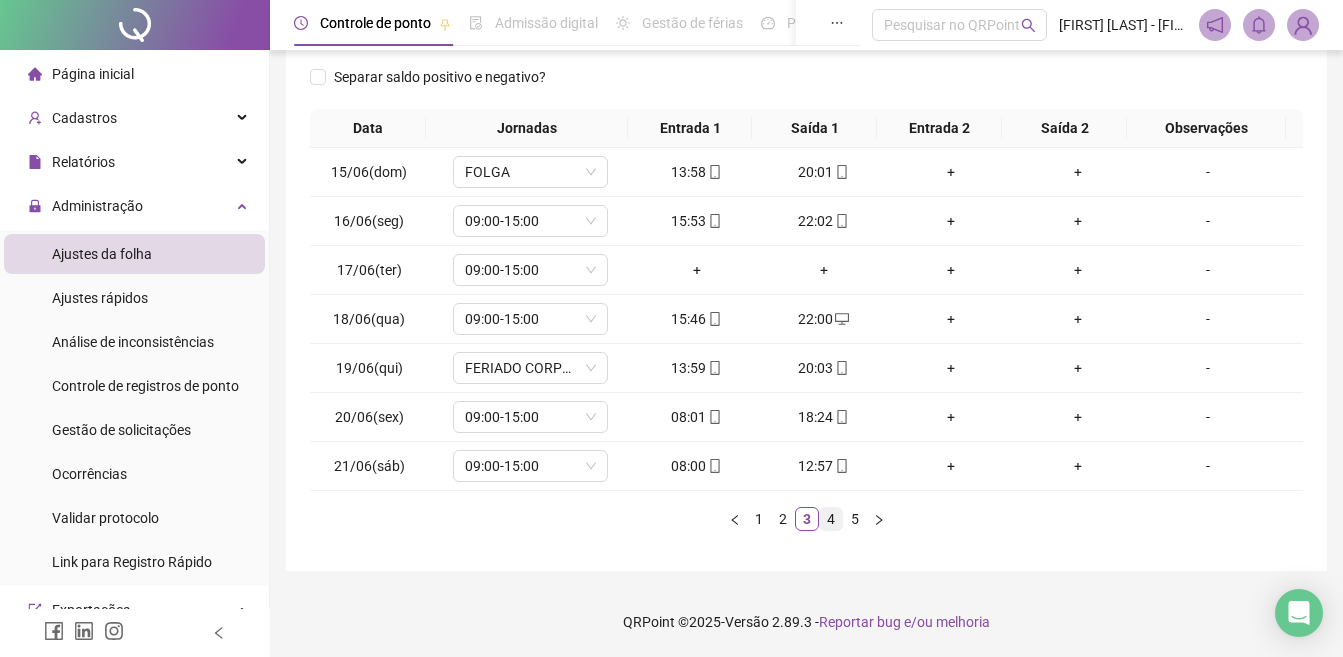 click on "4" at bounding box center (831, 519) 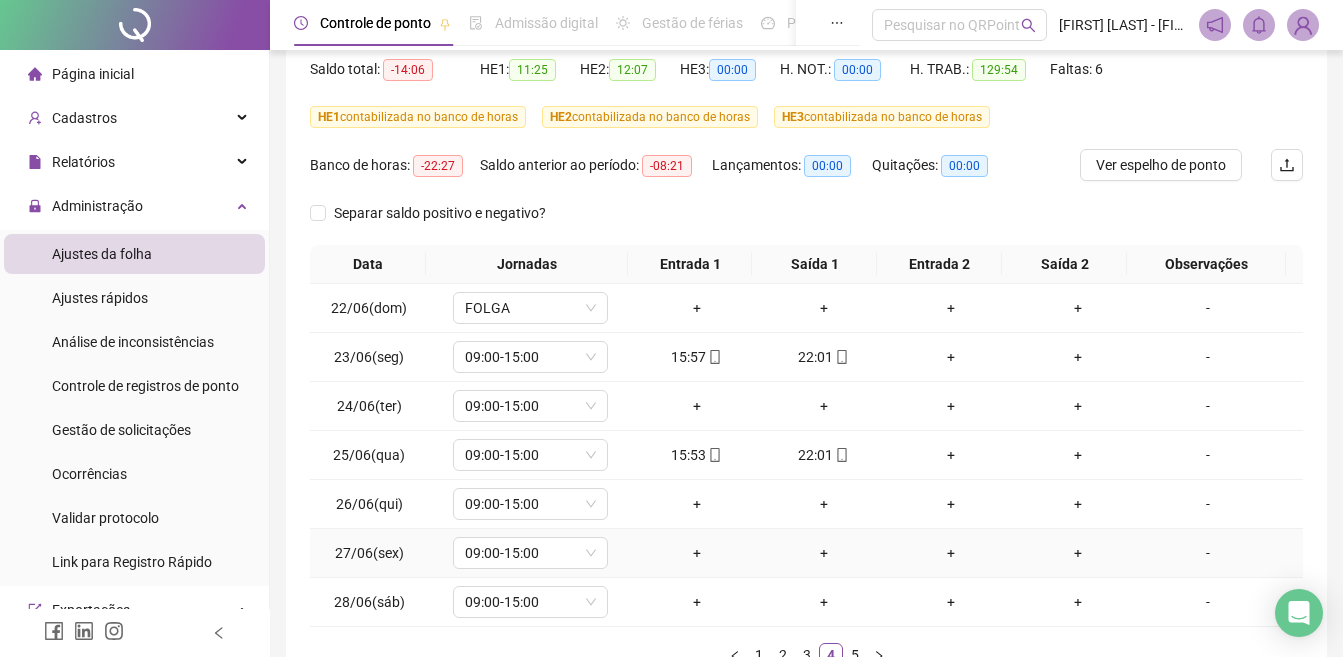 scroll, scrollTop: 345, scrollLeft: 0, axis: vertical 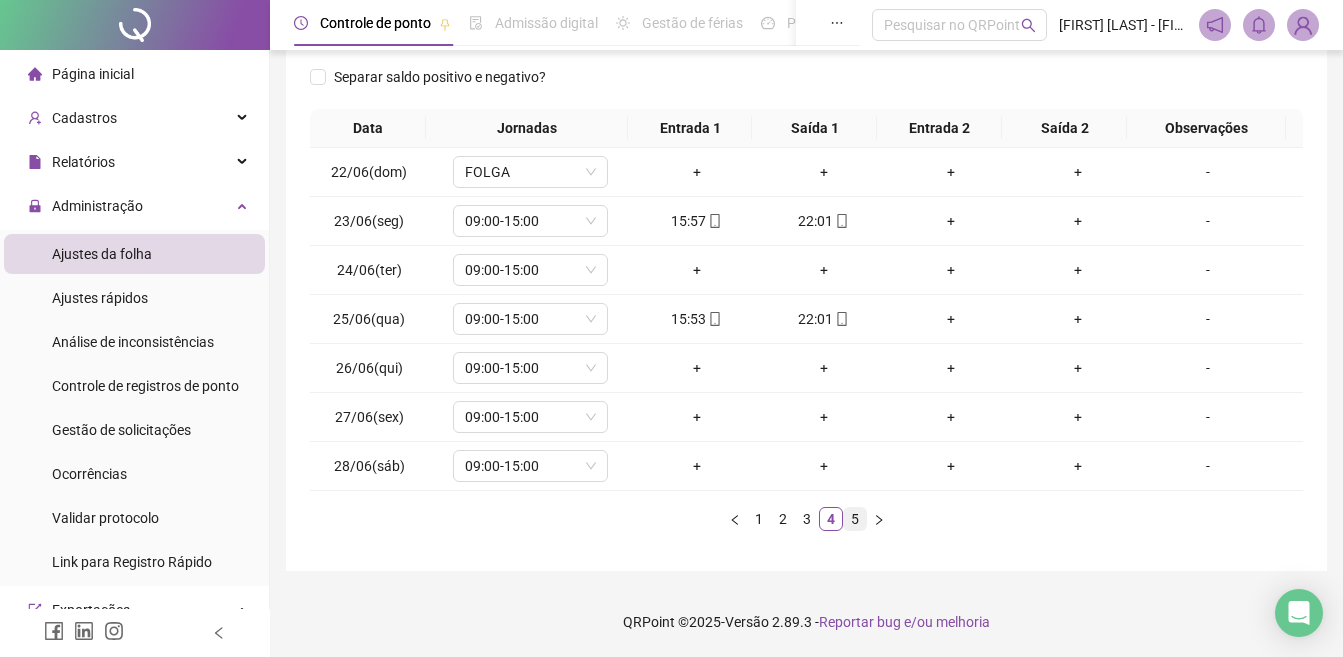 click on "5" at bounding box center (855, 519) 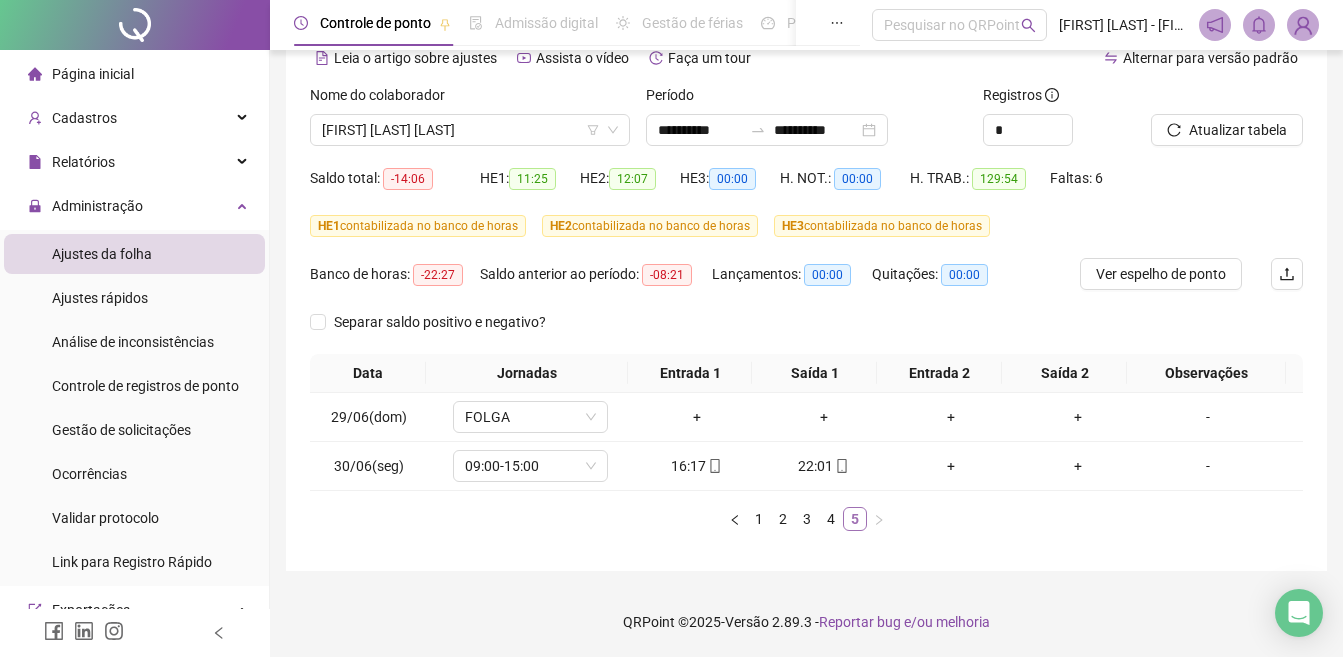 scroll, scrollTop: 100, scrollLeft: 0, axis: vertical 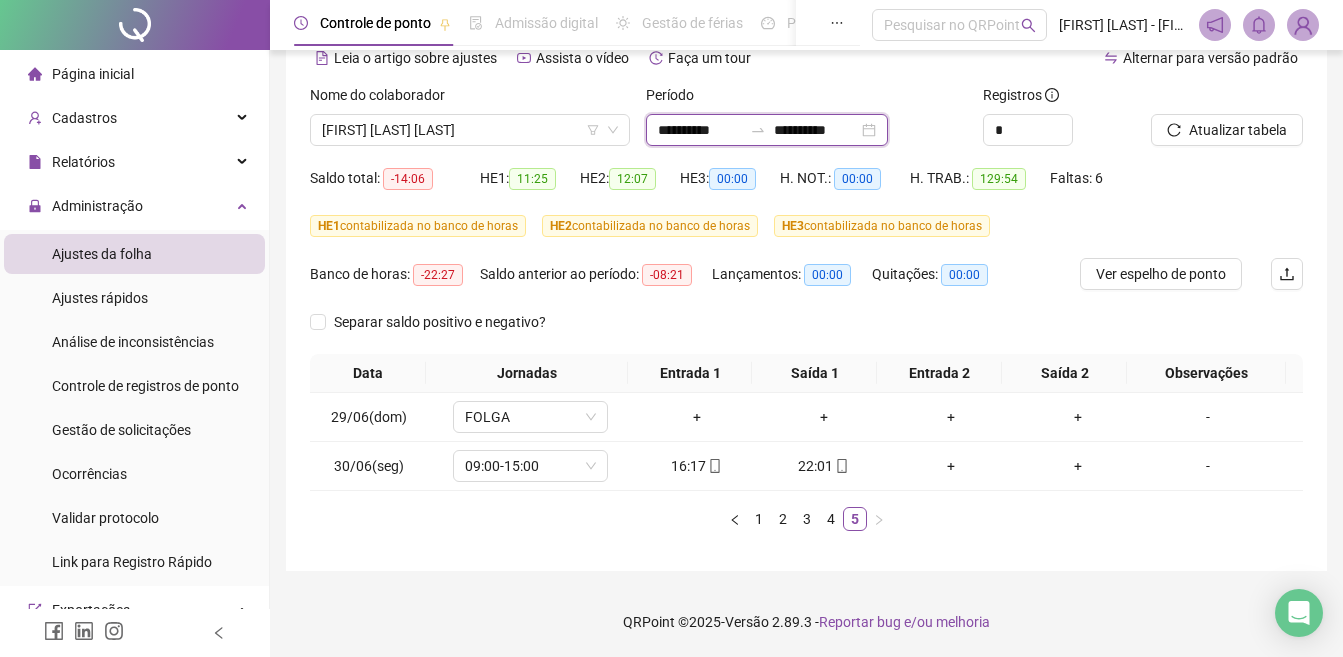 click on "**********" at bounding box center [700, 130] 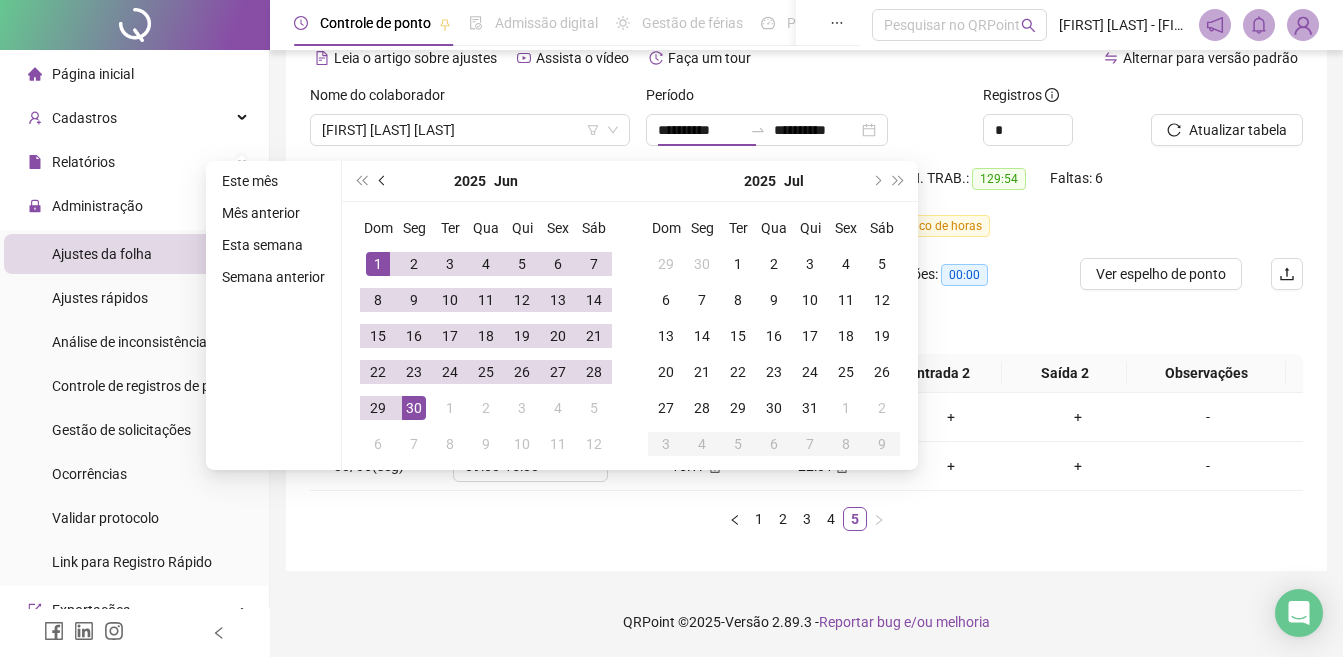 click at bounding box center (383, 181) 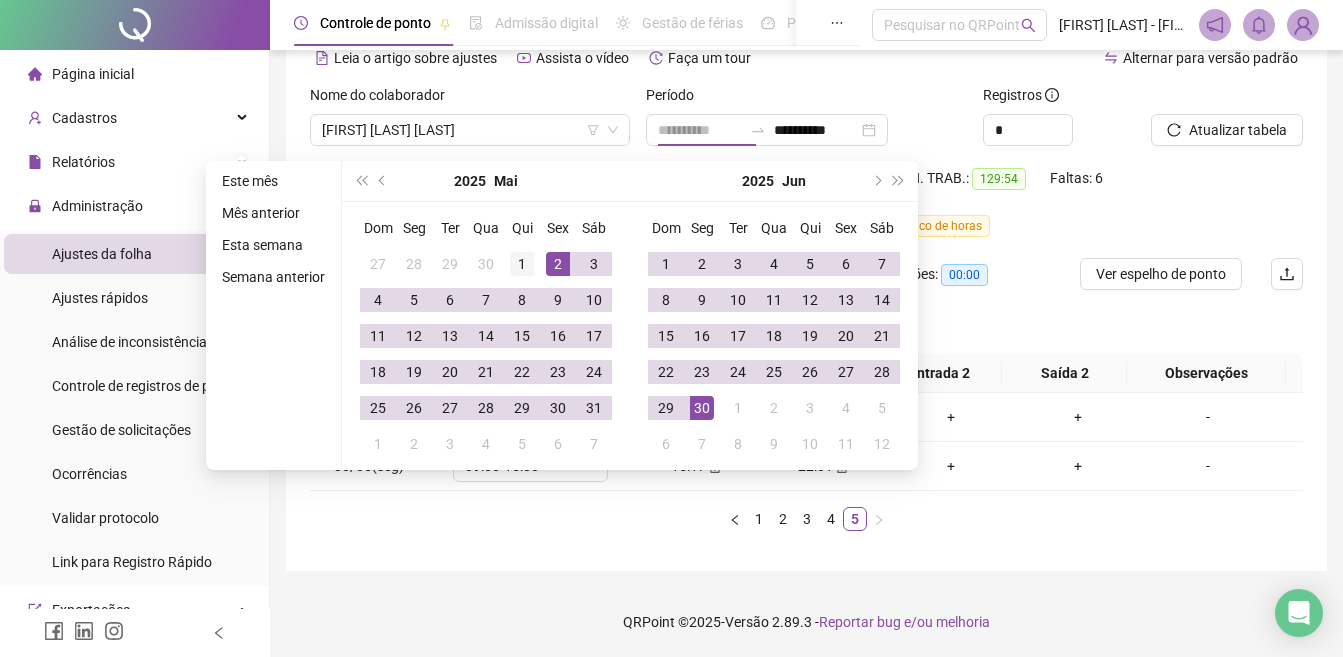 type on "**********" 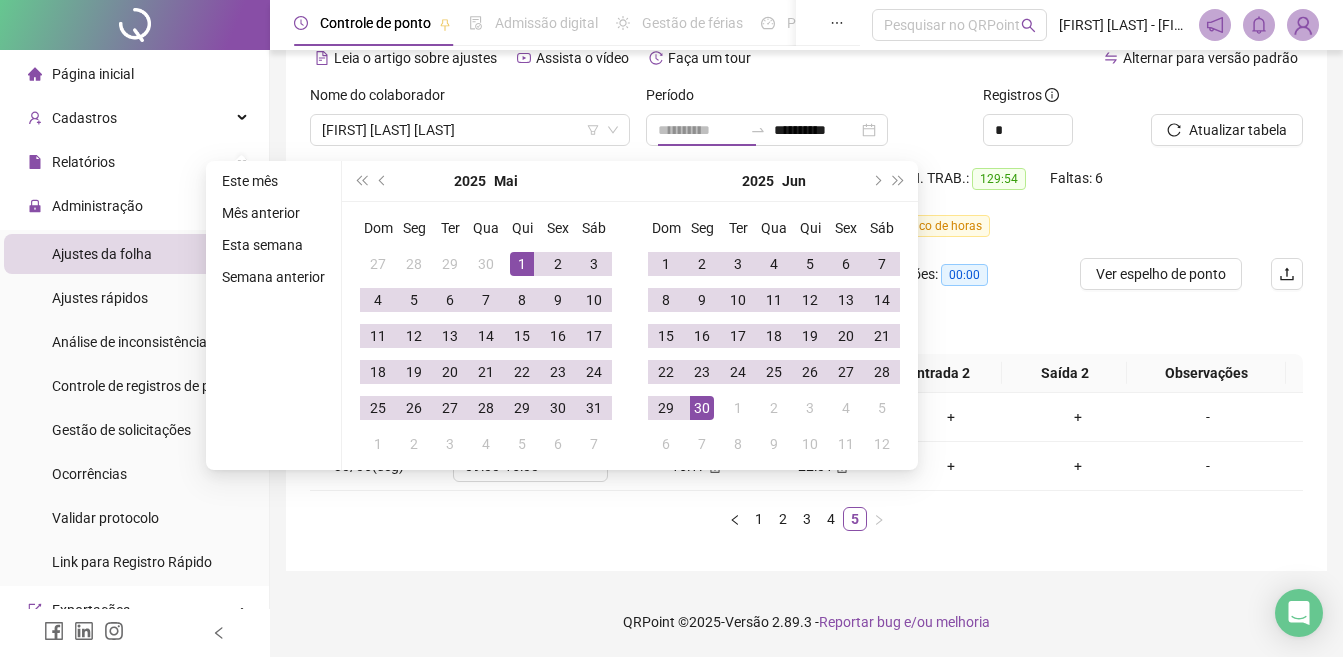 click on "1" at bounding box center (522, 264) 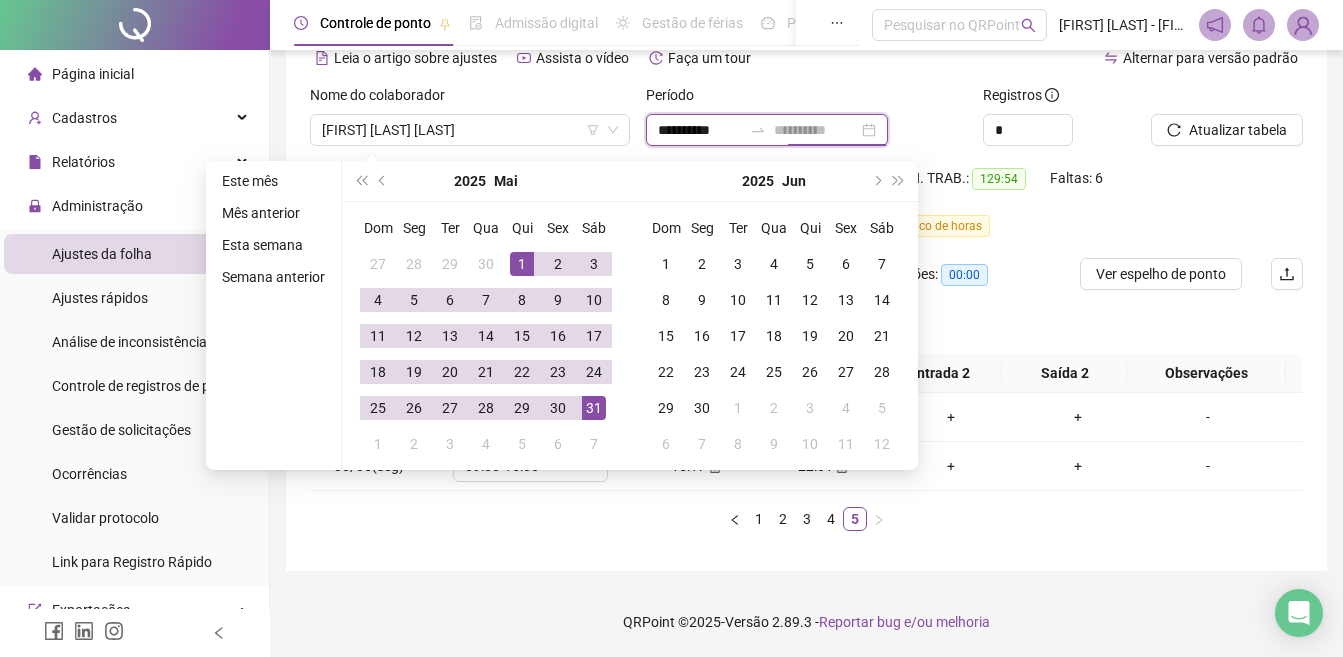 type on "**********" 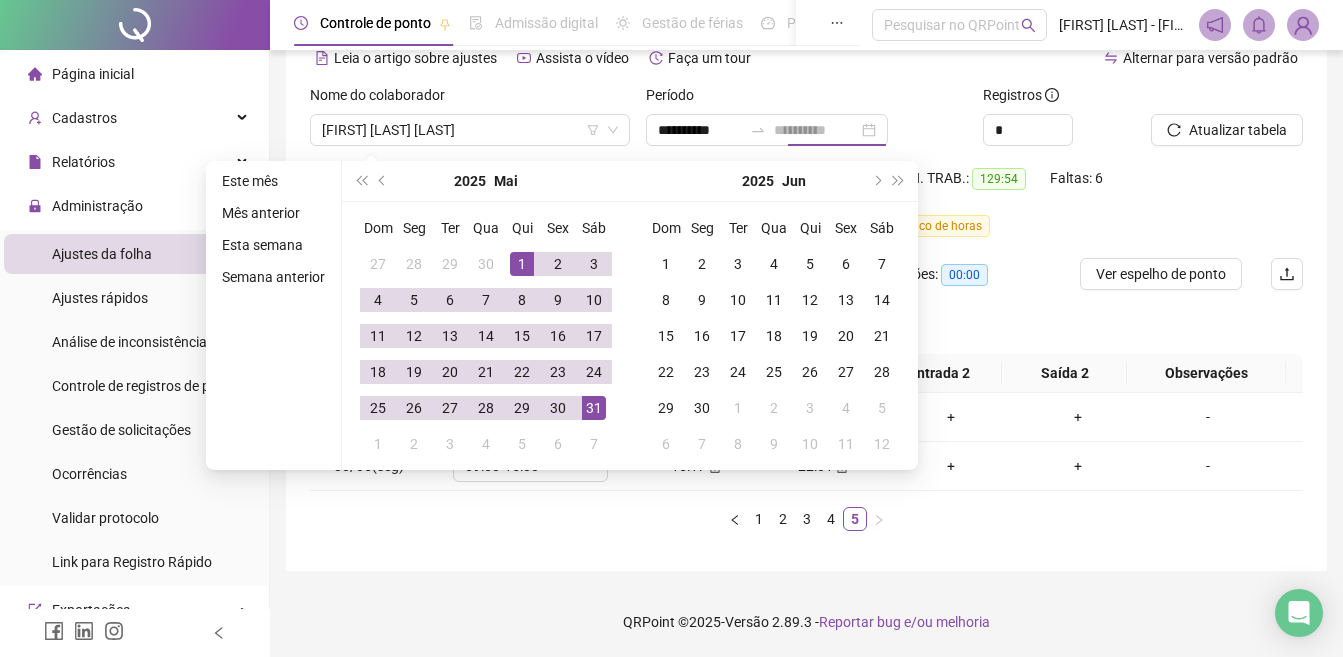 click on "31" at bounding box center (594, 408) 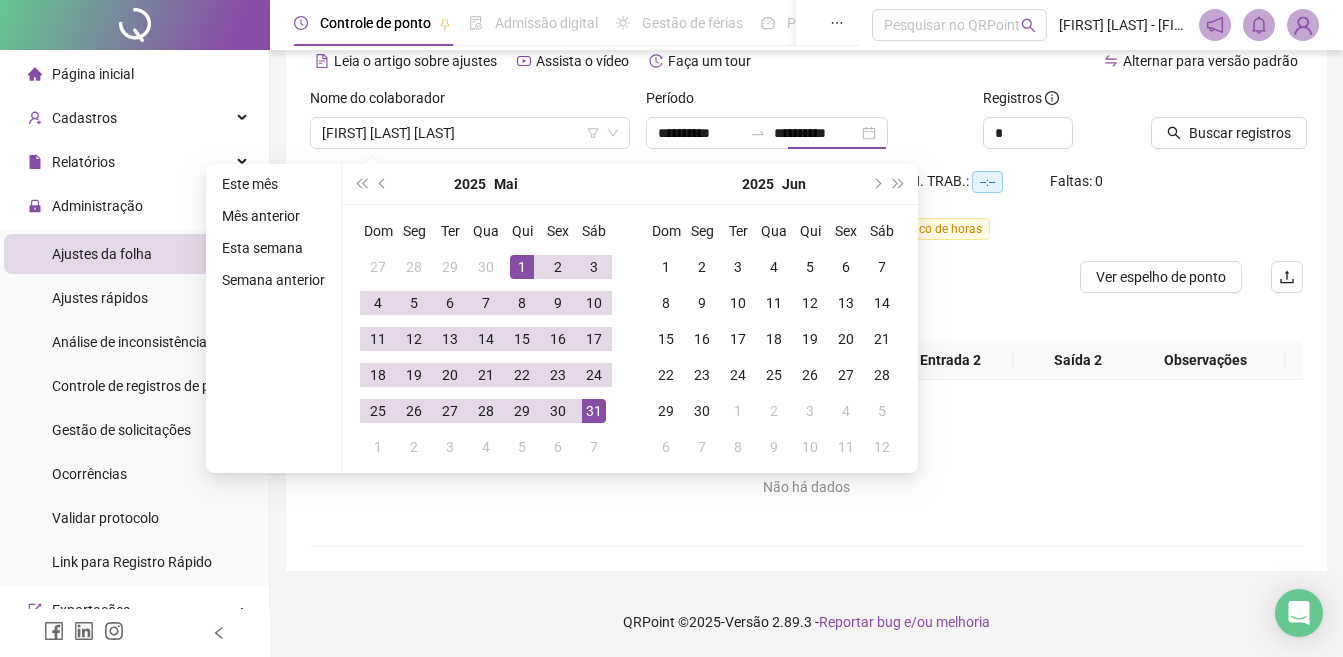 scroll, scrollTop: 97, scrollLeft: 0, axis: vertical 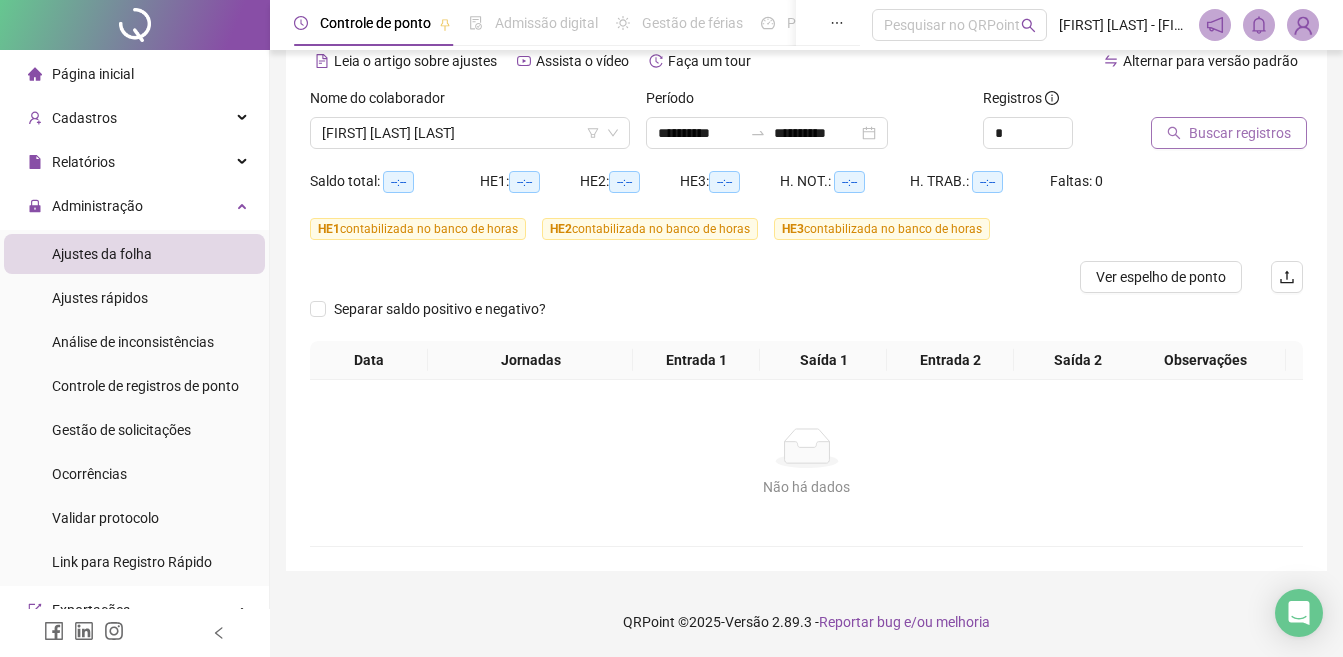 click on "Buscar registros" at bounding box center (1240, 133) 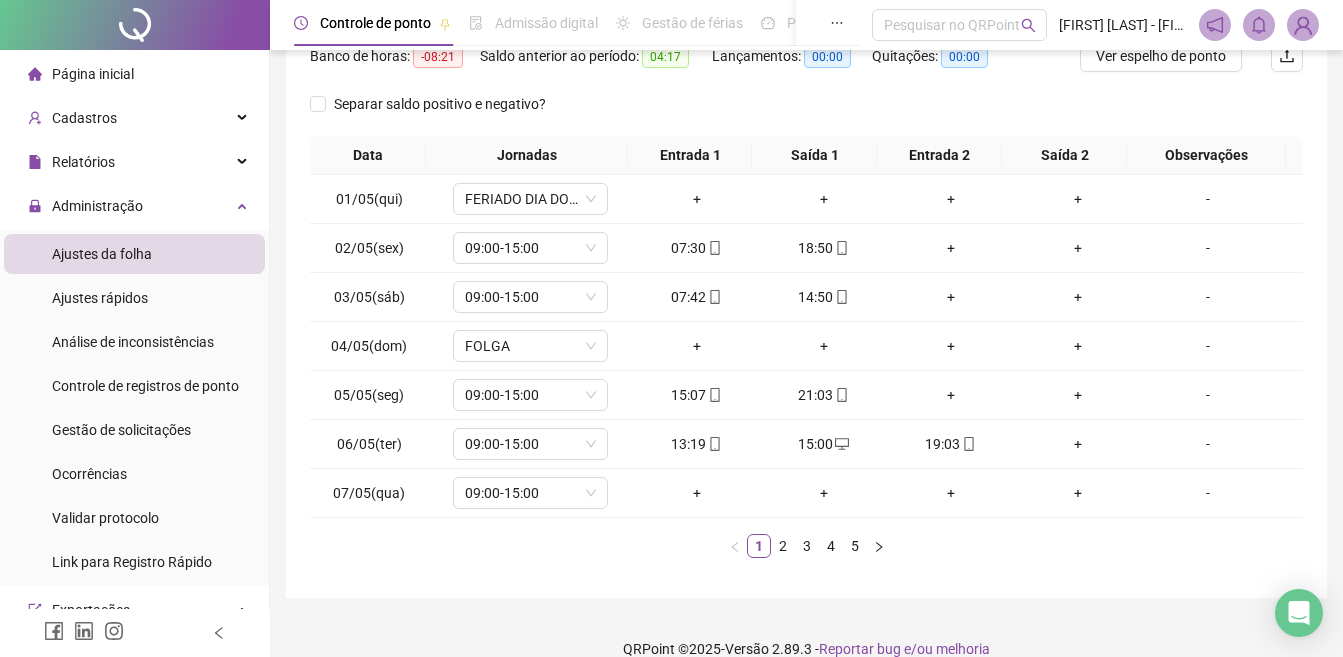 scroll, scrollTop: 345, scrollLeft: 0, axis: vertical 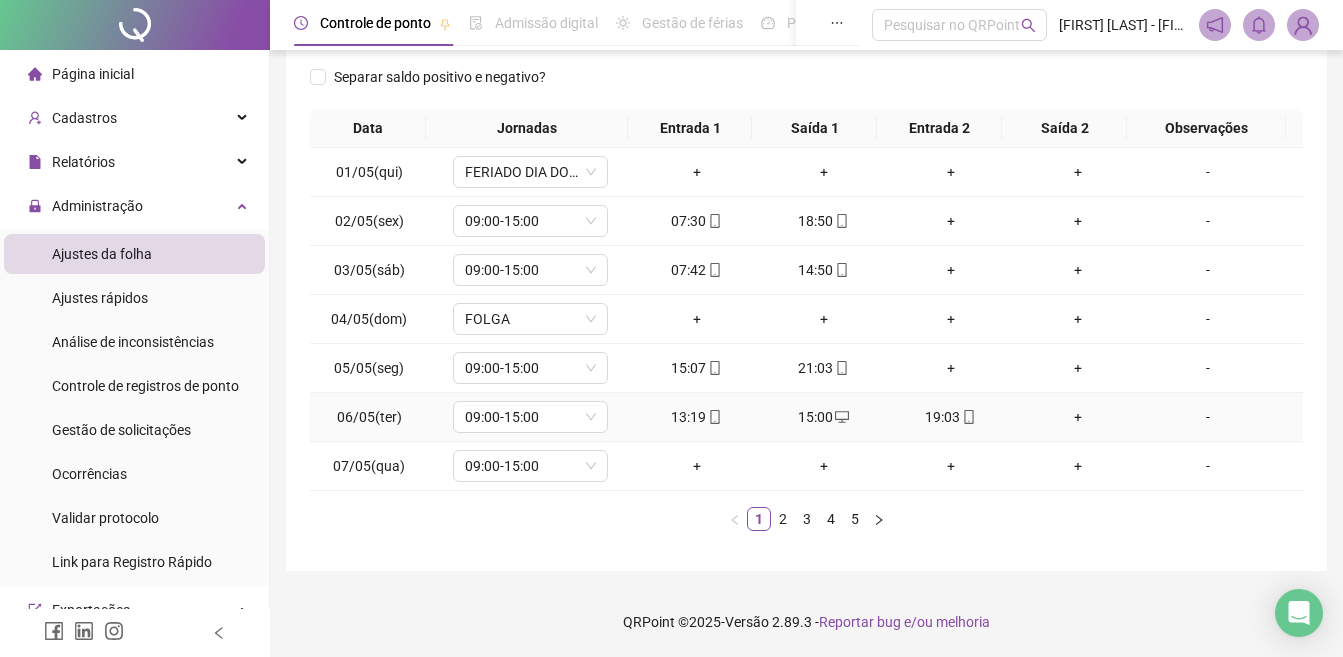click at bounding box center [841, 417] 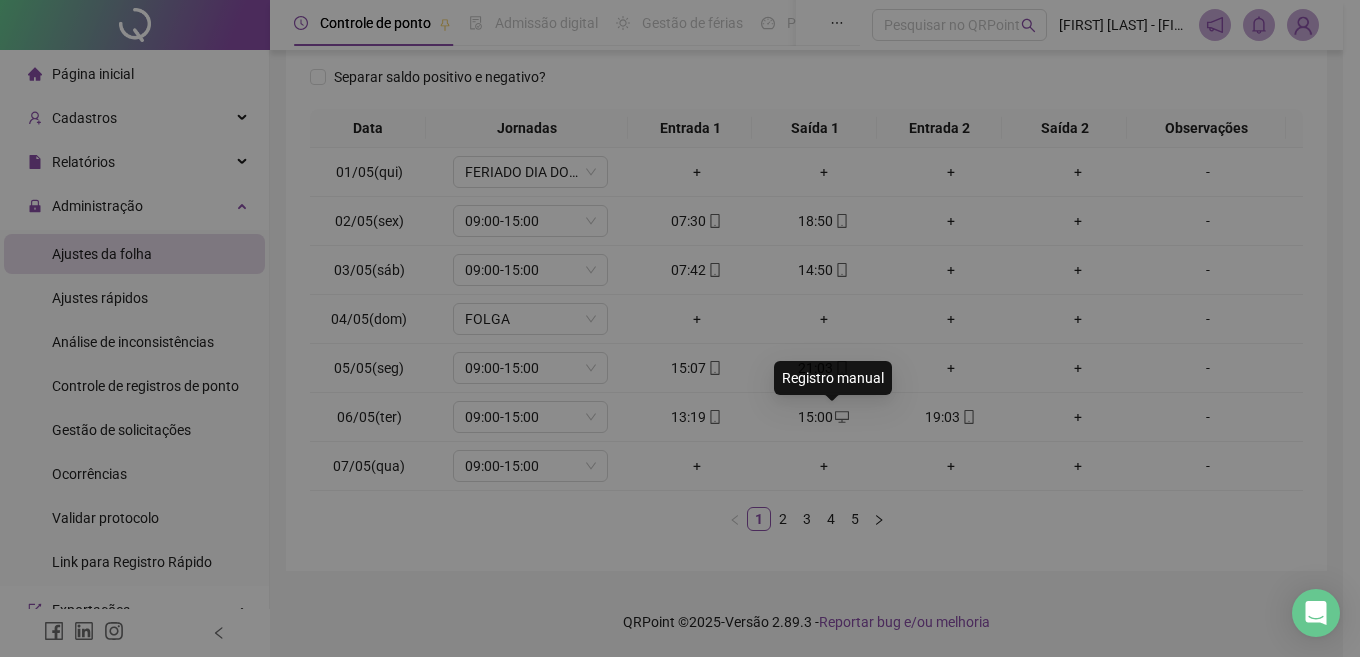 type on "**********" 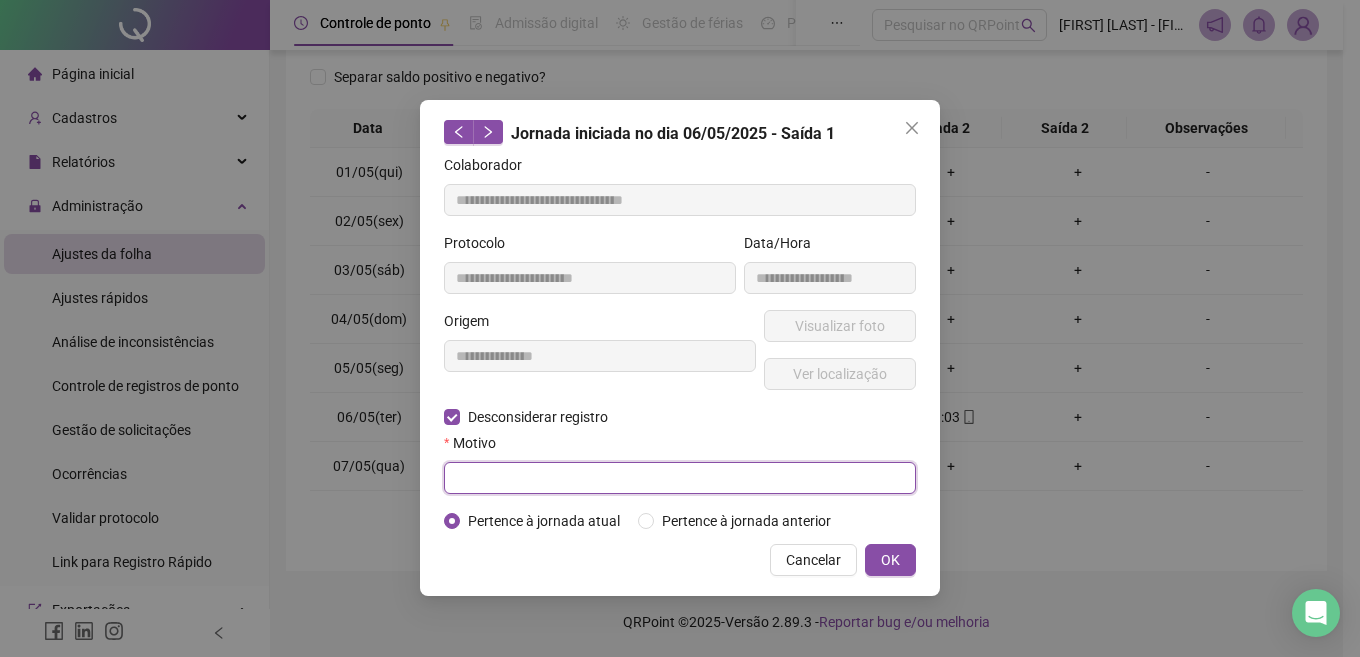 click at bounding box center [680, 478] 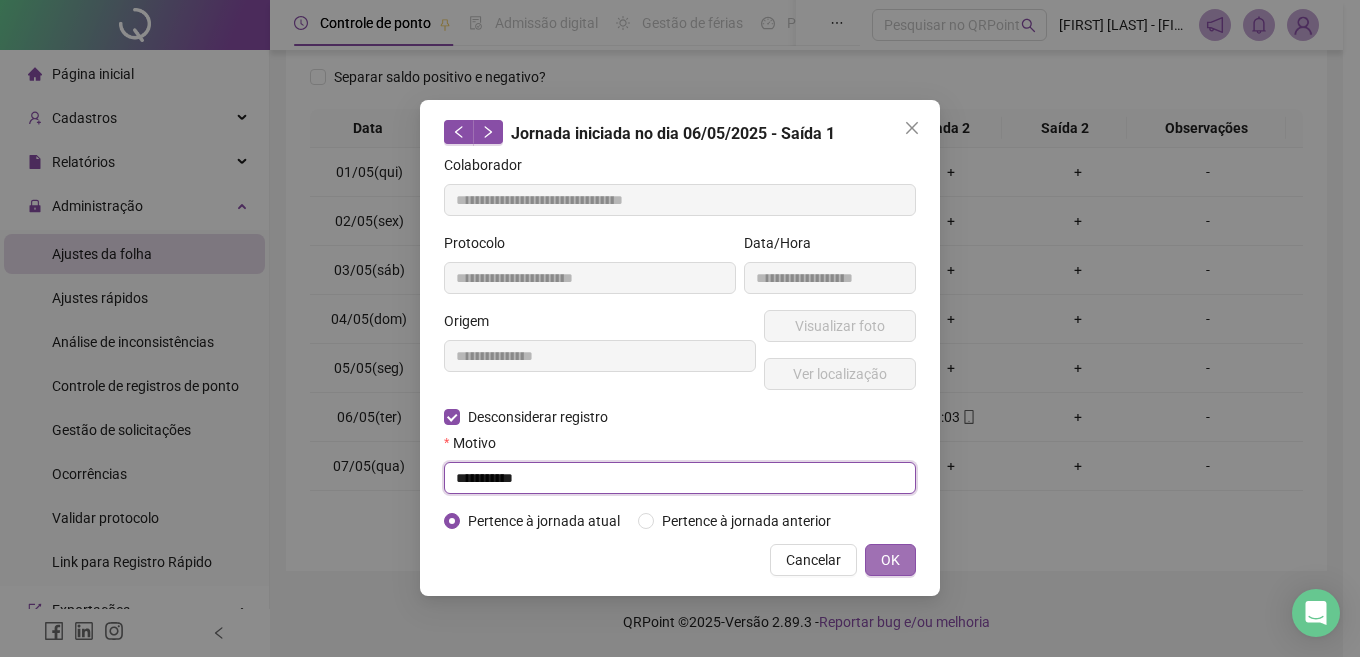 type on "**********" 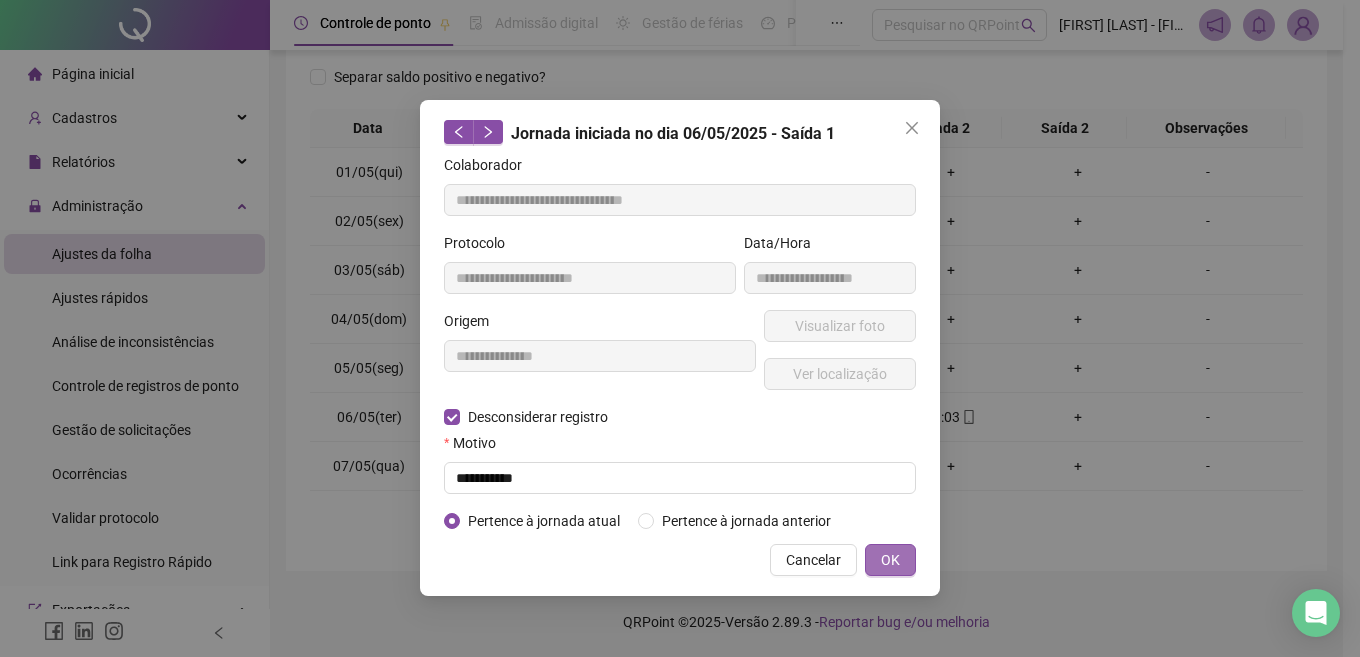 click on "OK" at bounding box center [890, 560] 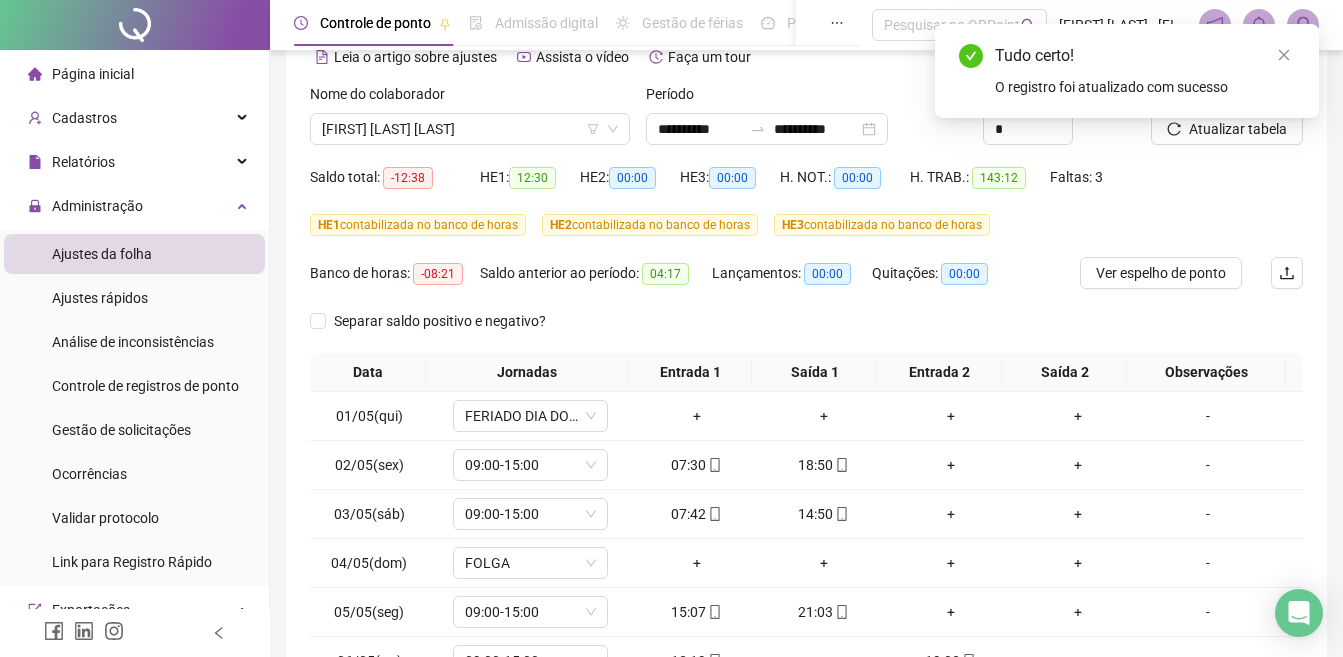scroll, scrollTop: 0, scrollLeft: 0, axis: both 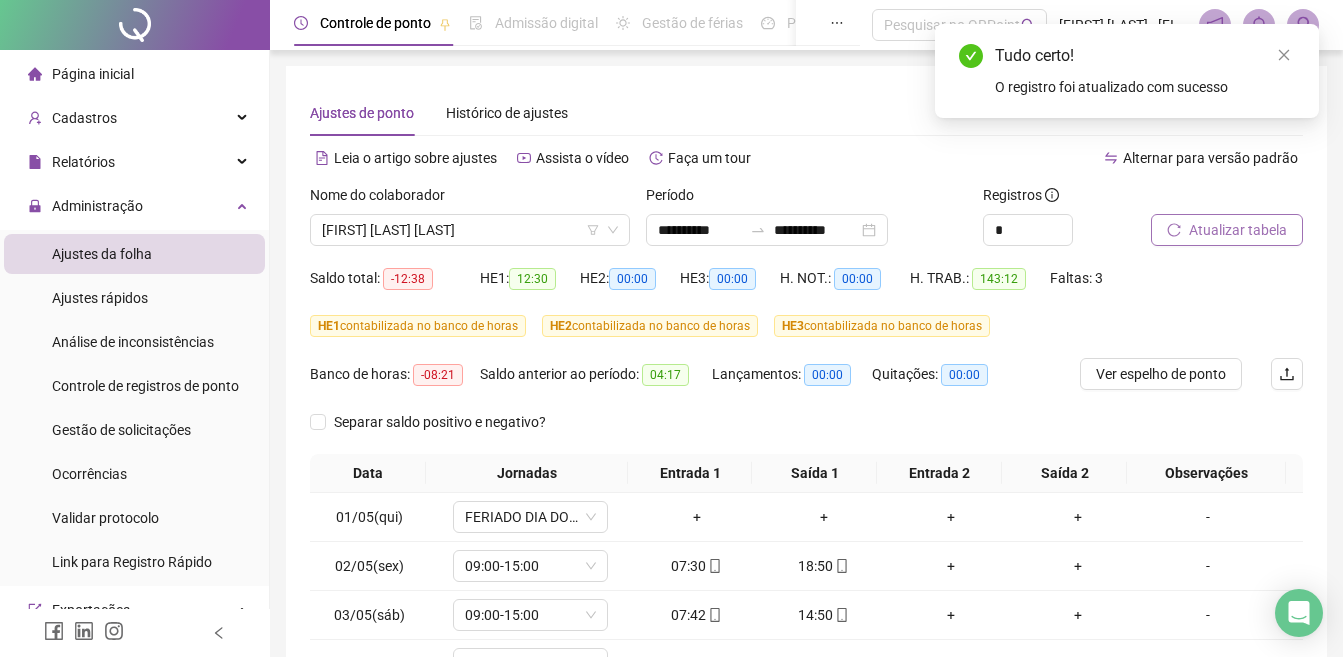 click on "Atualizar tabela" at bounding box center [1238, 230] 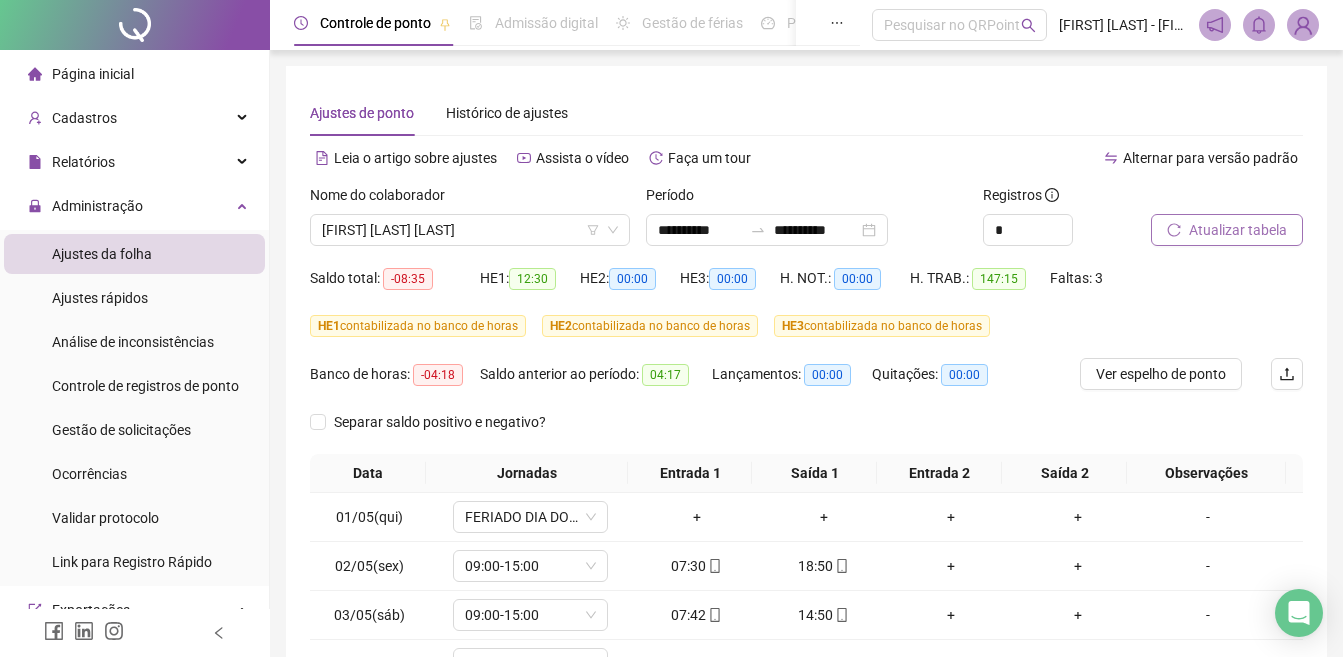 click on "Atualizar tabela" at bounding box center [1227, 230] 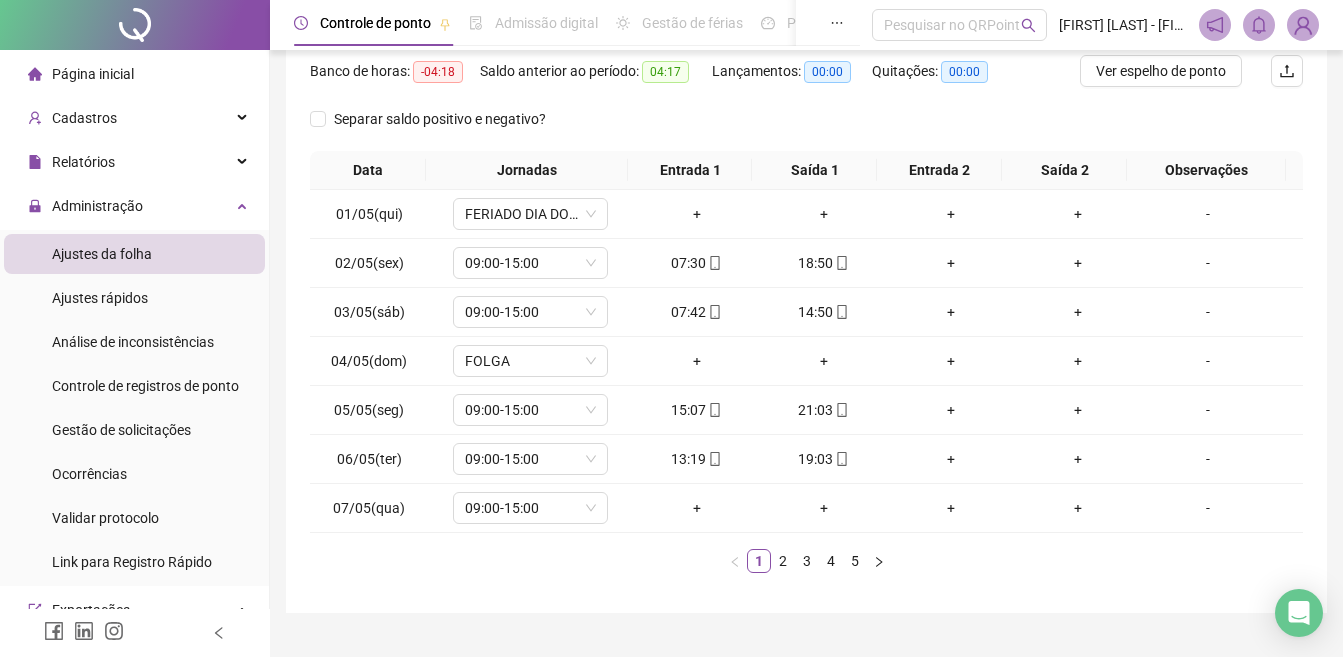 scroll, scrollTop: 345, scrollLeft: 0, axis: vertical 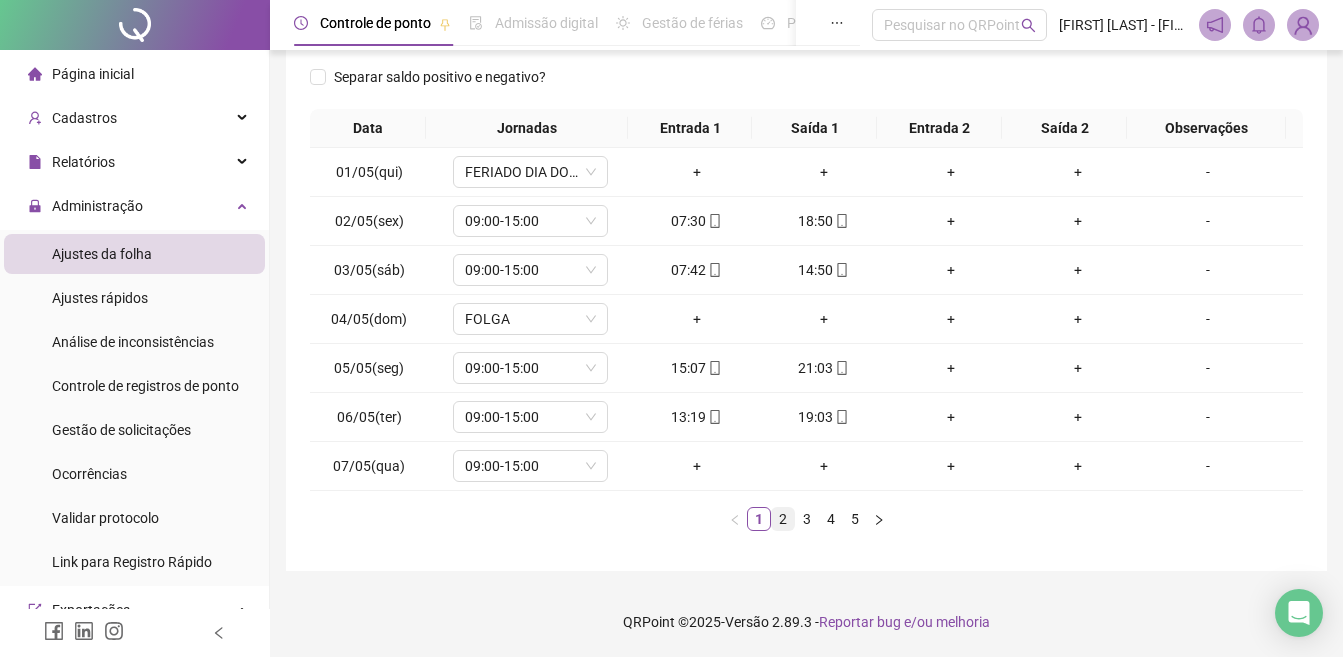 click on "2" at bounding box center (783, 519) 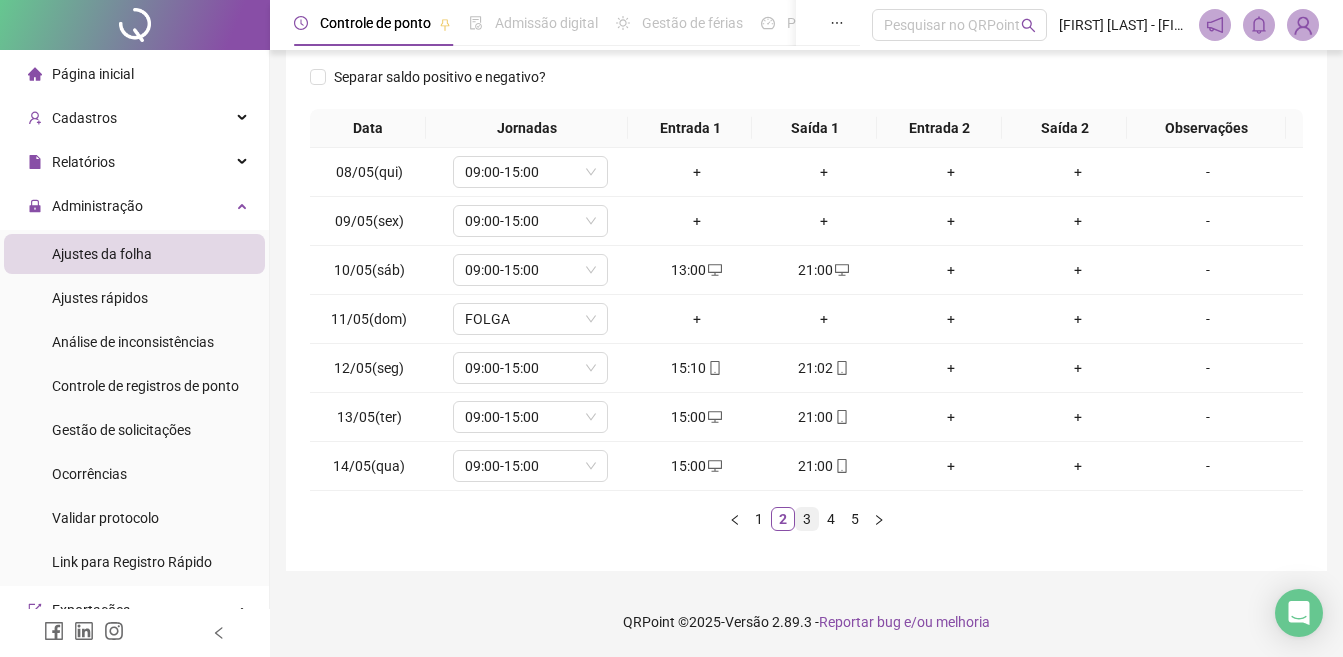 click on "3" at bounding box center (807, 519) 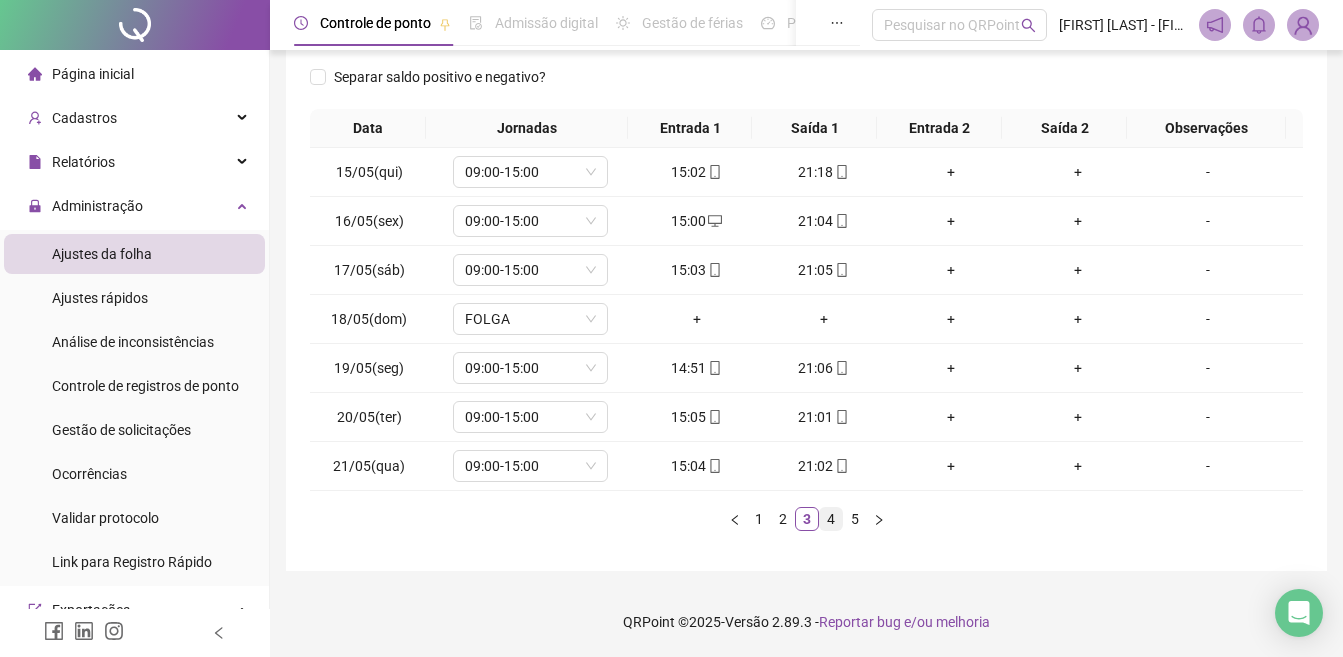 click on "4" at bounding box center (831, 519) 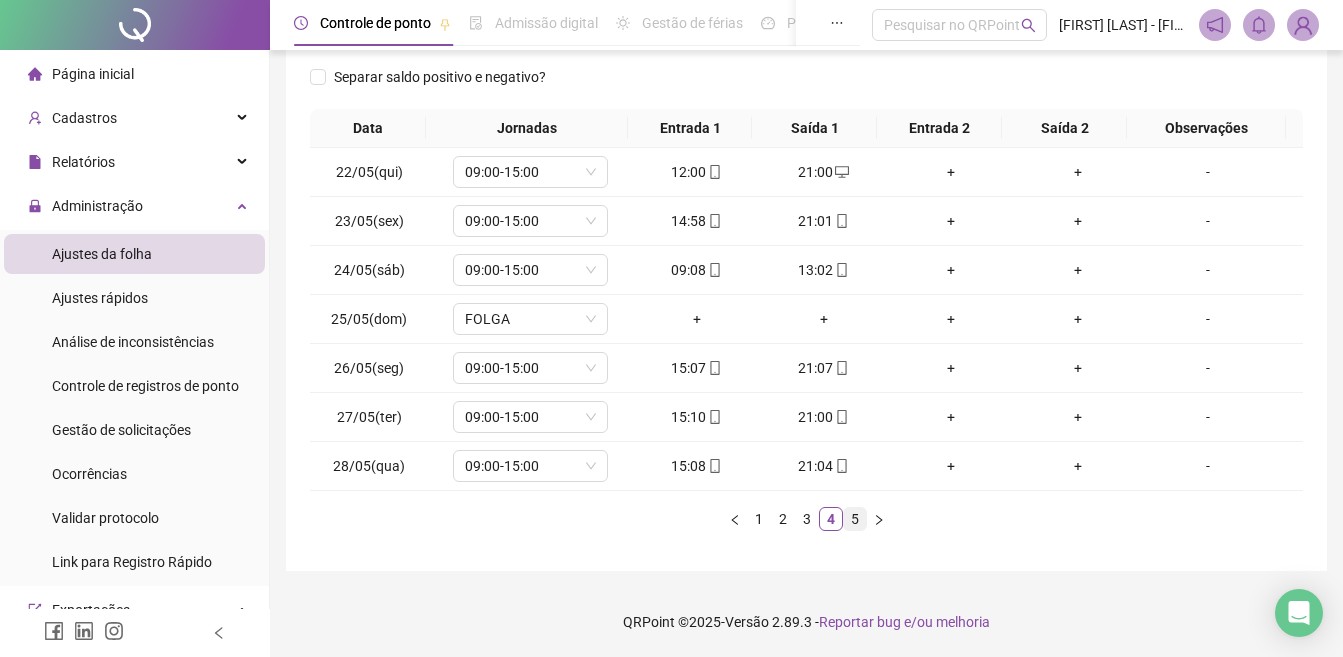 click on "5" at bounding box center [855, 519] 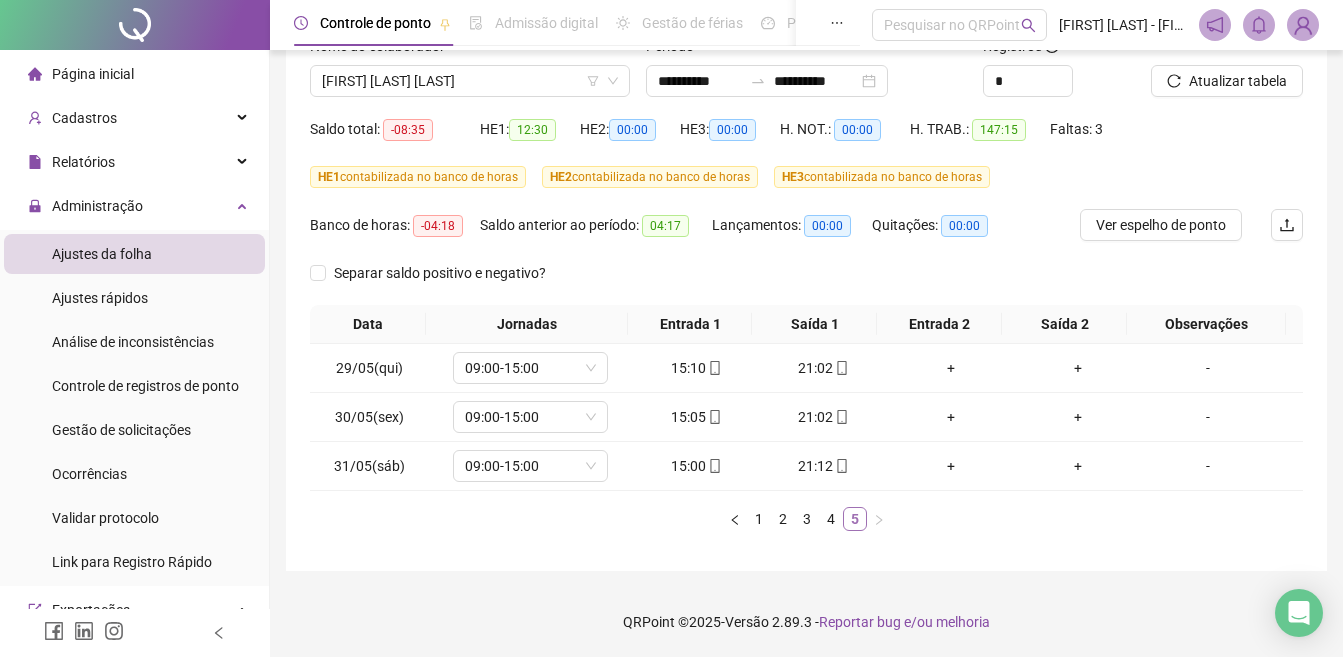 scroll, scrollTop: 149, scrollLeft: 0, axis: vertical 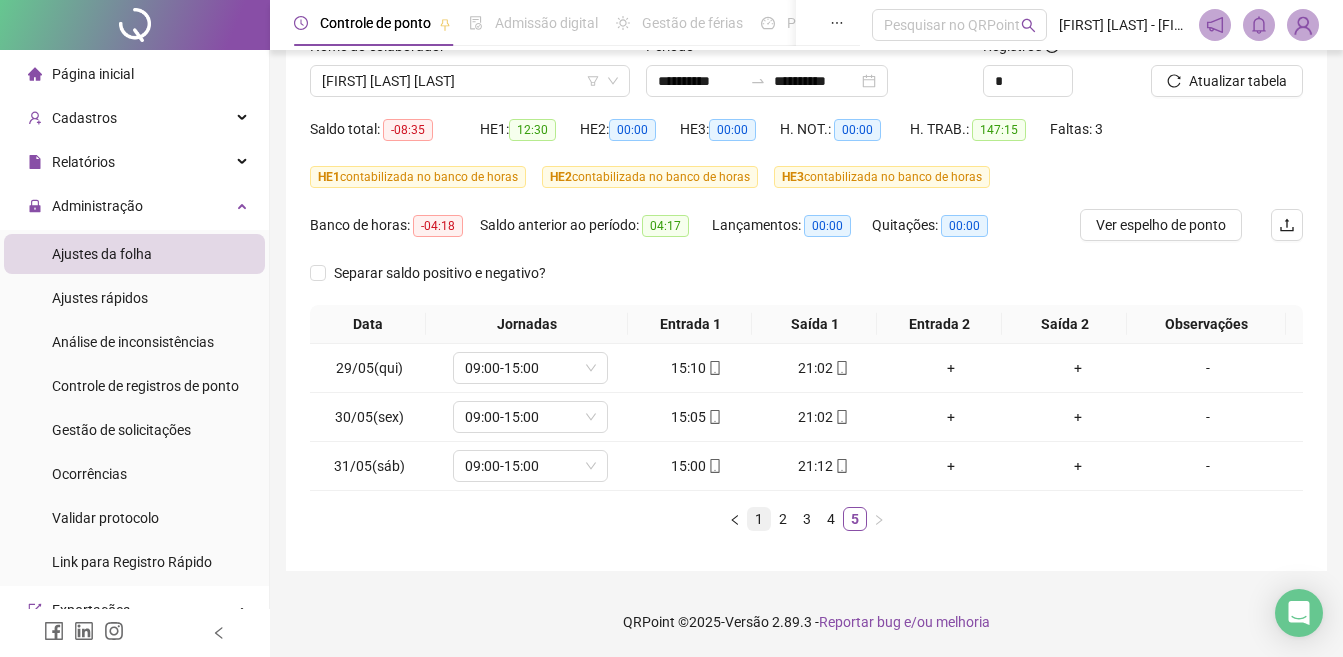 click on "1" at bounding box center (759, 519) 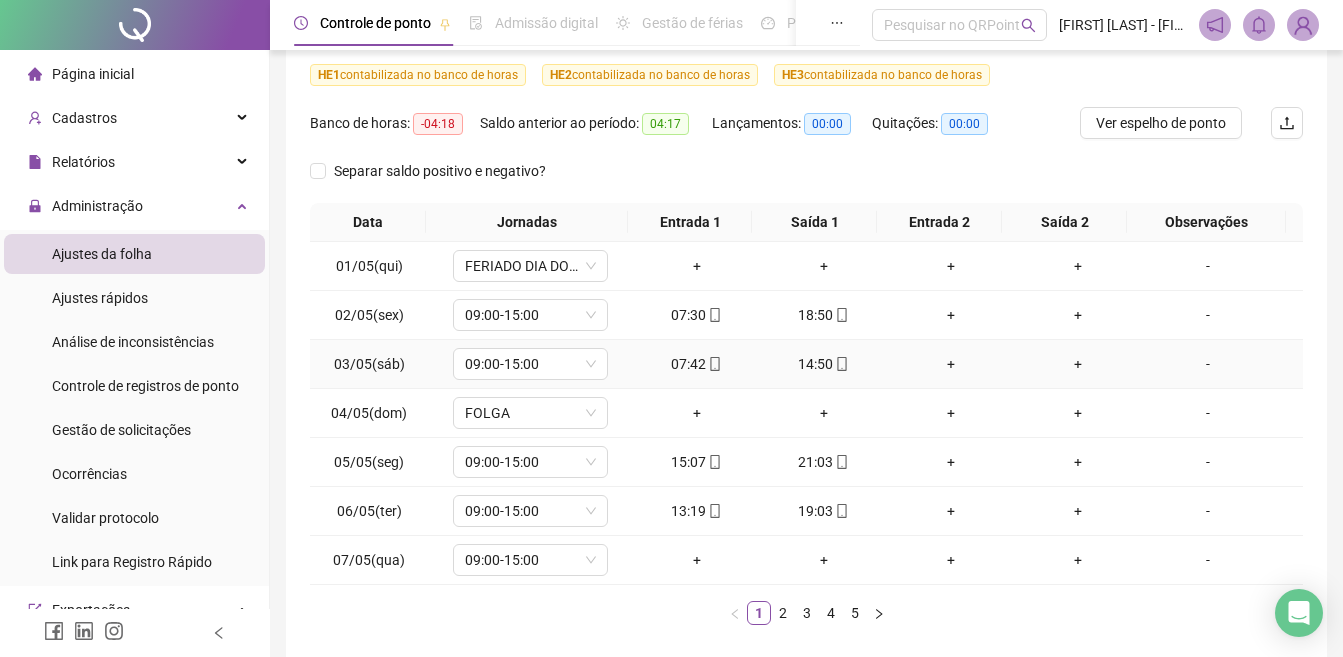 scroll, scrollTop: 345, scrollLeft: 0, axis: vertical 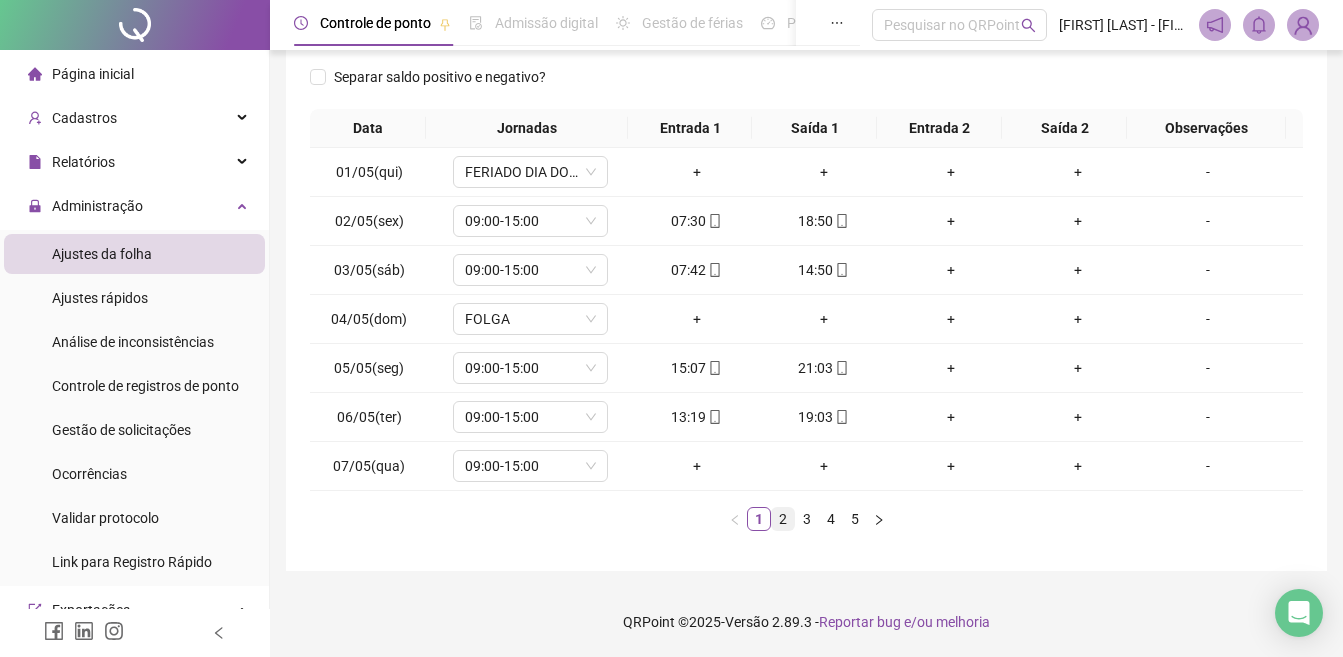click on "2" at bounding box center [783, 519] 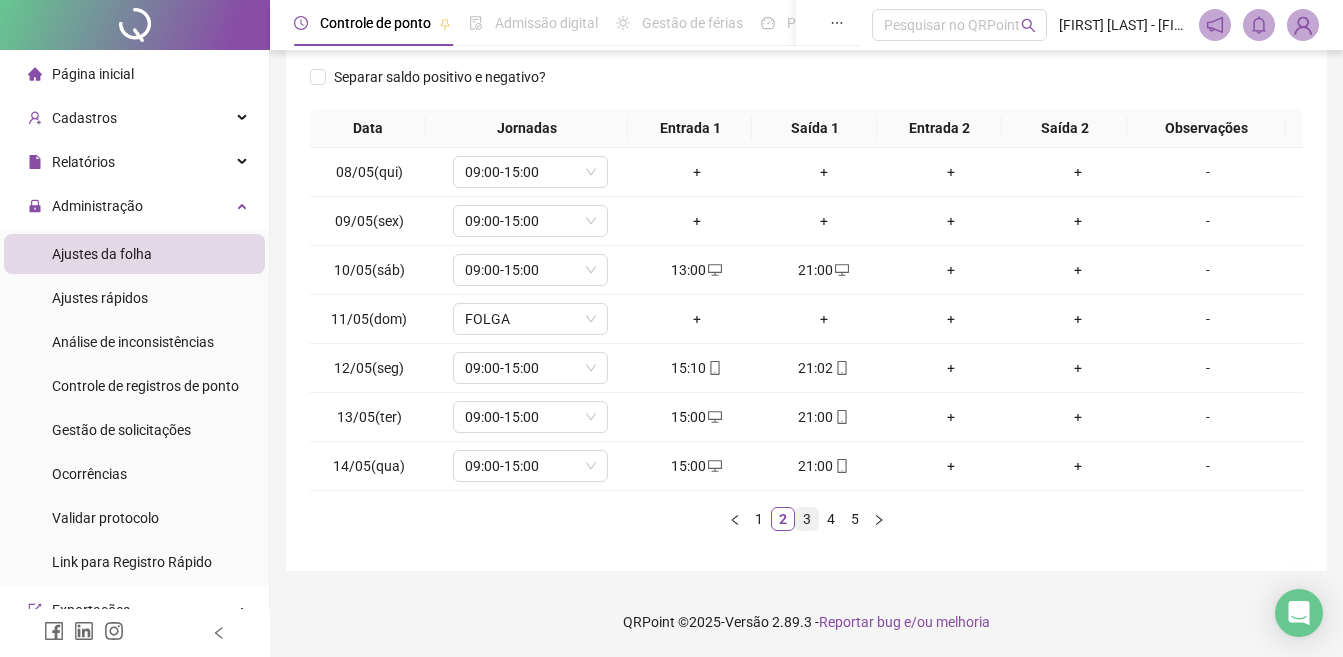 click on "3" at bounding box center [807, 519] 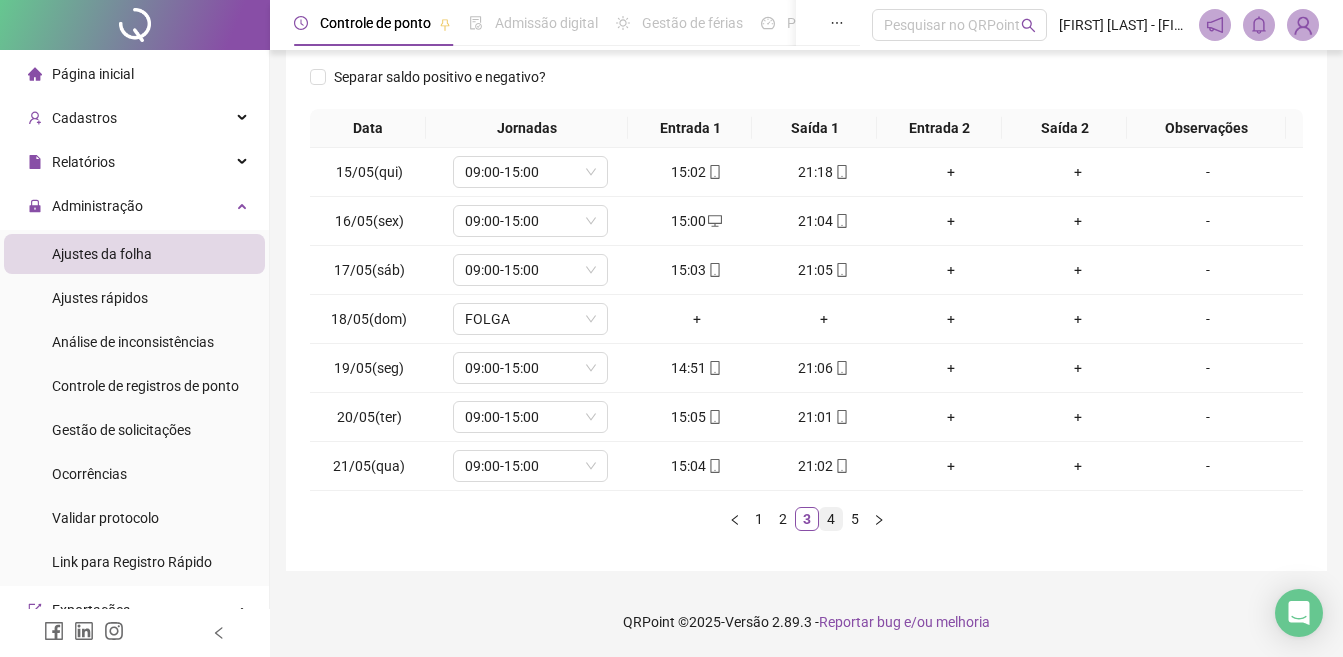 click on "4" at bounding box center (831, 519) 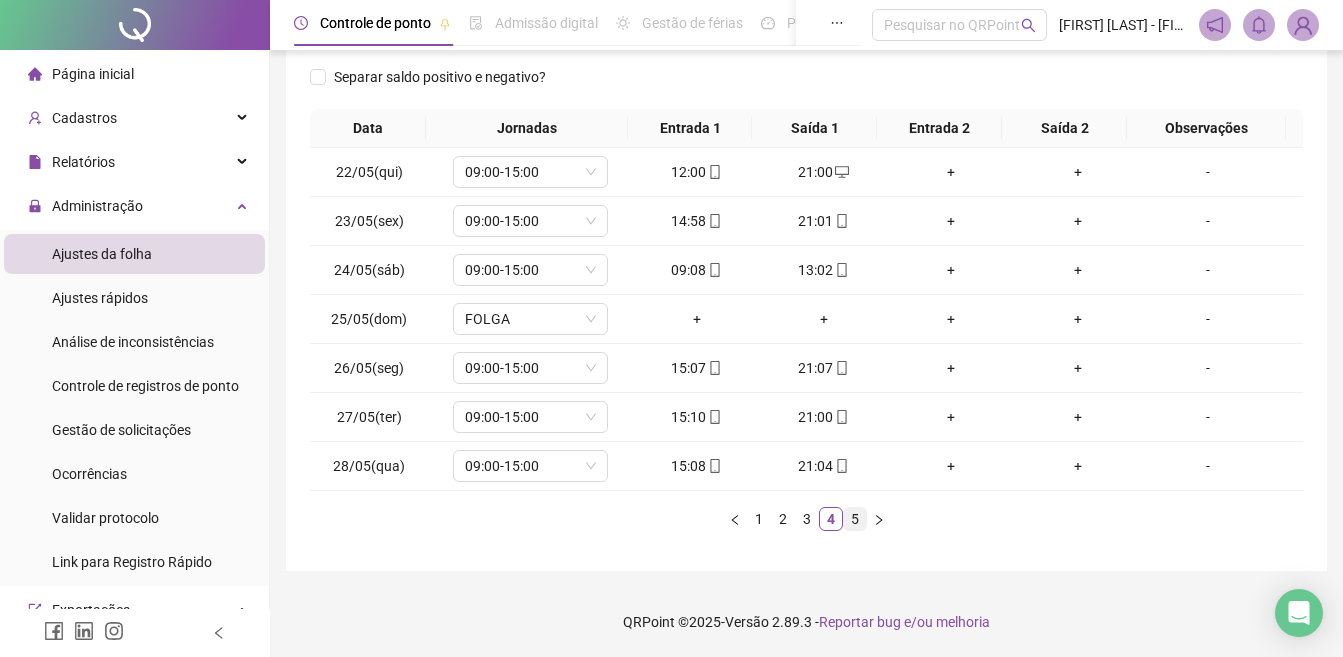 click on "5" at bounding box center (855, 519) 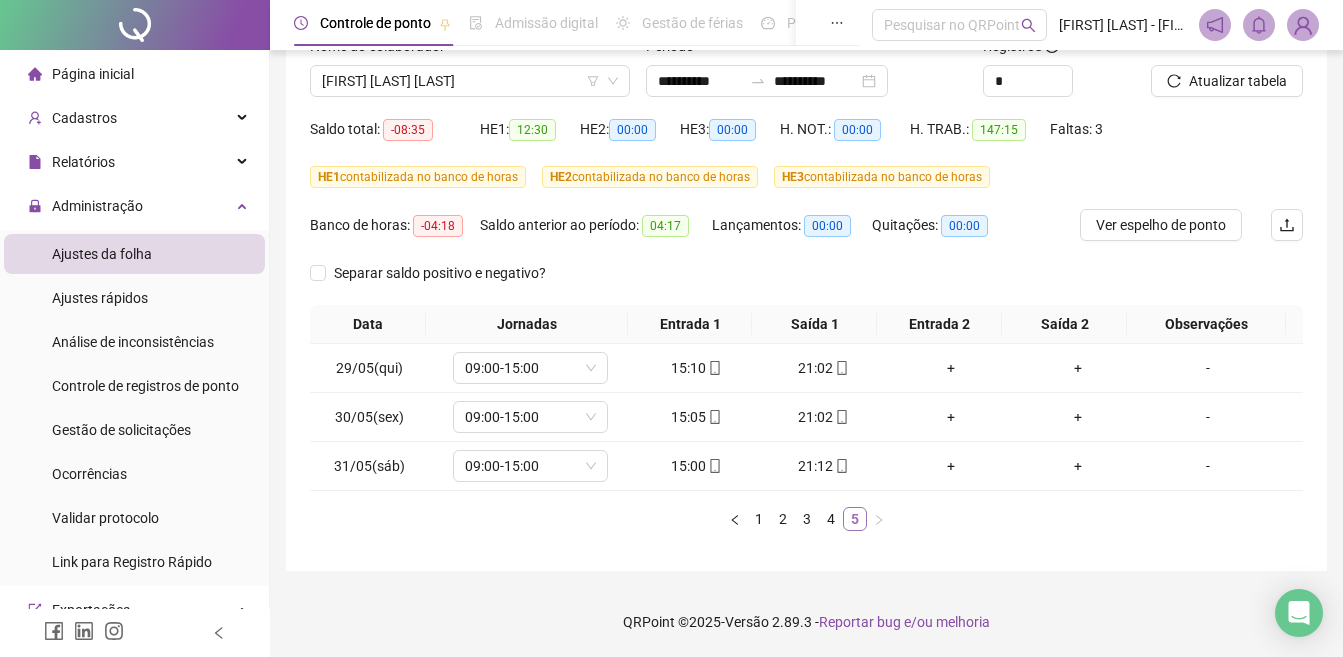 scroll, scrollTop: 149, scrollLeft: 0, axis: vertical 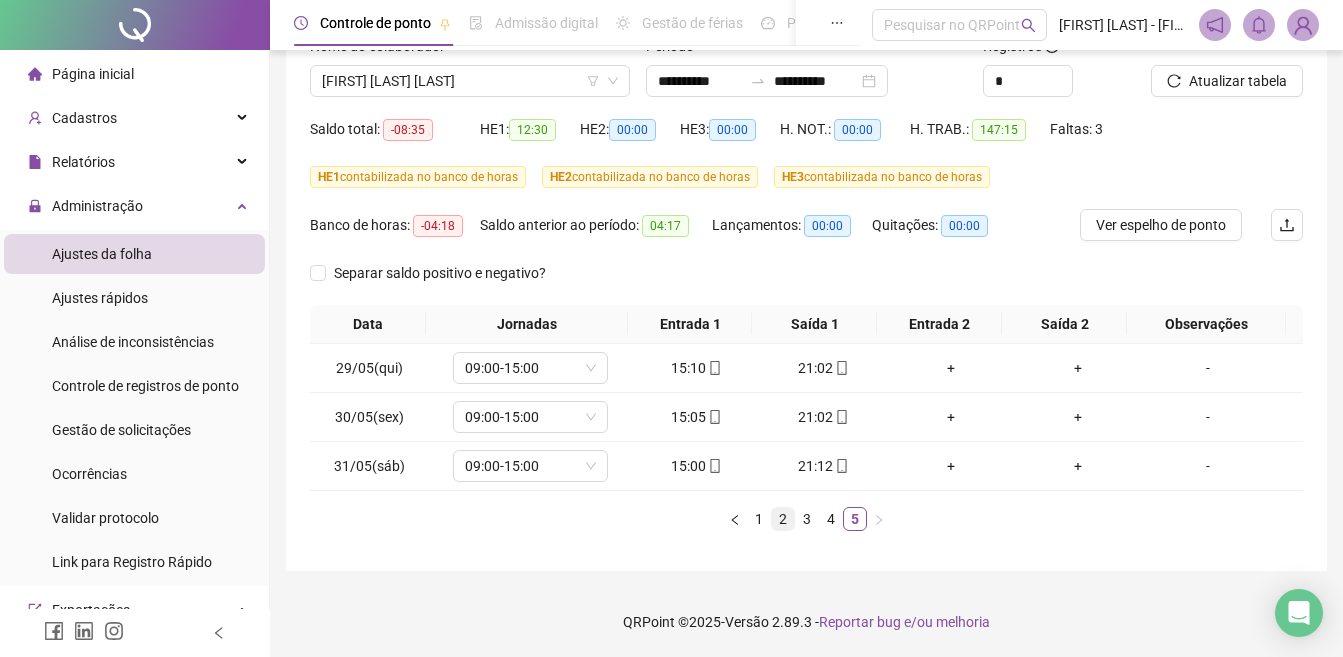 click on "2" at bounding box center (783, 519) 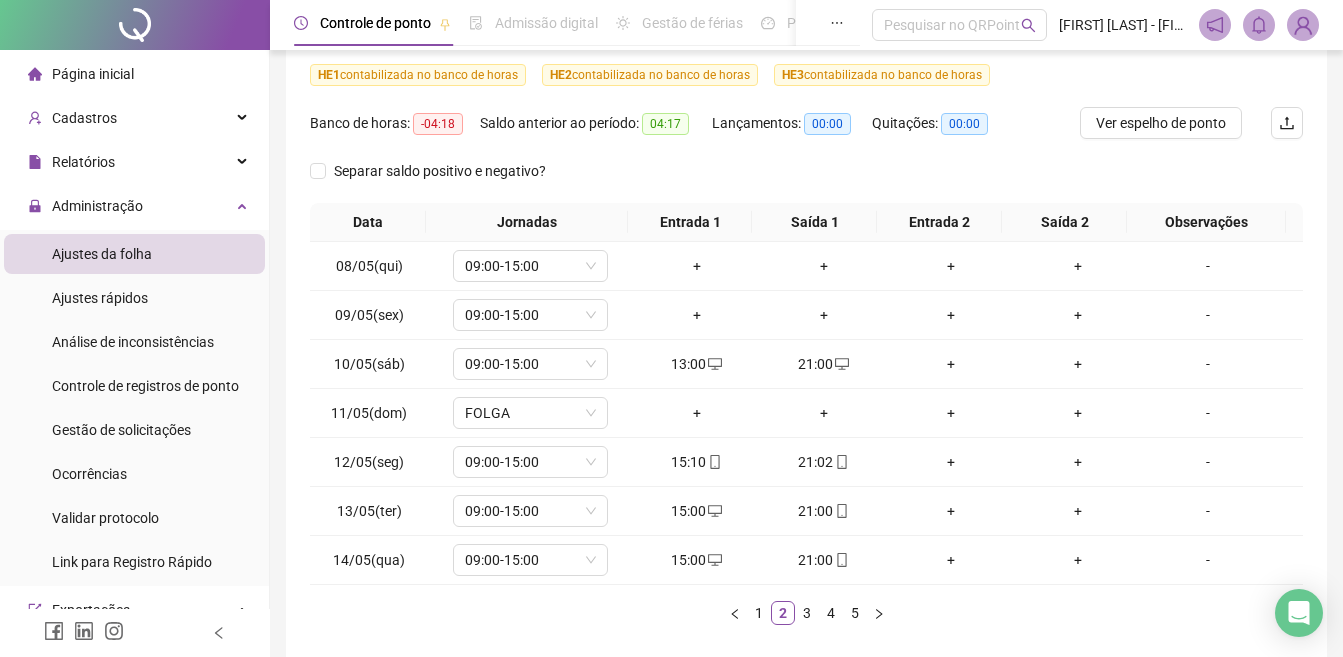 scroll, scrollTop: 345, scrollLeft: 0, axis: vertical 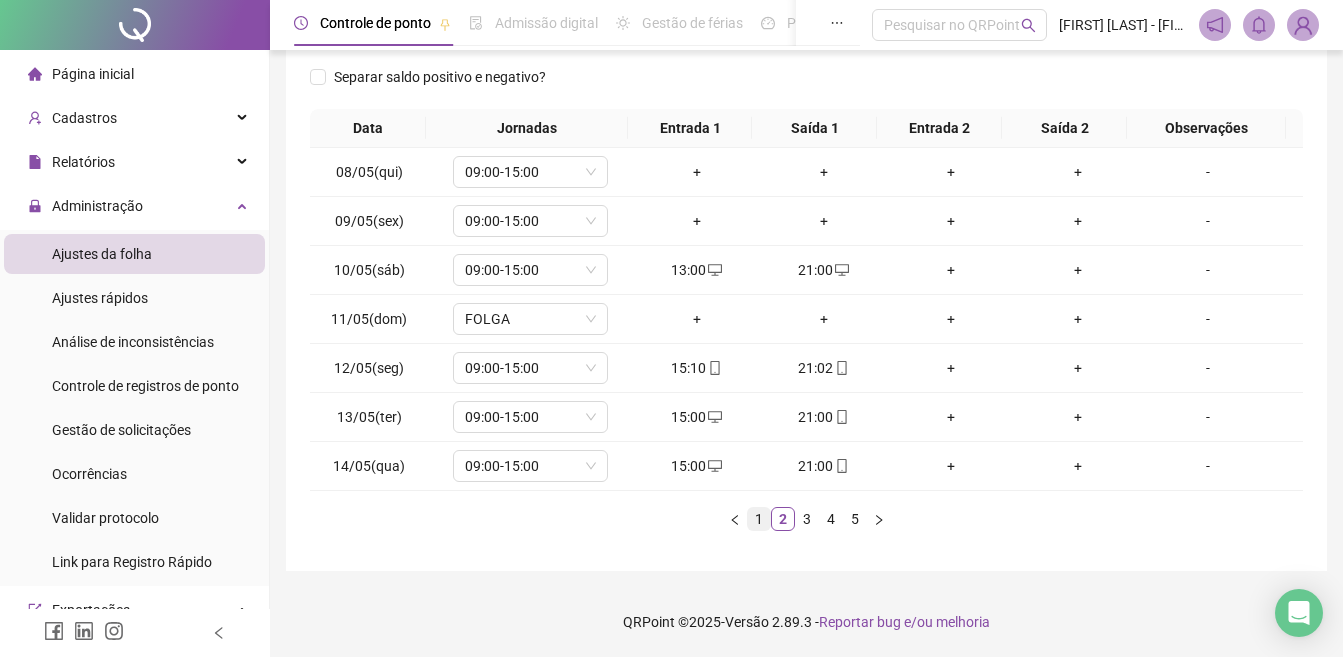 click on "1" at bounding box center [759, 519] 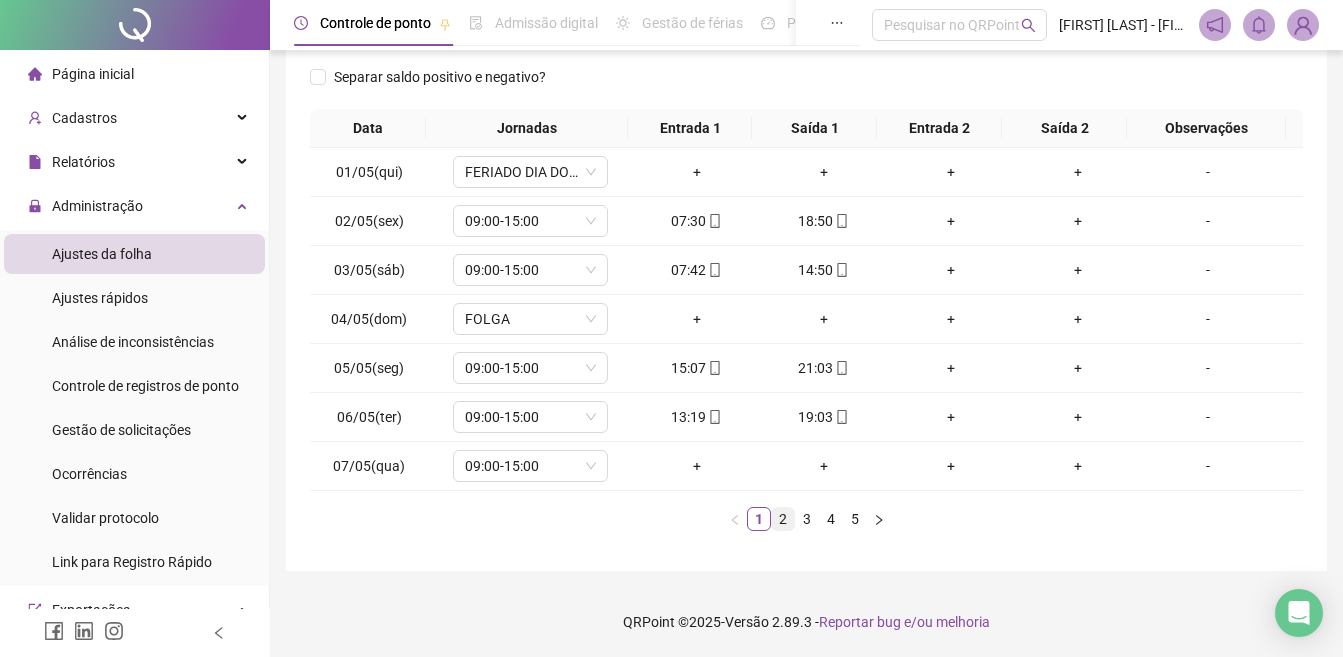 click on "2" at bounding box center [783, 519] 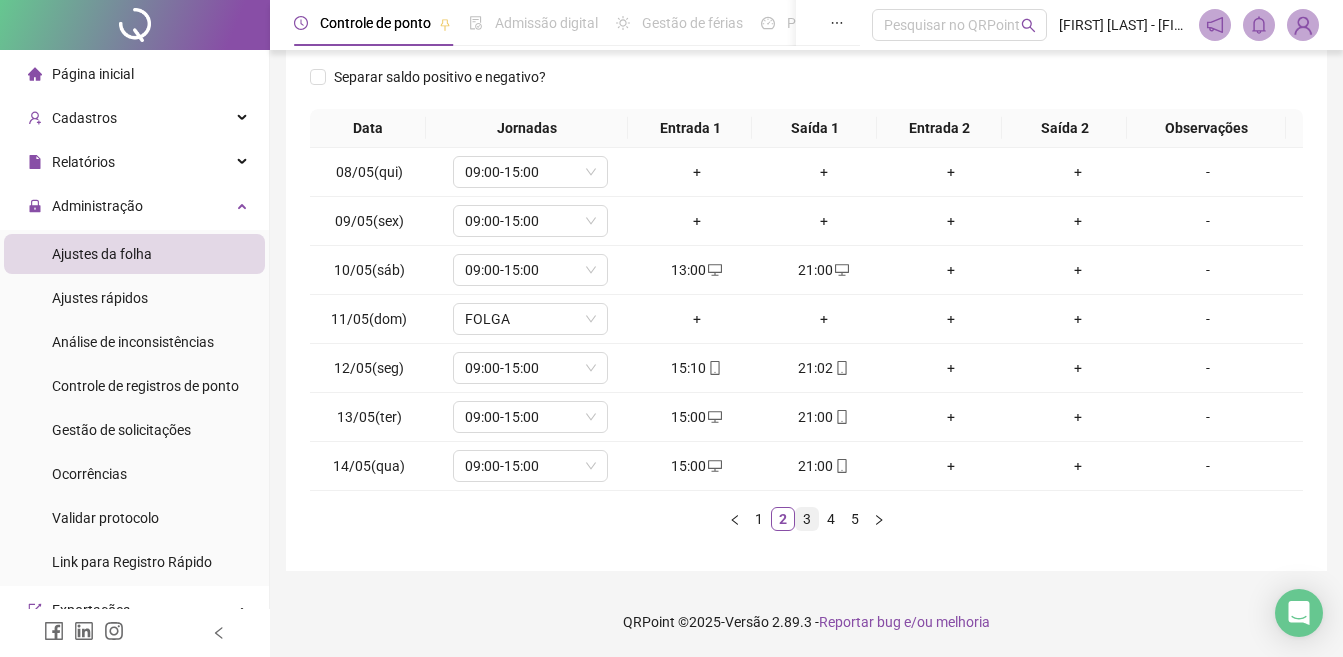 click on "3" at bounding box center (807, 519) 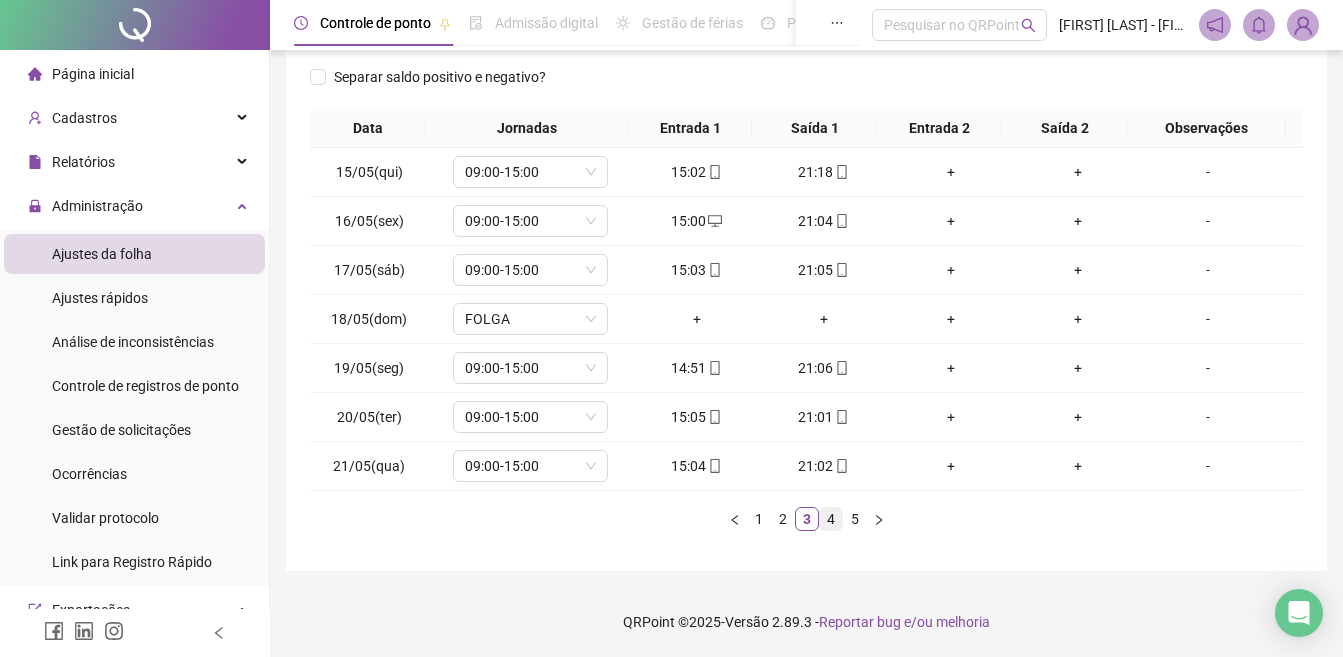 click on "4" at bounding box center (831, 519) 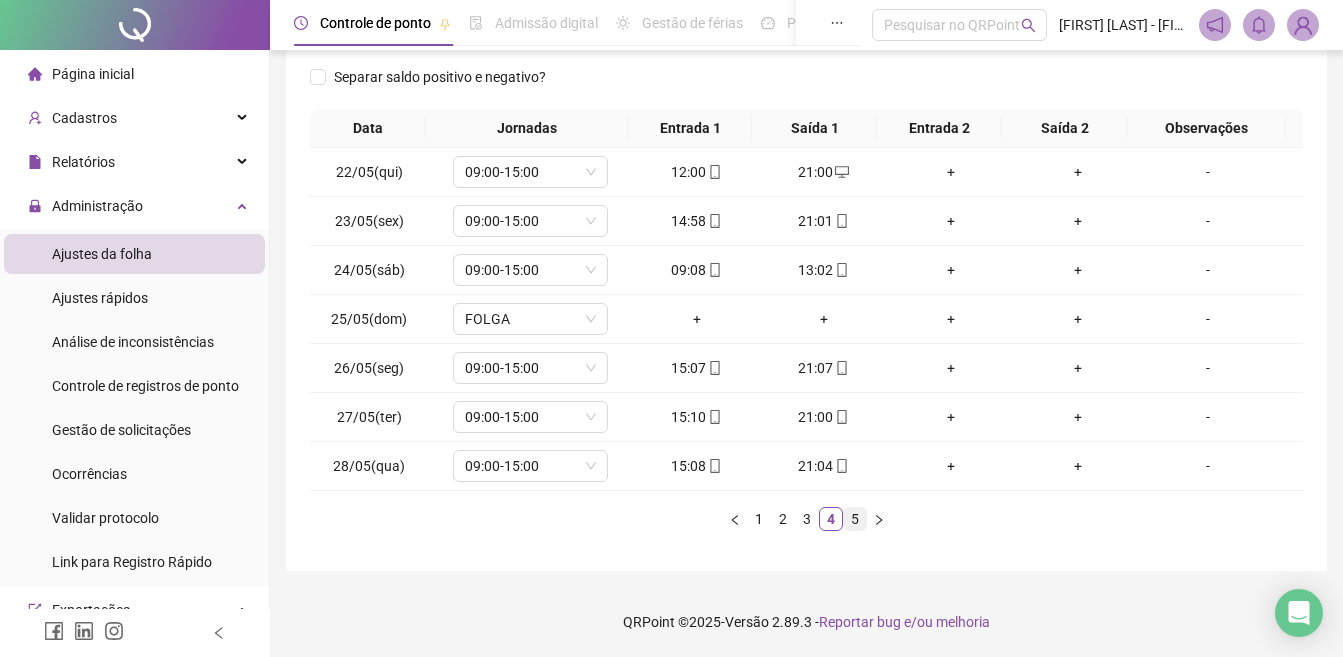 click on "5" at bounding box center [855, 519] 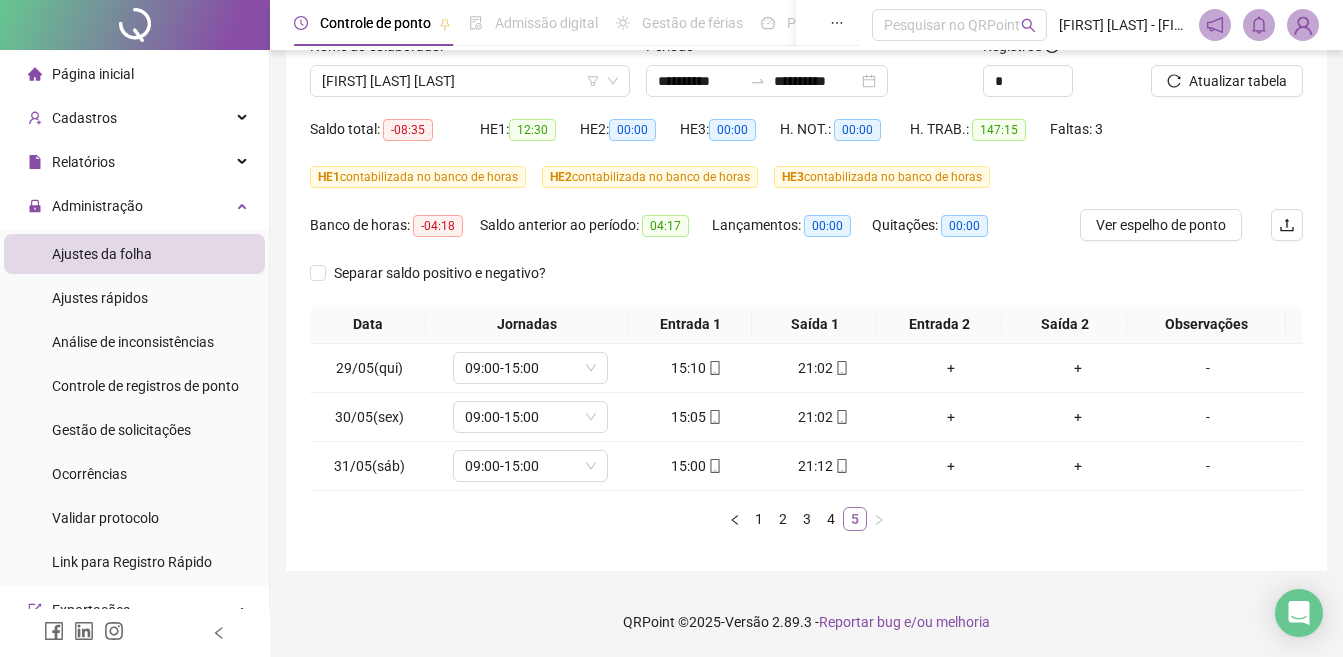 scroll, scrollTop: 149, scrollLeft: 0, axis: vertical 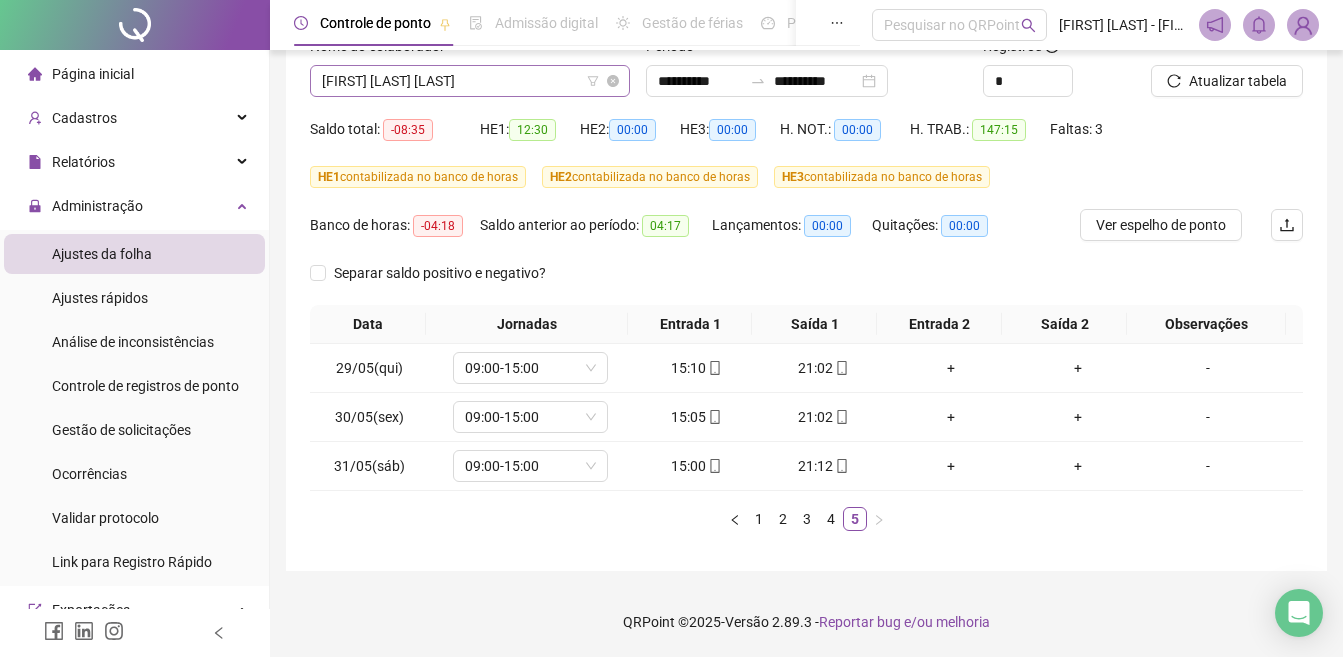 click on "[FIRST] [LAST] [LAST]" at bounding box center [470, 81] 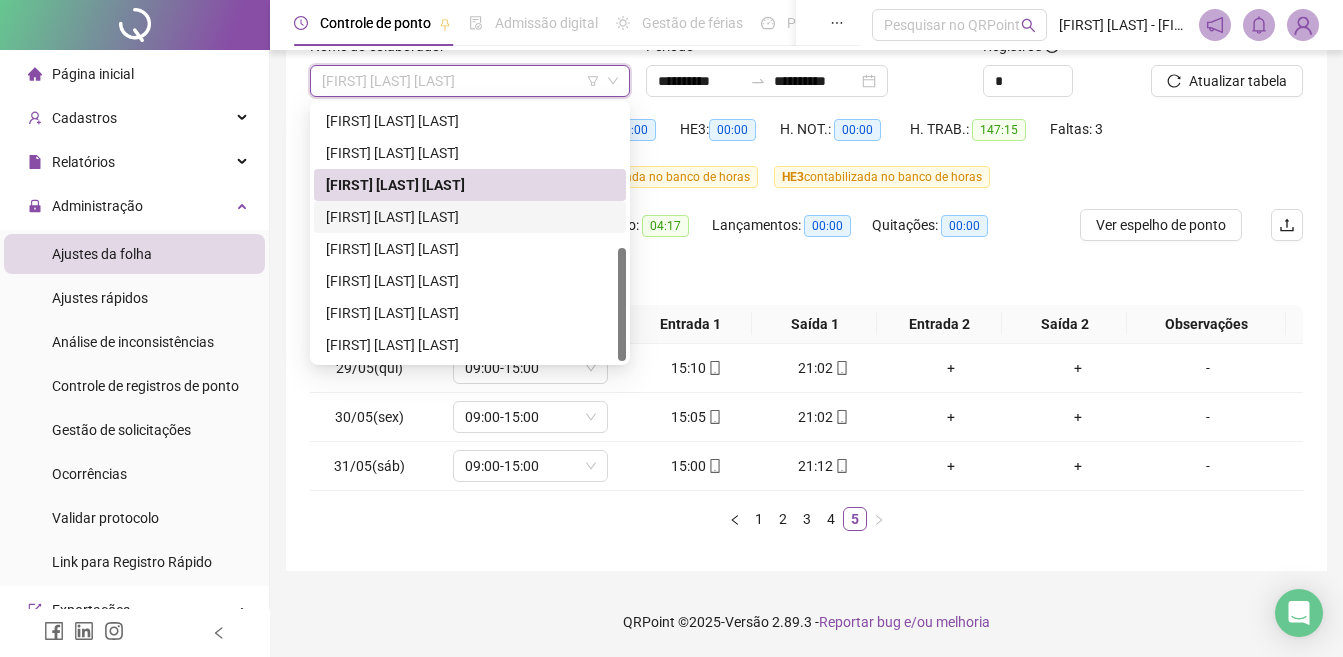 click on "[FIRST] [LAST] [LAST]" at bounding box center [470, 217] 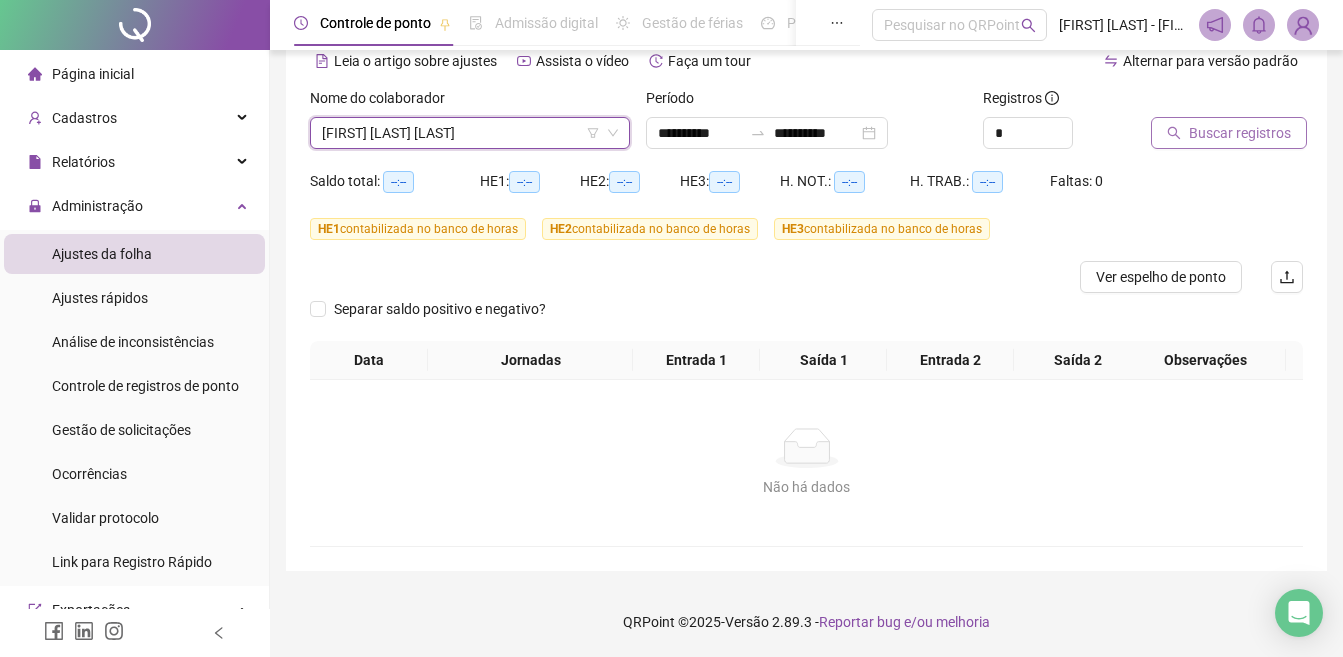 click on "Buscar registros" at bounding box center (1240, 133) 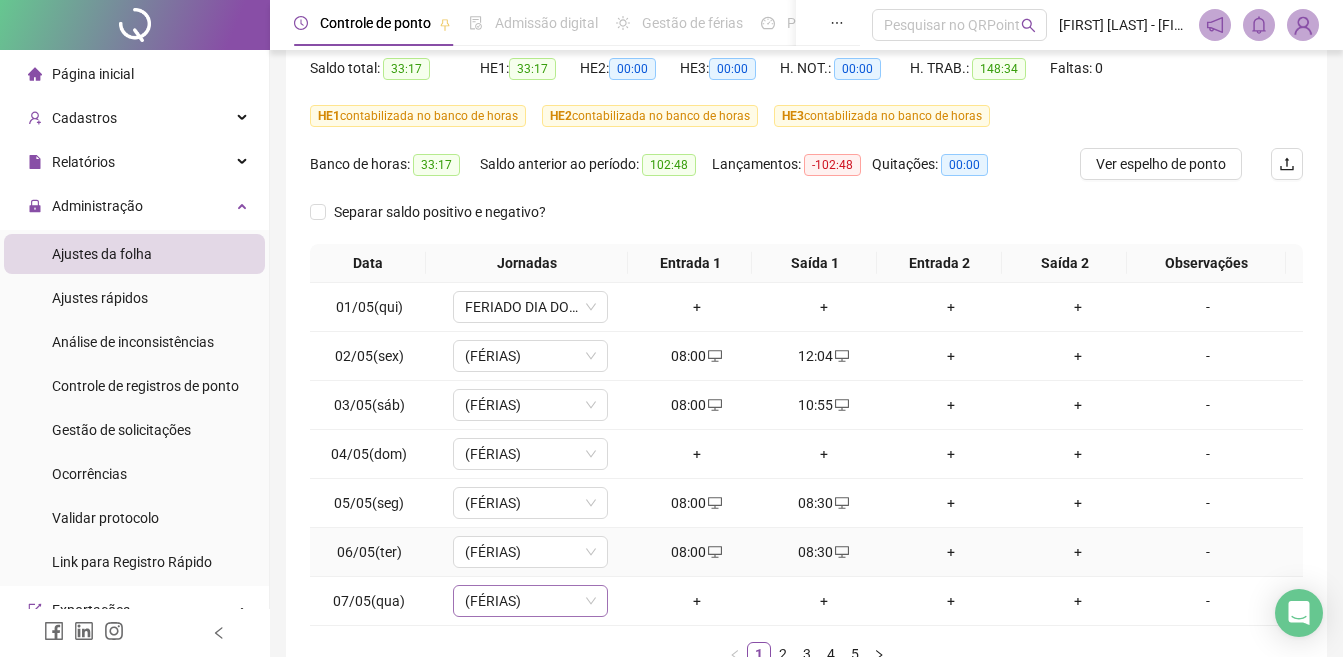 scroll, scrollTop: 345, scrollLeft: 0, axis: vertical 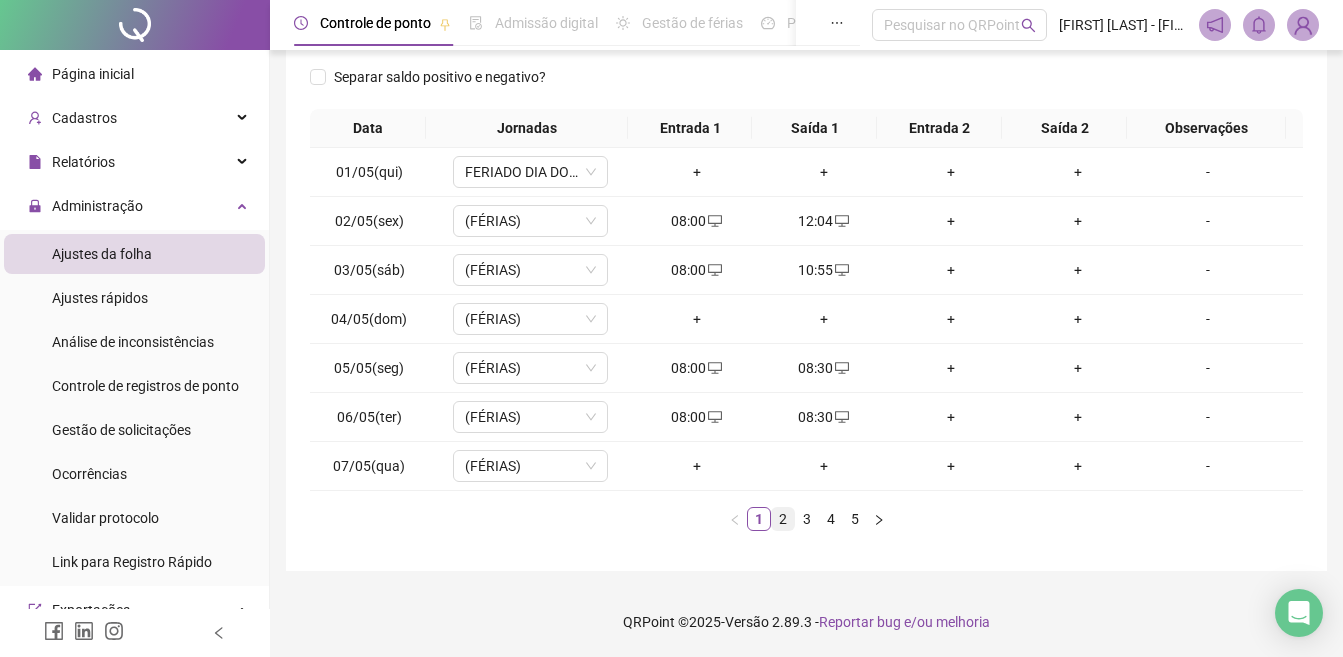 click on "2" at bounding box center [783, 519] 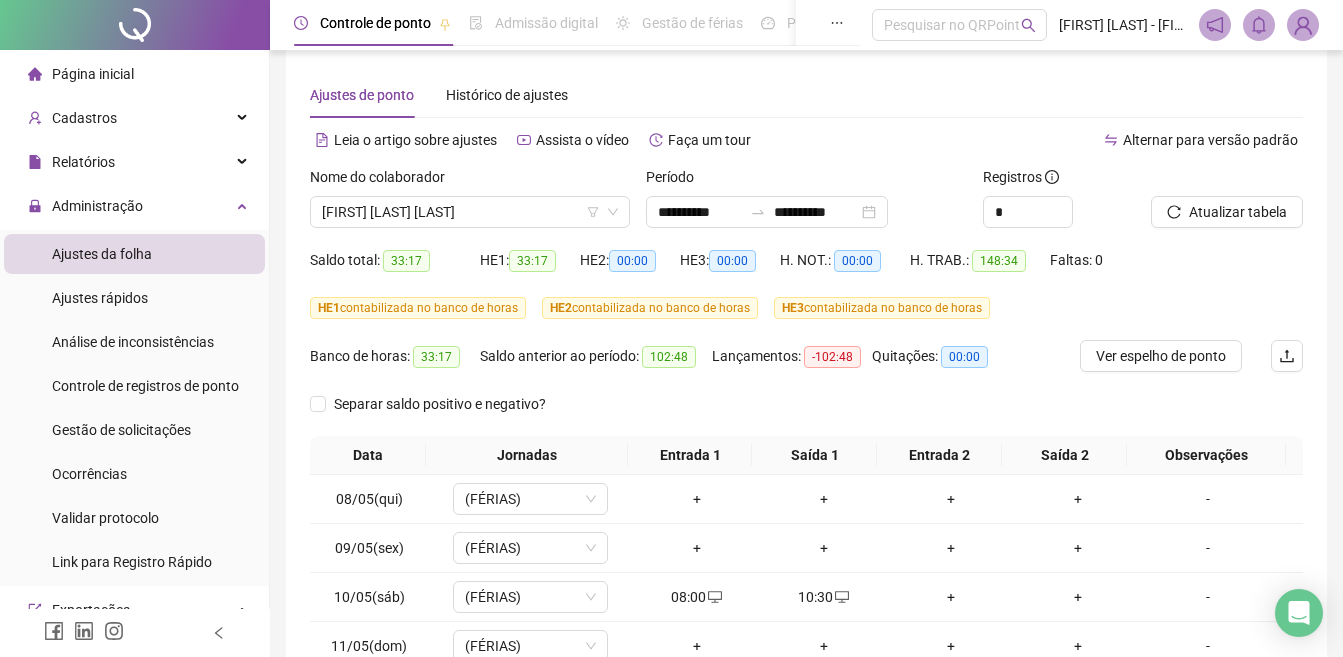 scroll, scrollTop: 0, scrollLeft: 0, axis: both 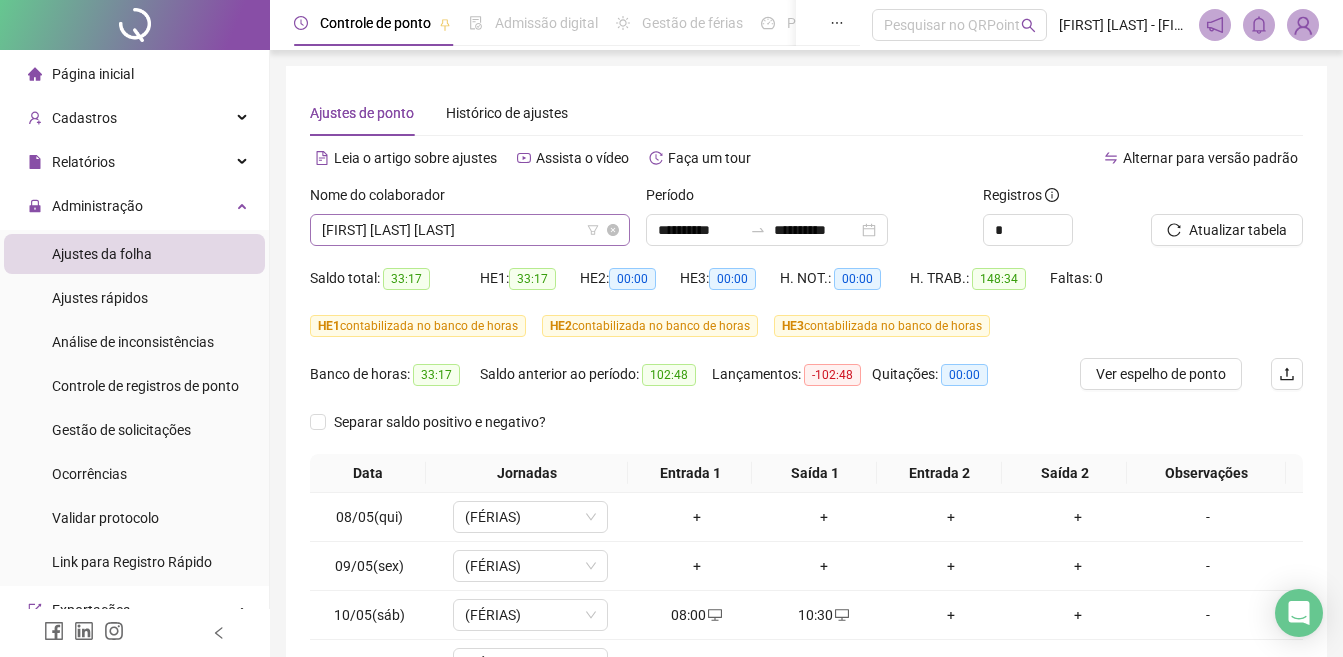 click on "[FIRST] [LAST] [LAST]" at bounding box center (470, 230) 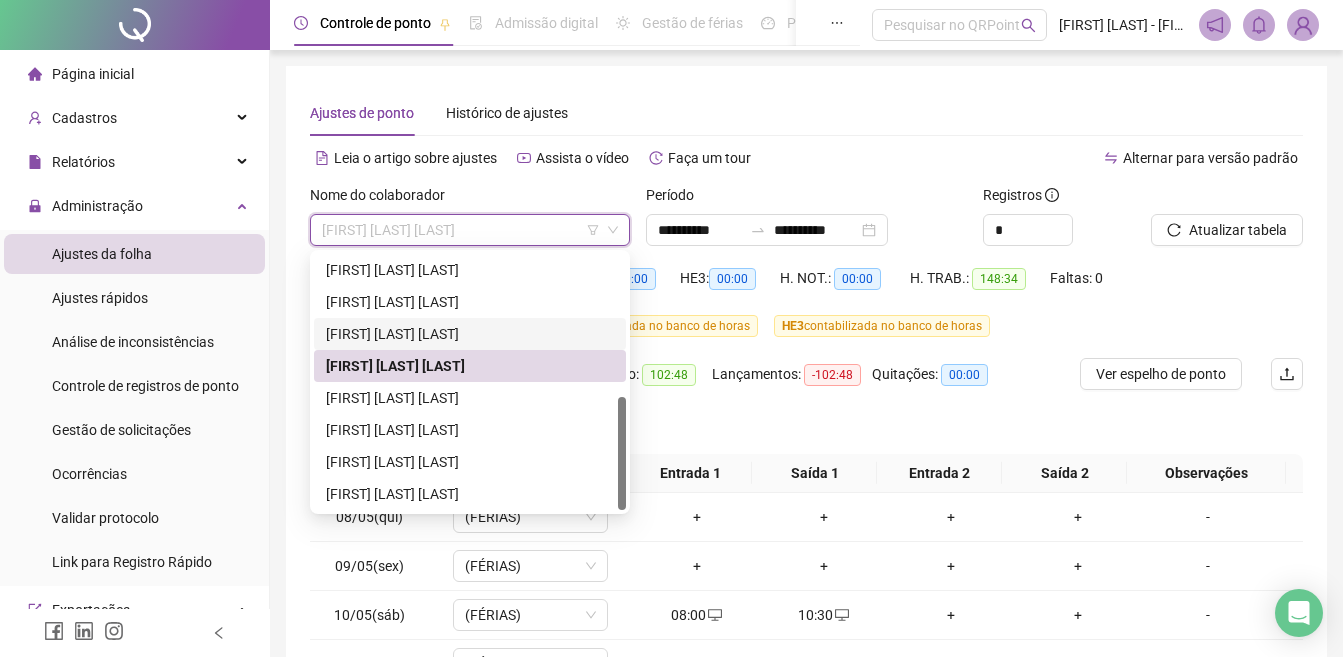 click on "[FIRST] [LAST] [LAST]" at bounding box center (470, 334) 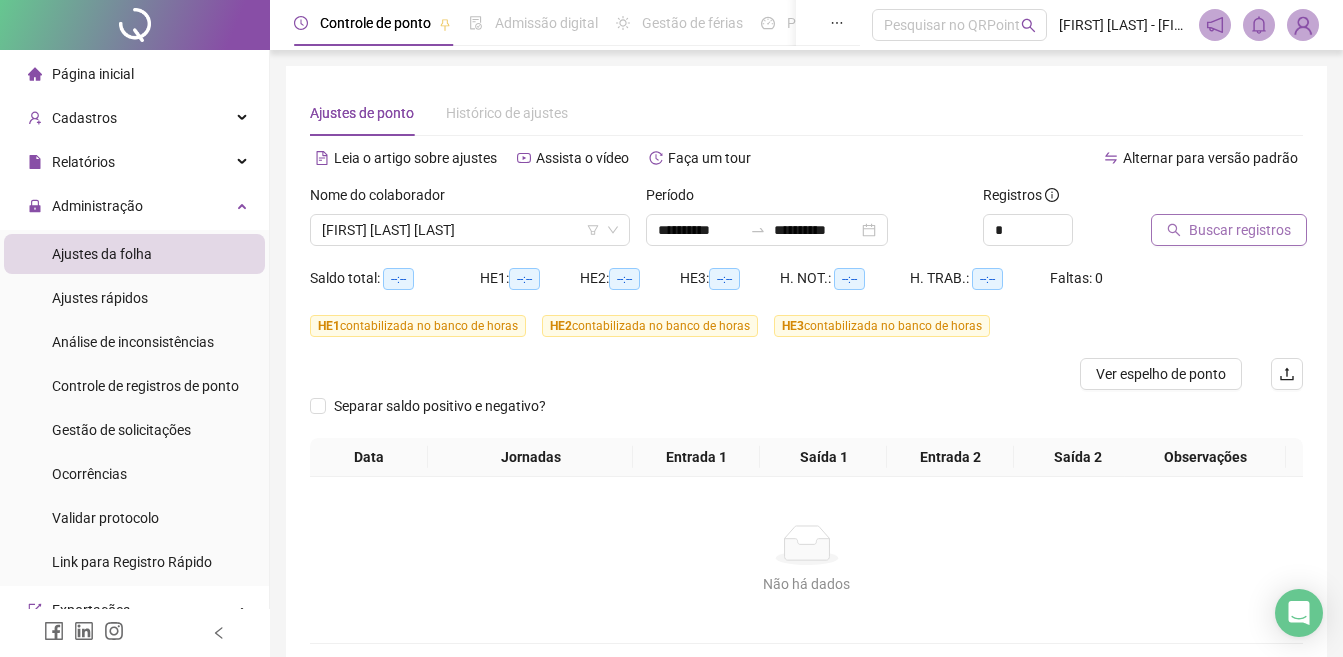 click on "Buscar registros" at bounding box center (1240, 230) 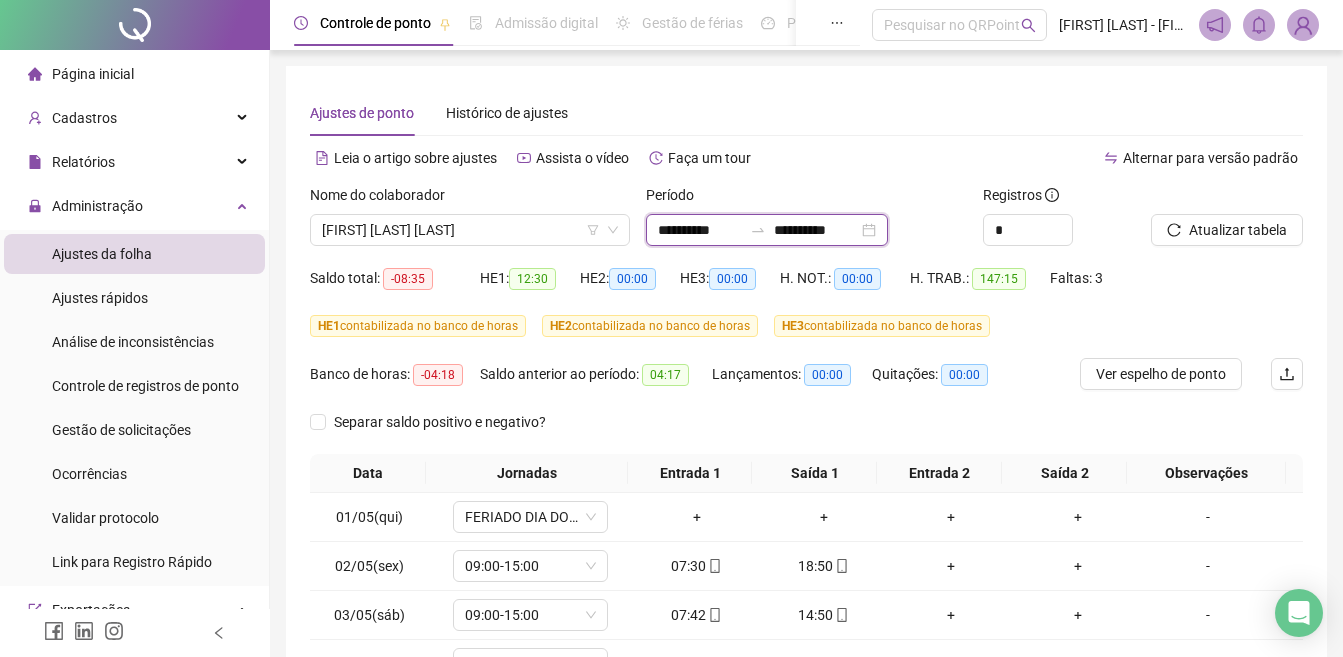 click on "**********" at bounding box center [700, 230] 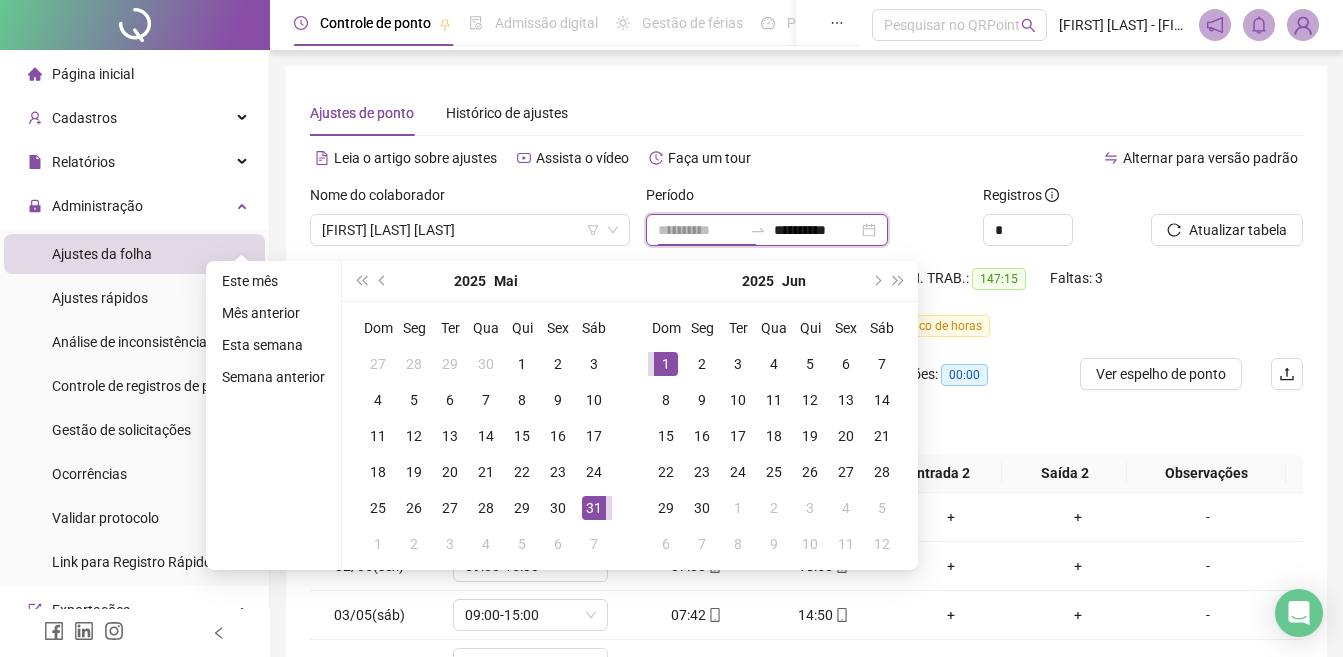 type on "**********" 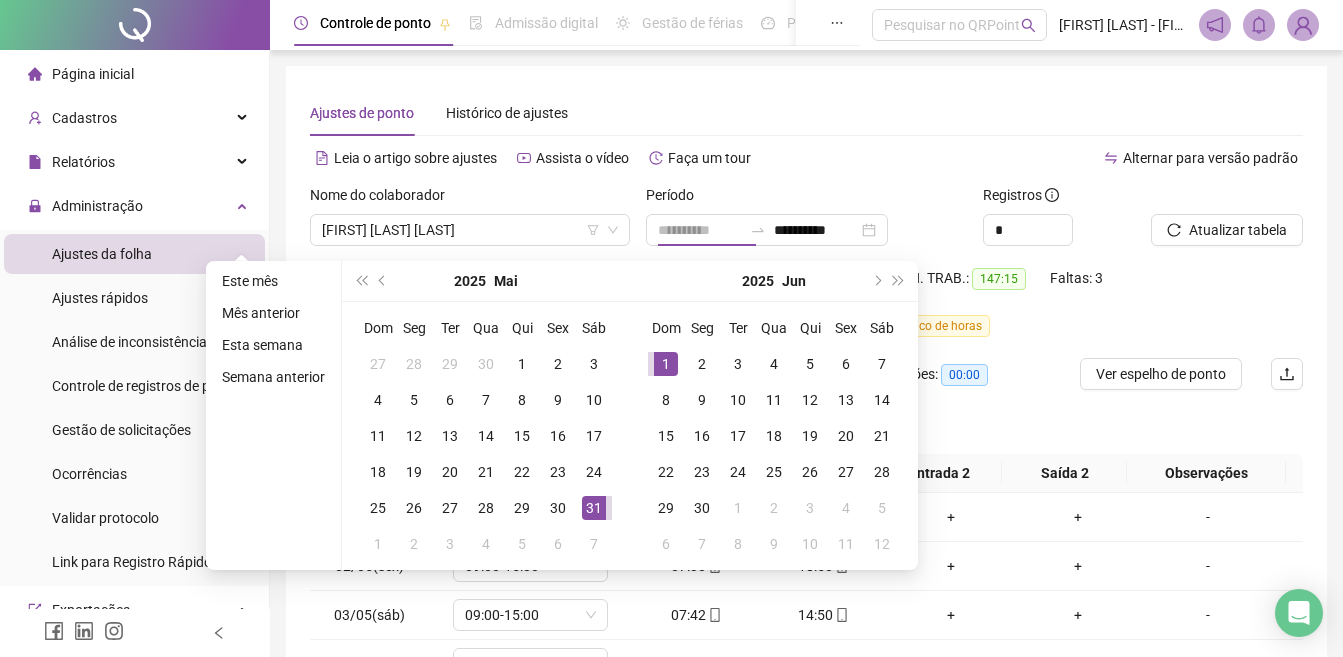 click on "1" at bounding box center [666, 364] 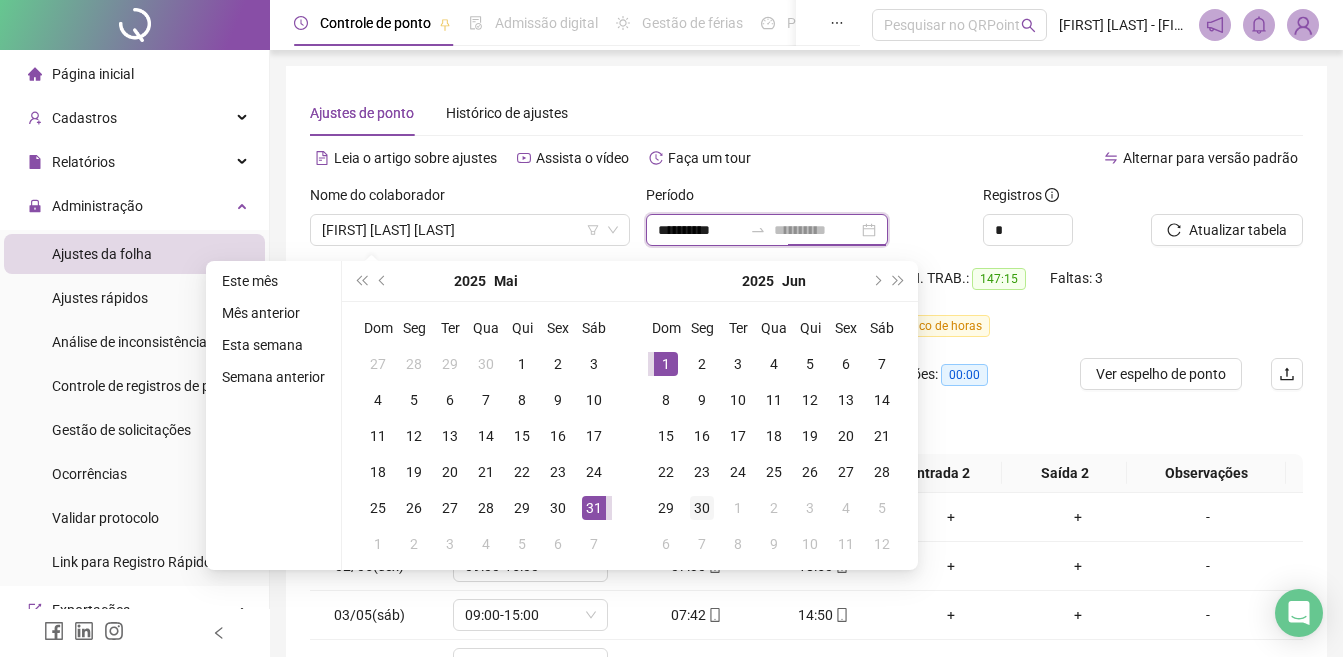 type on "**********" 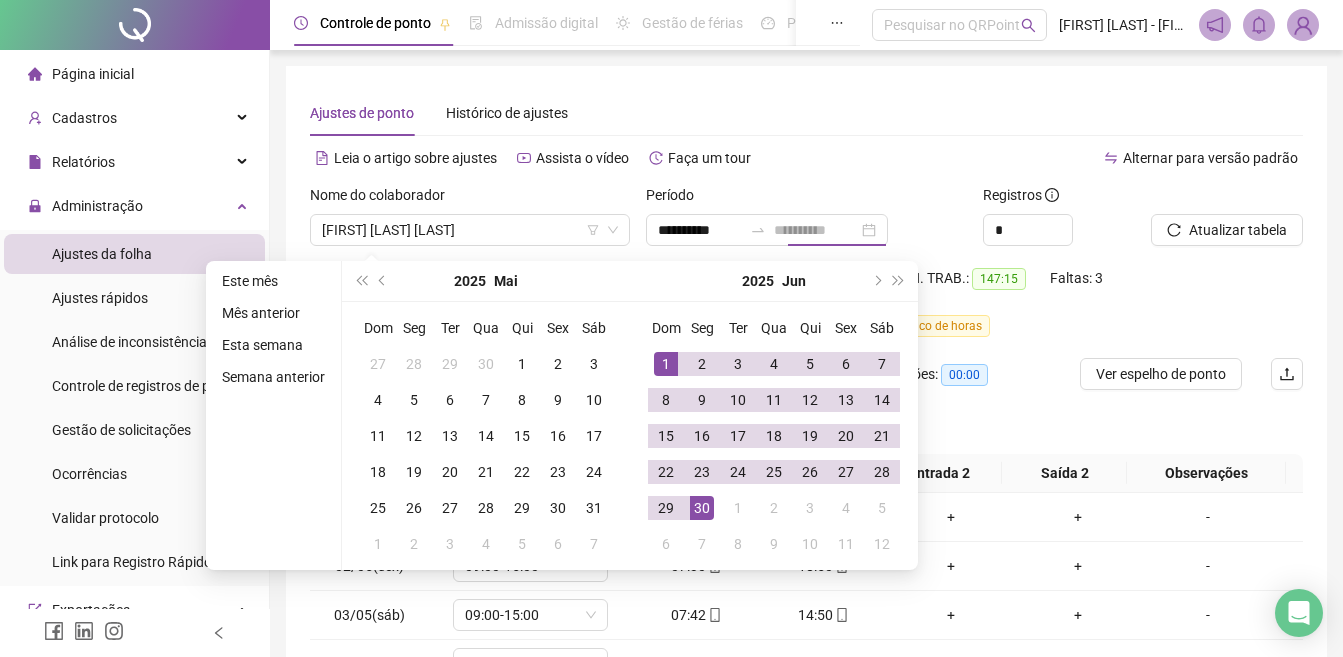 click on "30" at bounding box center (702, 508) 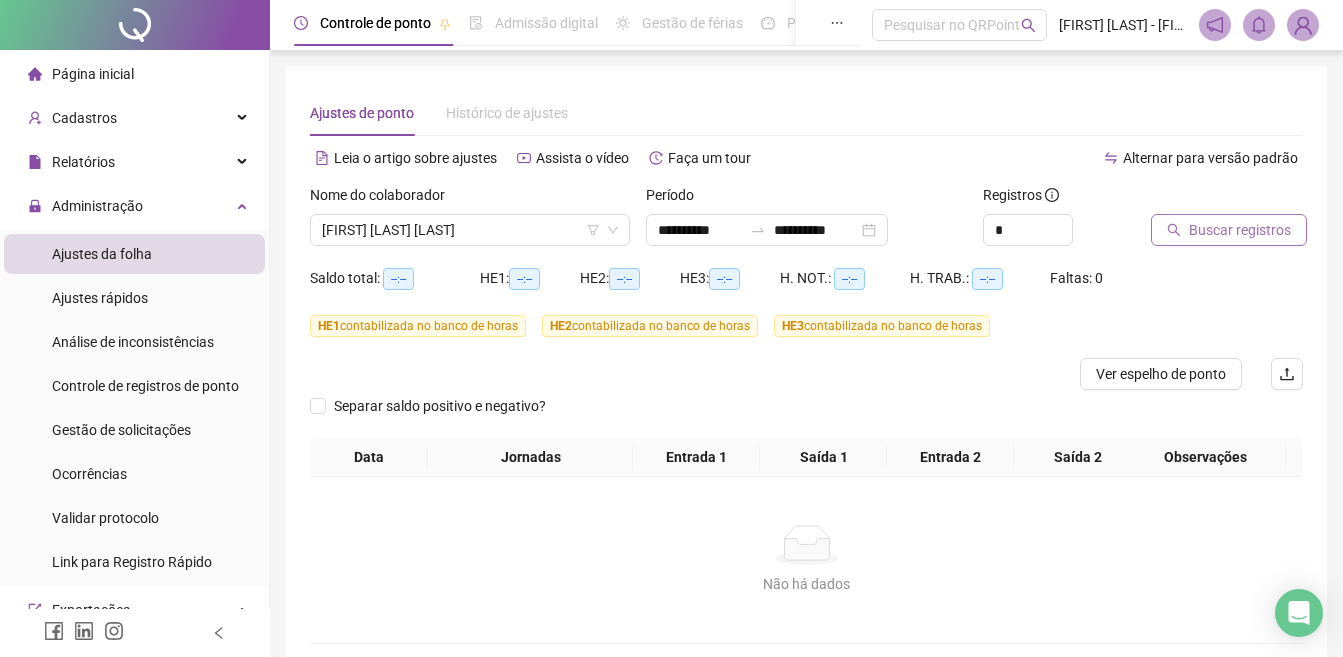 click on "Buscar registros" at bounding box center (1240, 230) 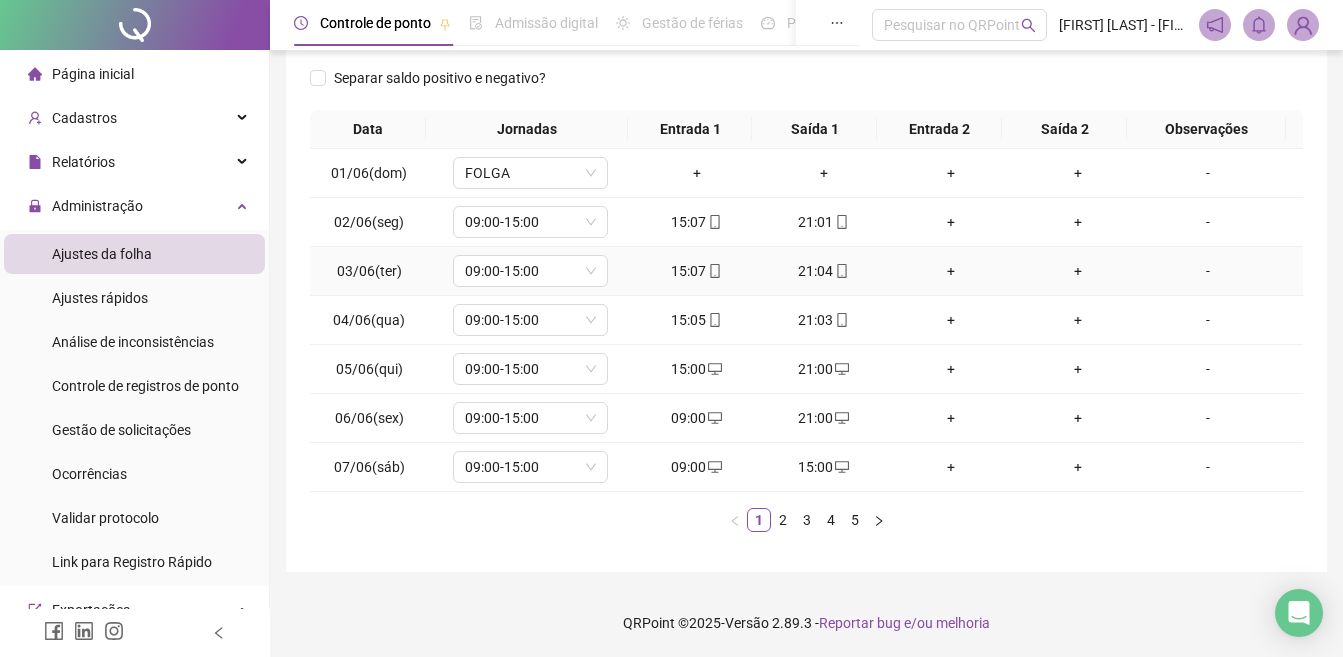 scroll, scrollTop: 345, scrollLeft: 0, axis: vertical 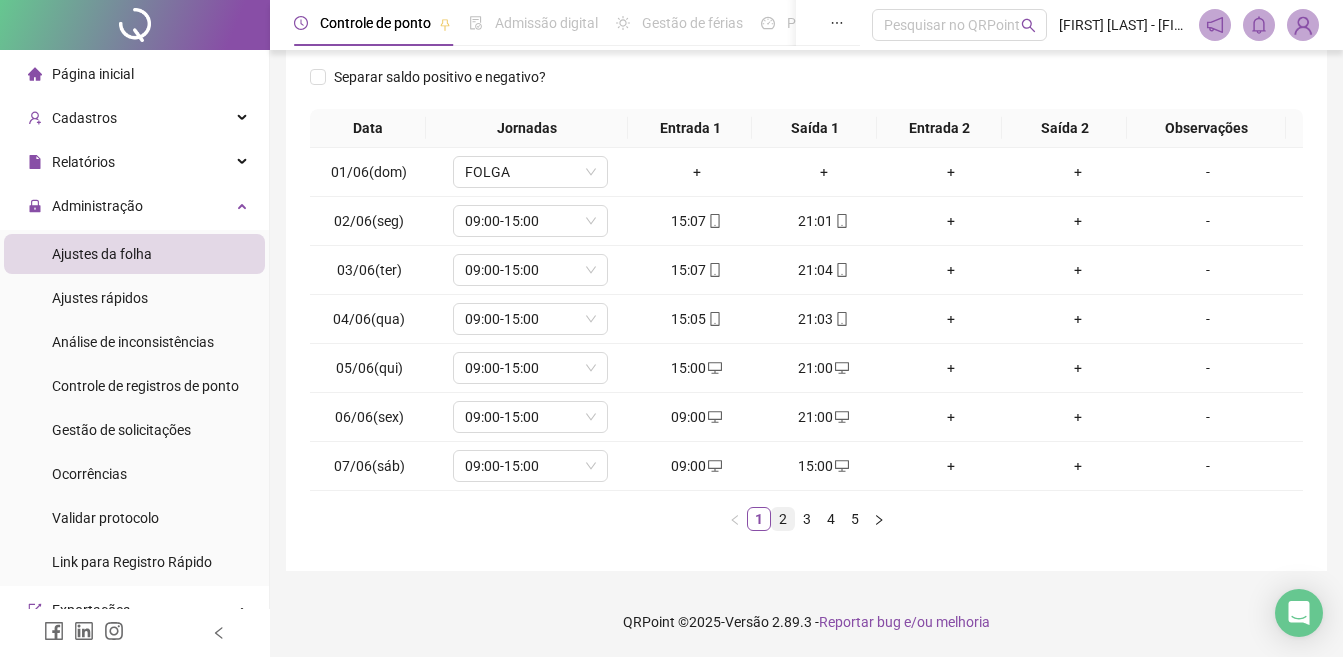 click on "2" at bounding box center (783, 519) 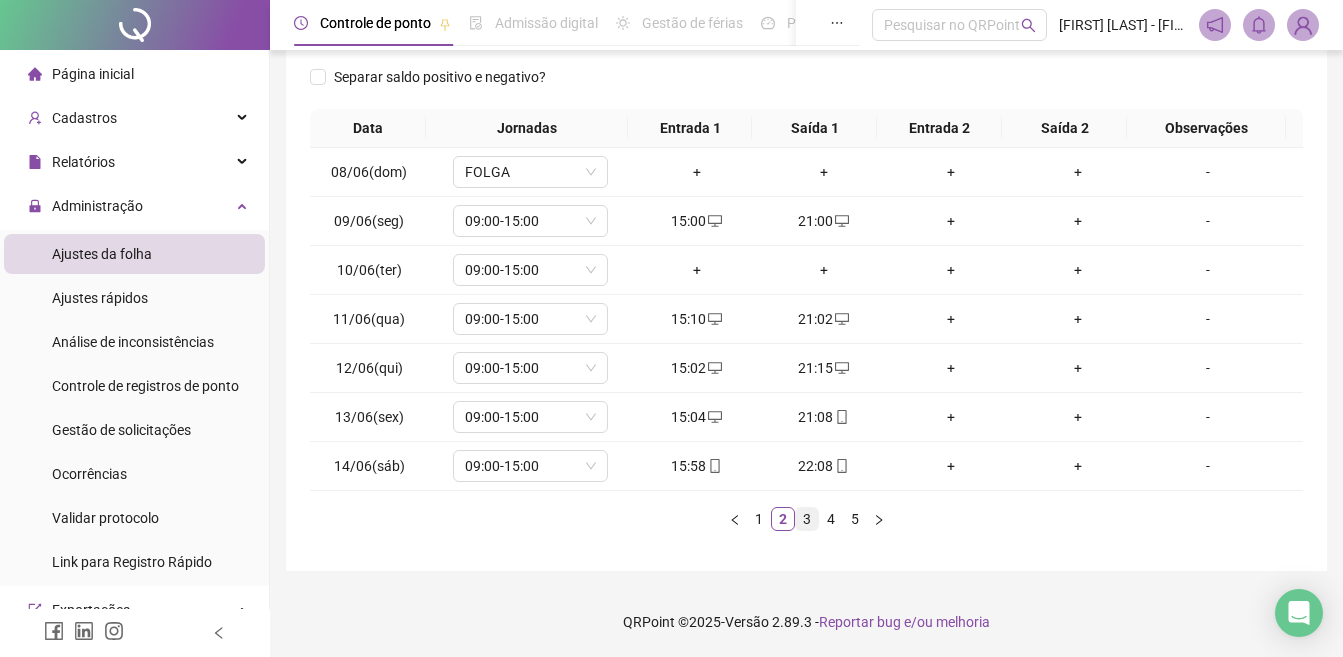 click on "3" at bounding box center [807, 519] 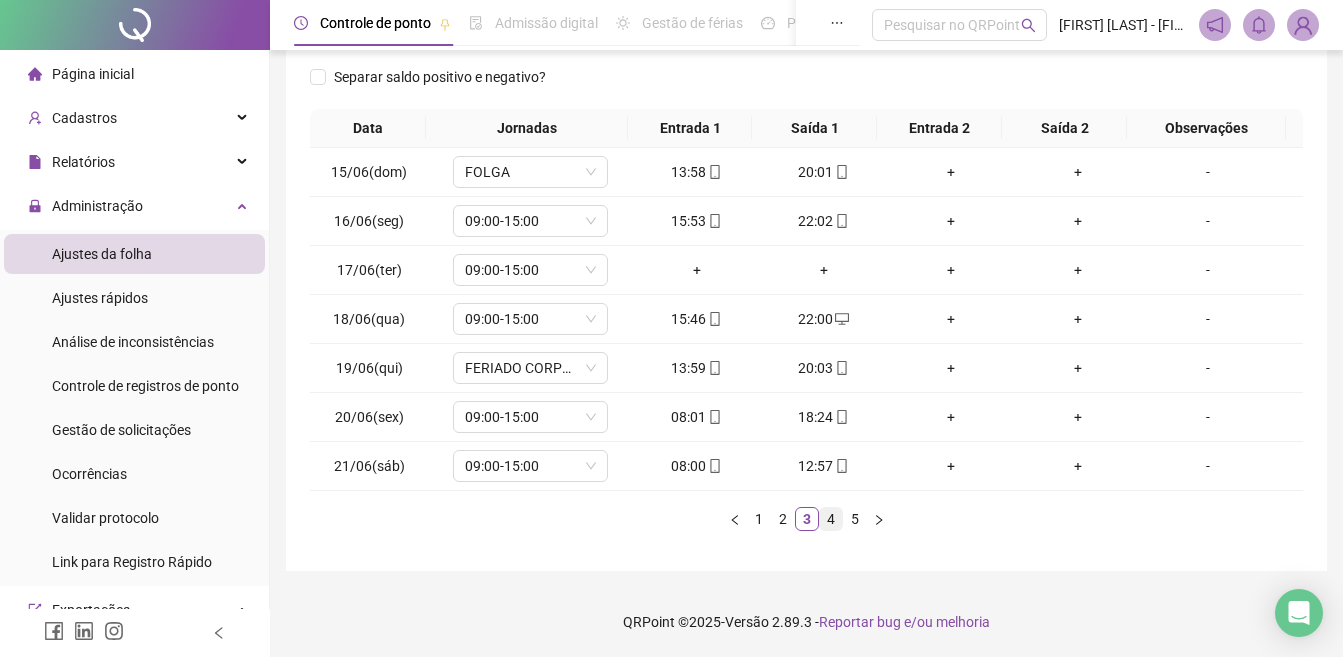 click on "4" at bounding box center (831, 519) 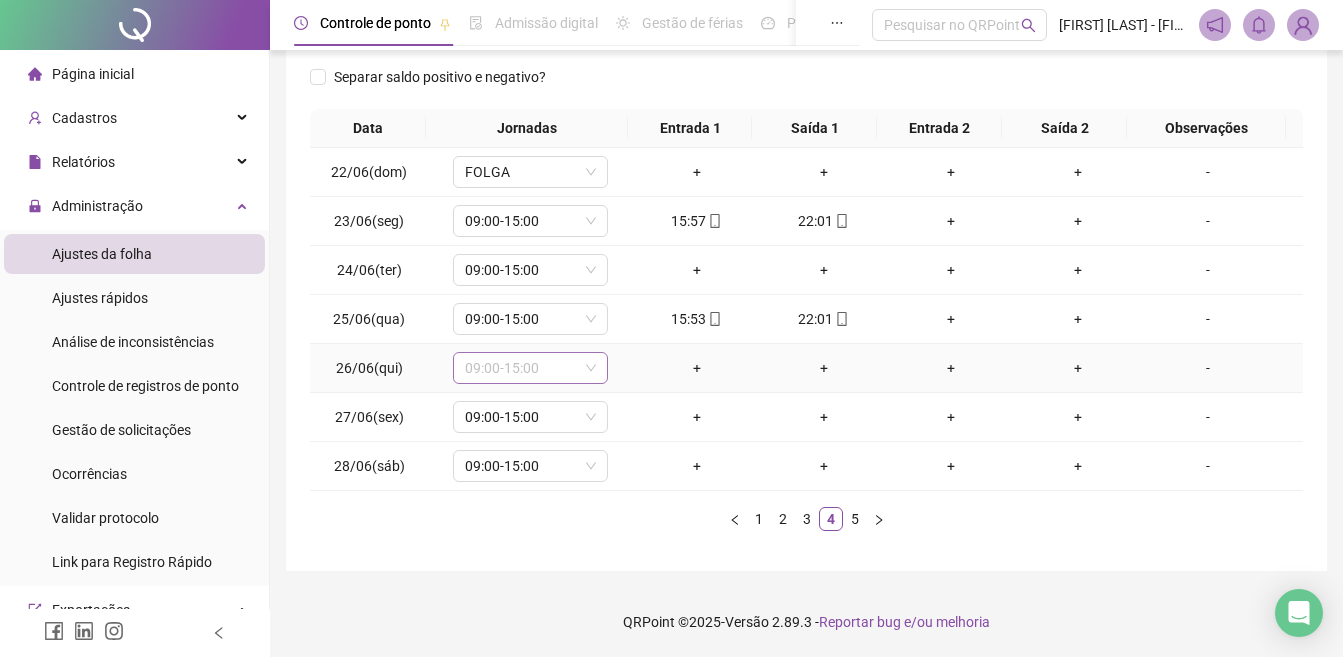 click on "09:00-15:00" at bounding box center [530, 368] 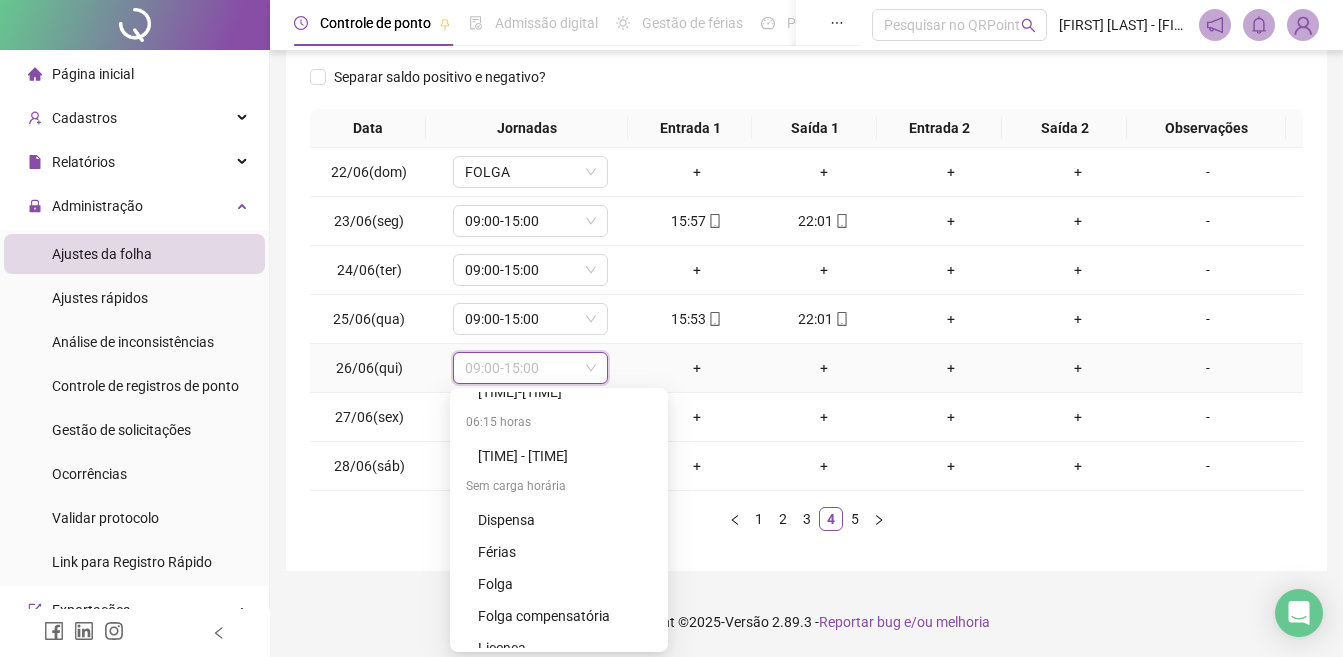 scroll, scrollTop: 640, scrollLeft: 0, axis: vertical 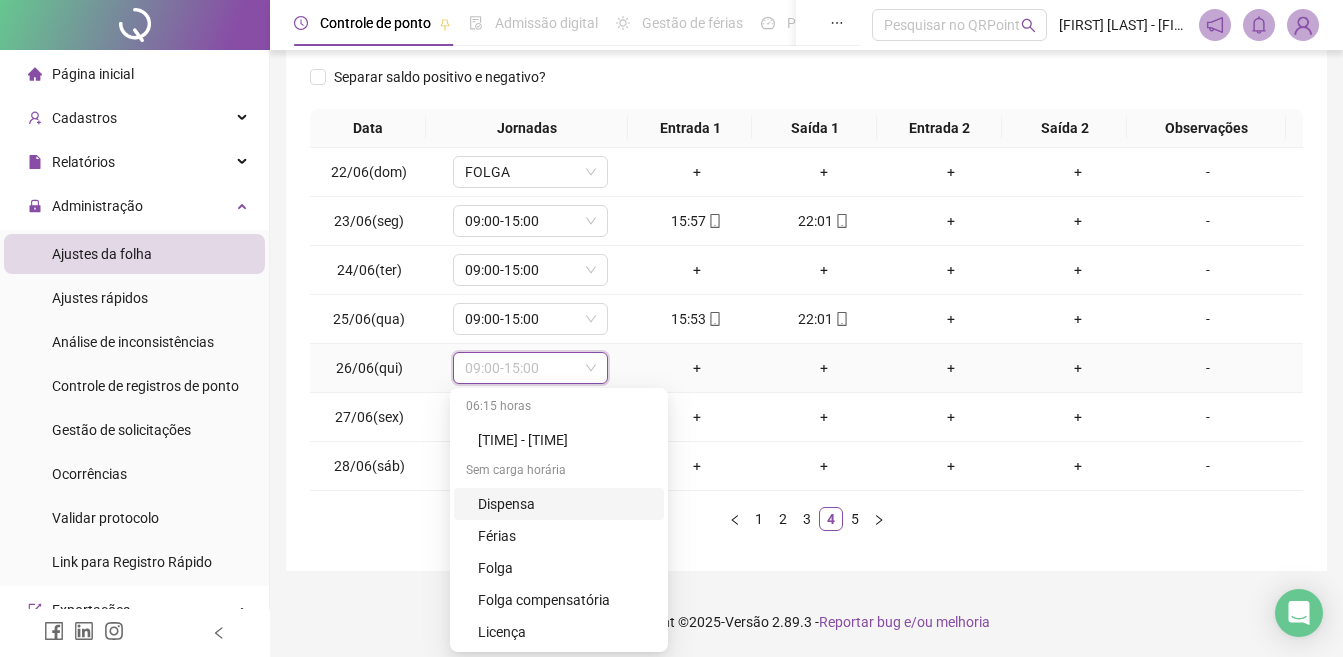click on "Dispensa" at bounding box center (565, 504) 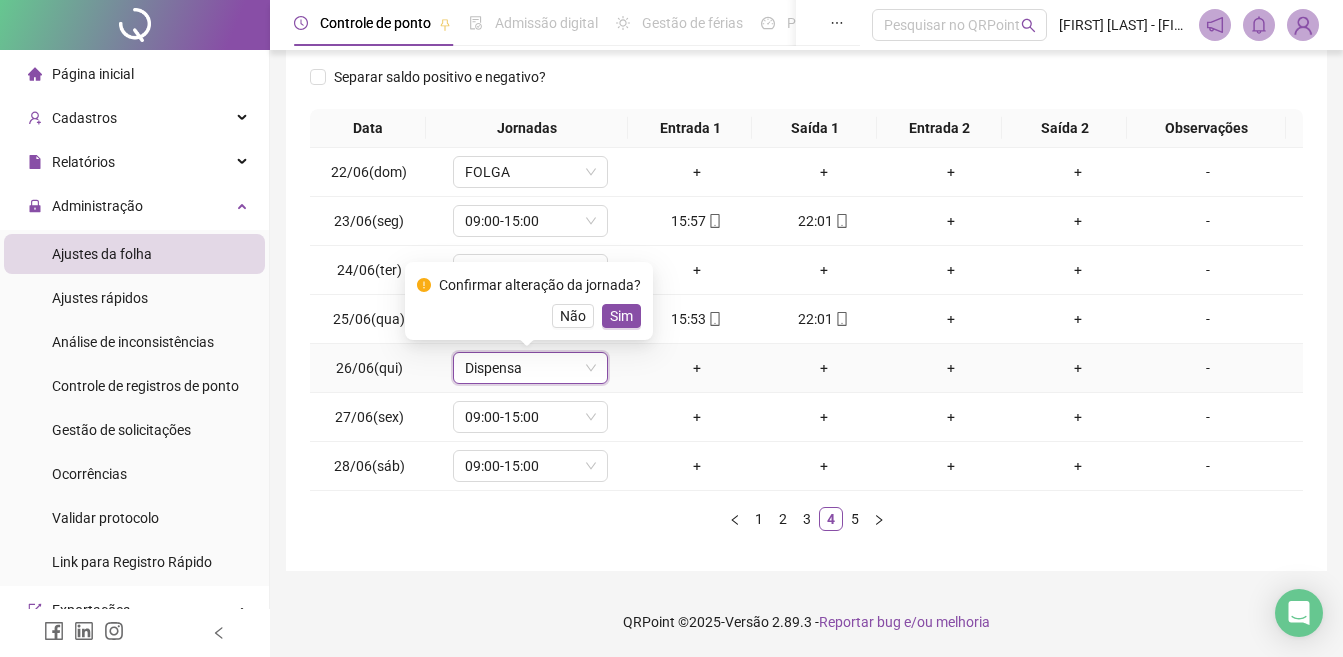 click on "-" at bounding box center [1208, 368] 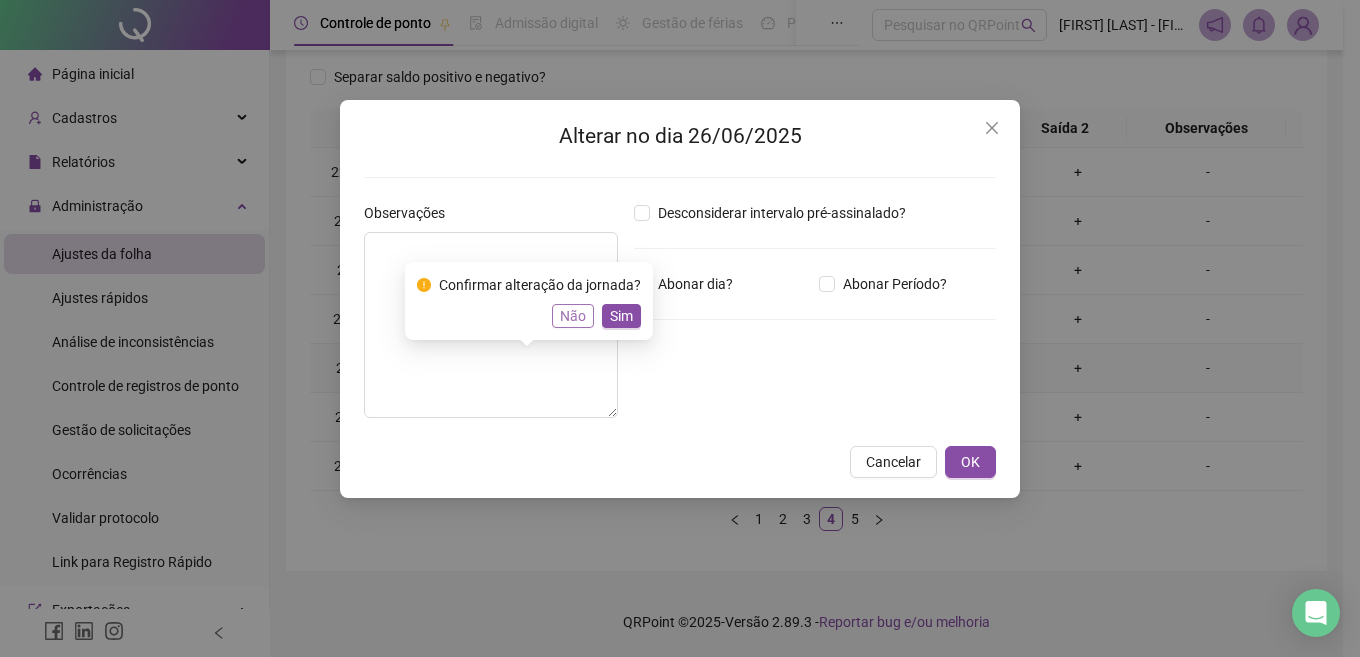 click on "Não" at bounding box center (573, 316) 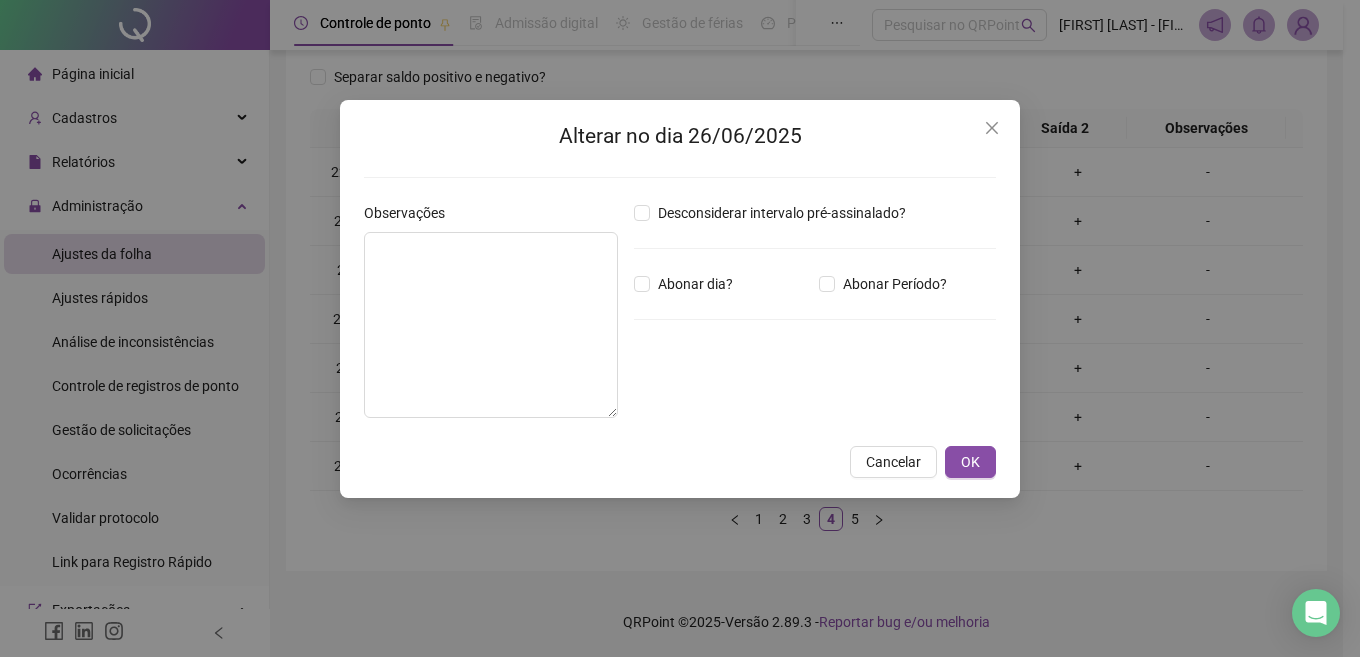 click on "Abonar dia?" at bounding box center (722, 284) 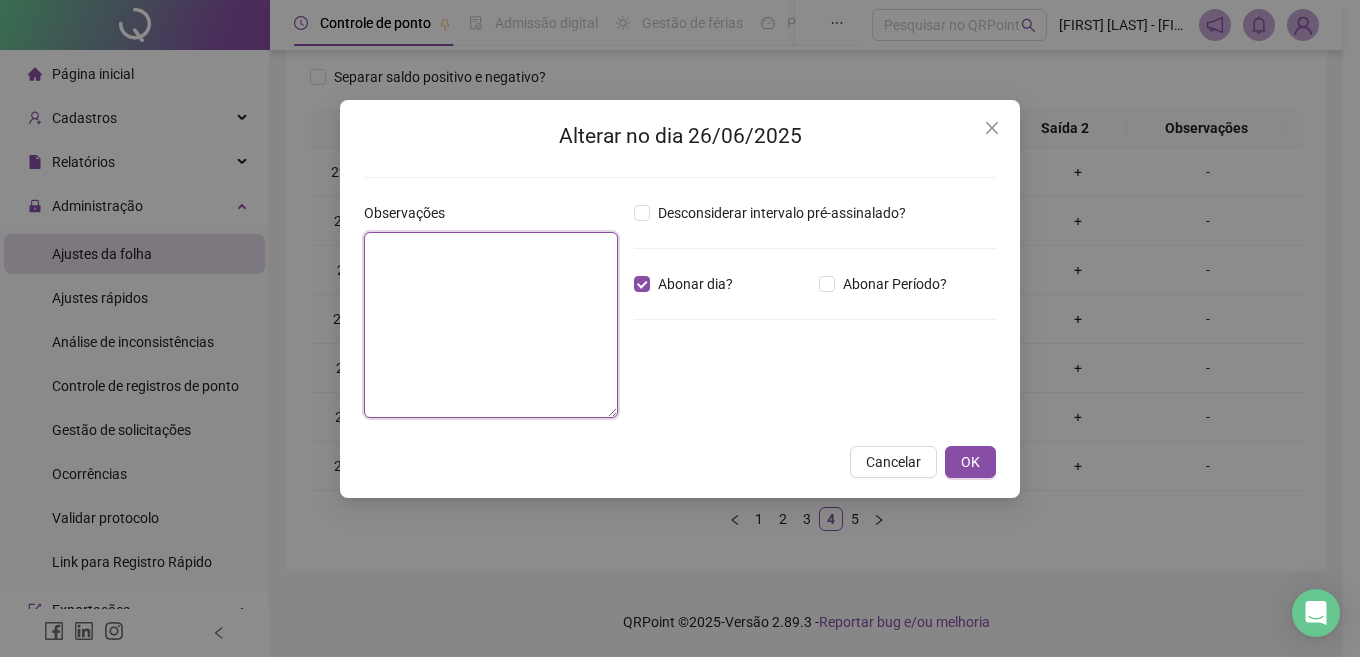 click at bounding box center (491, 325) 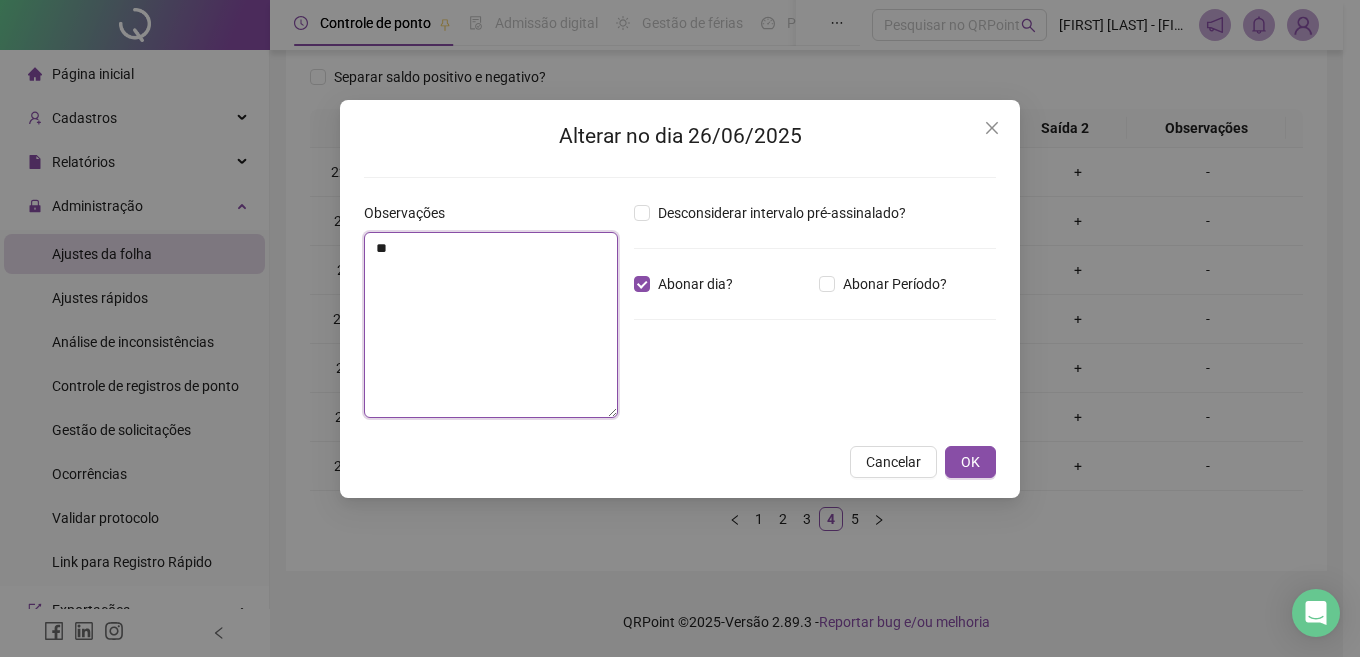 type on "*" 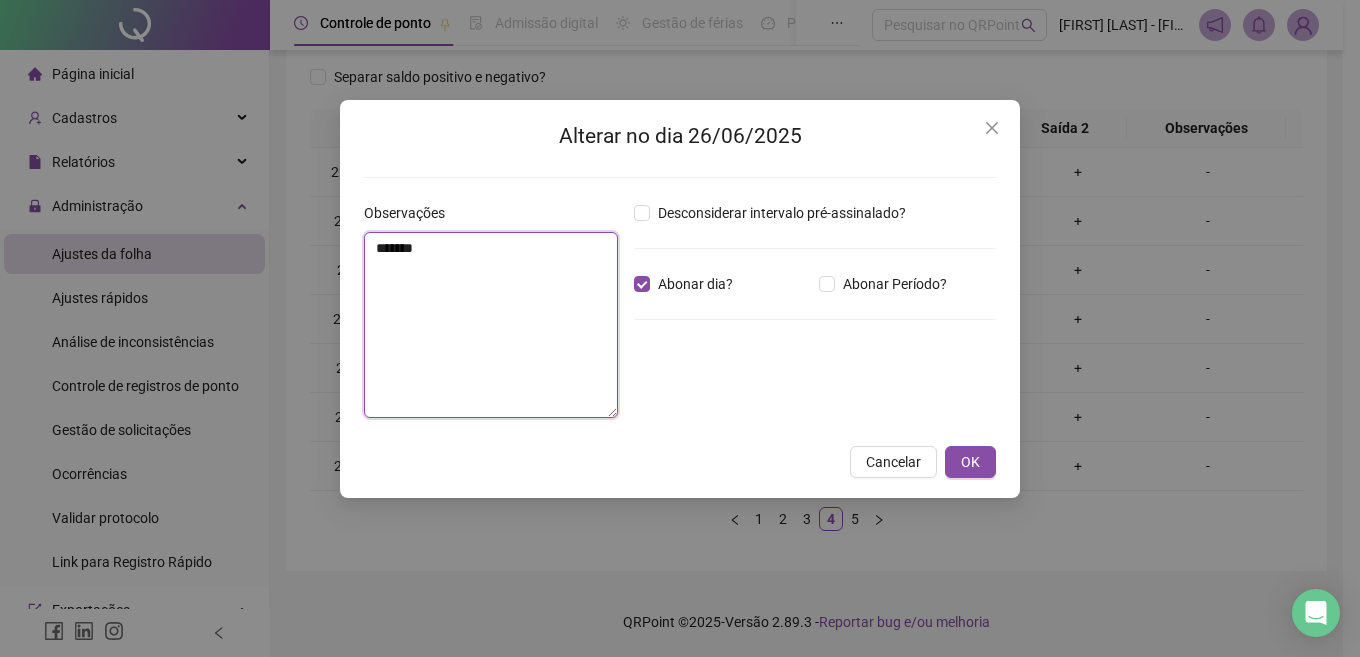drag, startPoint x: 496, startPoint y: 256, endPoint x: 228, endPoint y: 223, distance: 270.02408 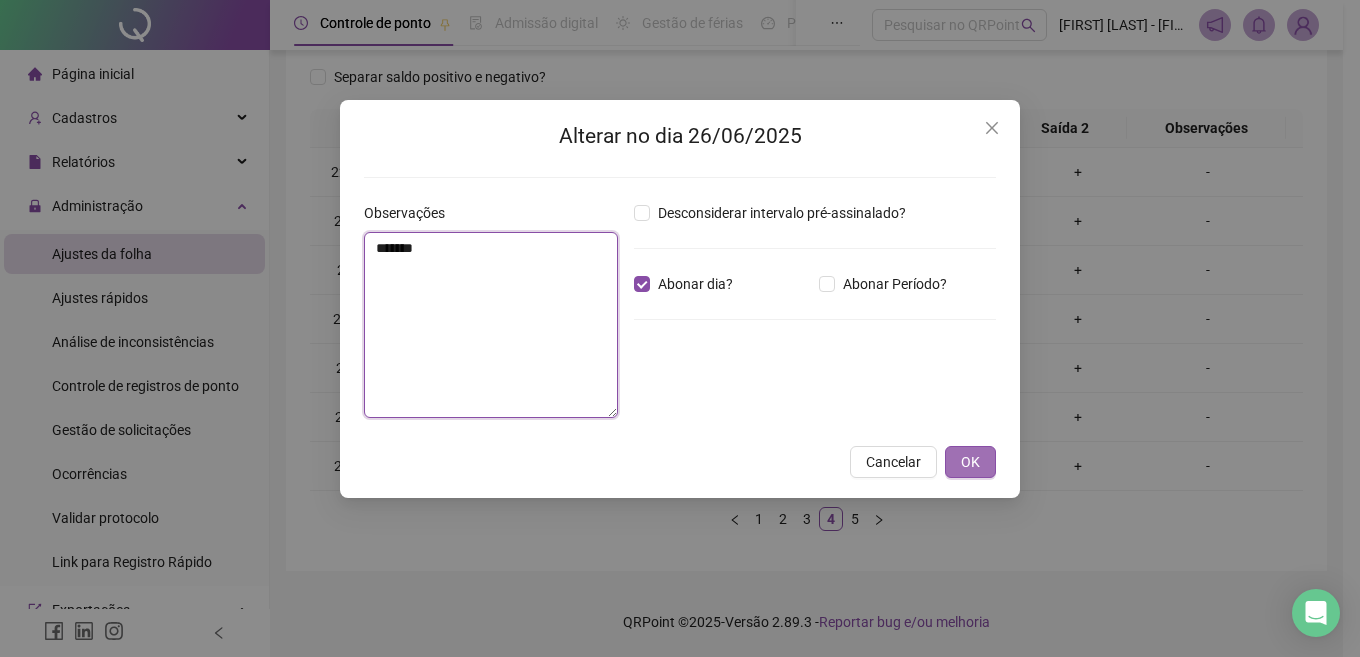type on "*******" 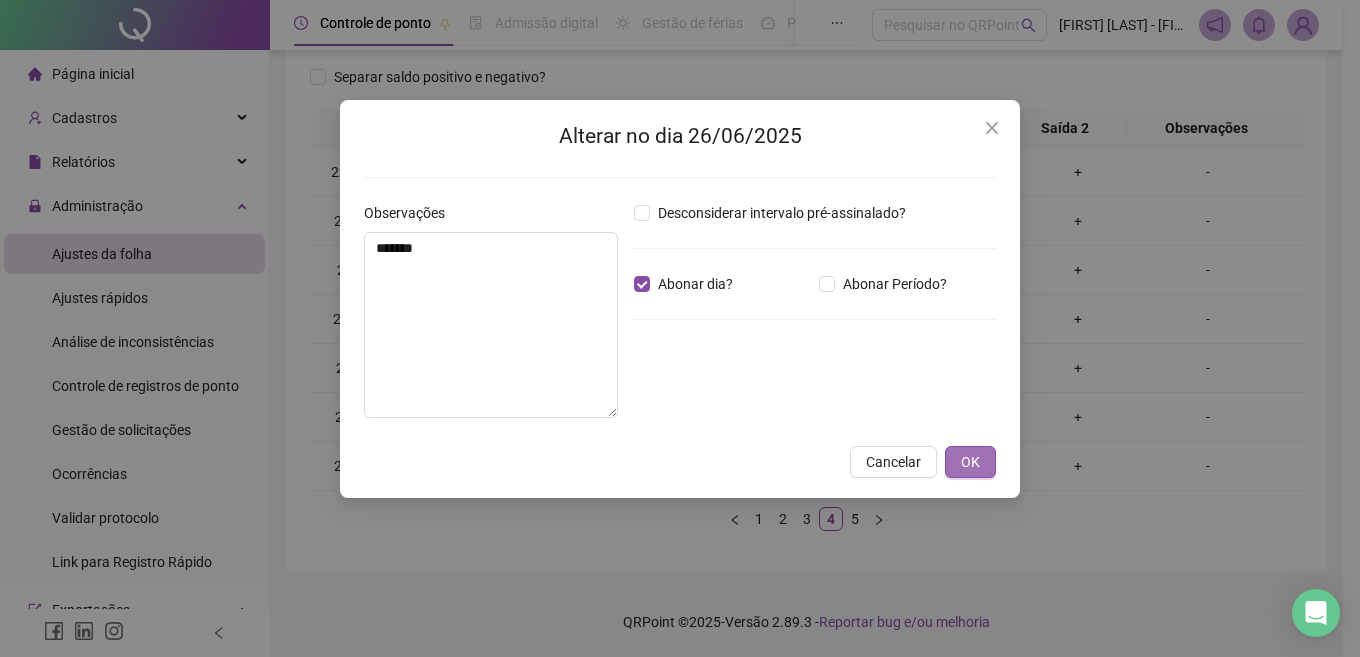 click on "OK" at bounding box center [970, 462] 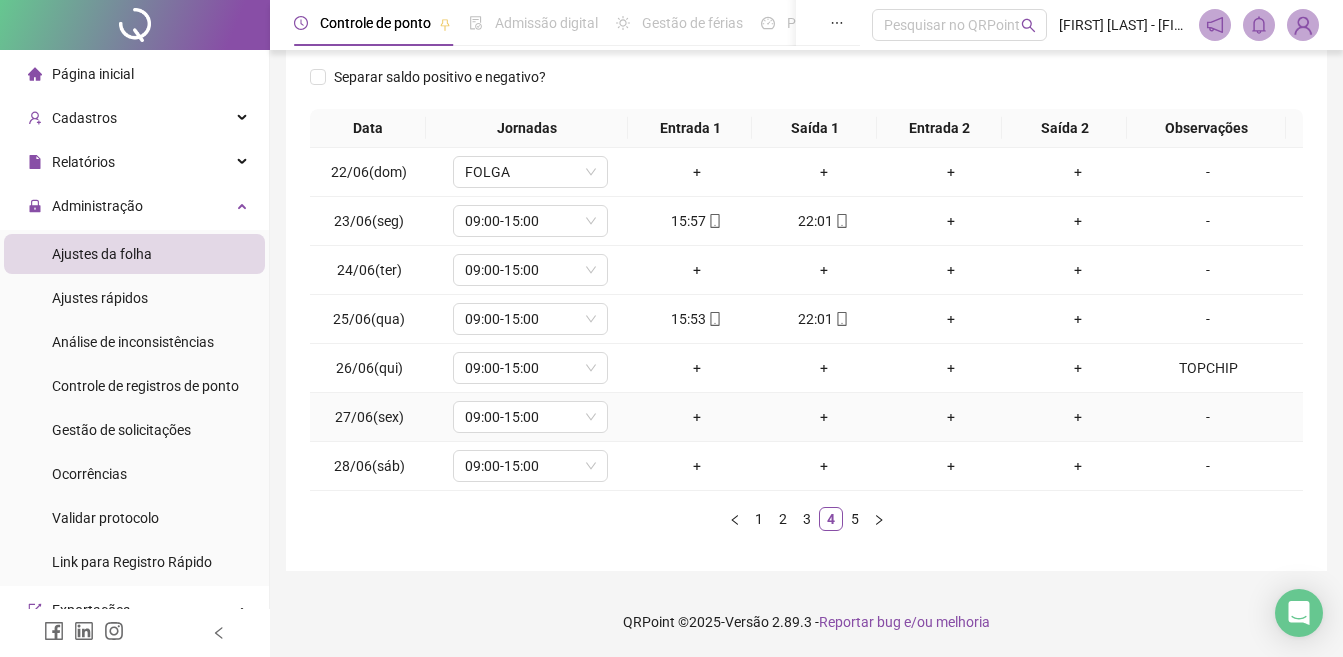 click on "-" at bounding box center (1208, 417) 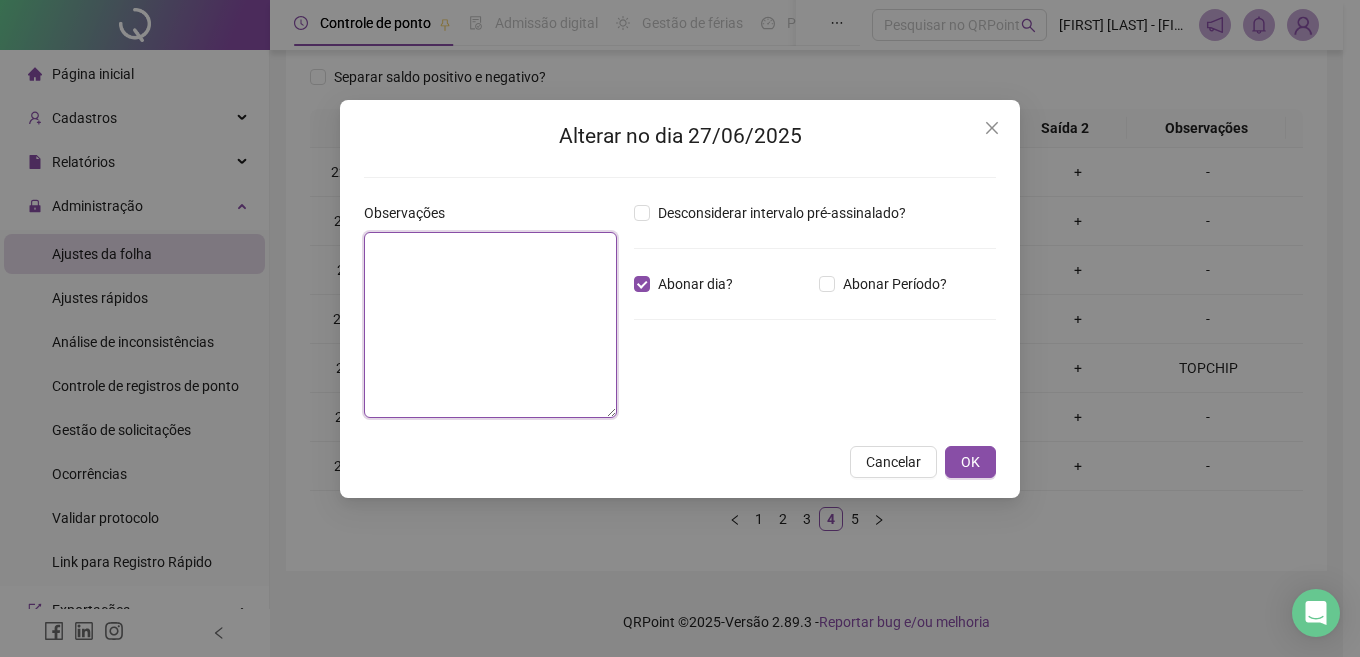 click at bounding box center [490, 325] 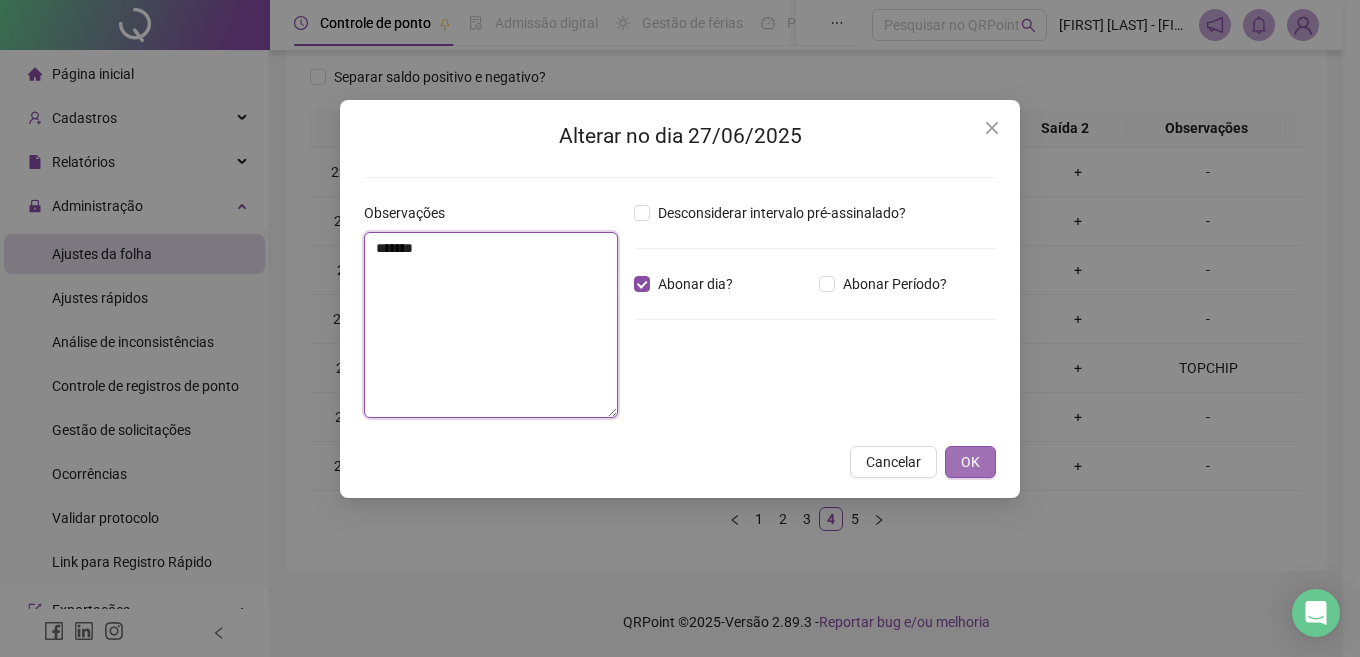 type on "*******" 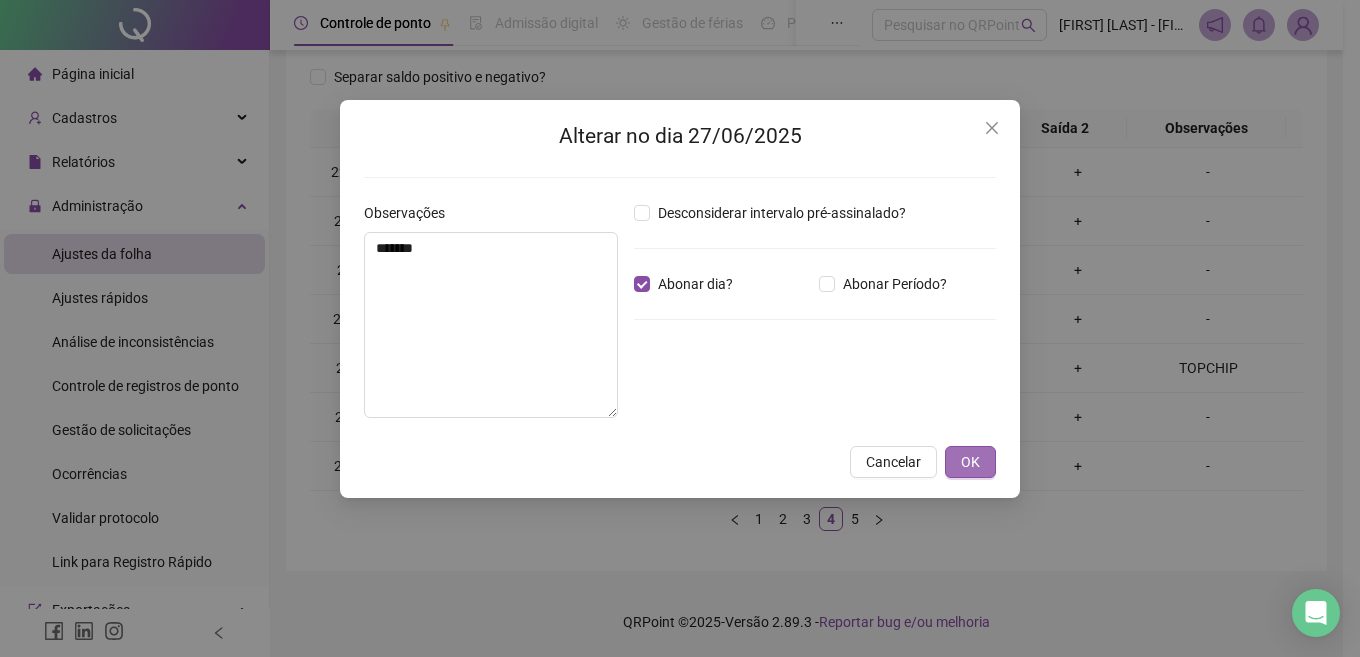 click on "OK" at bounding box center [970, 462] 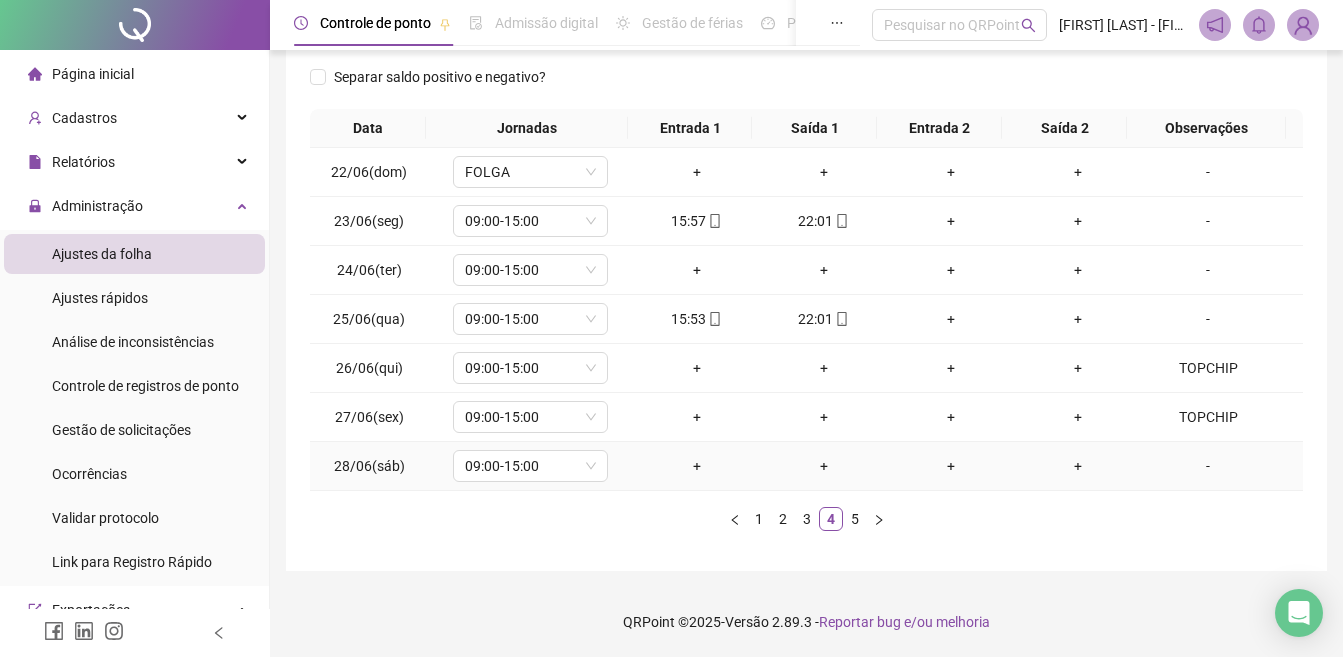 click on "-" at bounding box center [1208, 466] 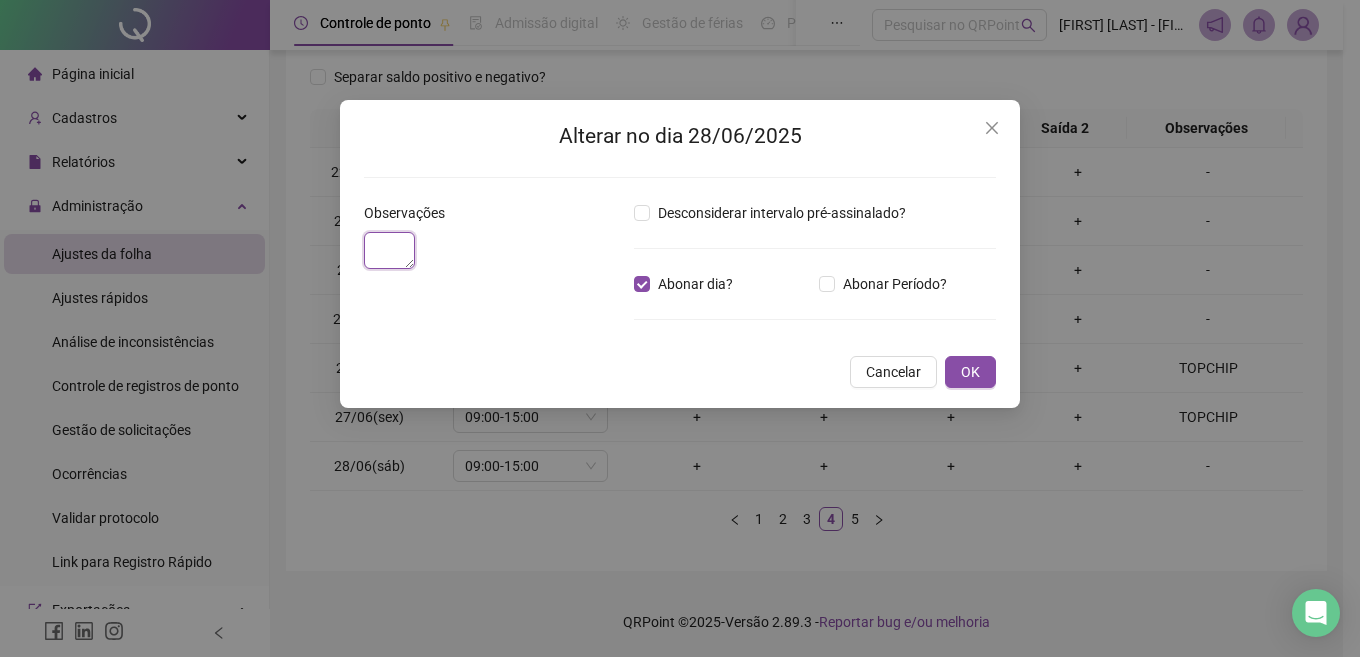 click at bounding box center (389, 250) 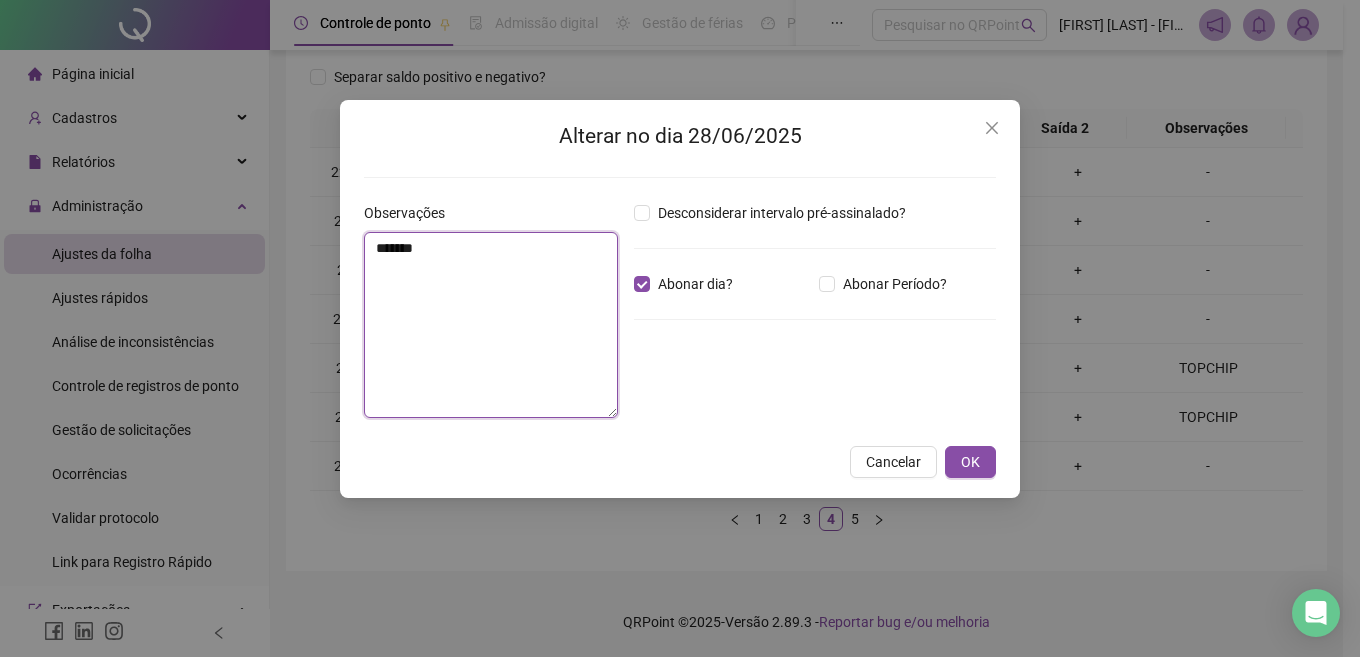 type on "*******" 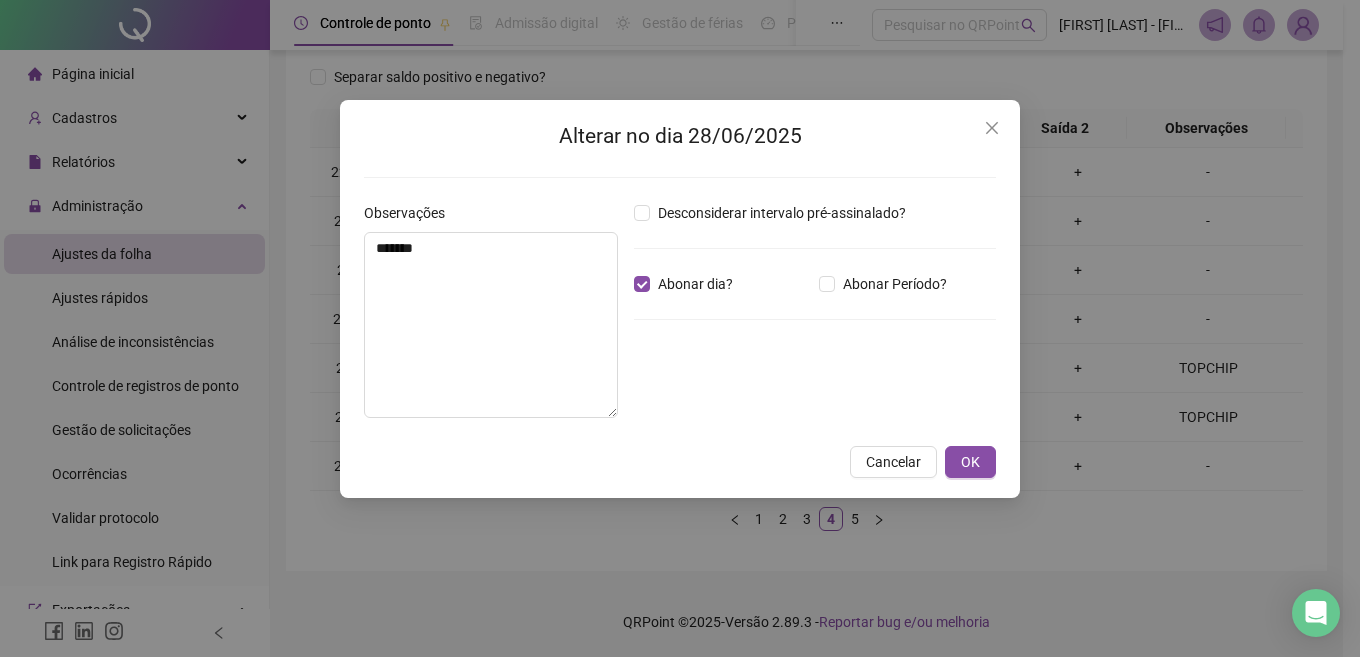 click on "Cancelar OK" at bounding box center [680, 462] 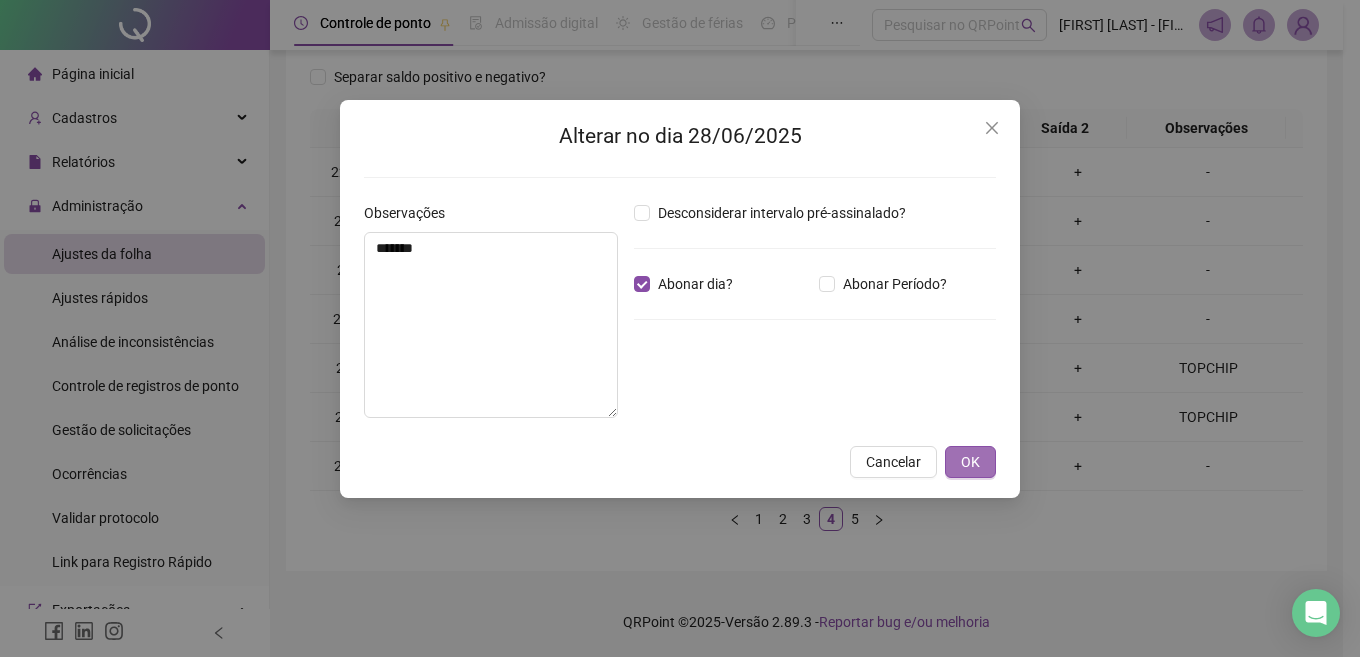 click on "OK" at bounding box center [970, 462] 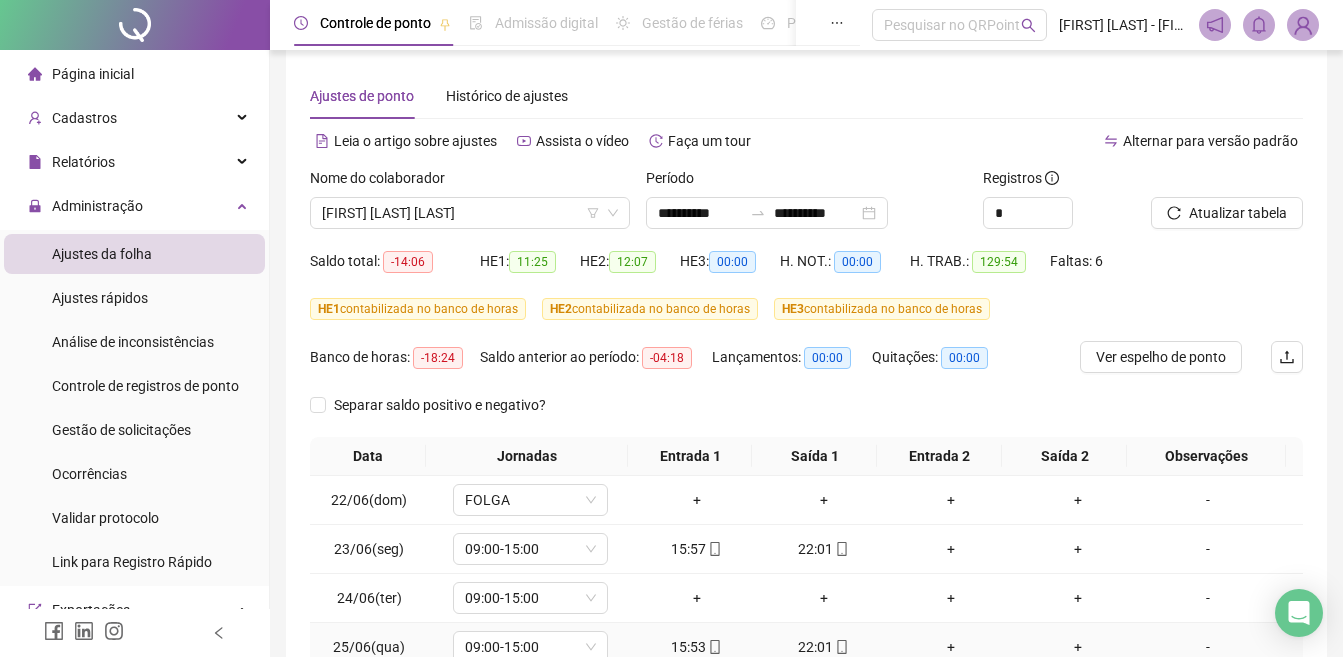 scroll, scrollTop: 0, scrollLeft: 0, axis: both 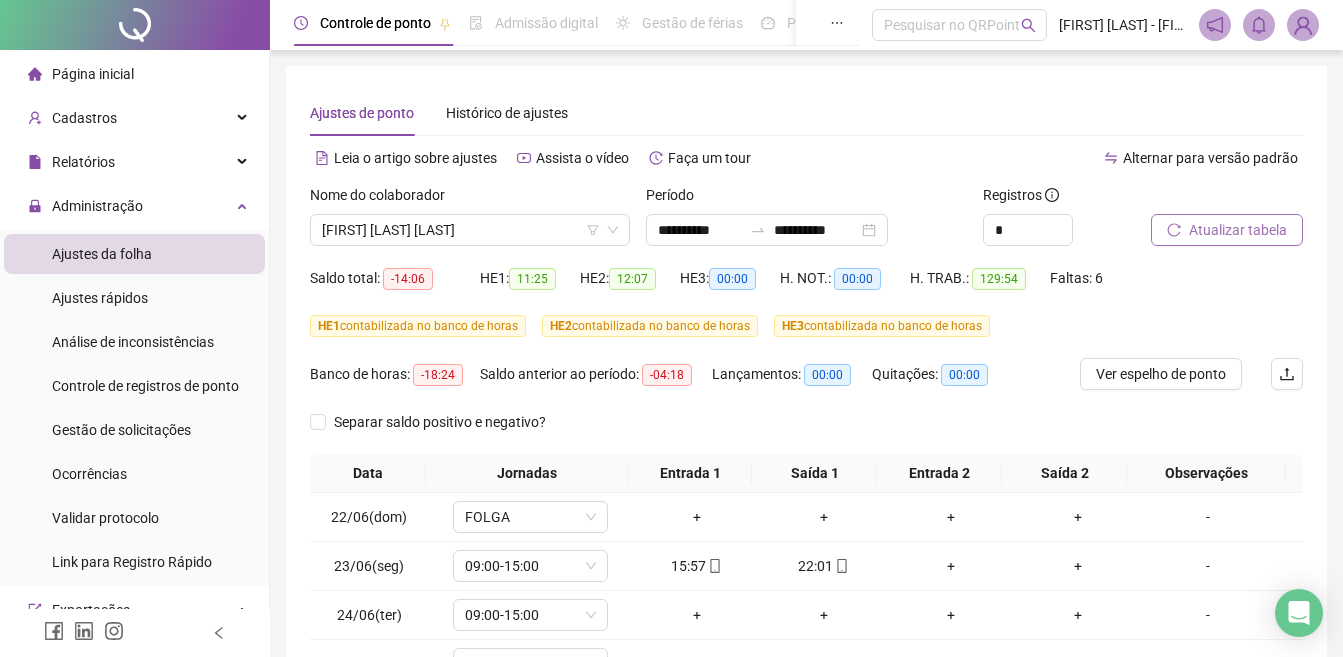 click on "Atualizar tabela" at bounding box center [1238, 230] 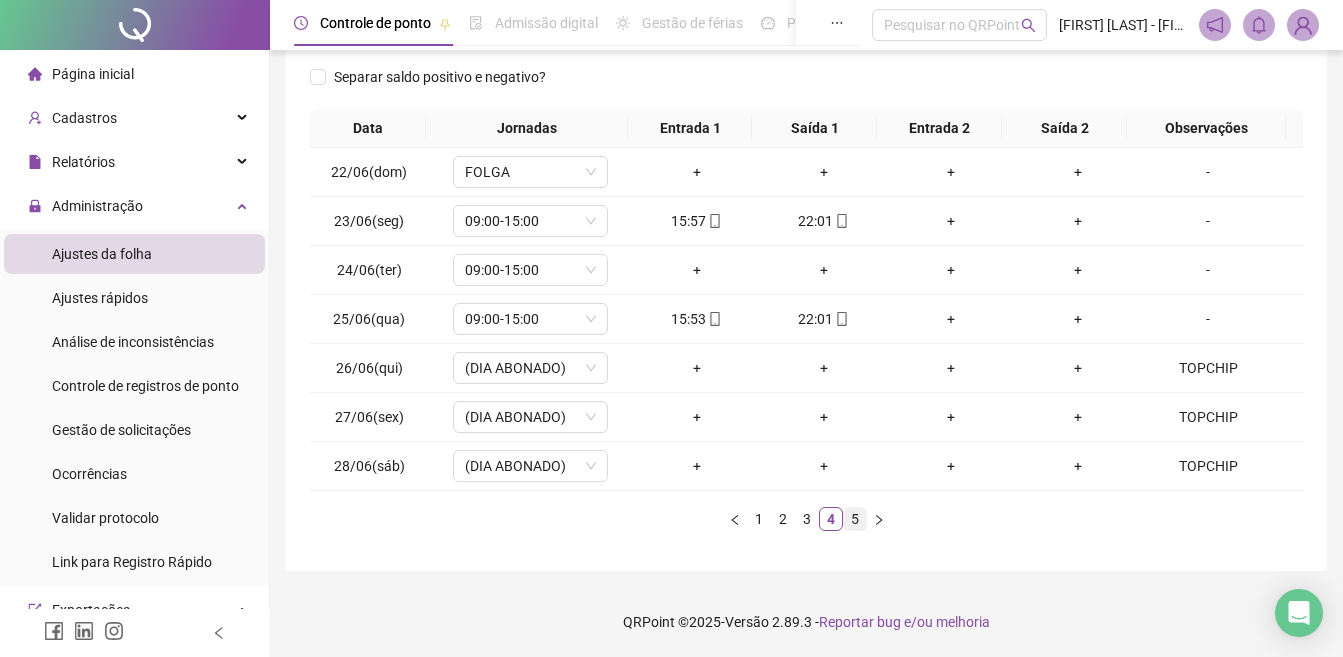 click on "5" at bounding box center (855, 519) 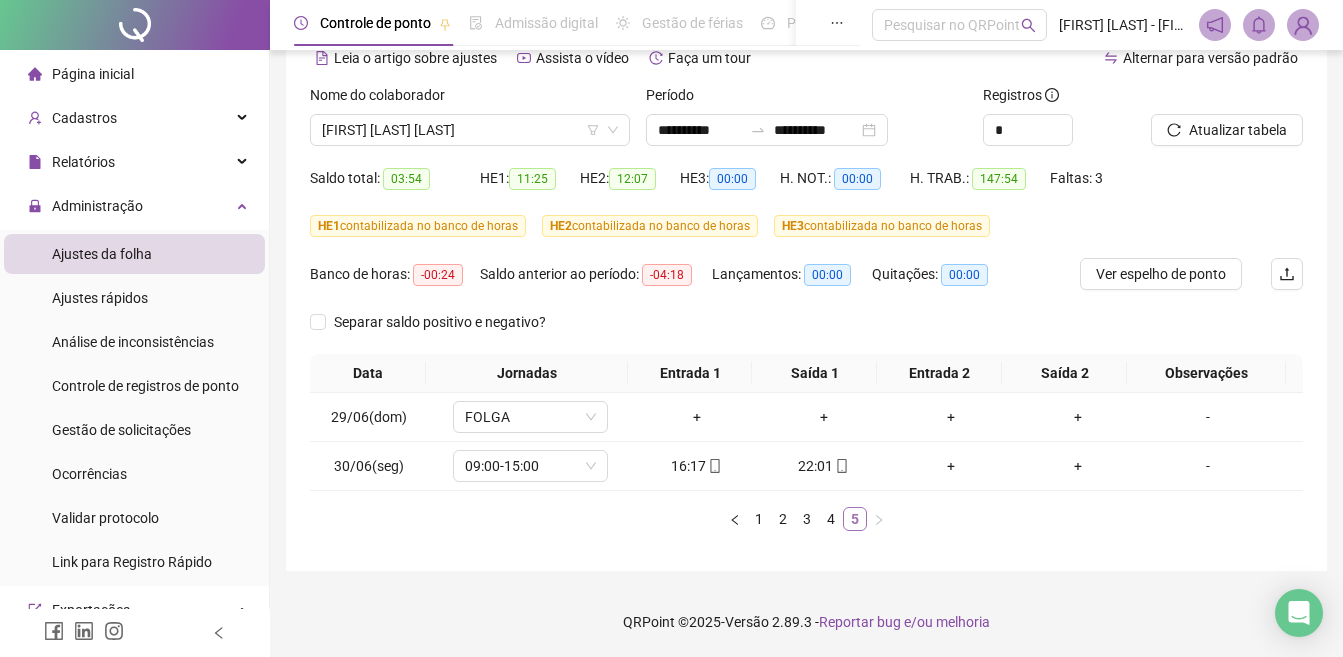 scroll, scrollTop: 100, scrollLeft: 0, axis: vertical 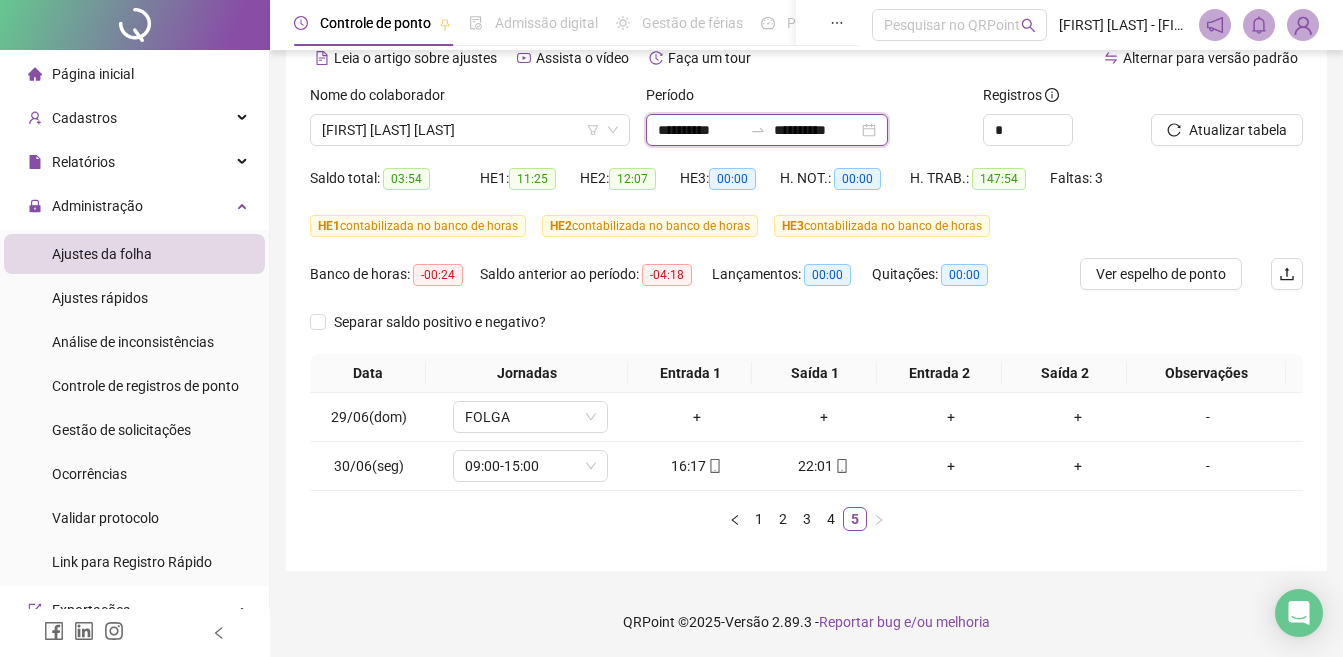 click on "**********" at bounding box center [700, 130] 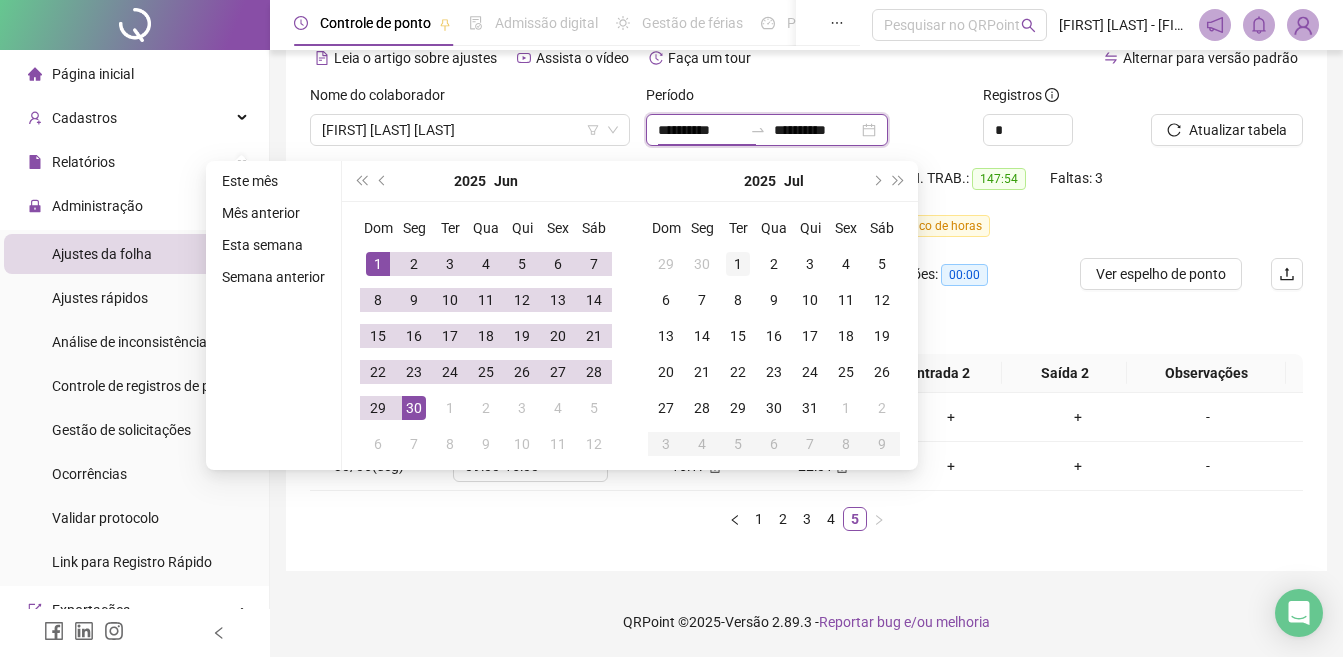 type on "**********" 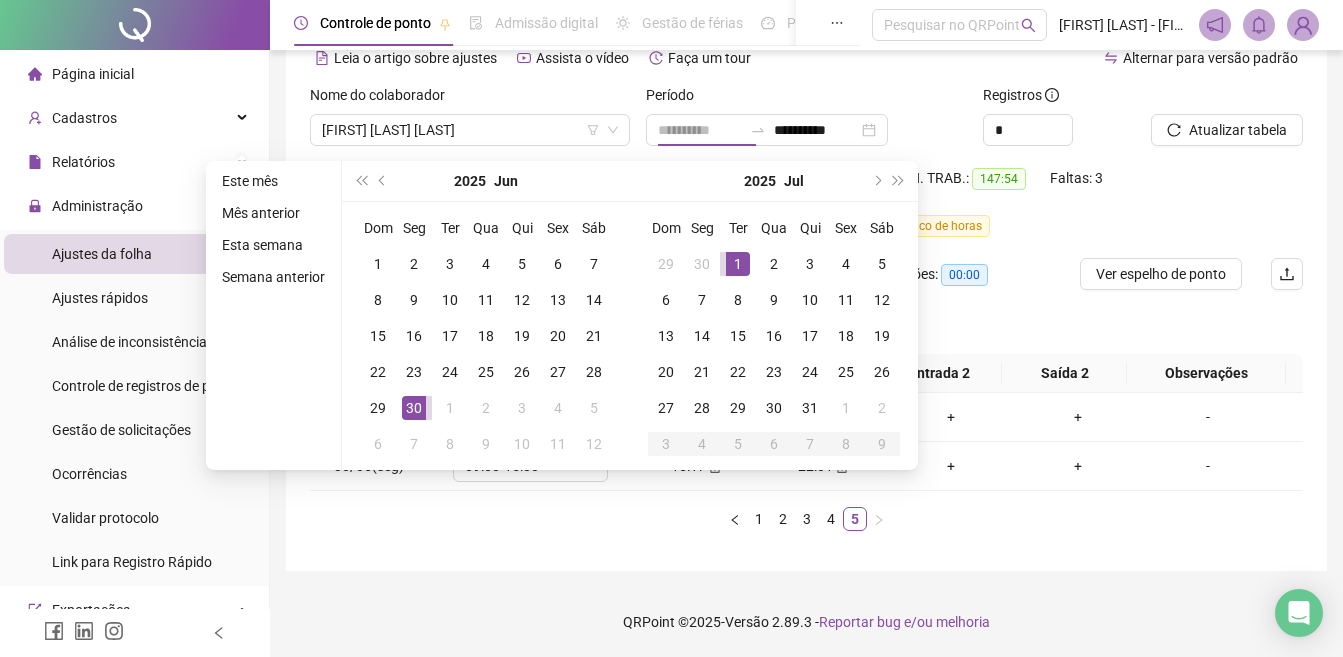 click on "1" at bounding box center [738, 264] 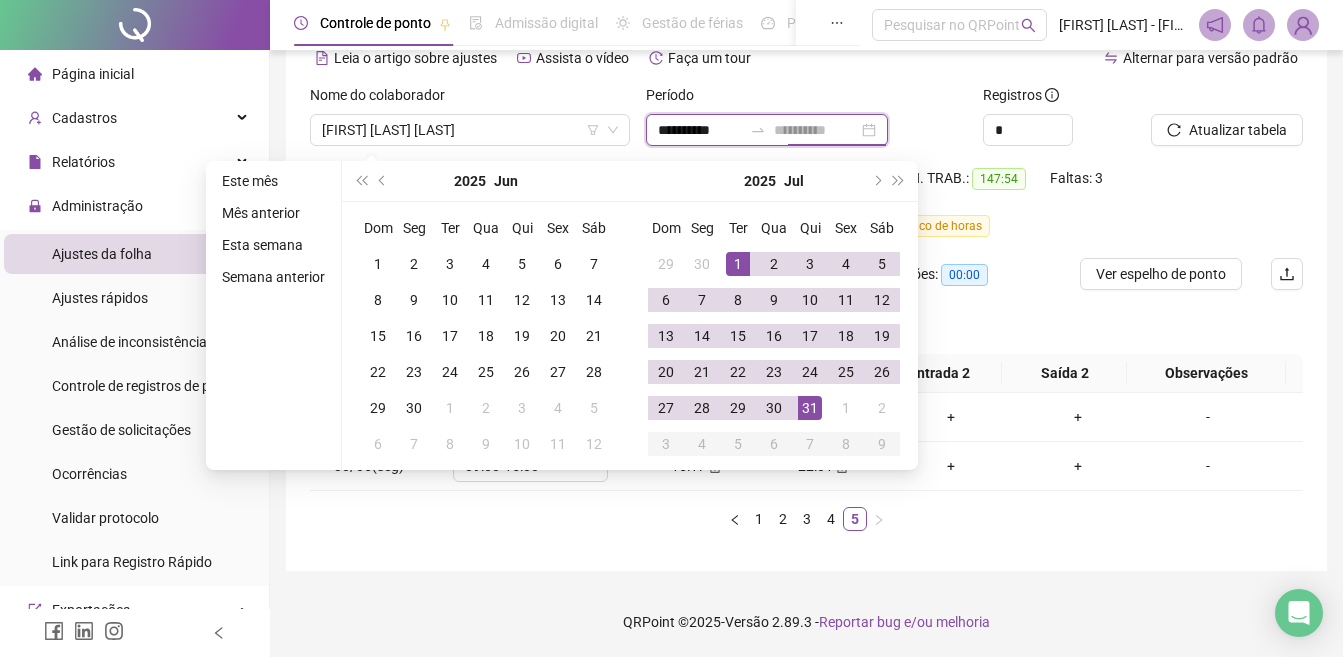 type on "**********" 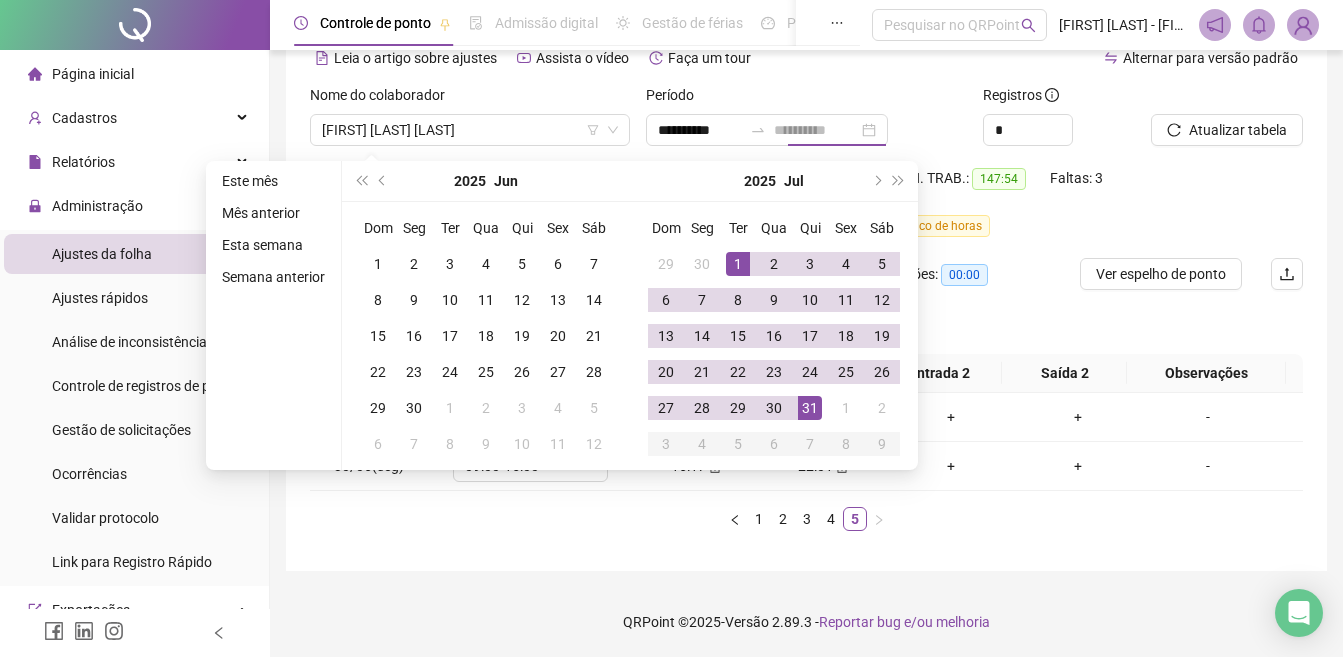click on "31" at bounding box center [810, 408] 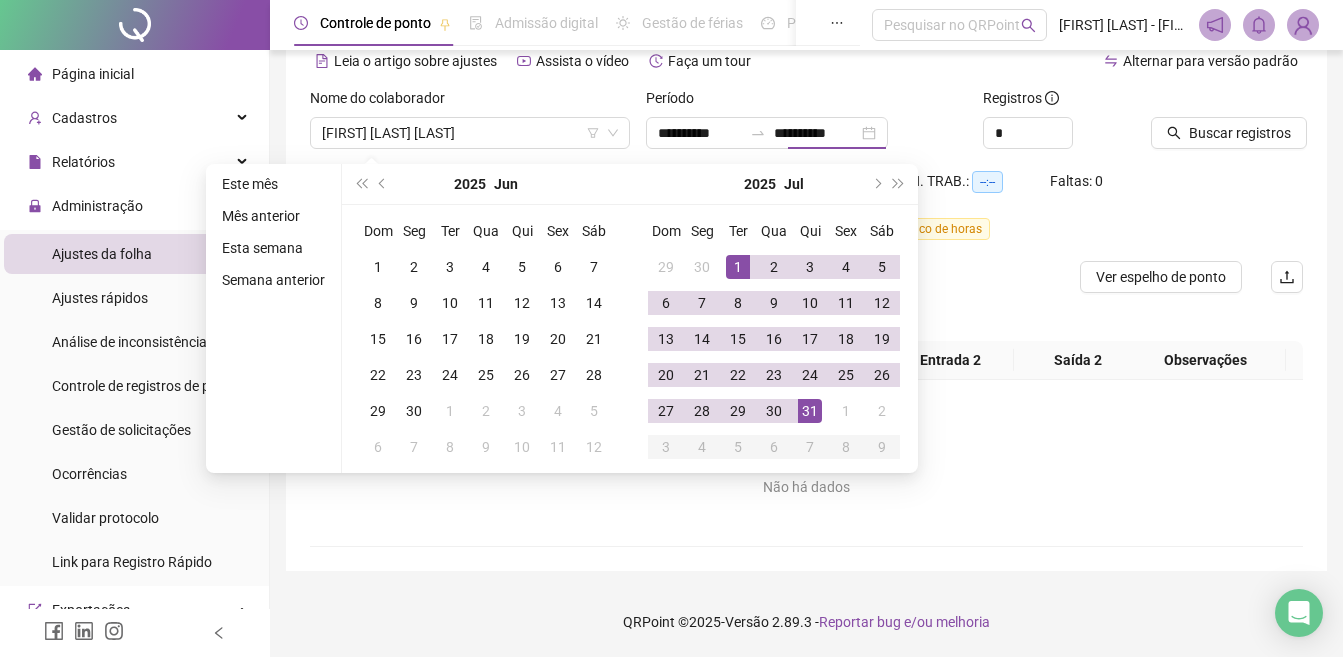 scroll, scrollTop: 97, scrollLeft: 0, axis: vertical 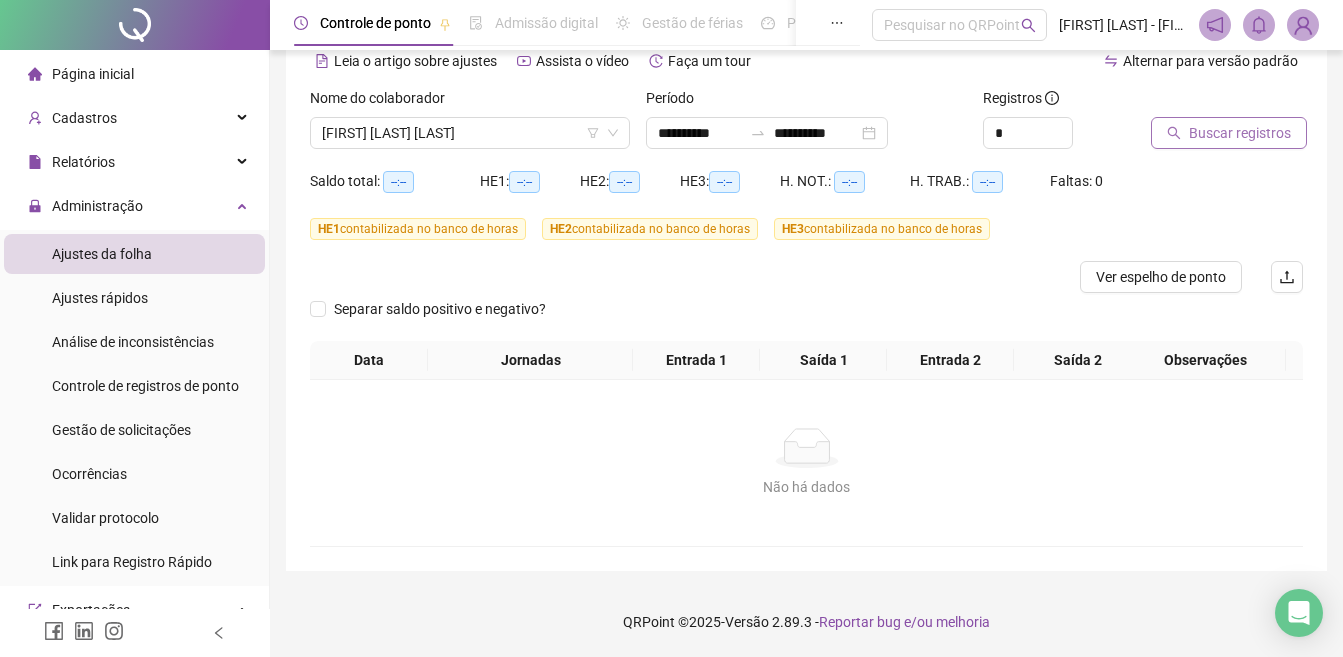 click on "Buscar registros" at bounding box center [1240, 133] 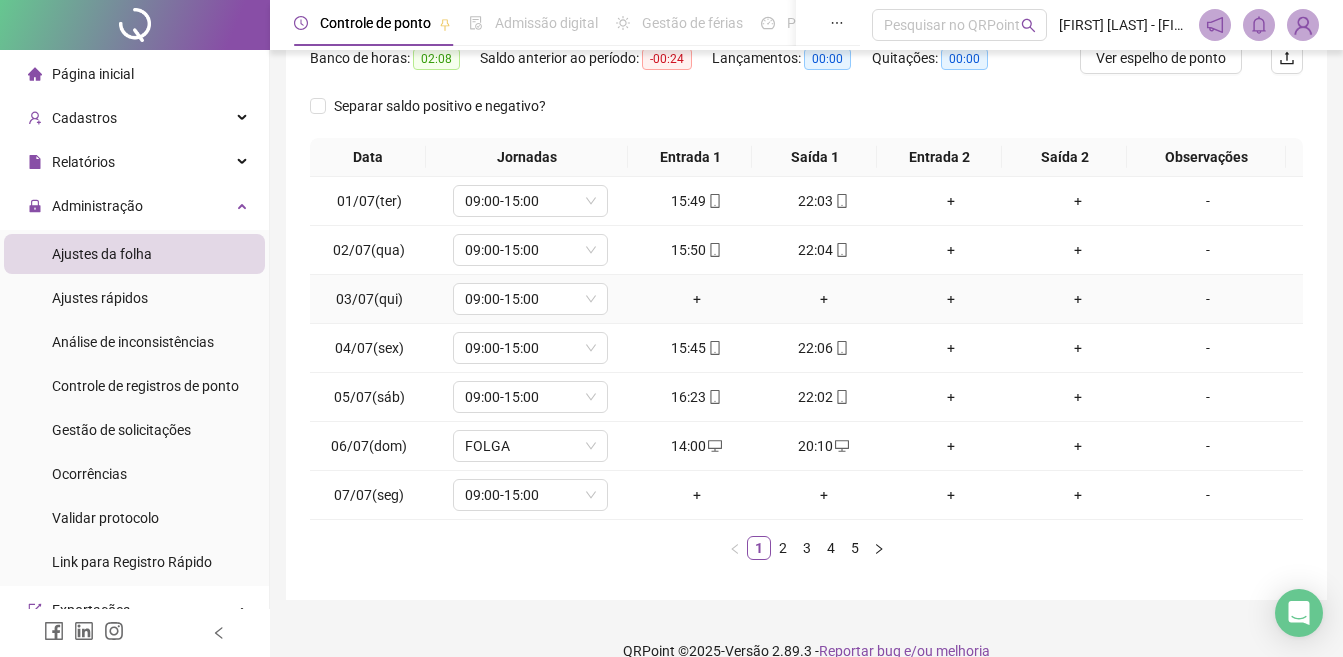 scroll, scrollTop: 345, scrollLeft: 0, axis: vertical 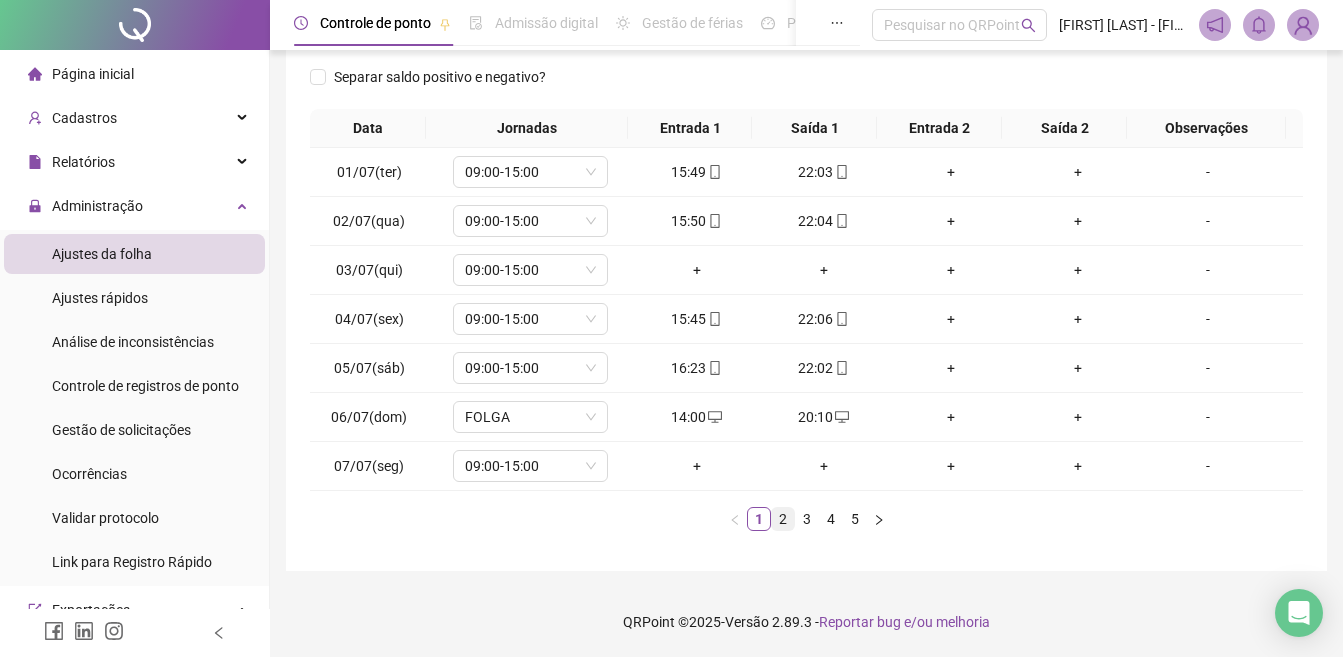 click on "2" at bounding box center [783, 519] 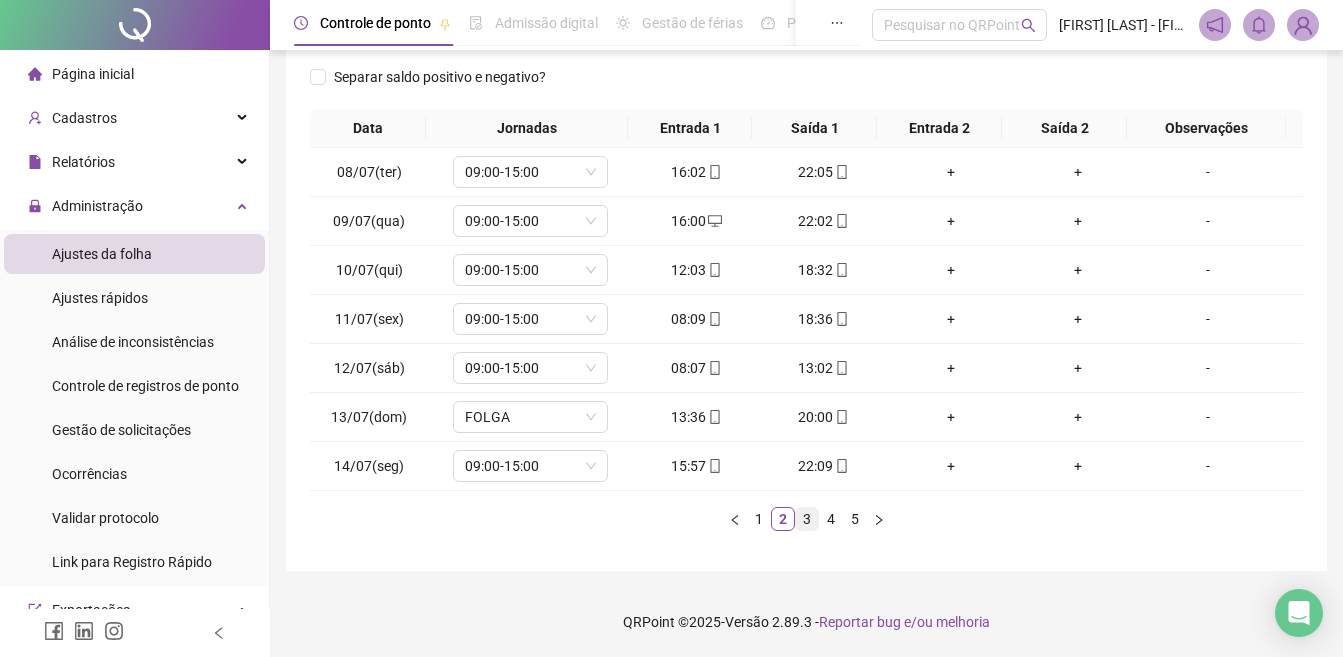 click on "3" at bounding box center (807, 519) 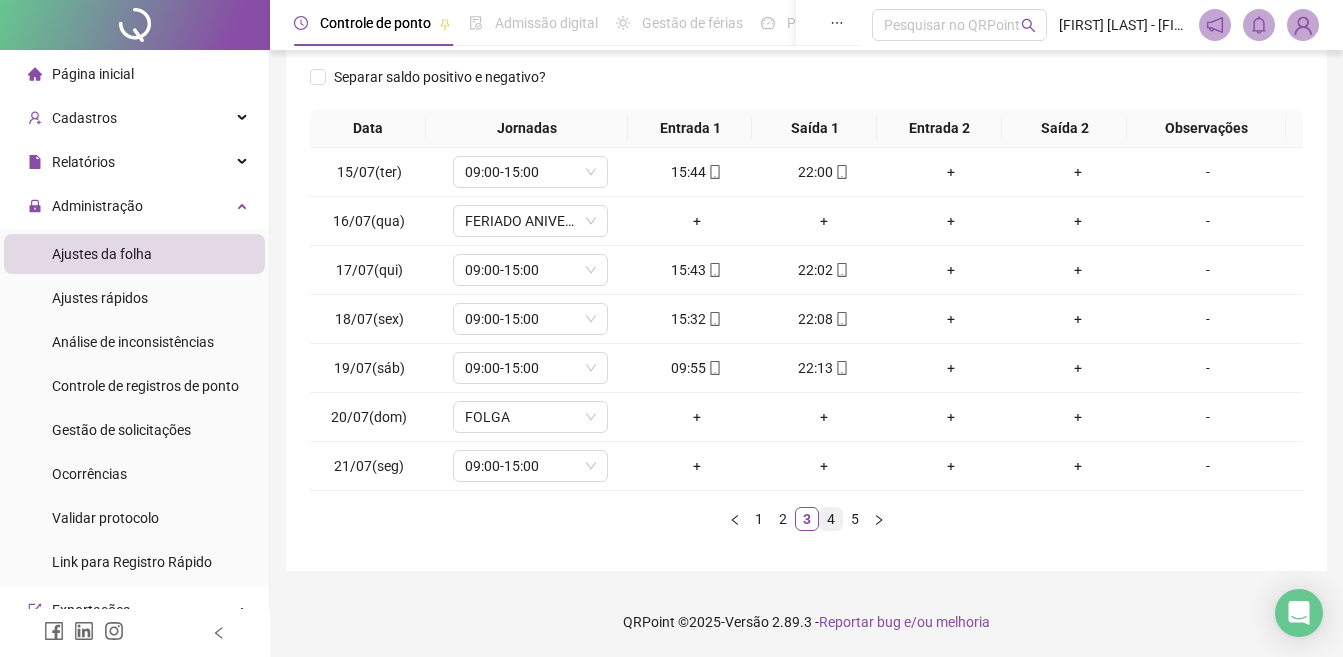 click on "4" at bounding box center (831, 519) 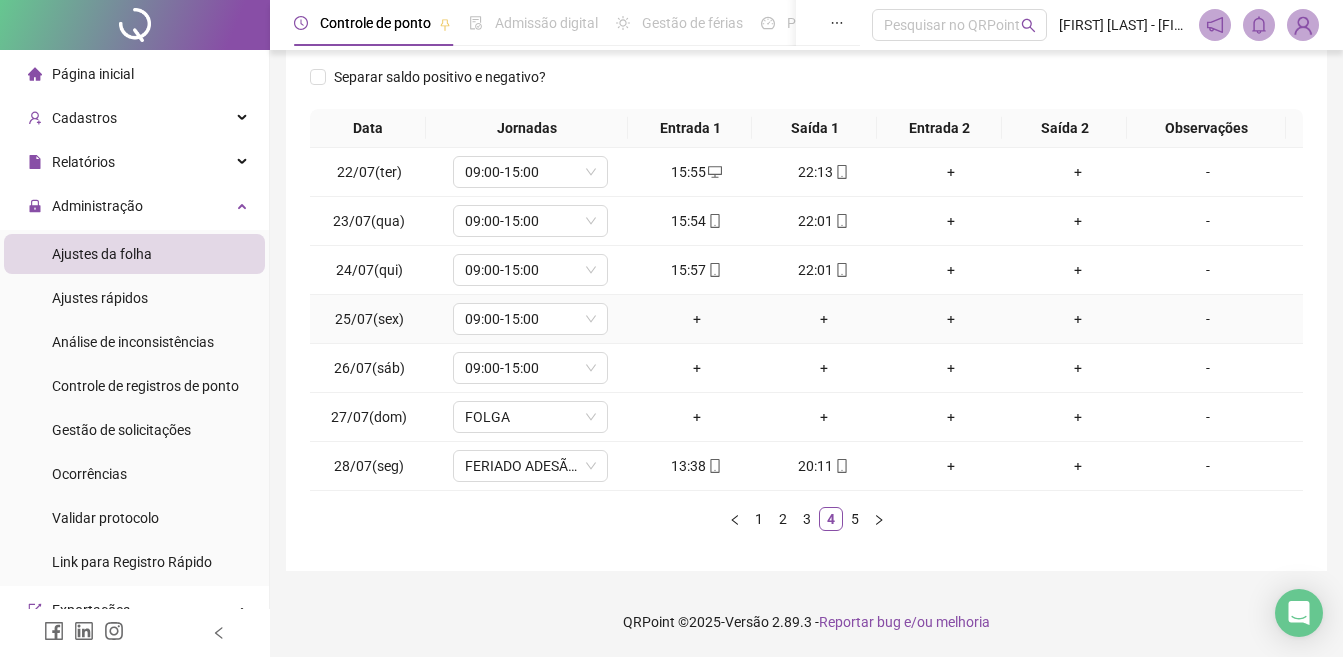 click on "-" at bounding box center (1208, 319) 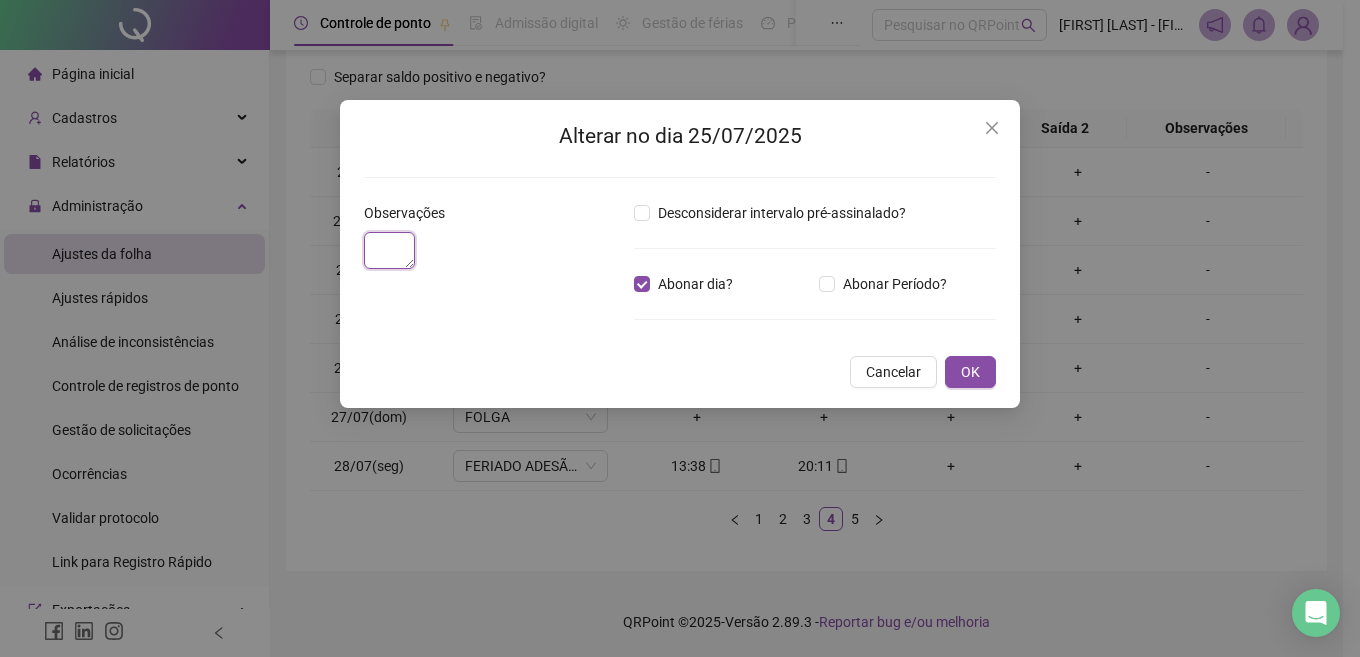 click at bounding box center [389, 250] 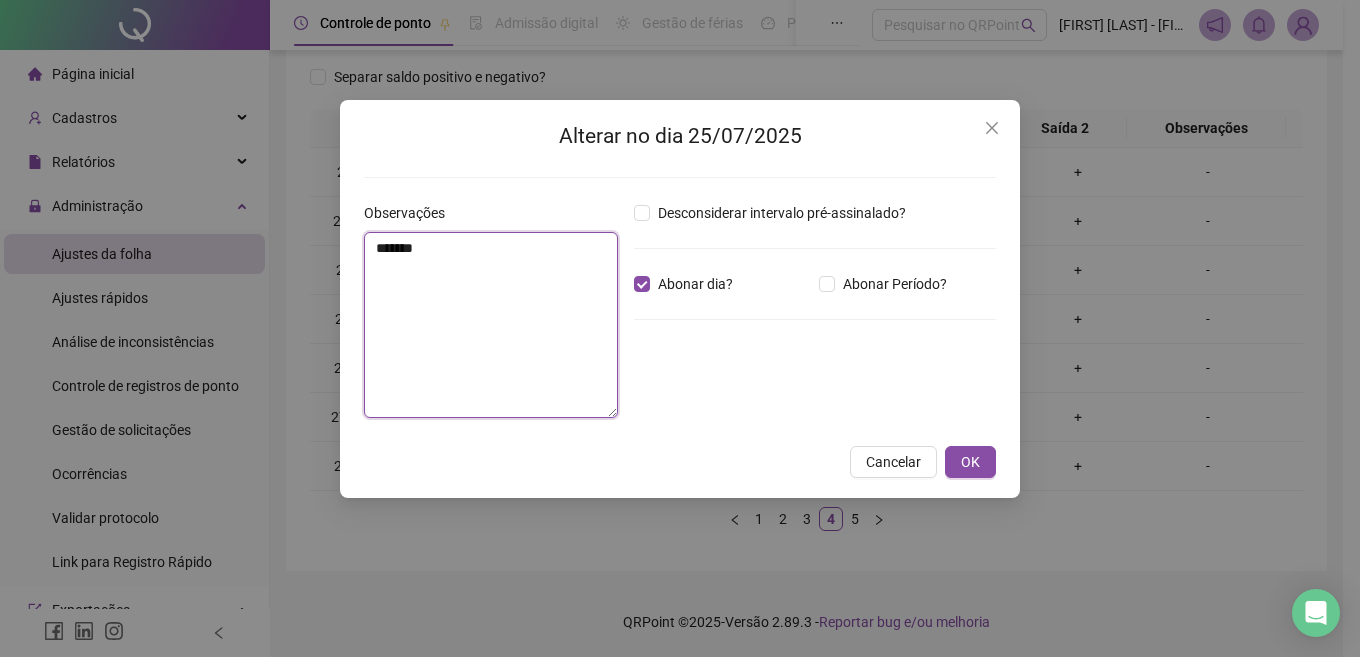 type on "*******" 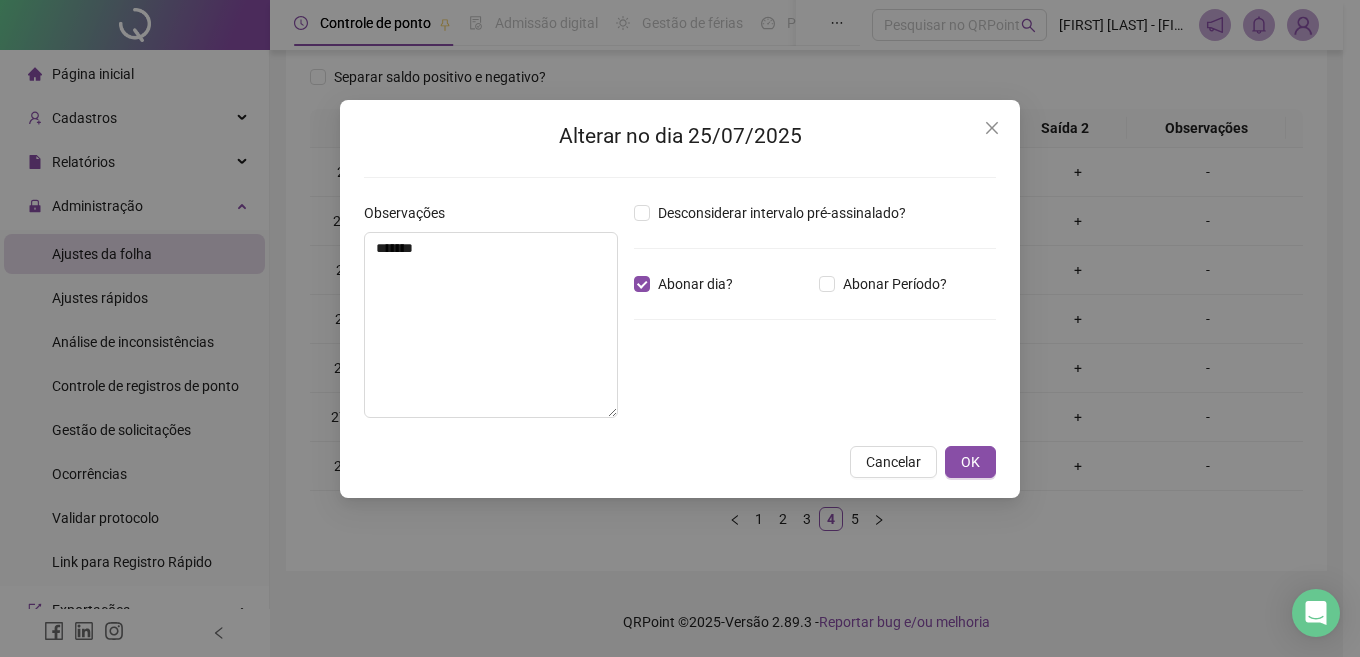 click on "OK" at bounding box center [970, 462] 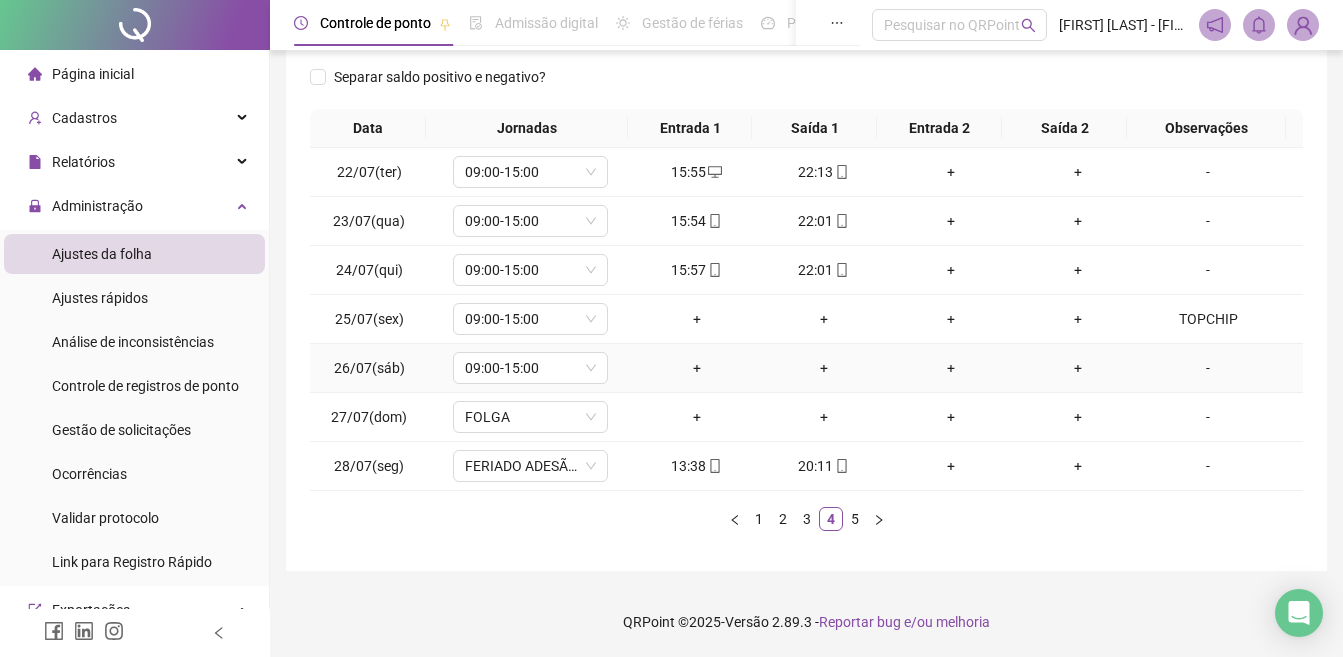 click on "-" at bounding box center [1208, 368] 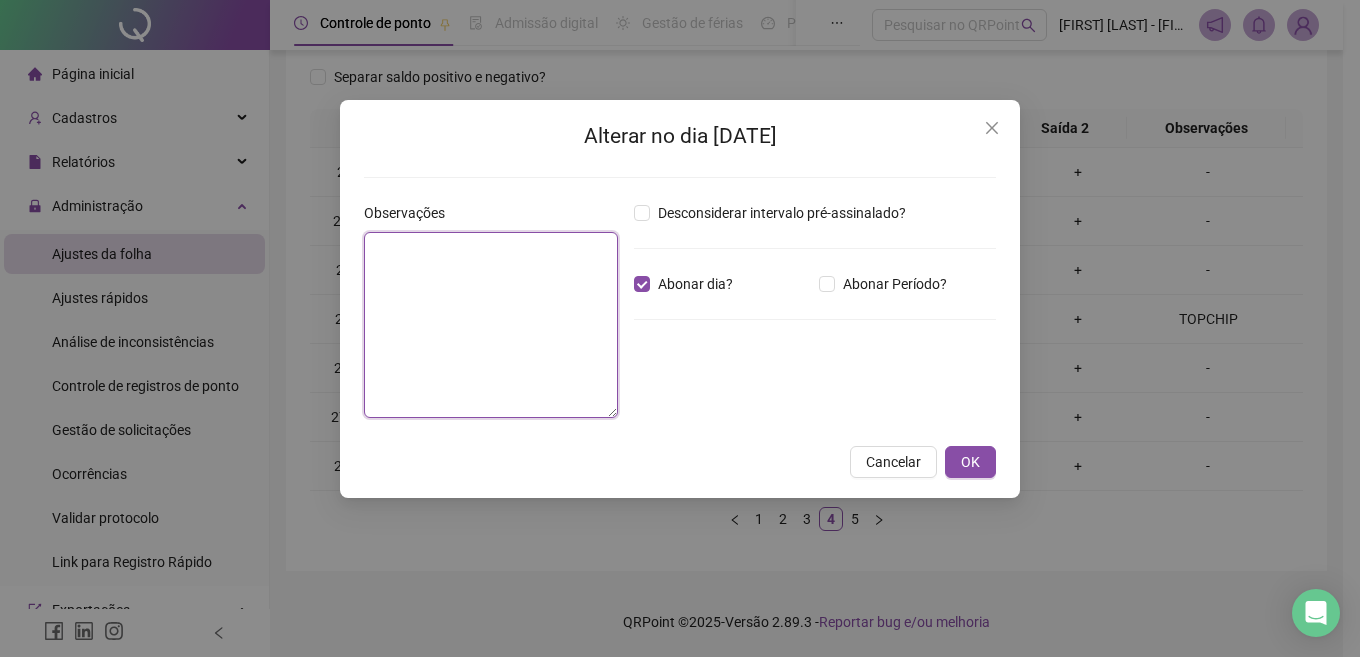 click at bounding box center (491, 325) 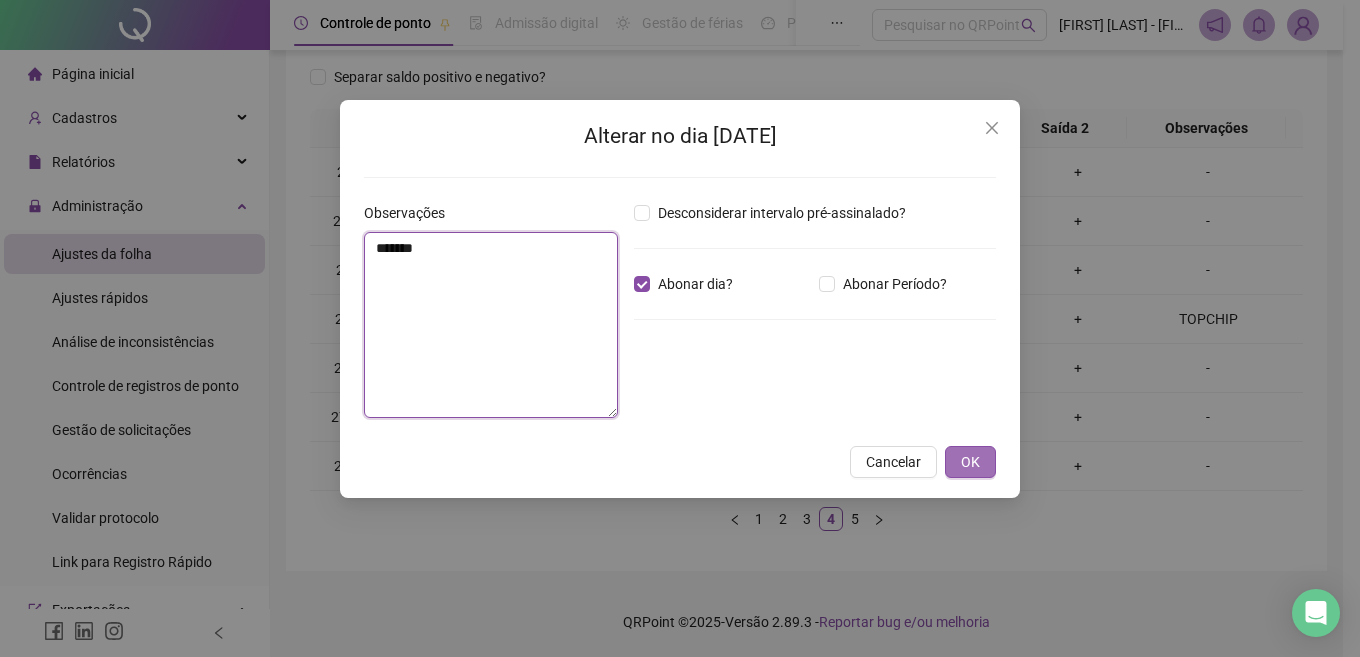type on "*******" 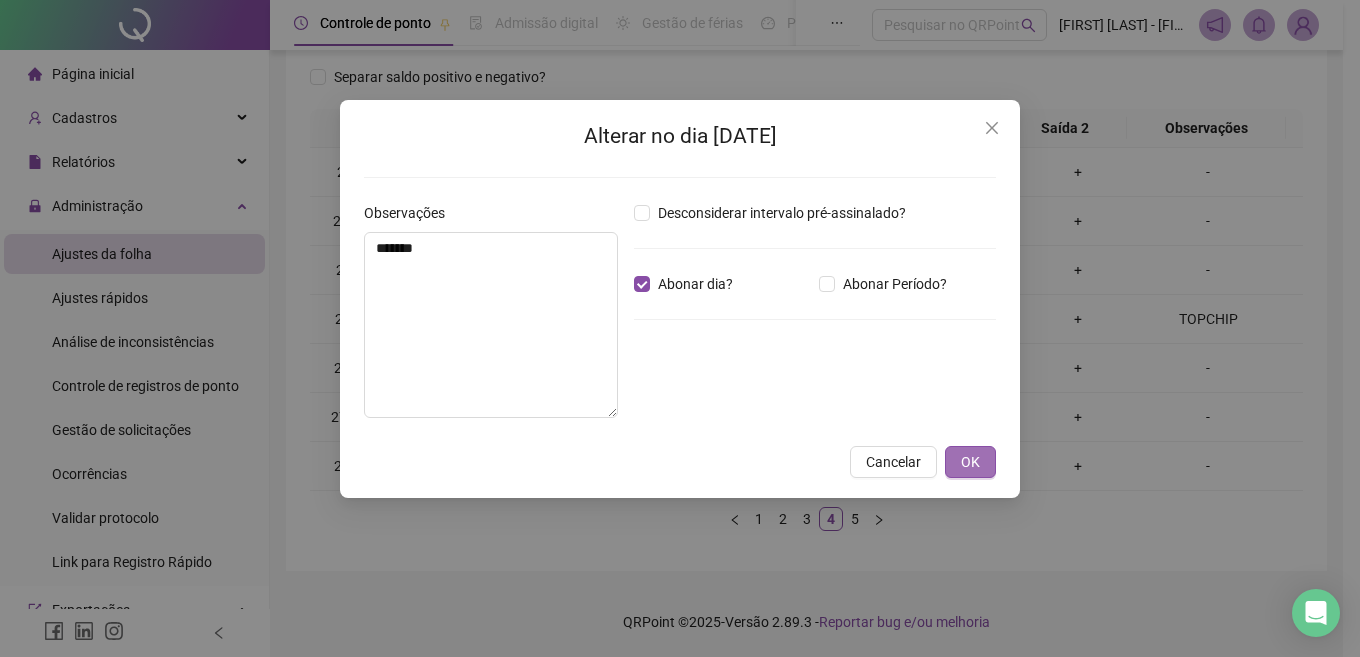click on "OK" at bounding box center (970, 462) 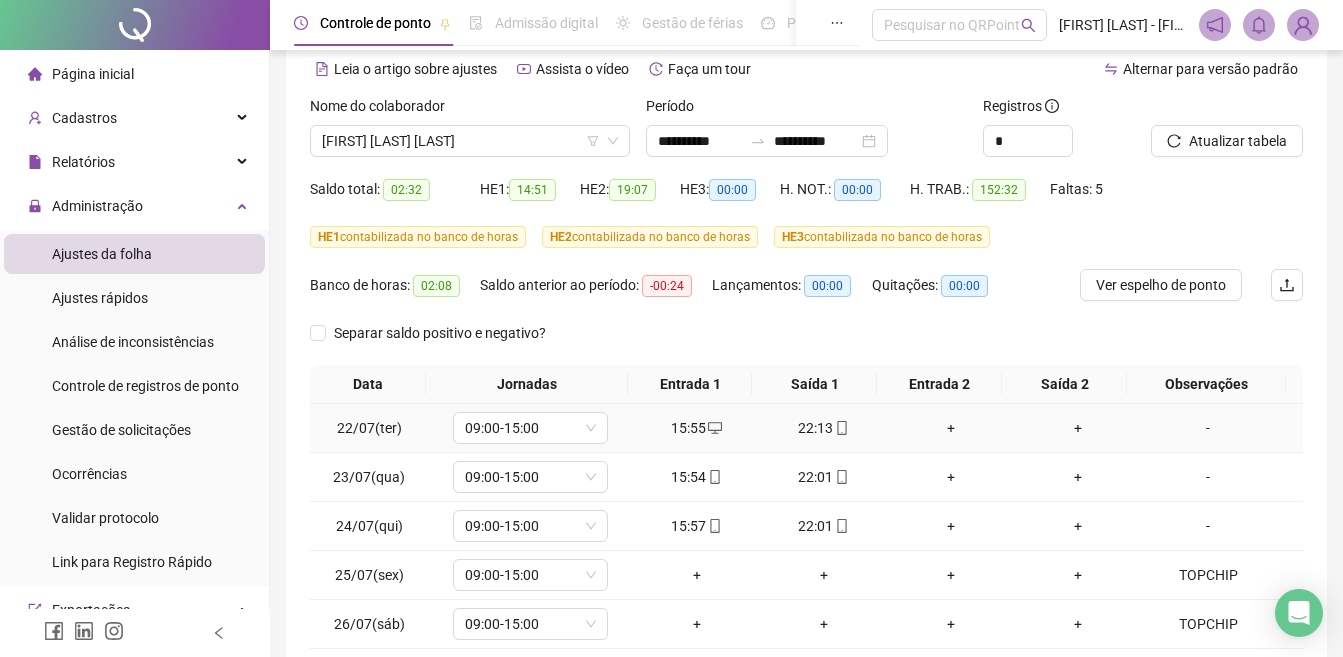 scroll, scrollTop: 0, scrollLeft: 0, axis: both 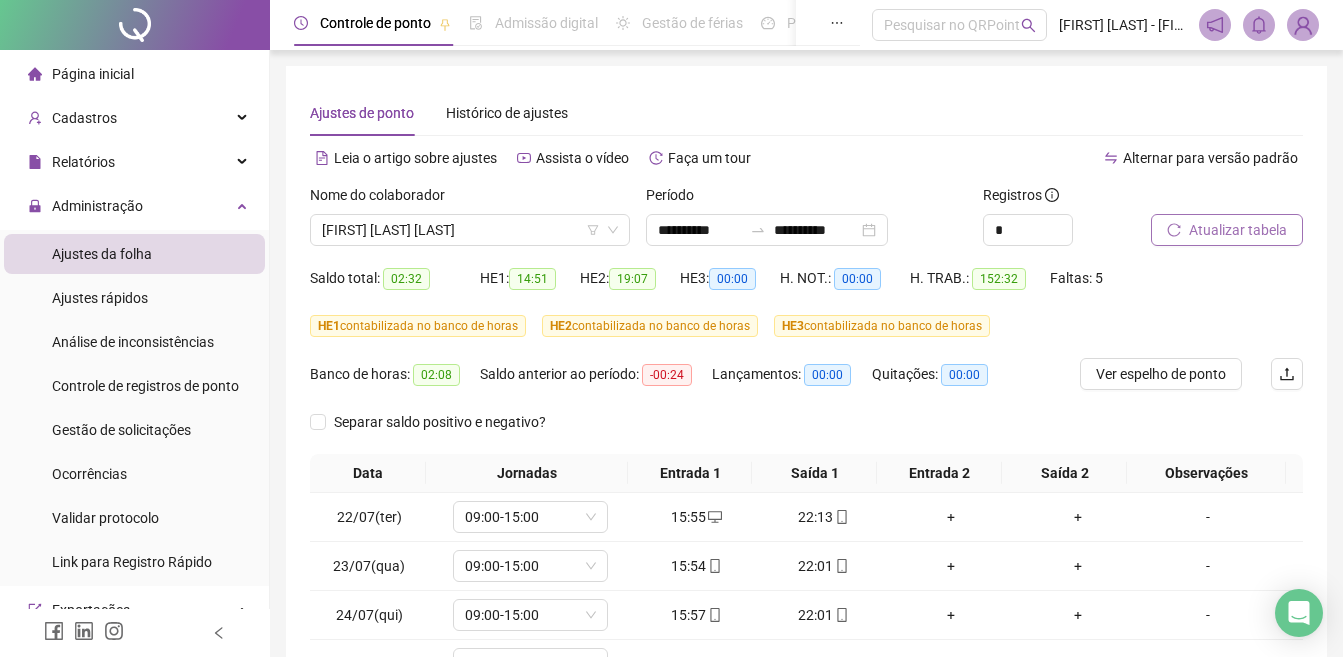 click on "Atualizar tabela" at bounding box center (1238, 230) 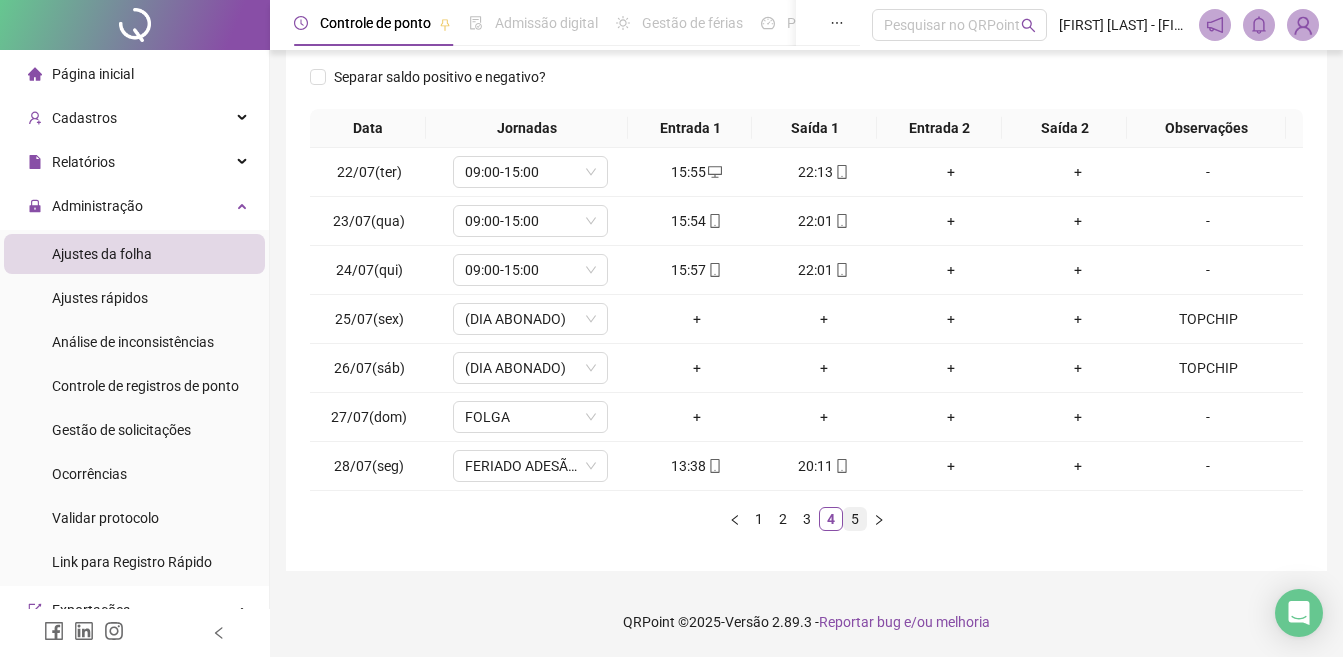 click on "5" at bounding box center [855, 519] 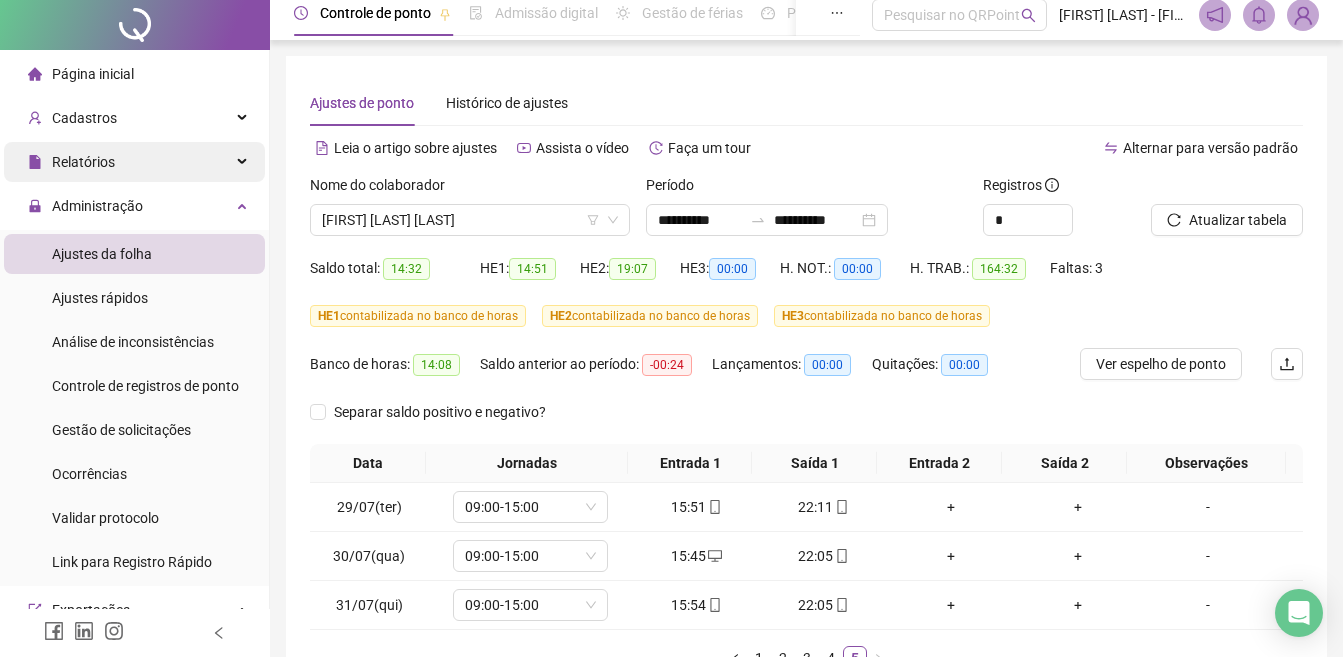 scroll, scrollTop: 0, scrollLeft: 0, axis: both 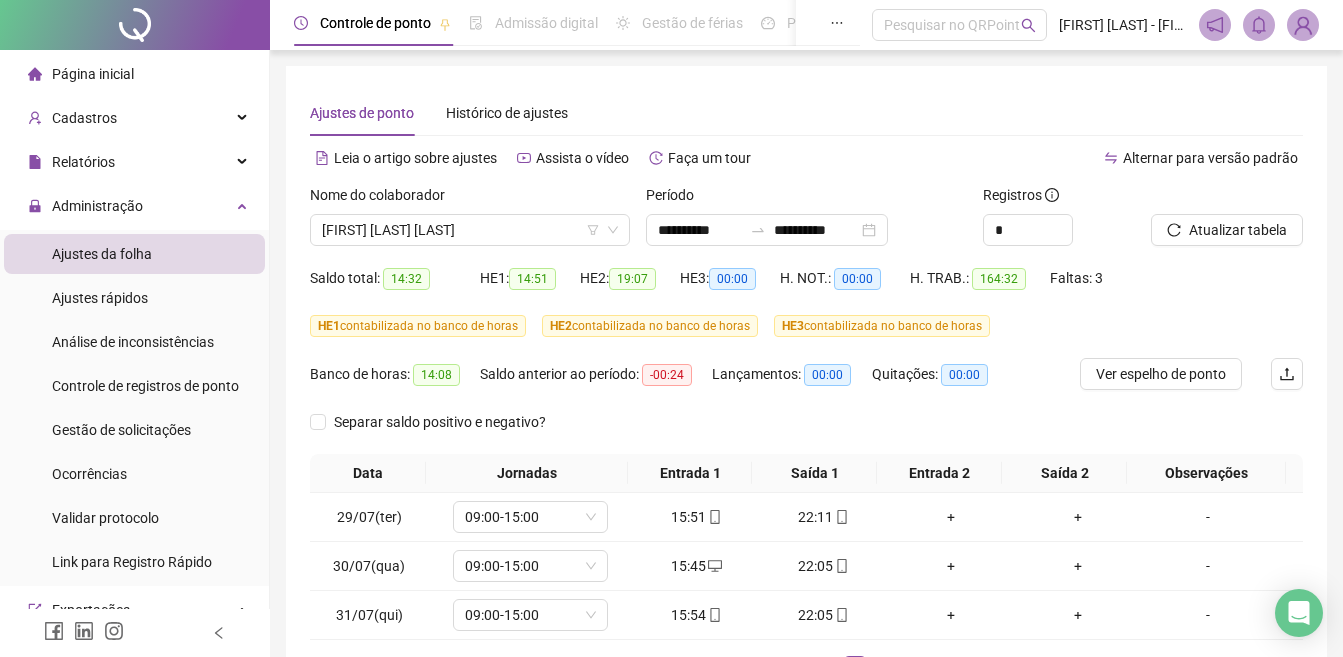 click on "Nome do colaborador" at bounding box center (470, 199) 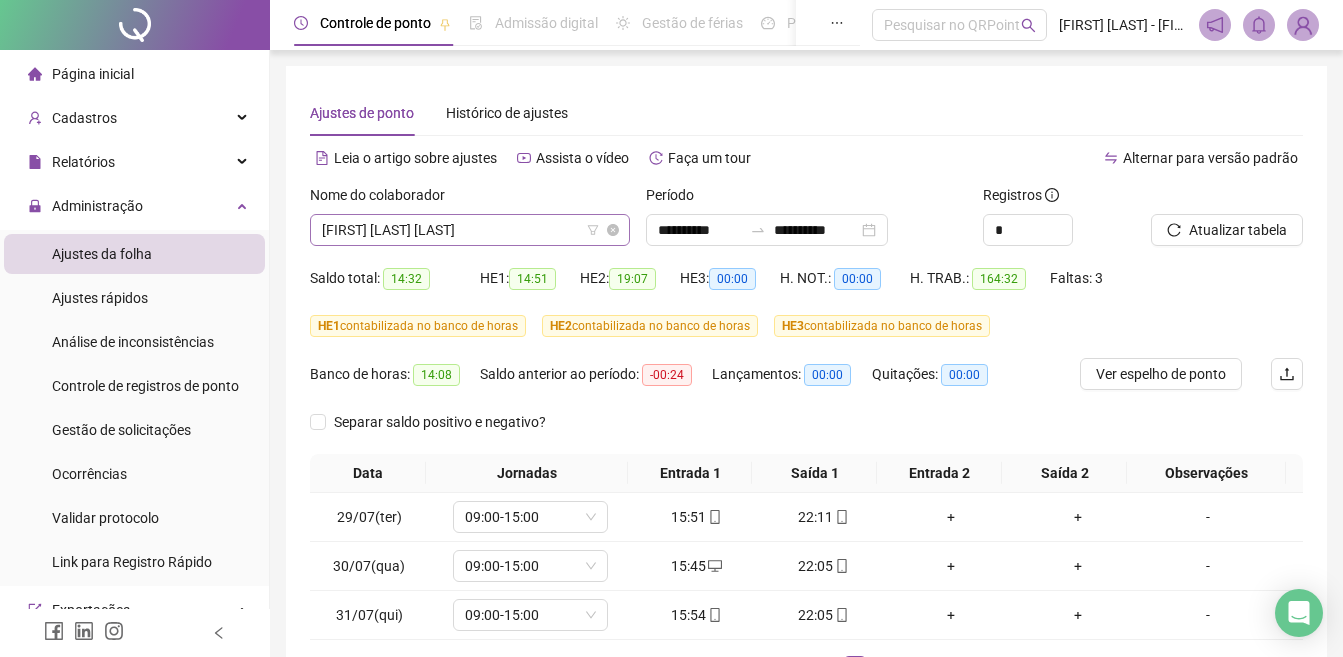 click on "[FIRST] [LAST] [LAST]" at bounding box center (470, 230) 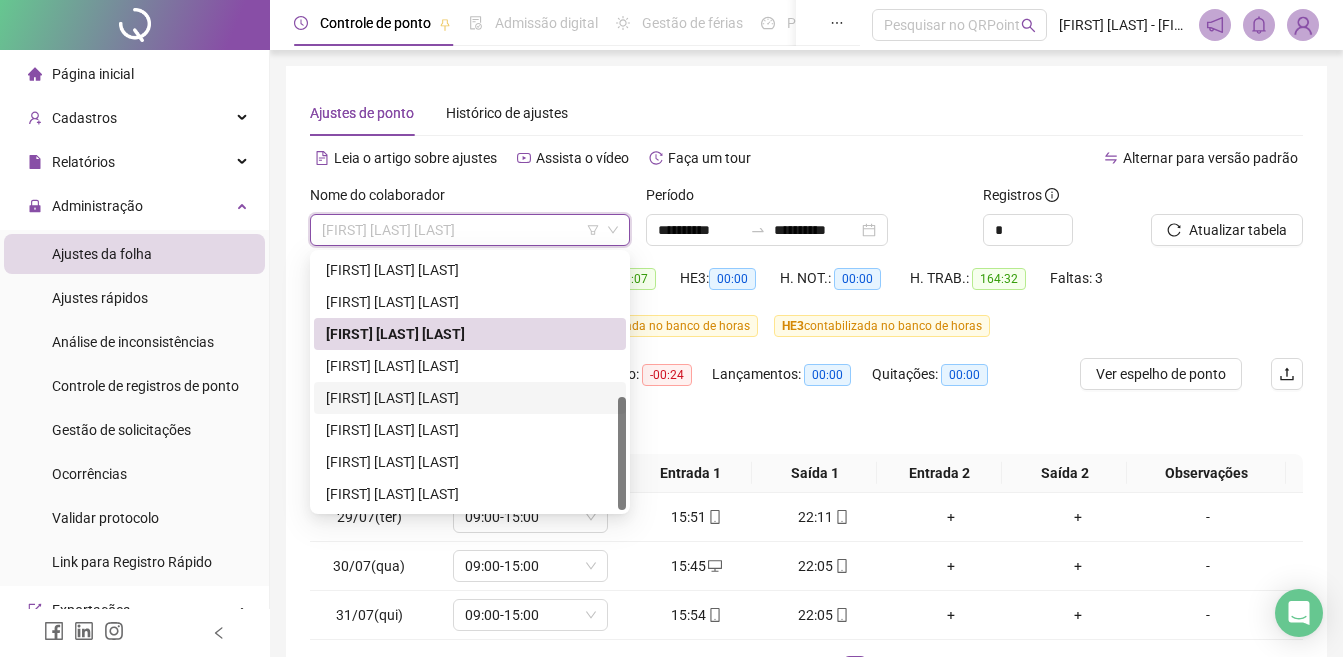 scroll, scrollTop: 20, scrollLeft: 0, axis: vertical 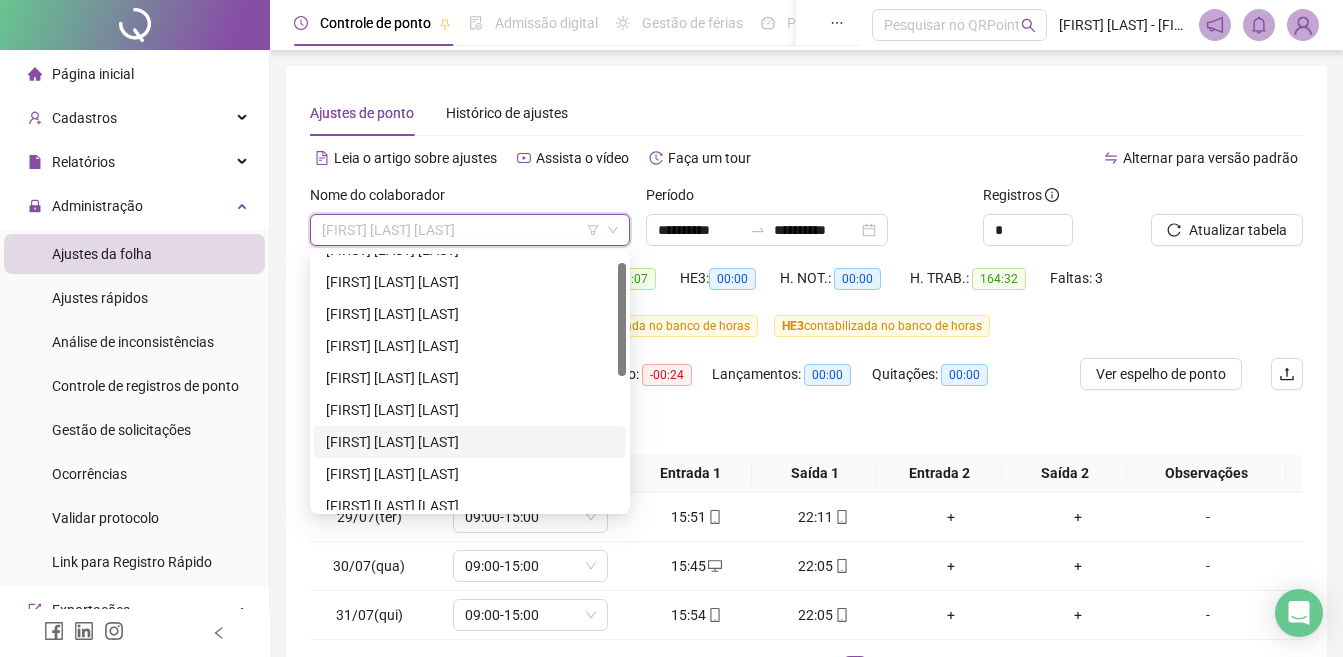 click on "[FIRST] [LAST] [LAST]" at bounding box center [470, 442] 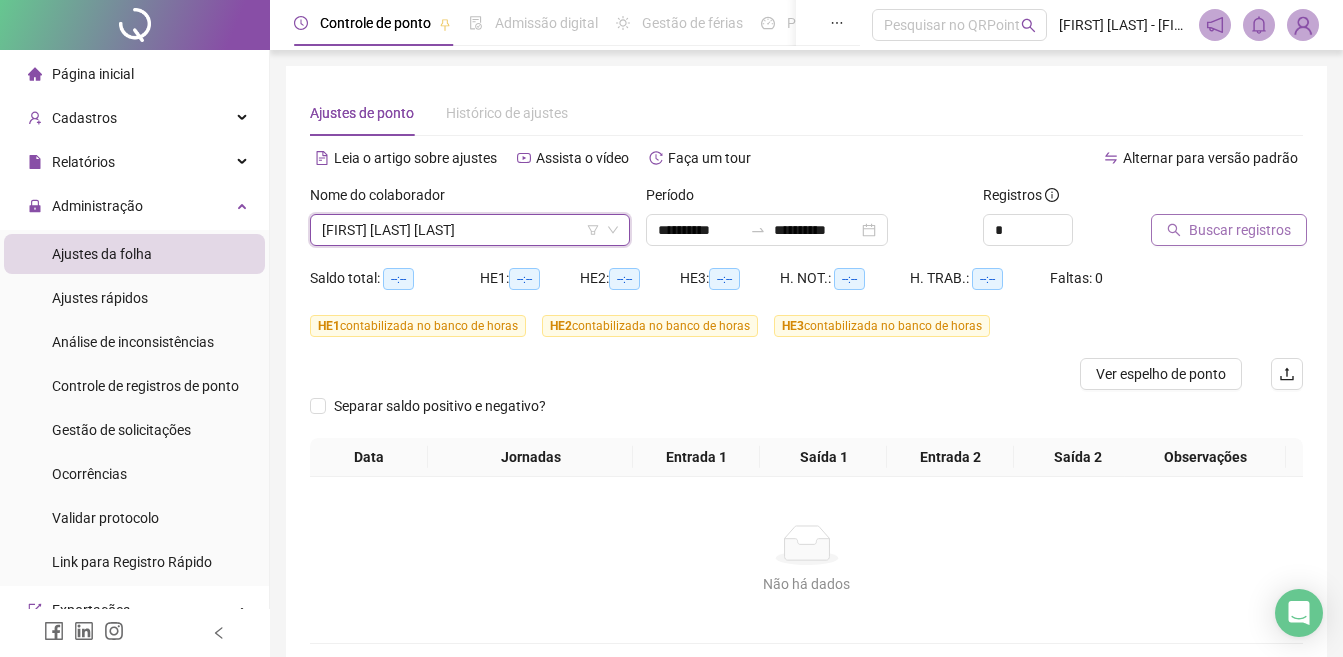 click on "Buscar registros" at bounding box center (1240, 230) 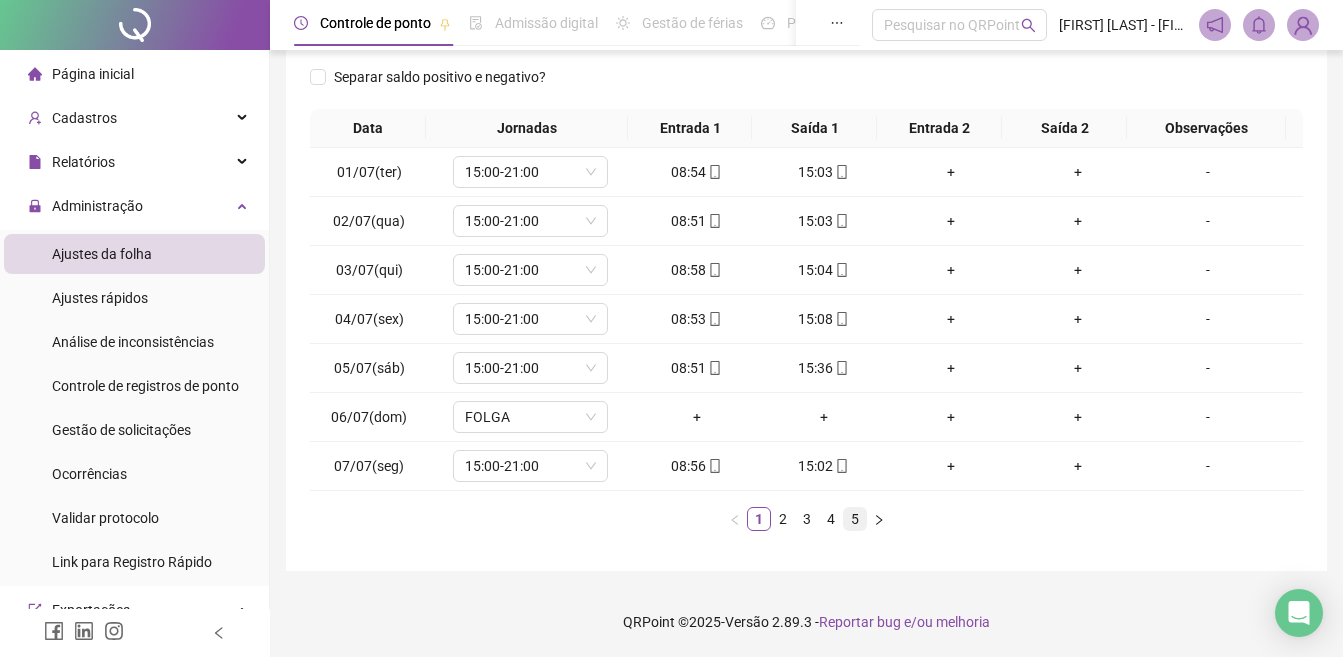 click on "5" at bounding box center [855, 519] 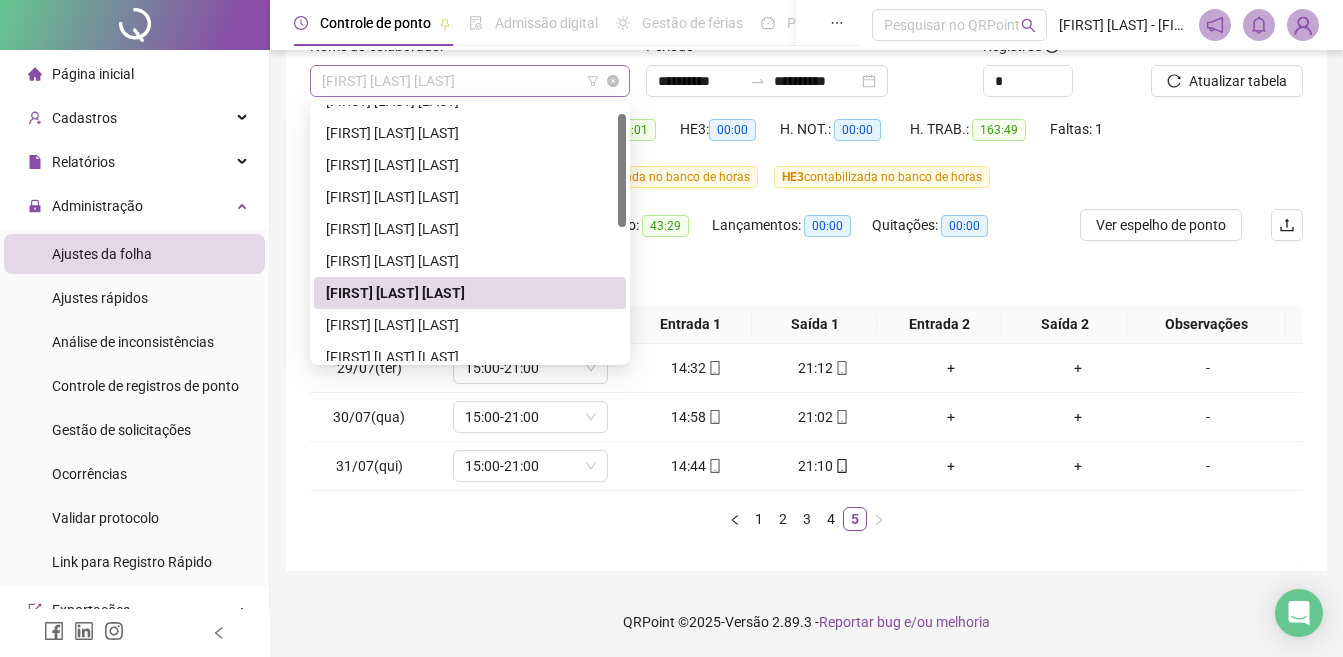 click on "[FIRST] [LAST] [LAST]" at bounding box center [470, 81] 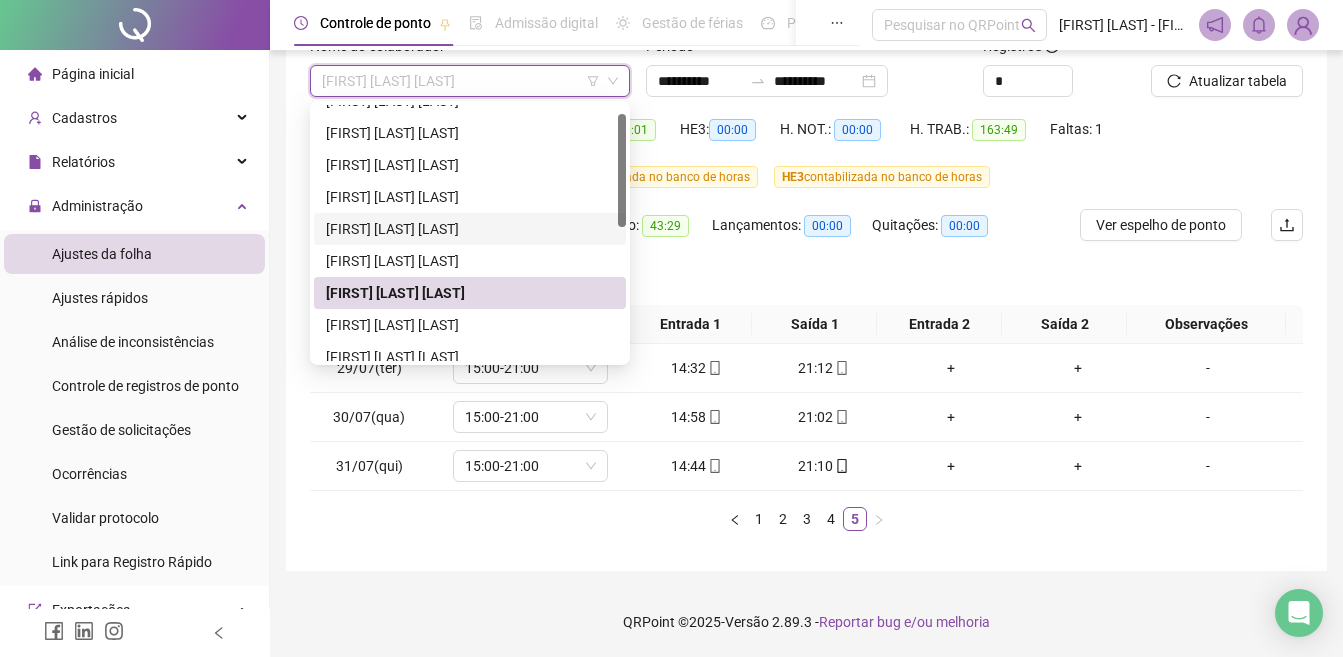 click on "Quitações:   00:00" at bounding box center [942, 233] 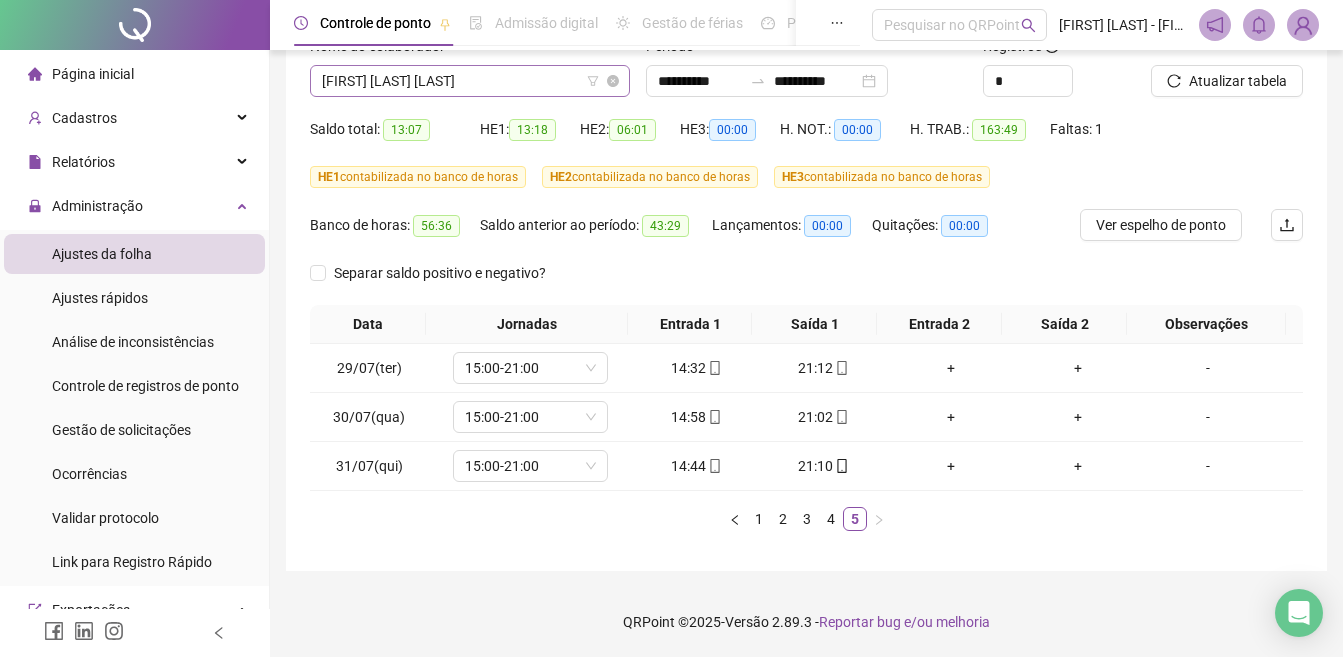 click on "[FIRST] [LAST] [LAST]" at bounding box center (470, 81) 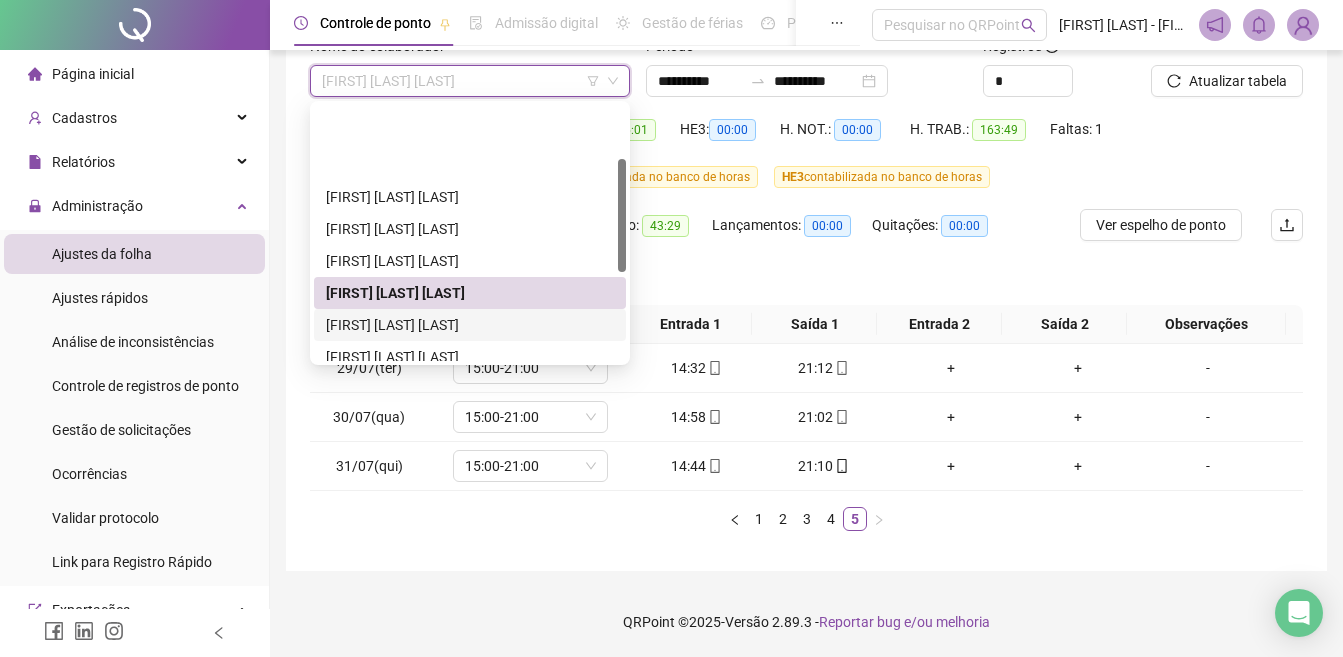 scroll, scrollTop: 120, scrollLeft: 0, axis: vertical 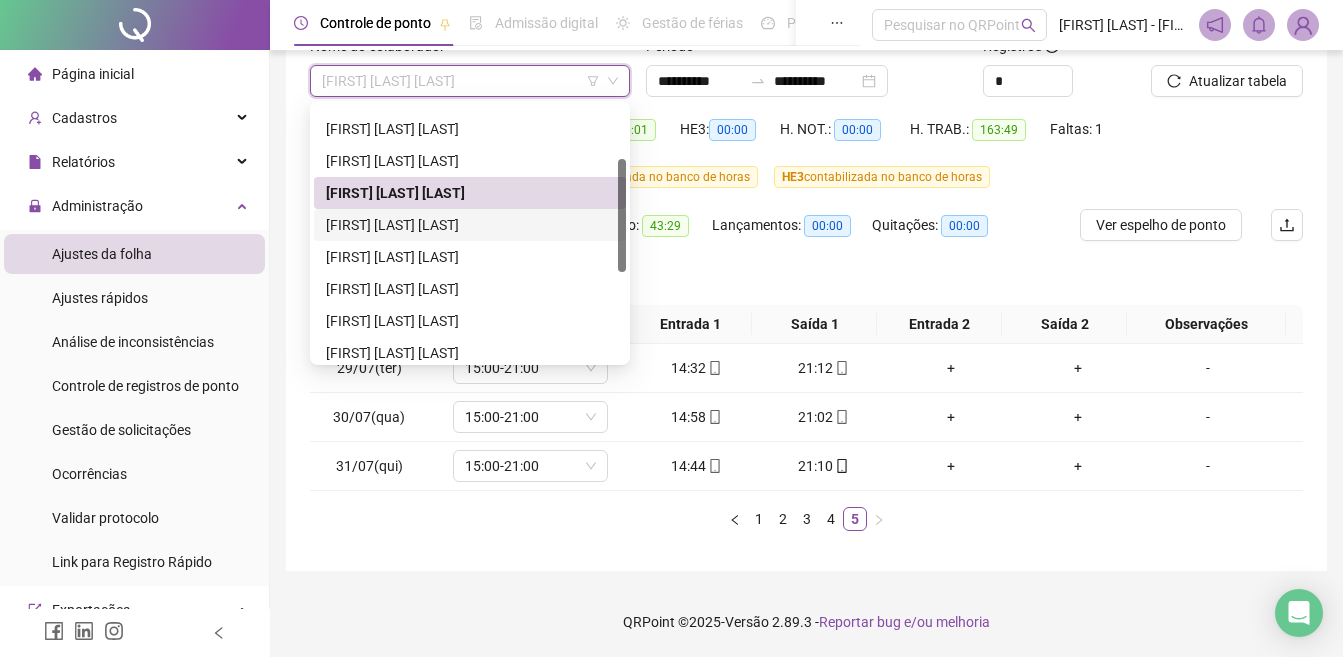 click on "[FIRST] [LAST] [LAST]" at bounding box center (470, 225) 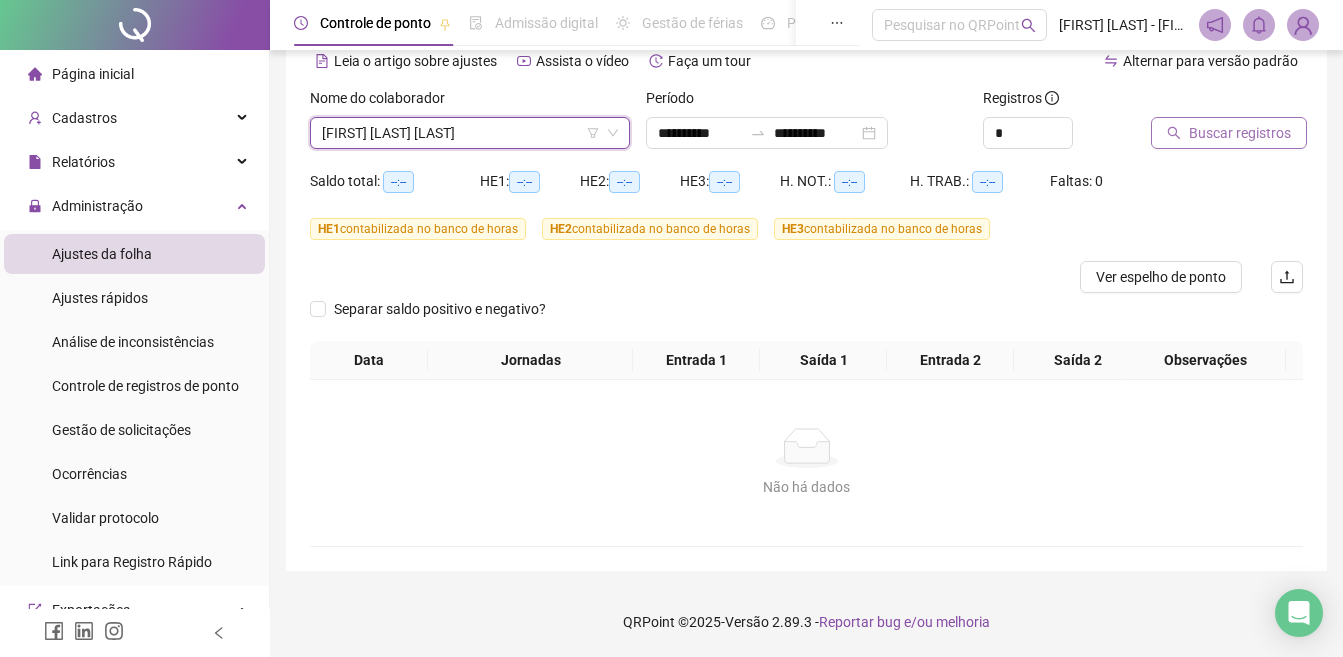 scroll, scrollTop: 97, scrollLeft: 0, axis: vertical 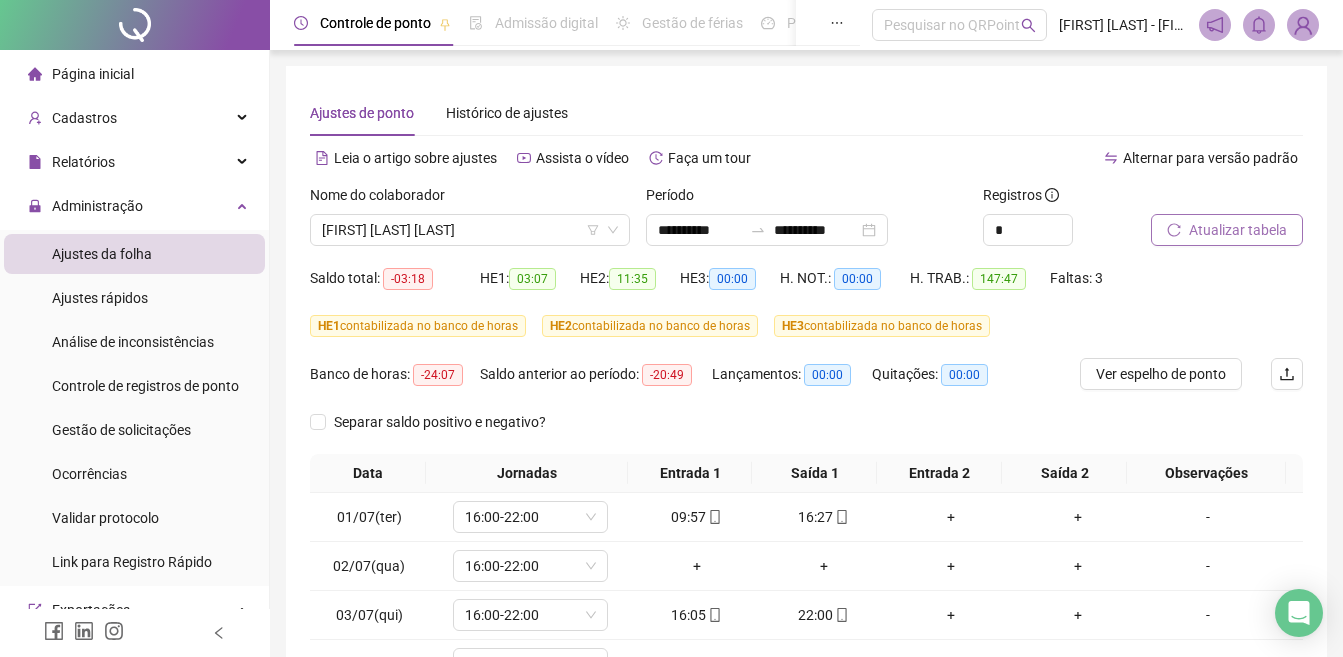 click on "Atualizar tabela" at bounding box center (1238, 230) 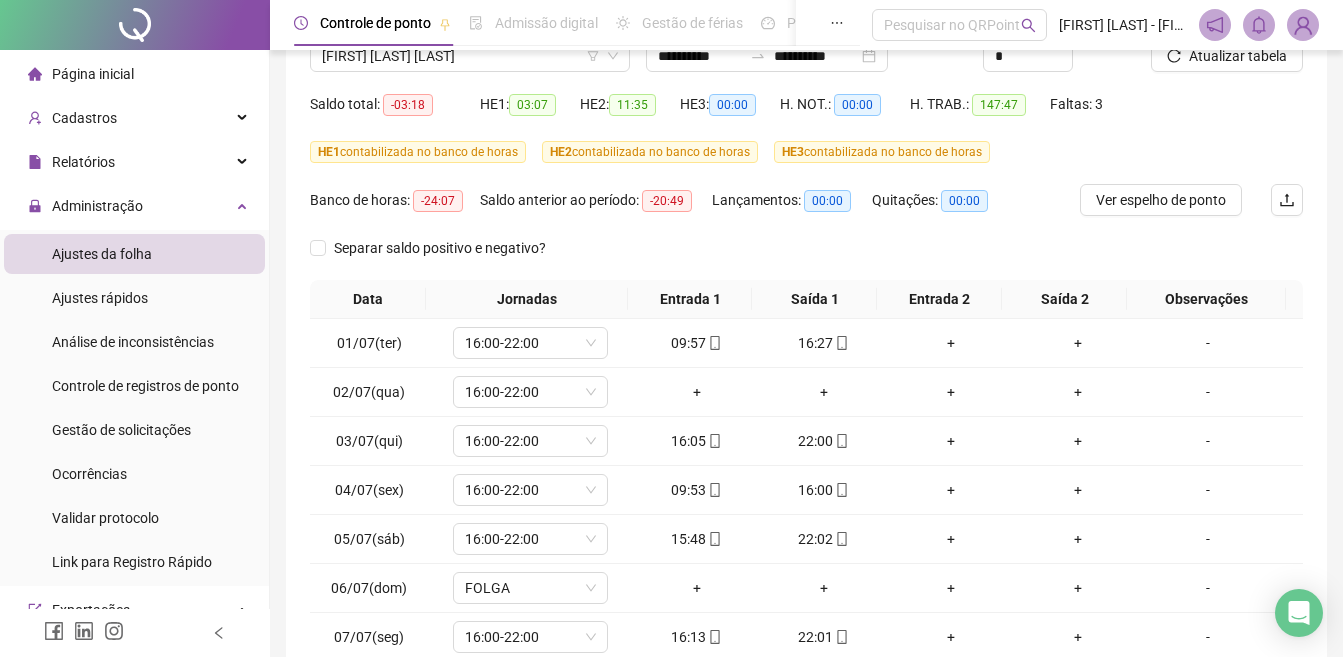 scroll, scrollTop: 200, scrollLeft: 0, axis: vertical 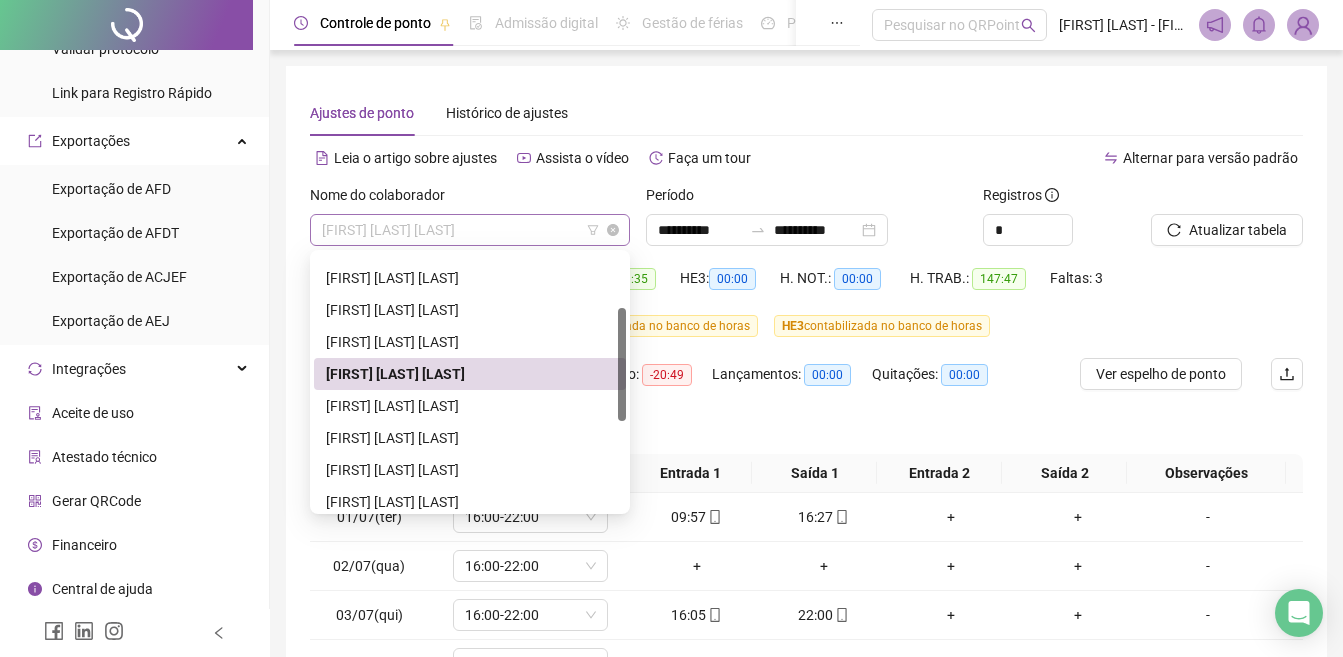 click on "[FIRST] [LAST] [LAST]" at bounding box center [470, 230] 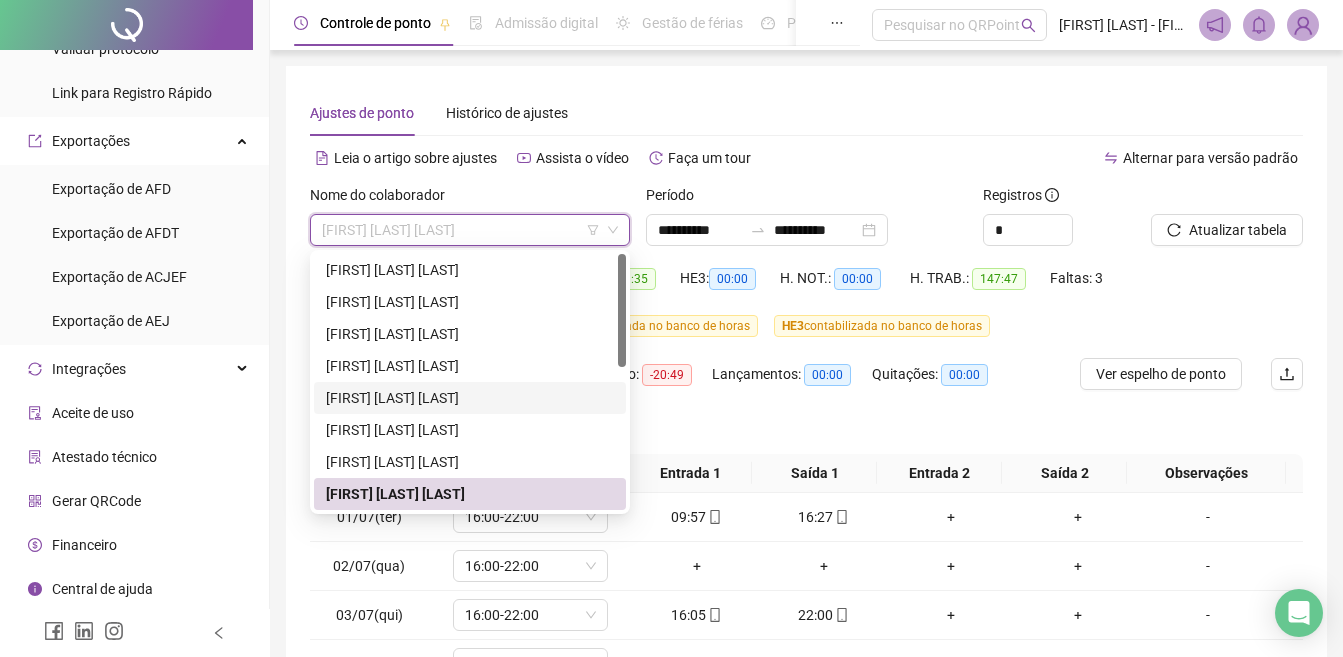 scroll, scrollTop: 320, scrollLeft: 0, axis: vertical 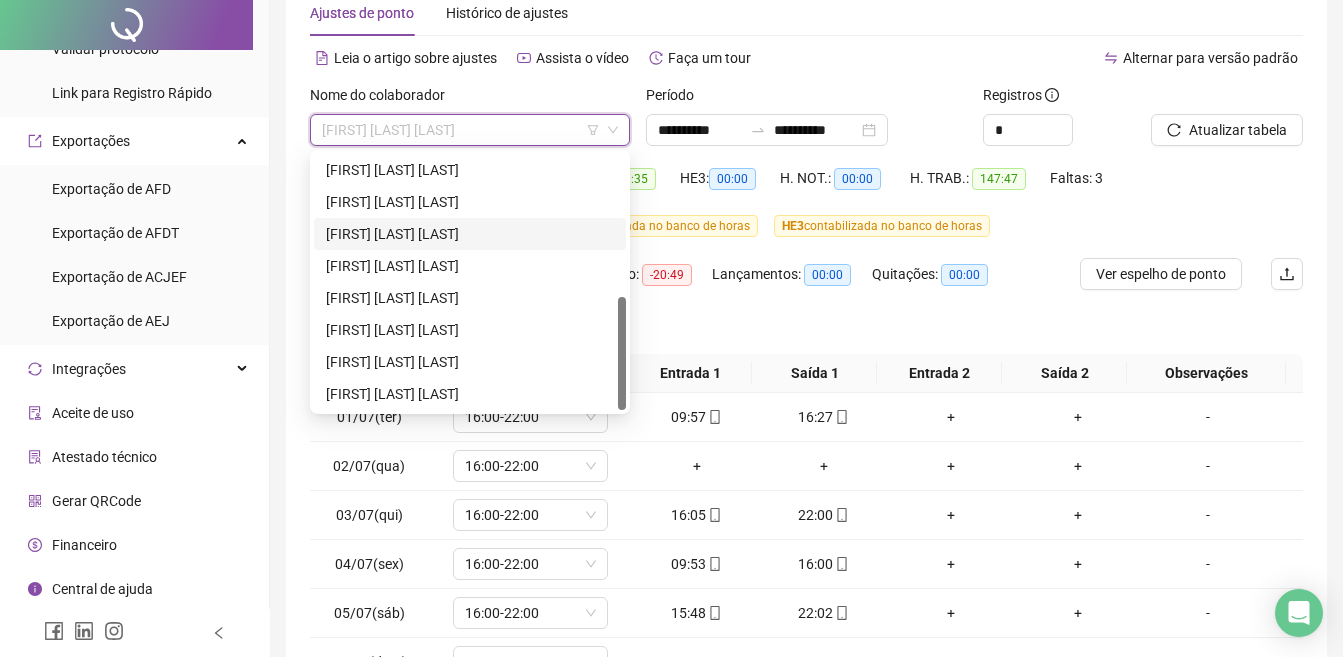 click on "[FIRST] [LAST] [LAST] [FIRST] [LAST] [LAST] [FIRST] [LAST] [LAST] [FIRST] [LAST] [LAST] [FIRST] [LAST] [LAST] [FIRST] [LAST] [LAST] [FIRST] [LAST] [LAST] [FIRST] [LAST] [LAST]" at bounding box center (470, 266) 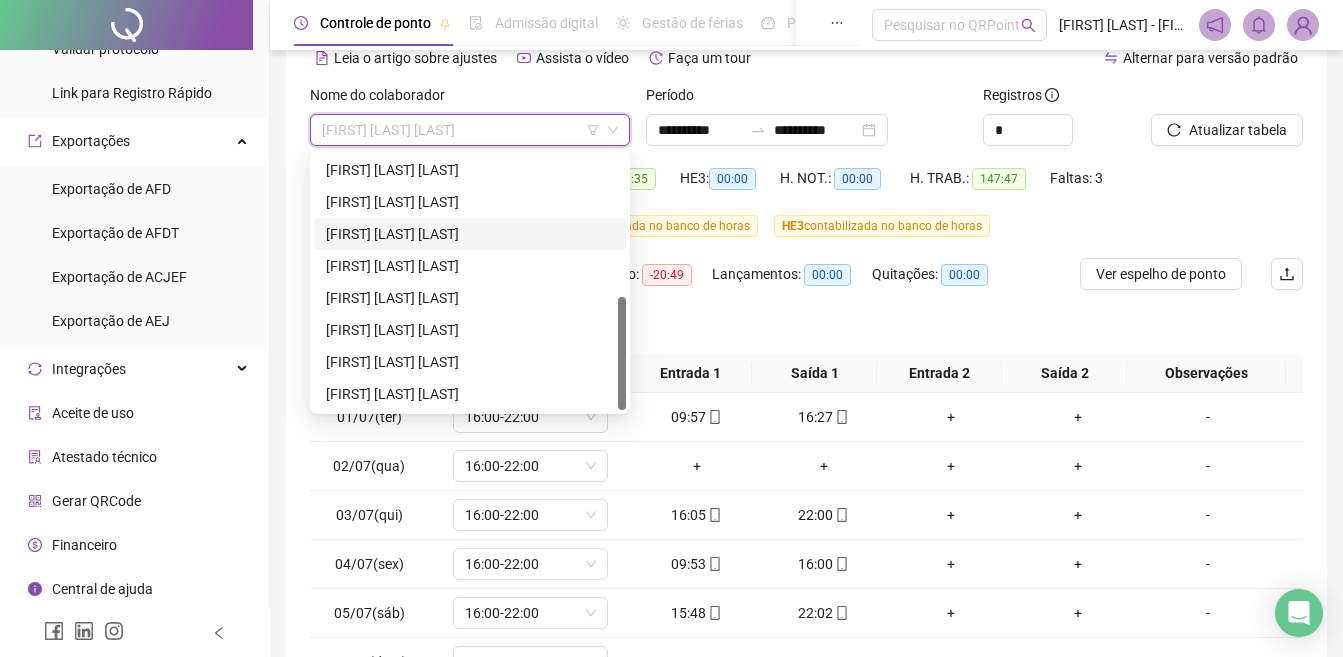 click on "[FIRST] [LAST] [LAST]" at bounding box center (470, 234) 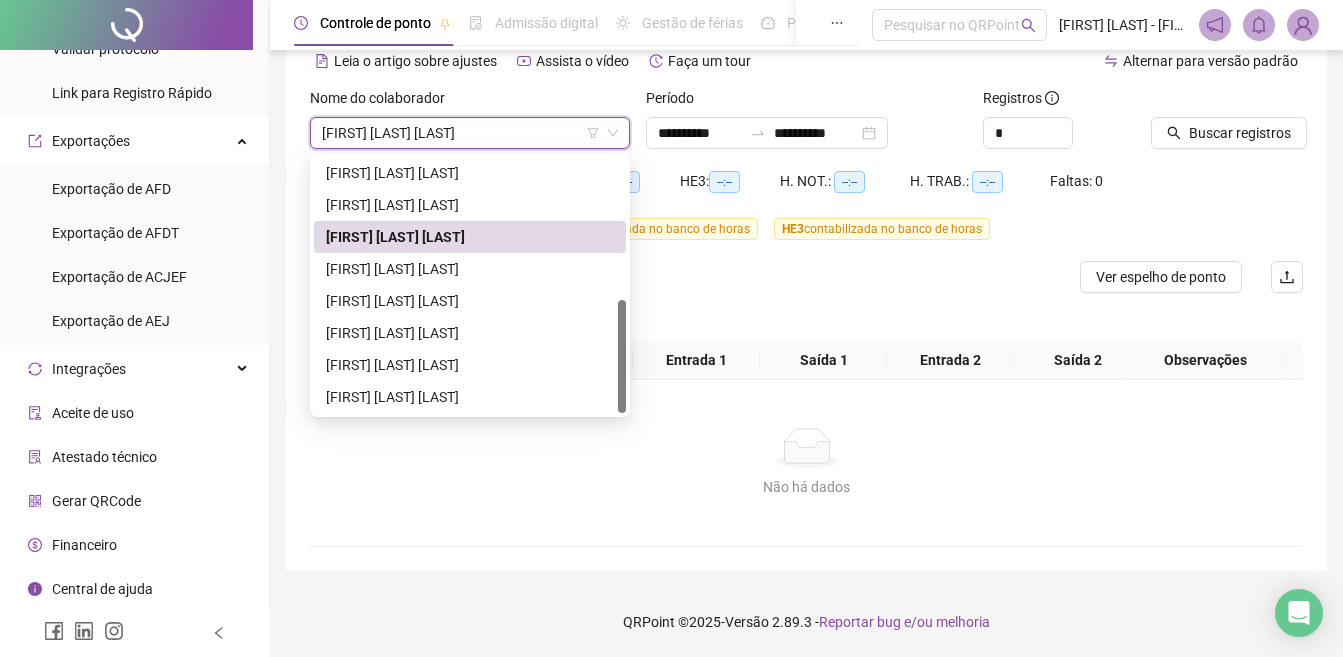 scroll, scrollTop: 97, scrollLeft: 0, axis: vertical 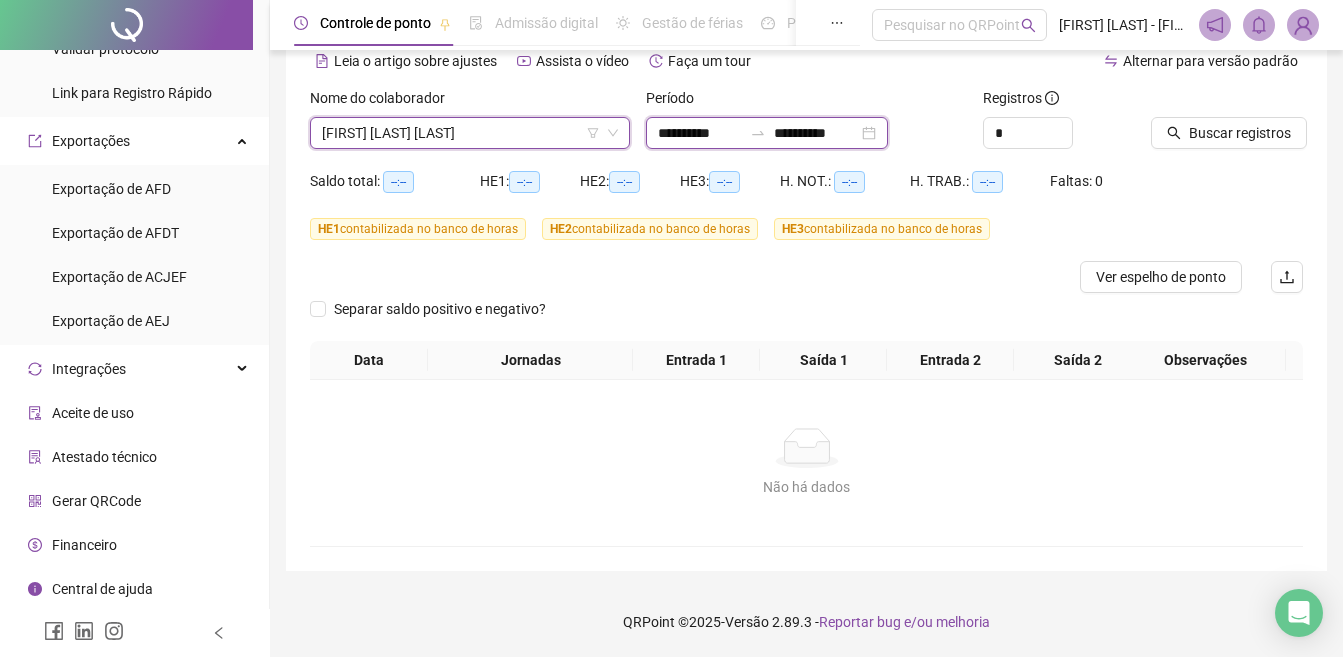 click on "**********" at bounding box center (700, 133) 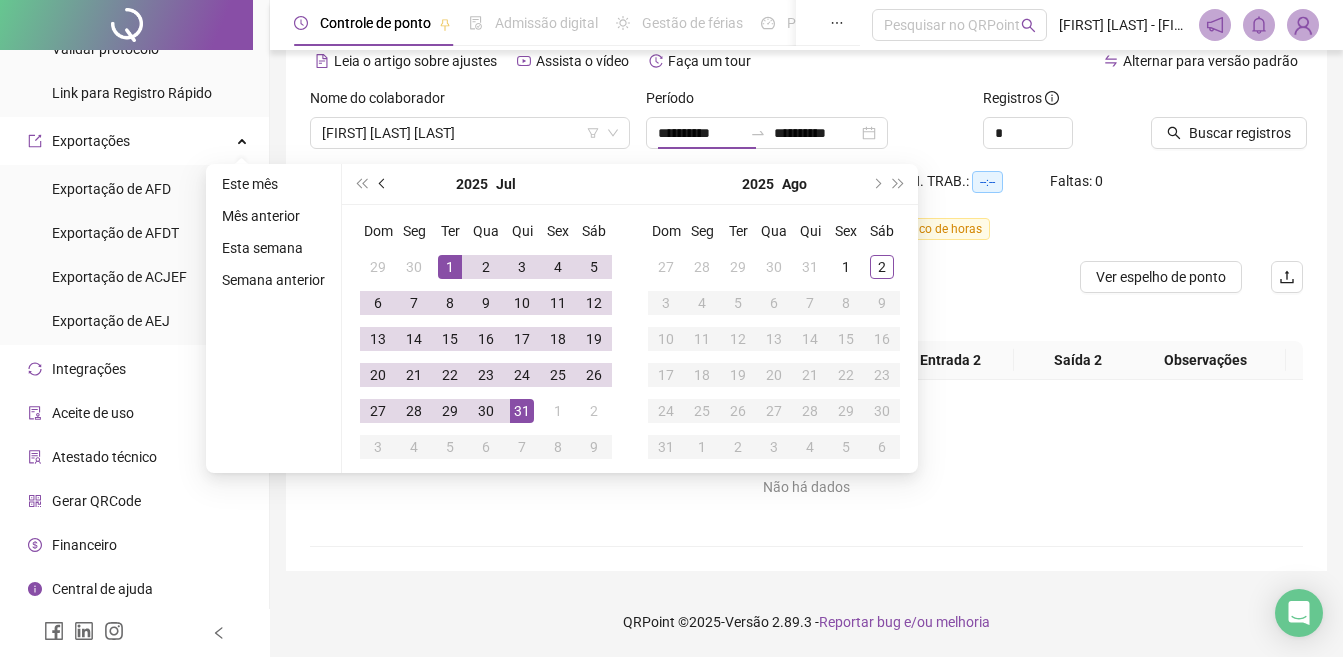 click at bounding box center [383, 184] 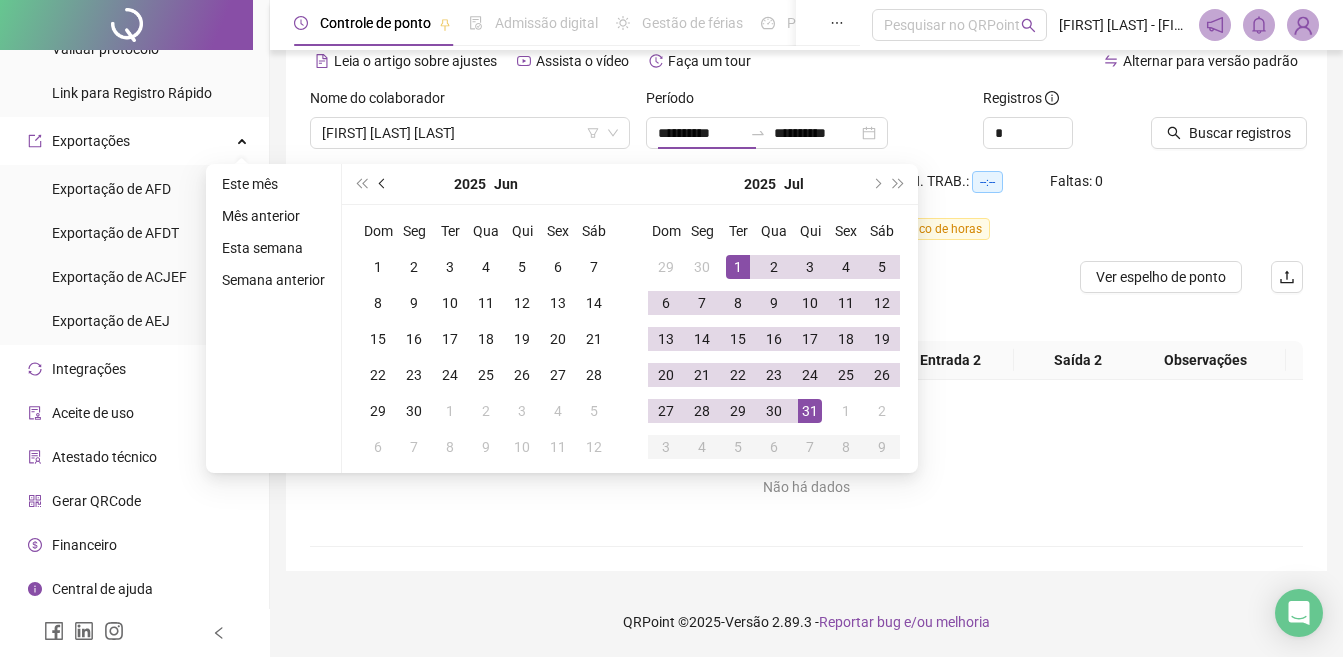 click at bounding box center (383, 184) 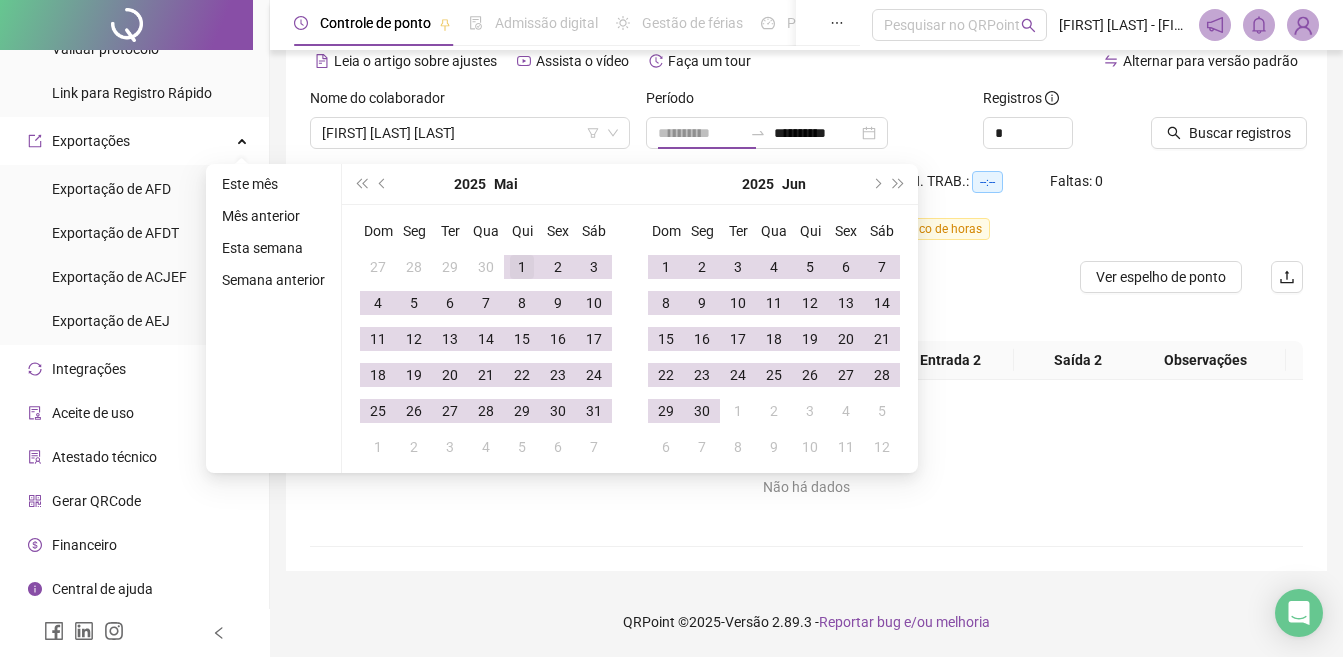 type on "**********" 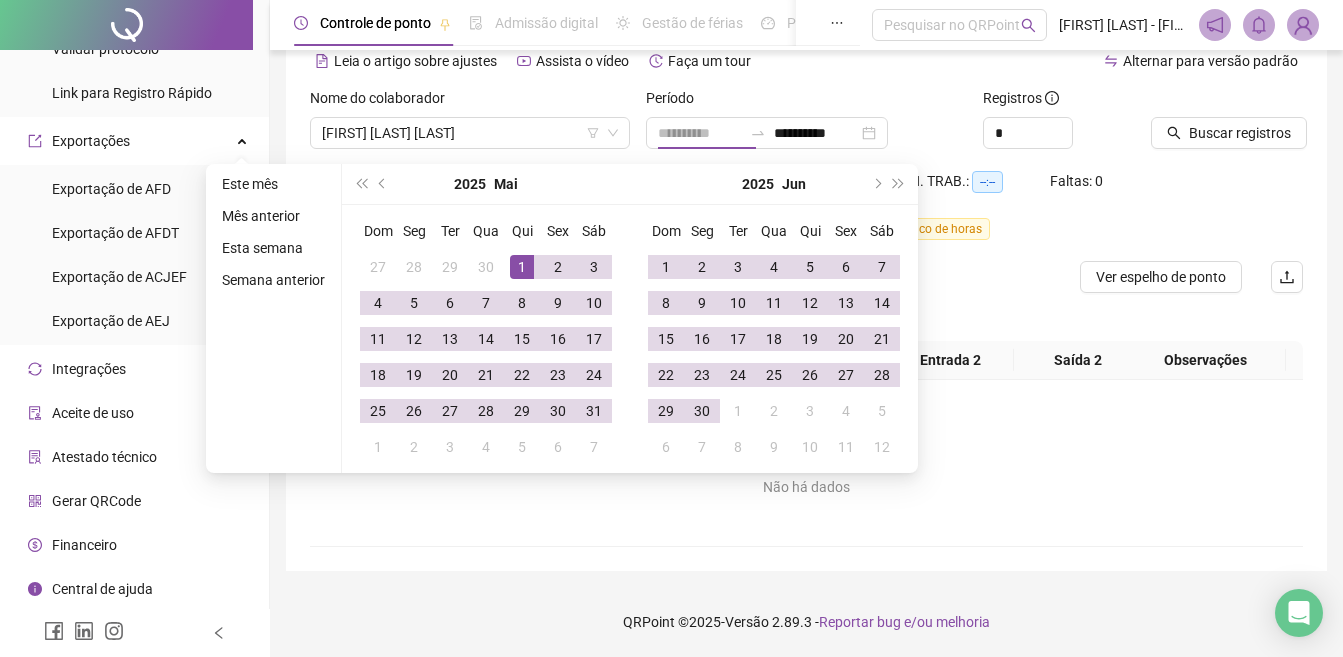 click on "1" at bounding box center (522, 267) 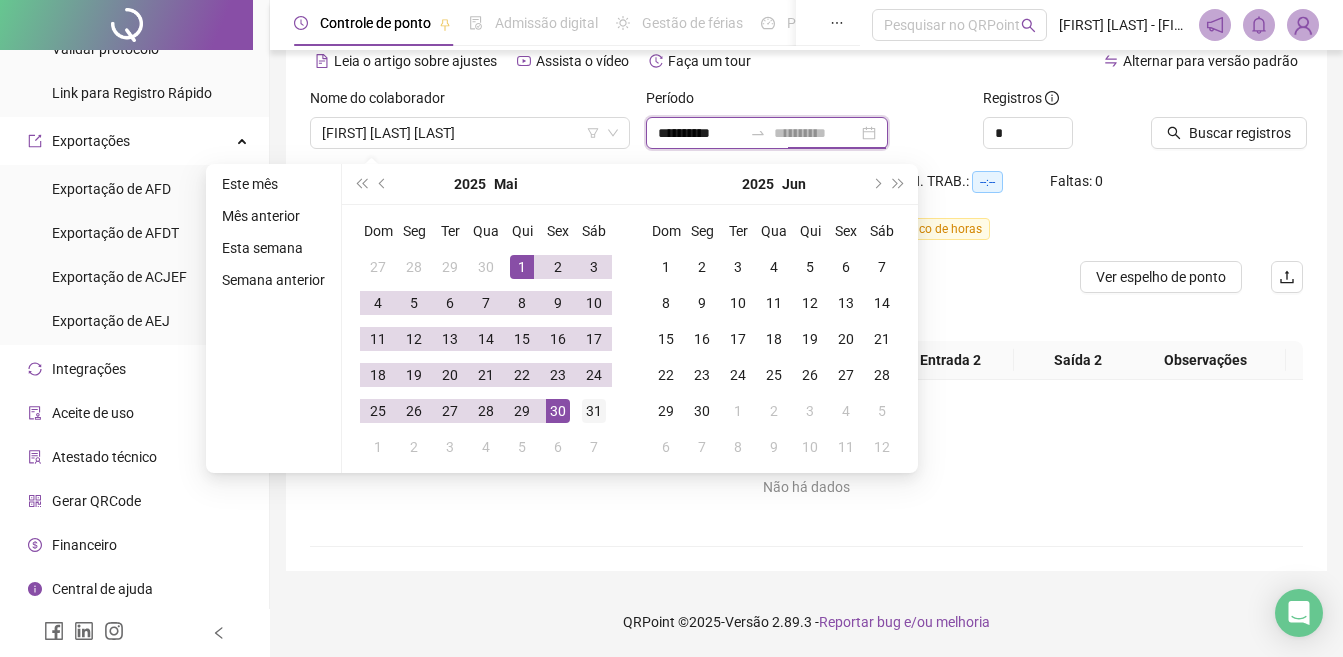 type on "**********" 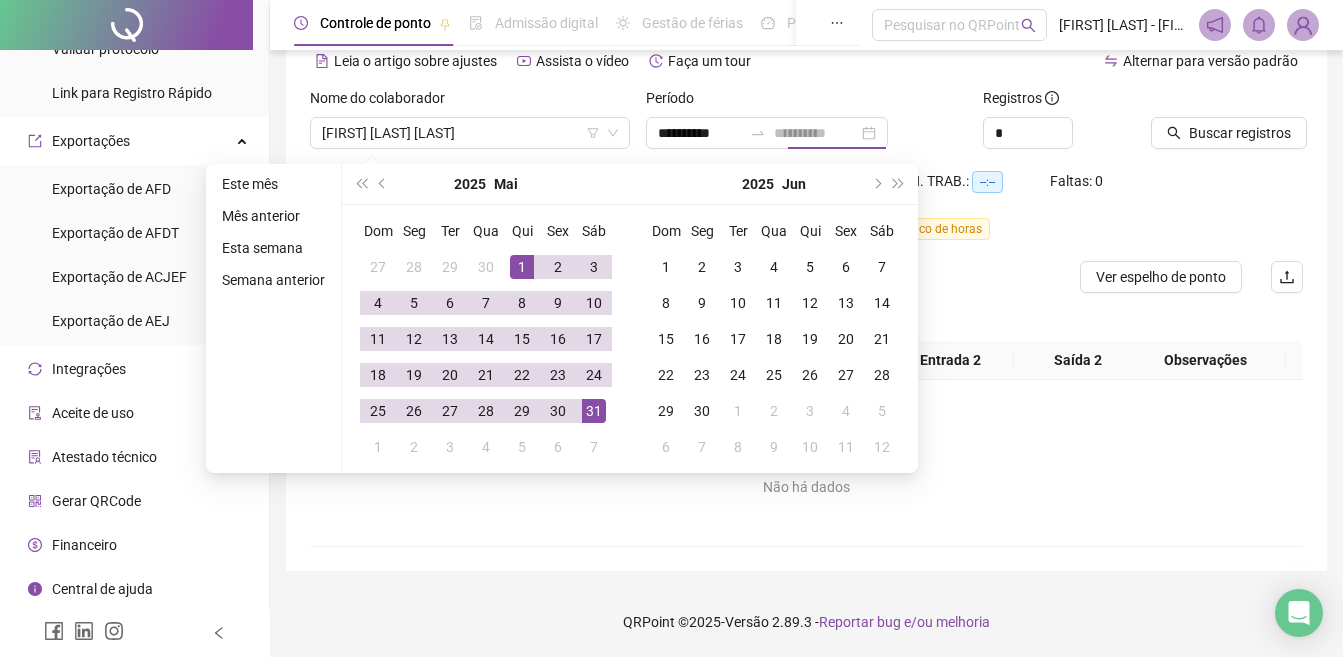 click on "31" at bounding box center [594, 411] 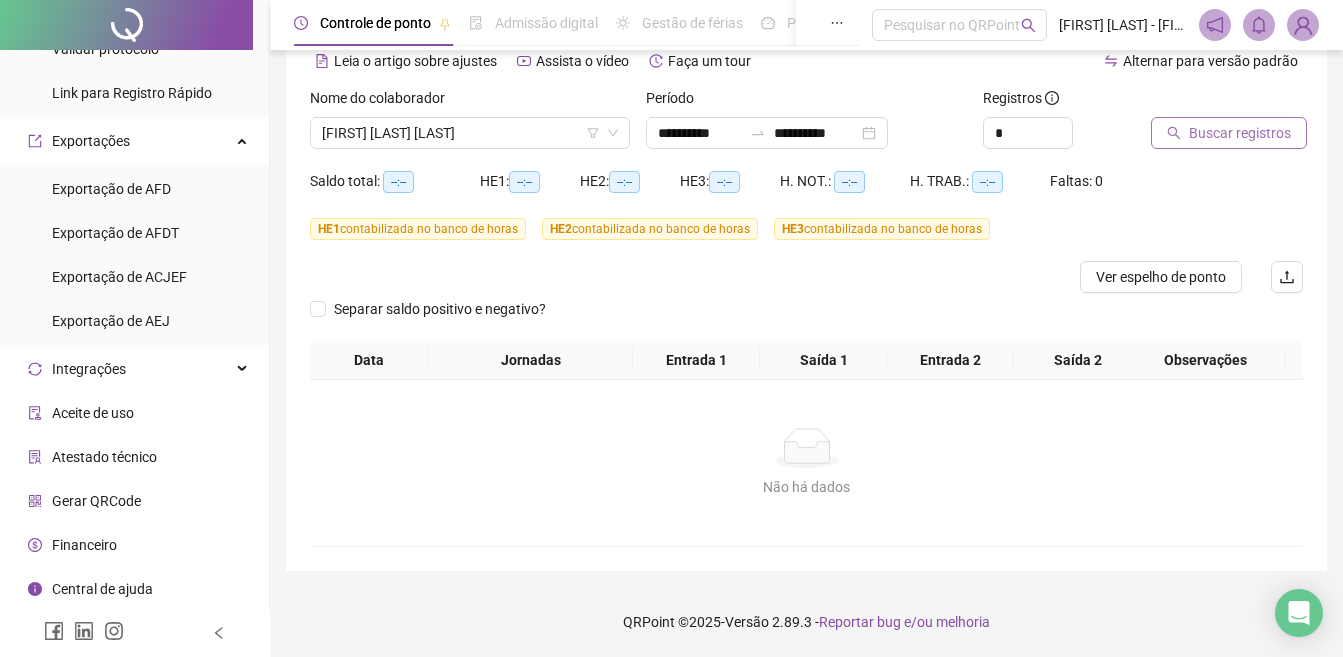 click on "Buscar registros" at bounding box center (1240, 133) 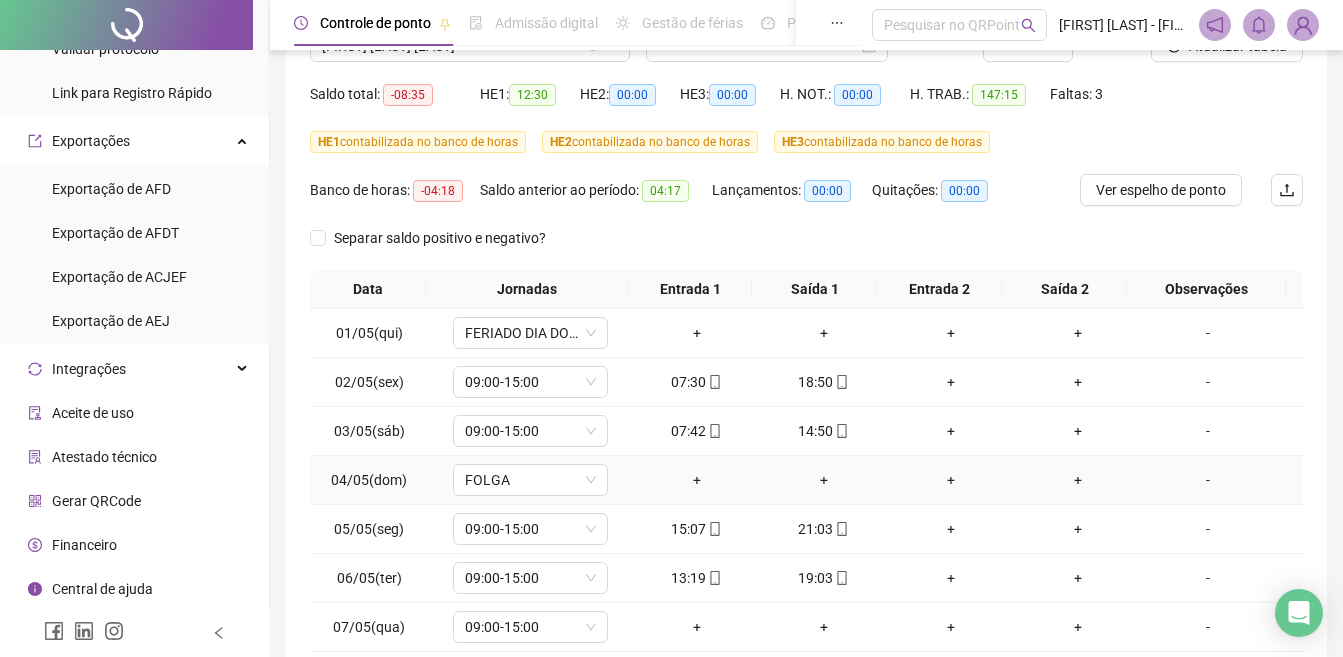 scroll, scrollTop: 345, scrollLeft: 0, axis: vertical 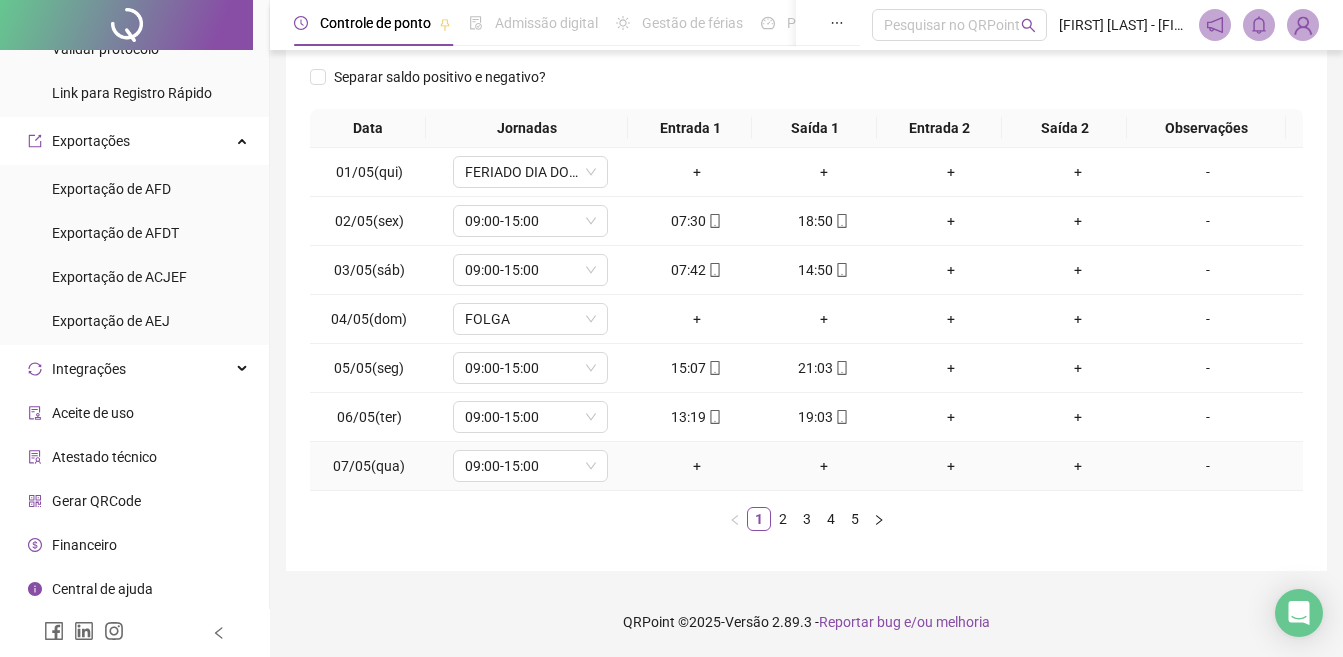 click on "-" at bounding box center (1208, 466) 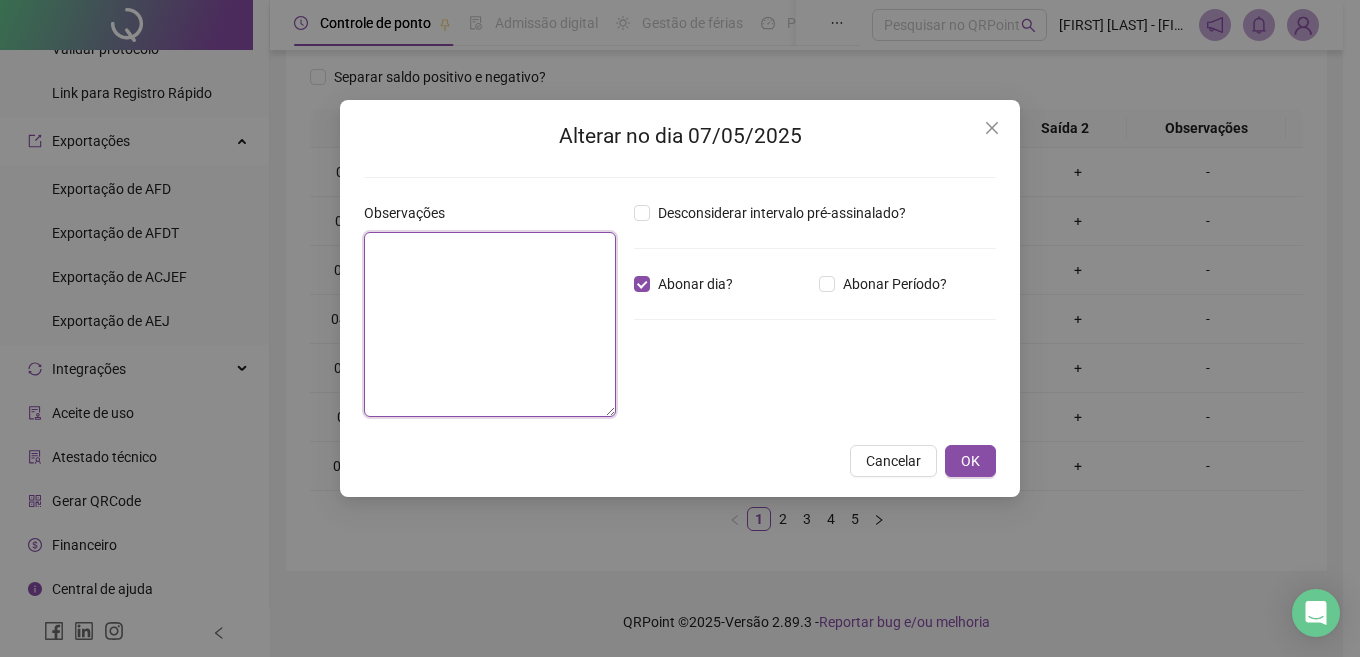 click at bounding box center [490, 324] 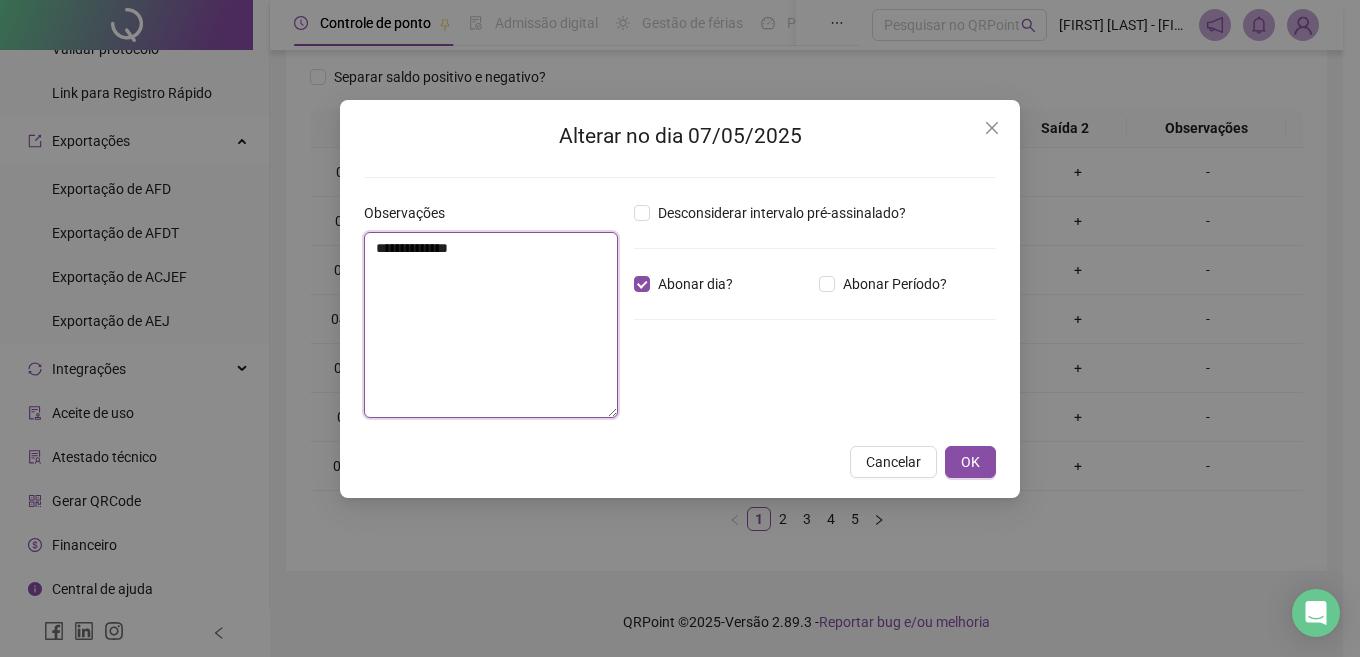 drag, startPoint x: 529, startPoint y: 252, endPoint x: 223, endPoint y: 232, distance: 306.6529 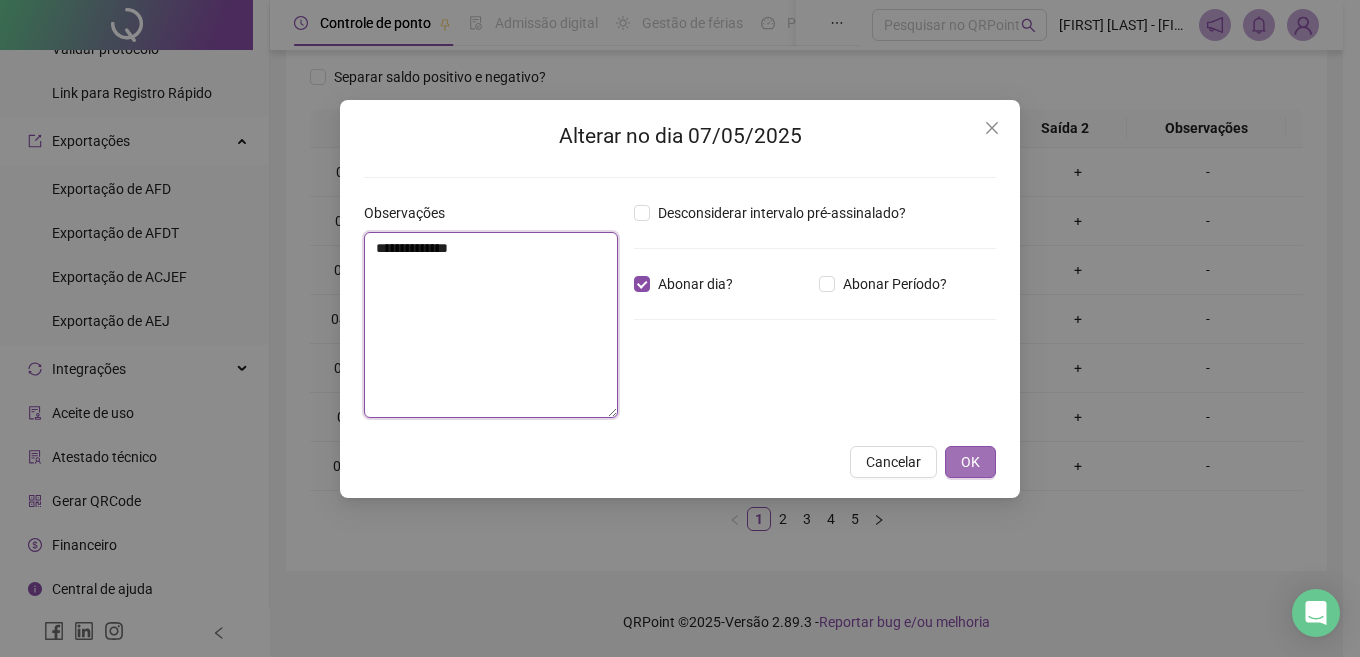 type on "**********" 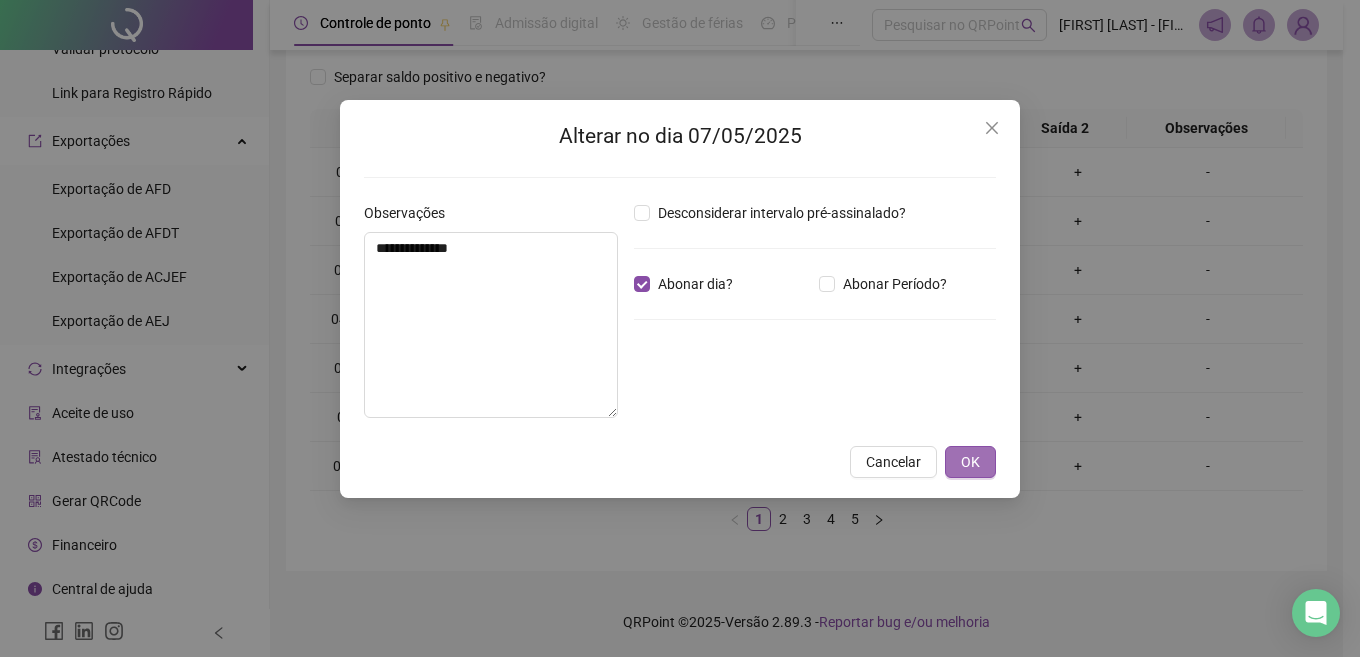 click on "OK" at bounding box center (970, 462) 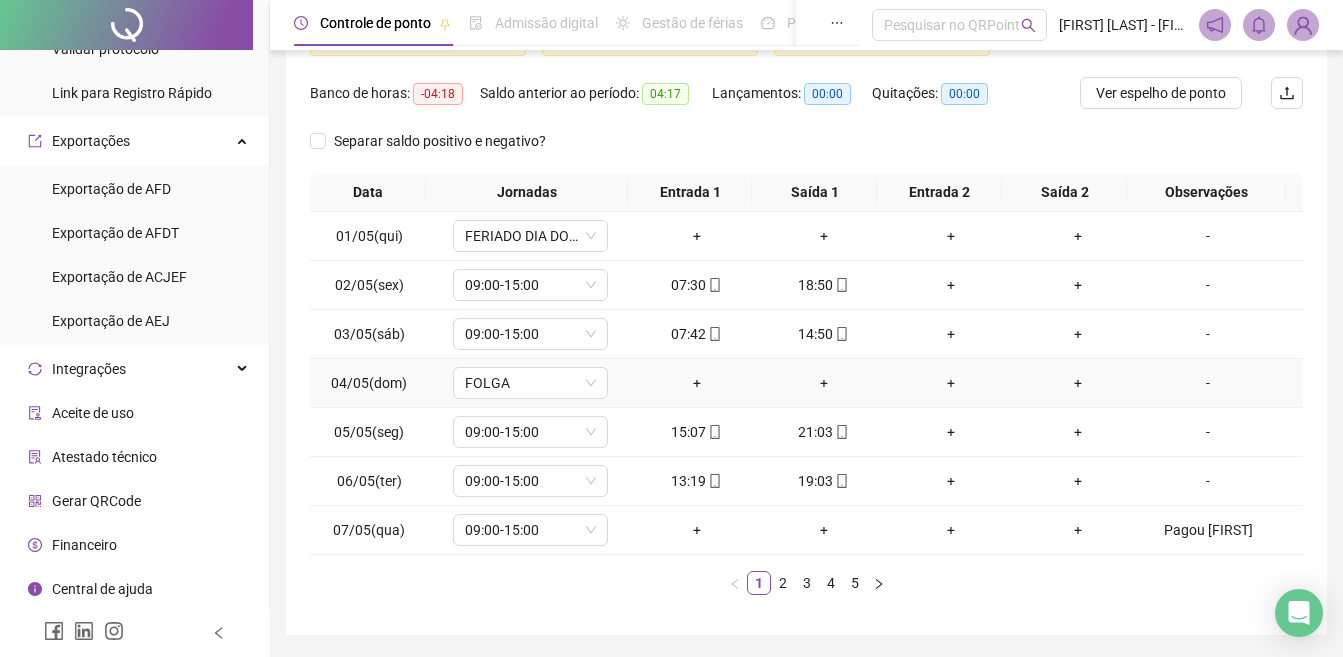 scroll, scrollTop: 345, scrollLeft: 0, axis: vertical 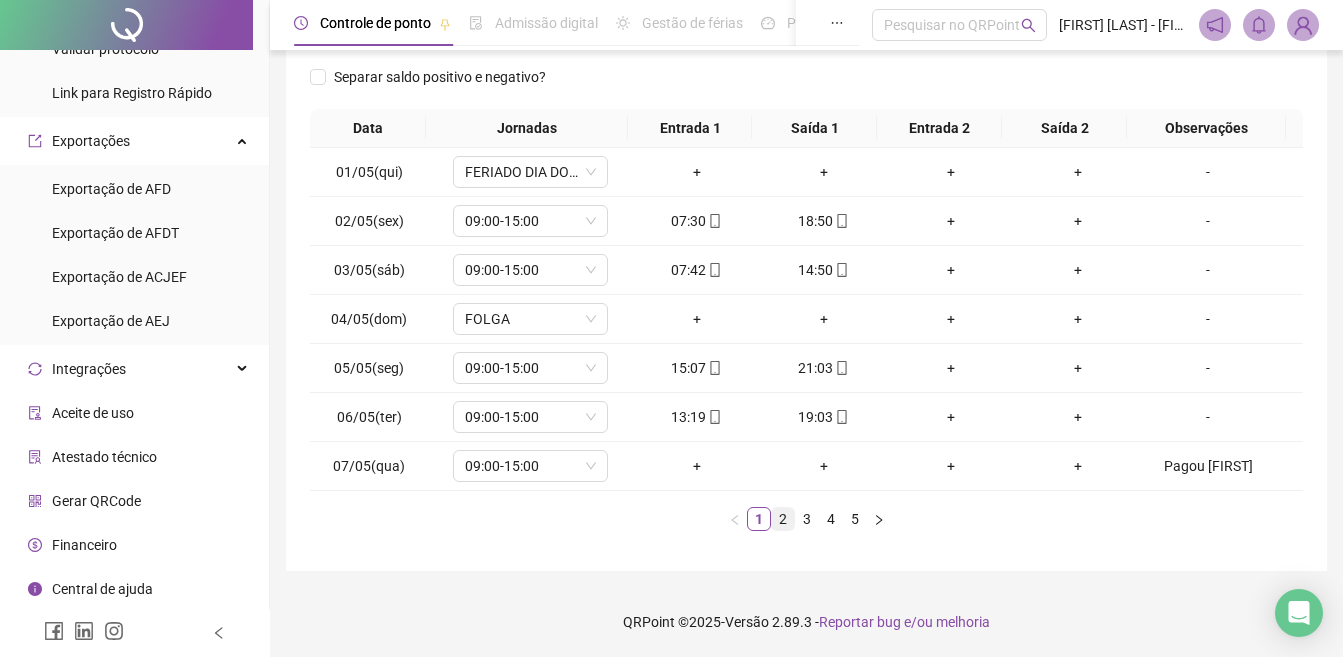 click on "2" at bounding box center [783, 519] 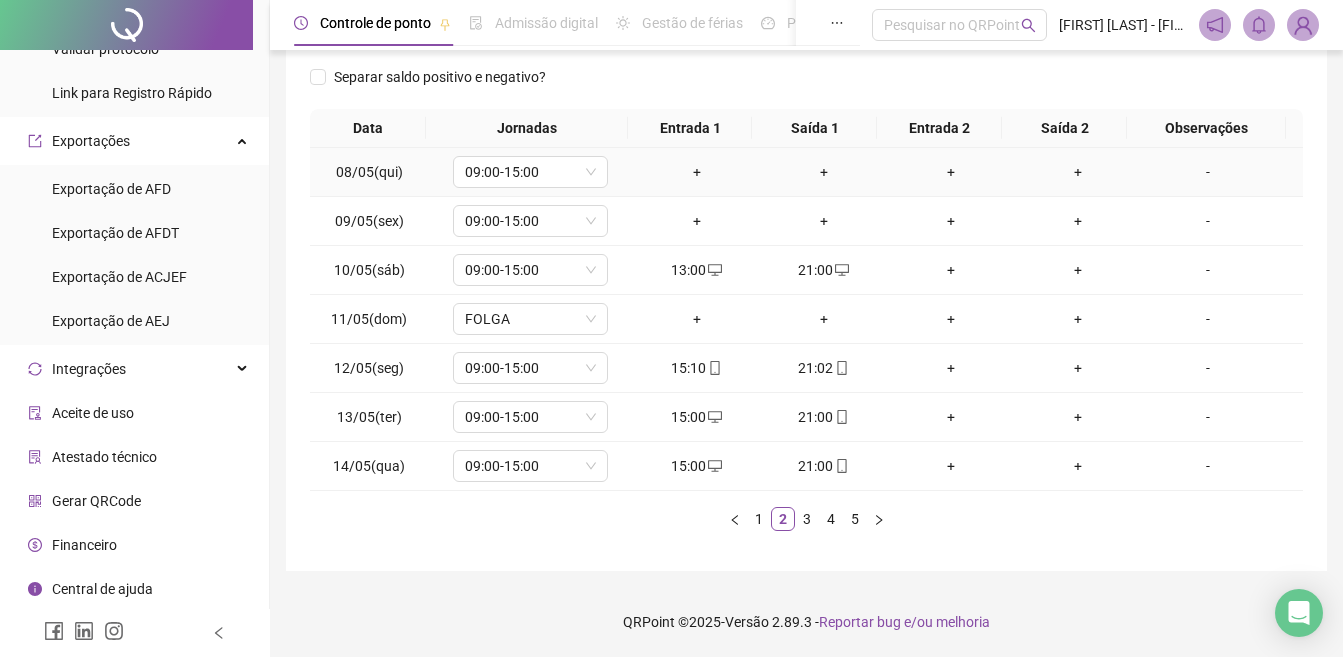 click on "-" at bounding box center (1208, 172) 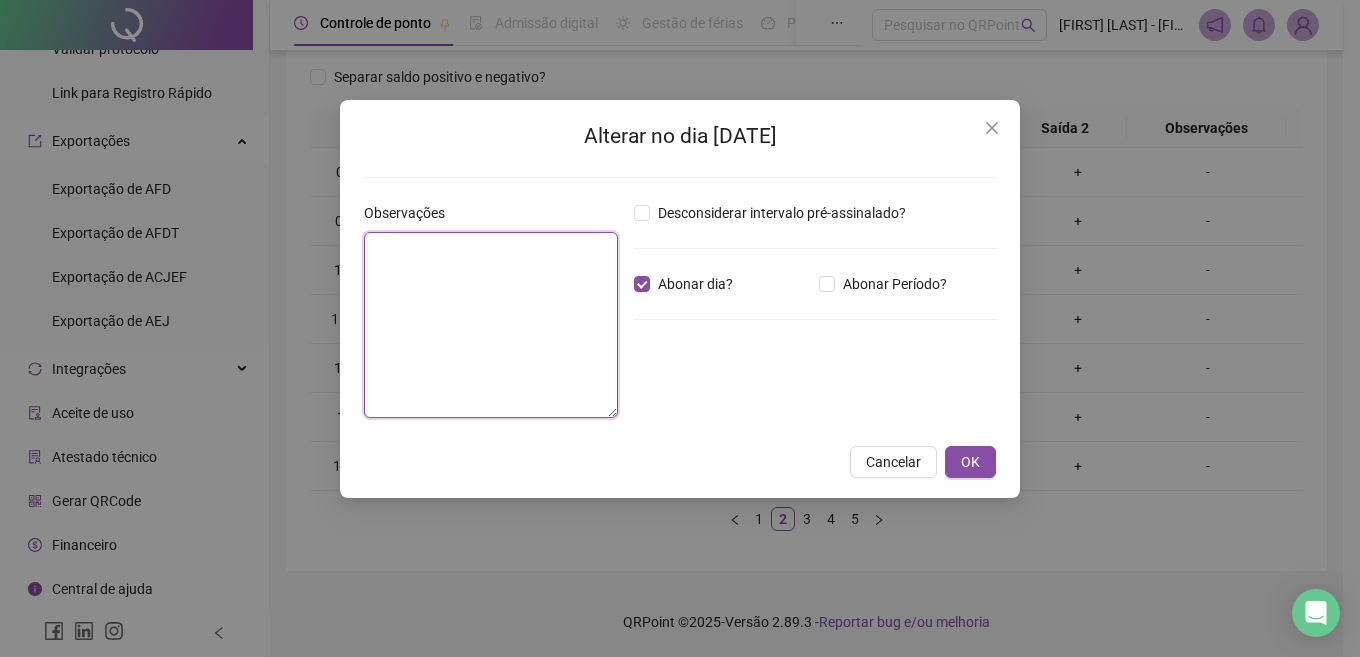 click at bounding box center [491, 325] 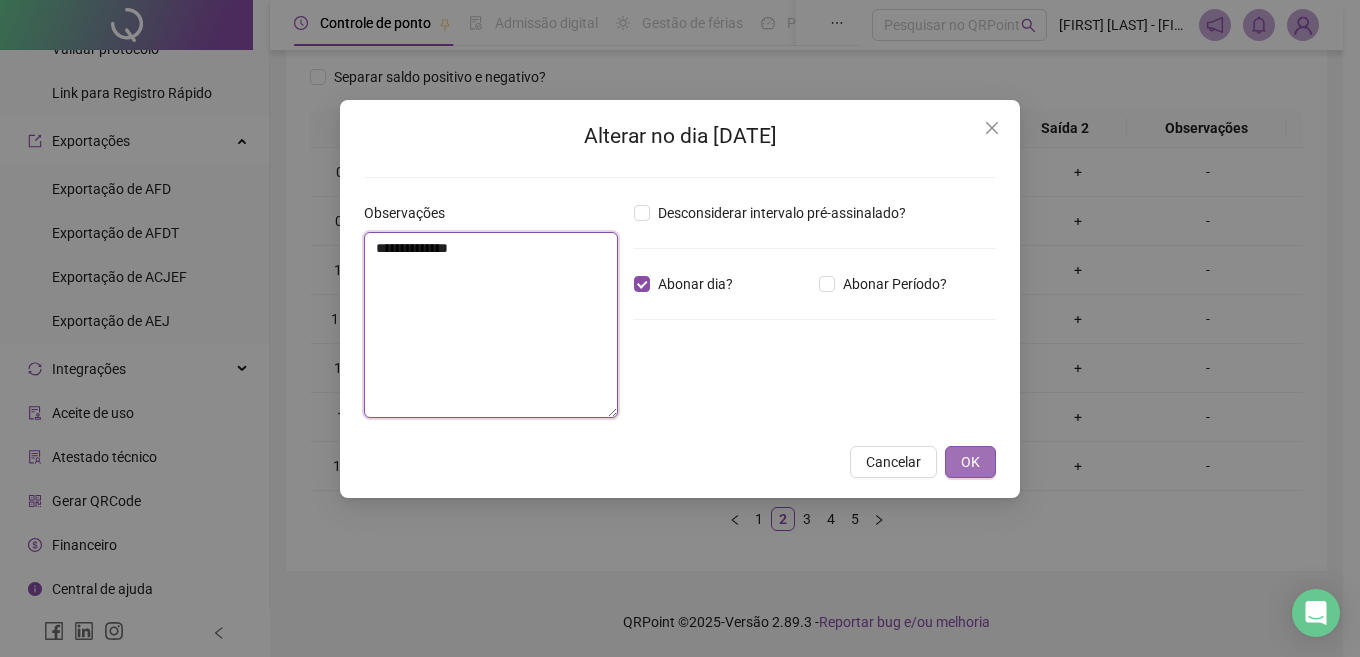 type on "**********" 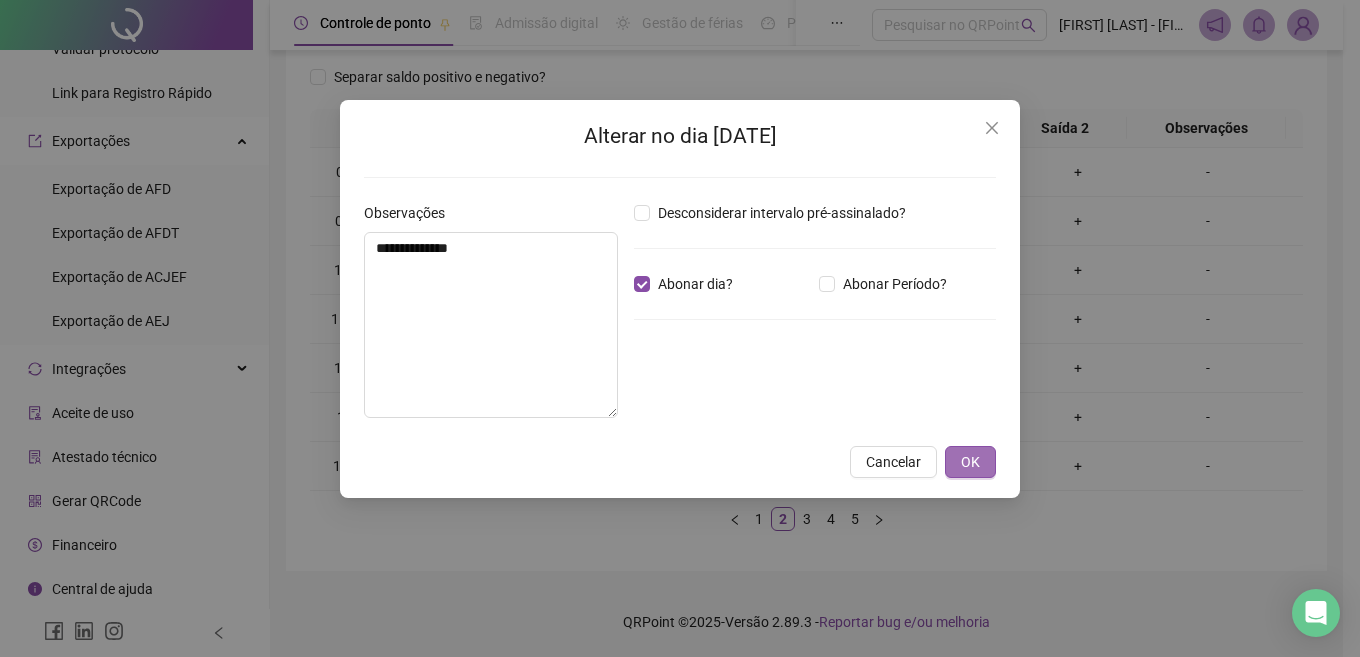 click on "OK" at bounding box center [970, 462] 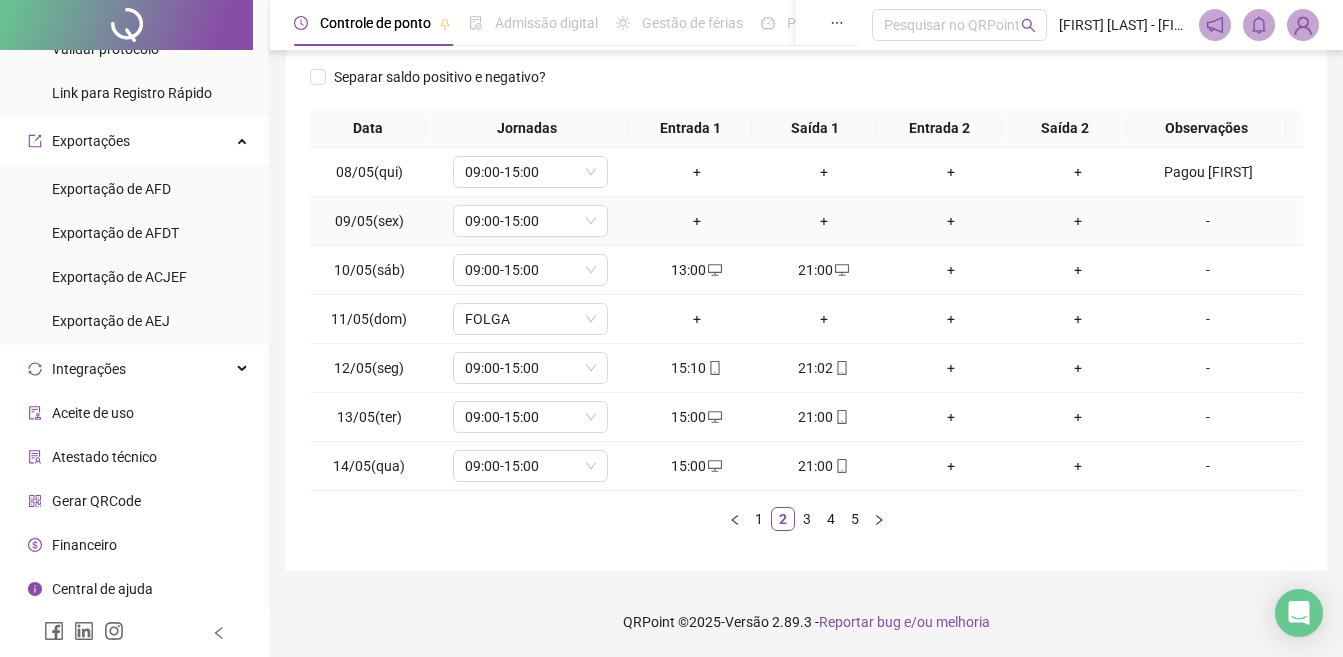 click on "-" at bounding box center [1208, 221] 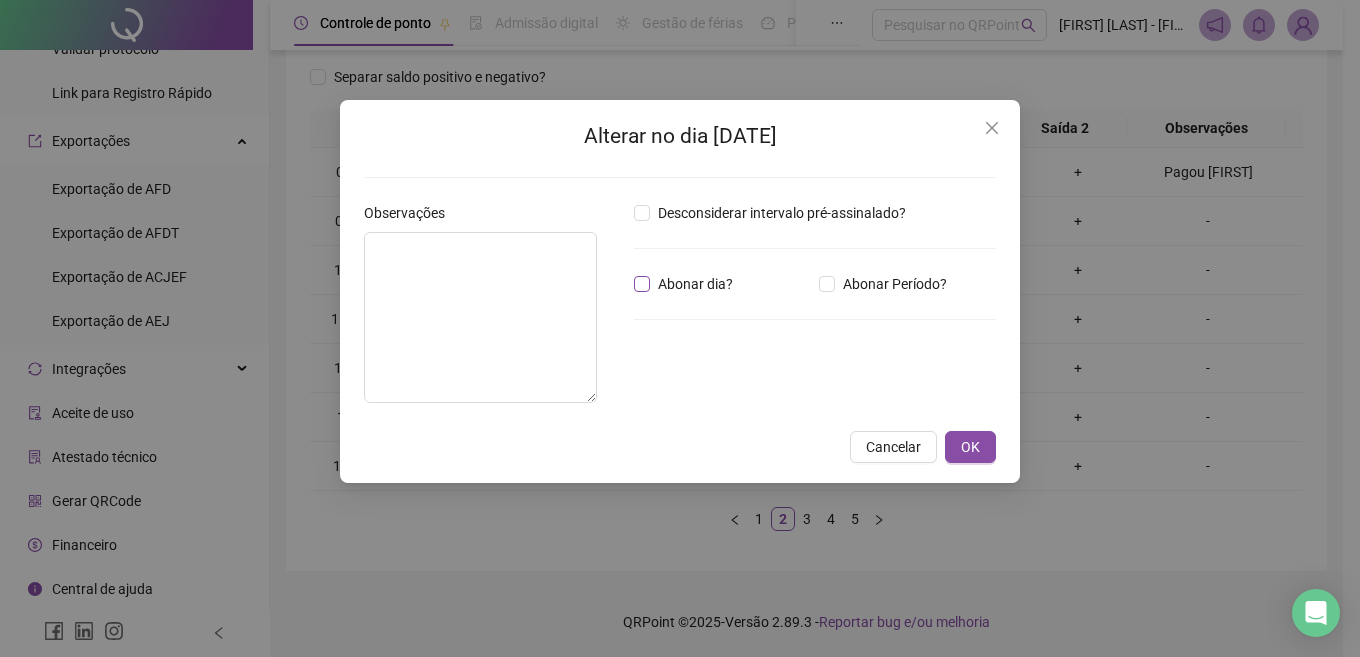 click on "Abonar dia?" at bounding box center (687, 284) 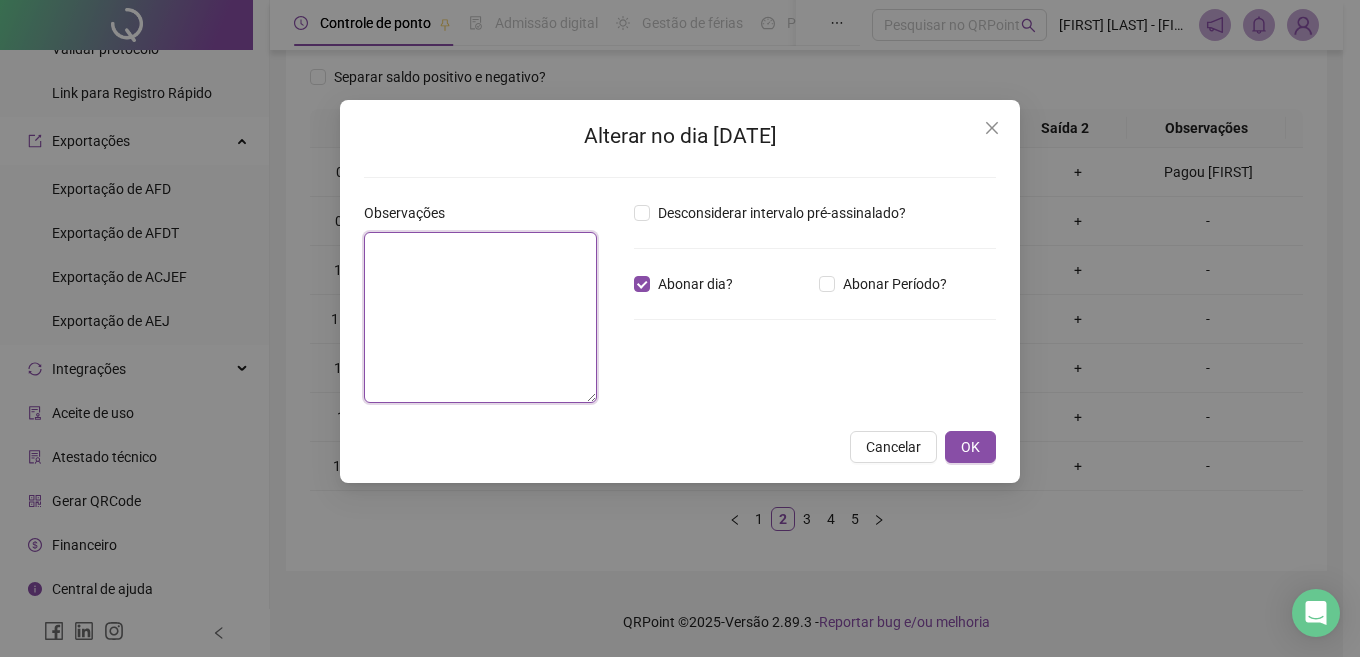 click at bounding box center [480, 317] 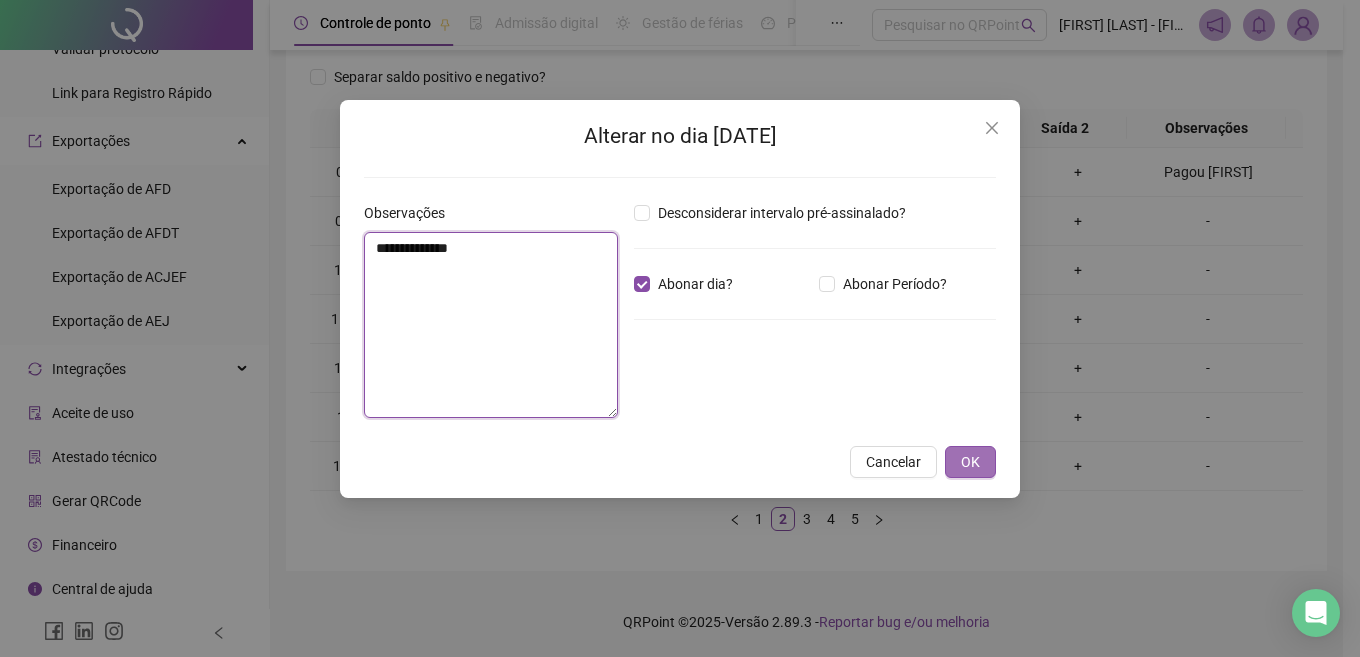 type on "**********" 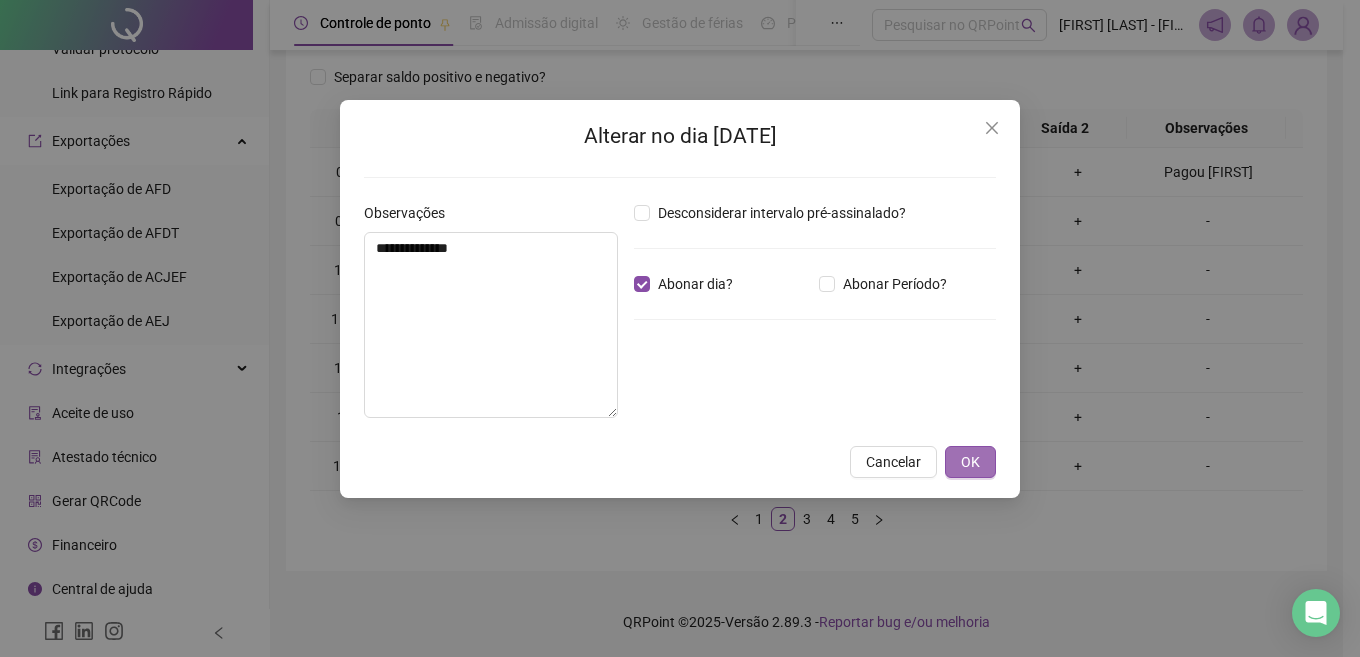 click on "OK" at bounding box center [970, 462] 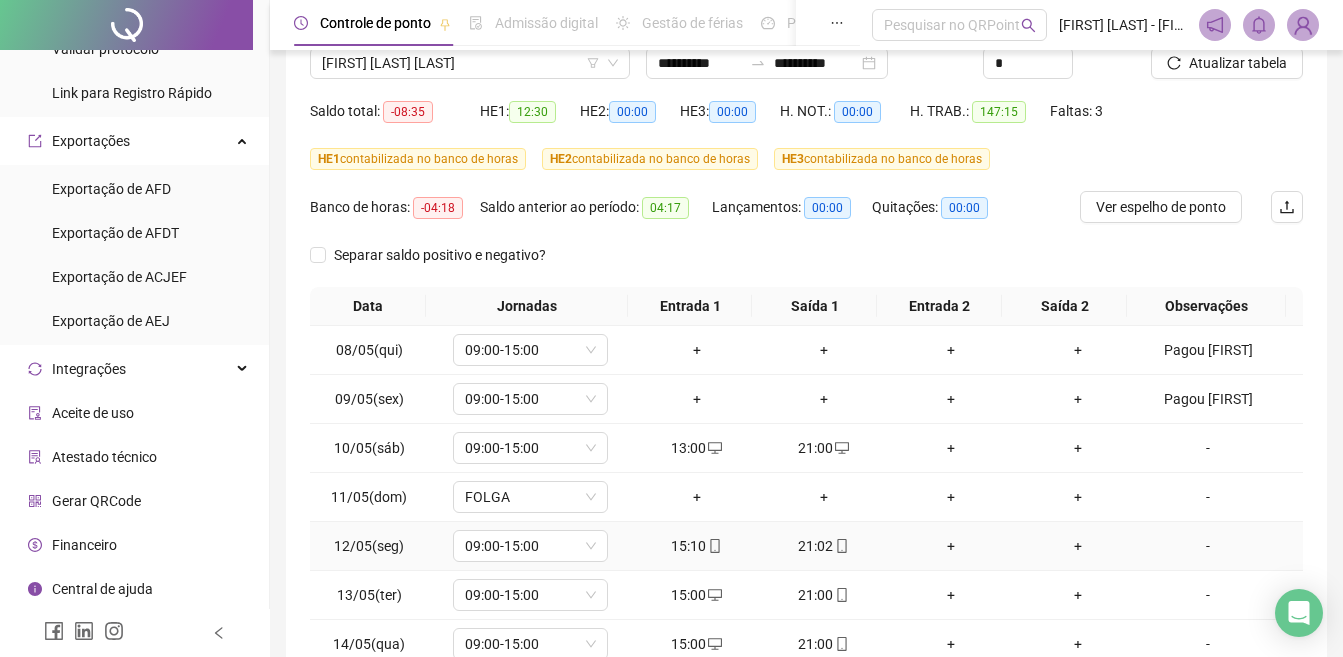scroll, scrollTop: 0, scrollLeft: 0, axis: both 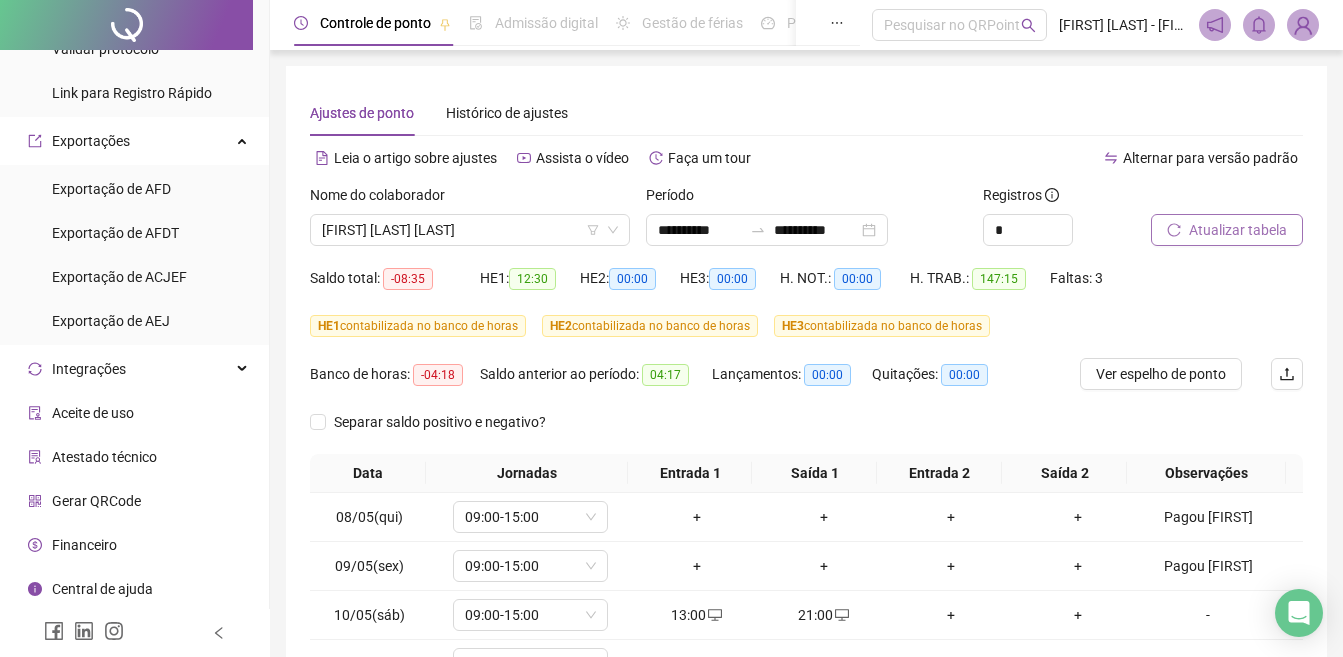 click on "Atualizar tabela" at bounding box center [1227, 230] 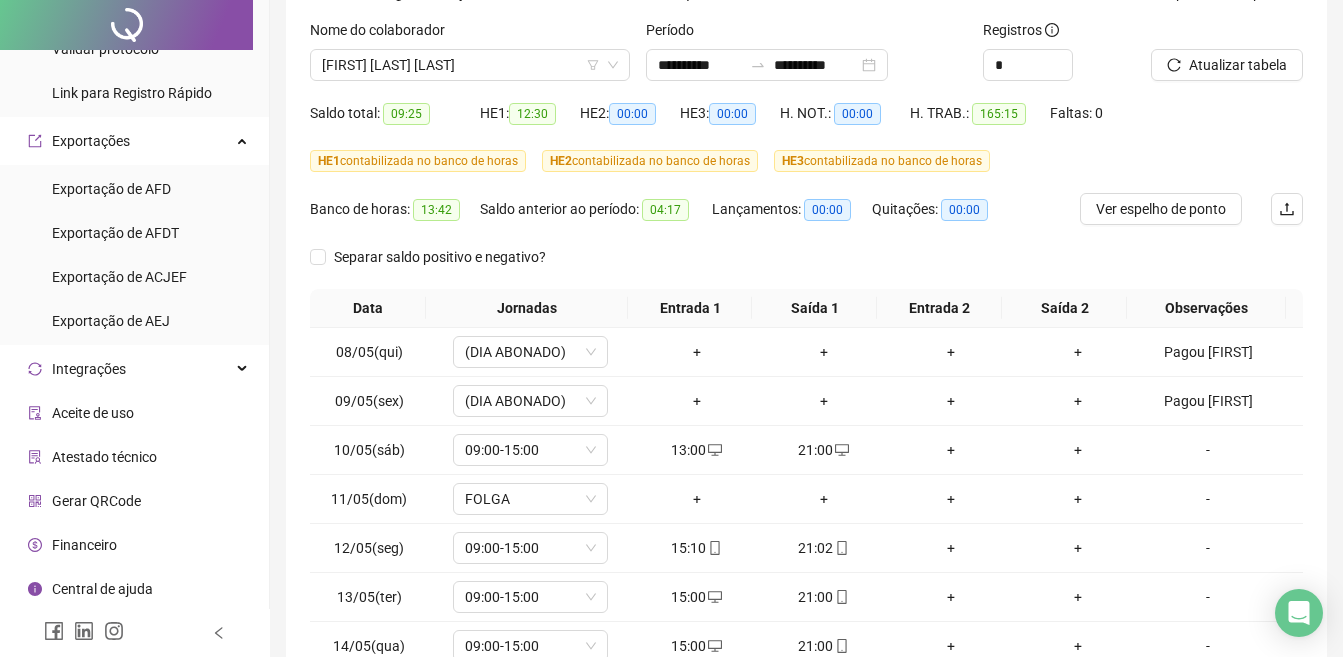 scroll, scrollTop: 0, scrollLeft: 0, axis: both 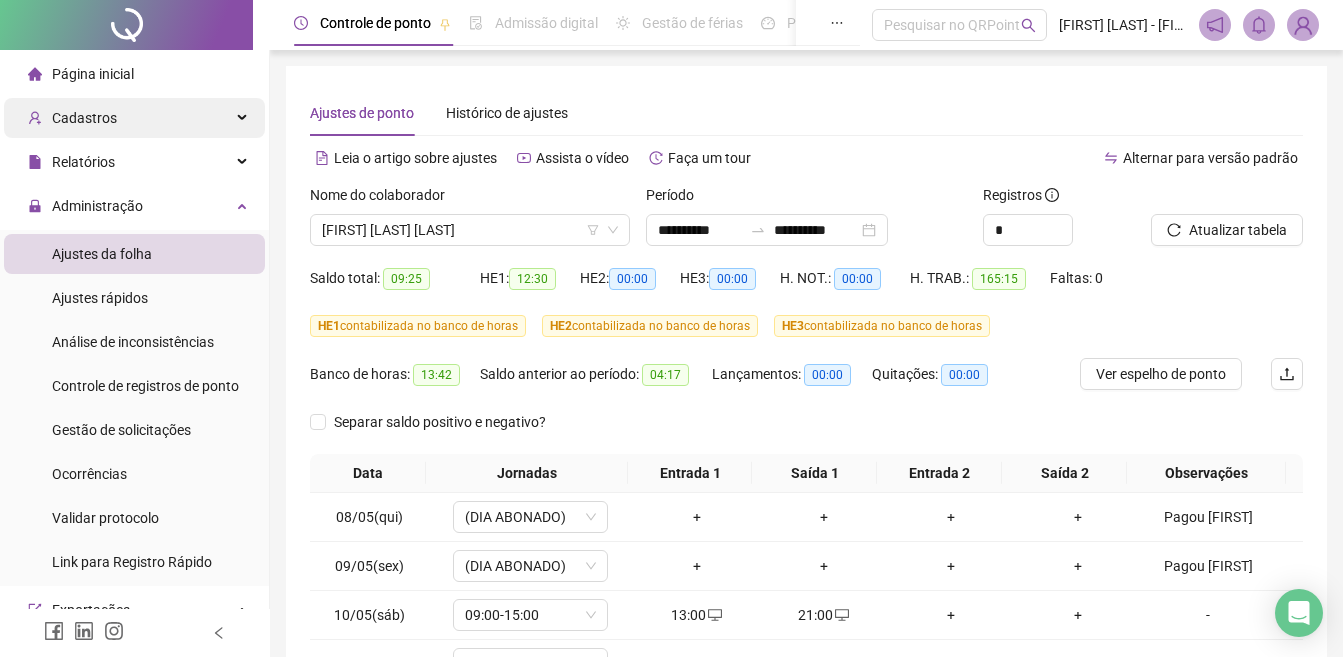 click on "Cadastros" at bounding box center (72, 118) 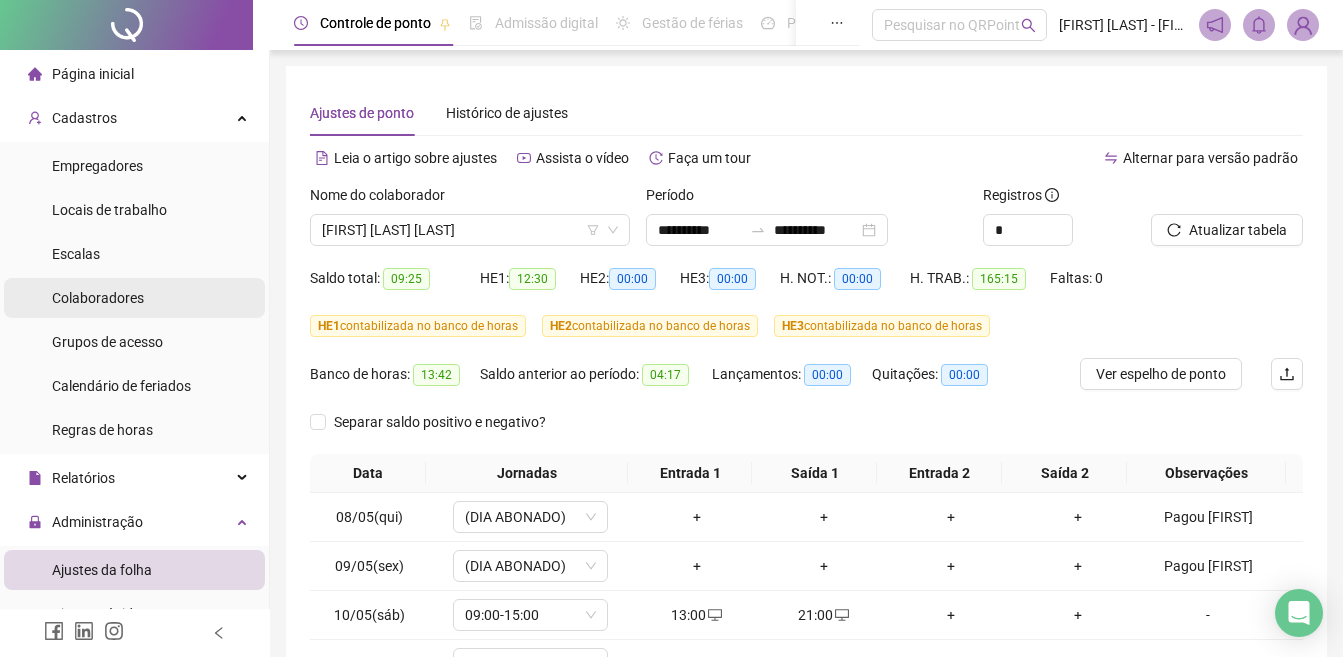click on "Colaboradores" at bounding box center (98, 298) 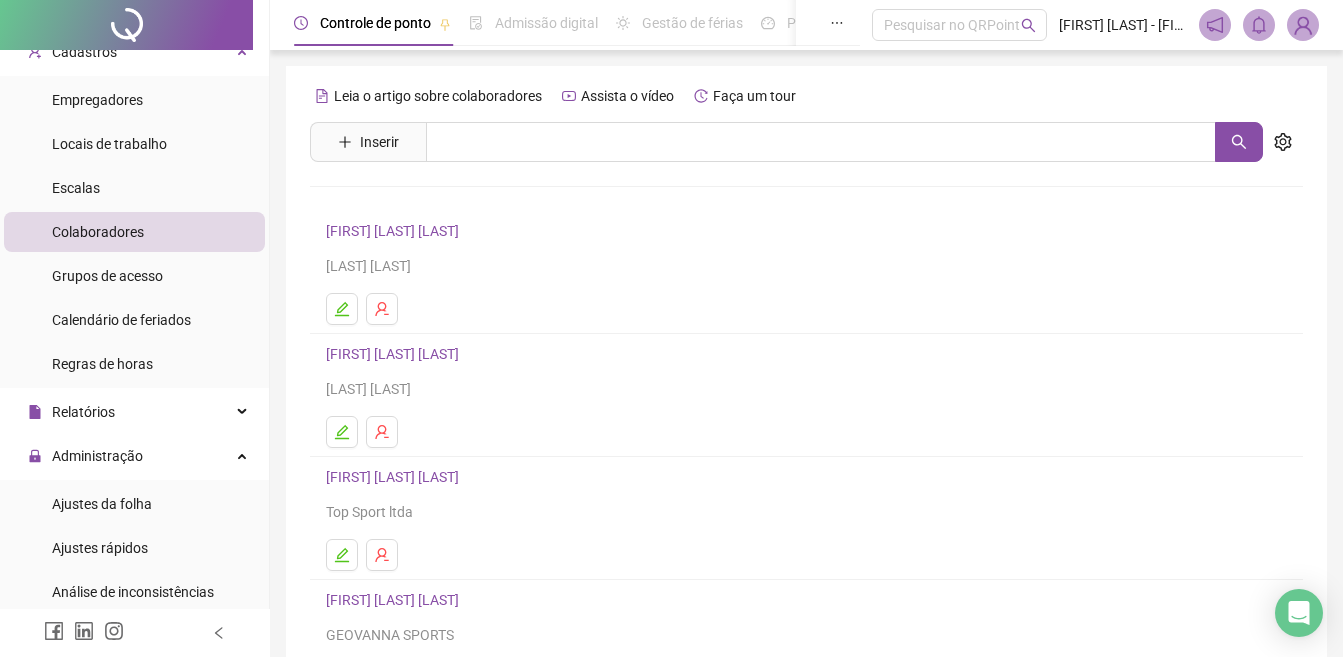 scroll, scrollTop: 500, scrollLeft: 0, axis: vertical 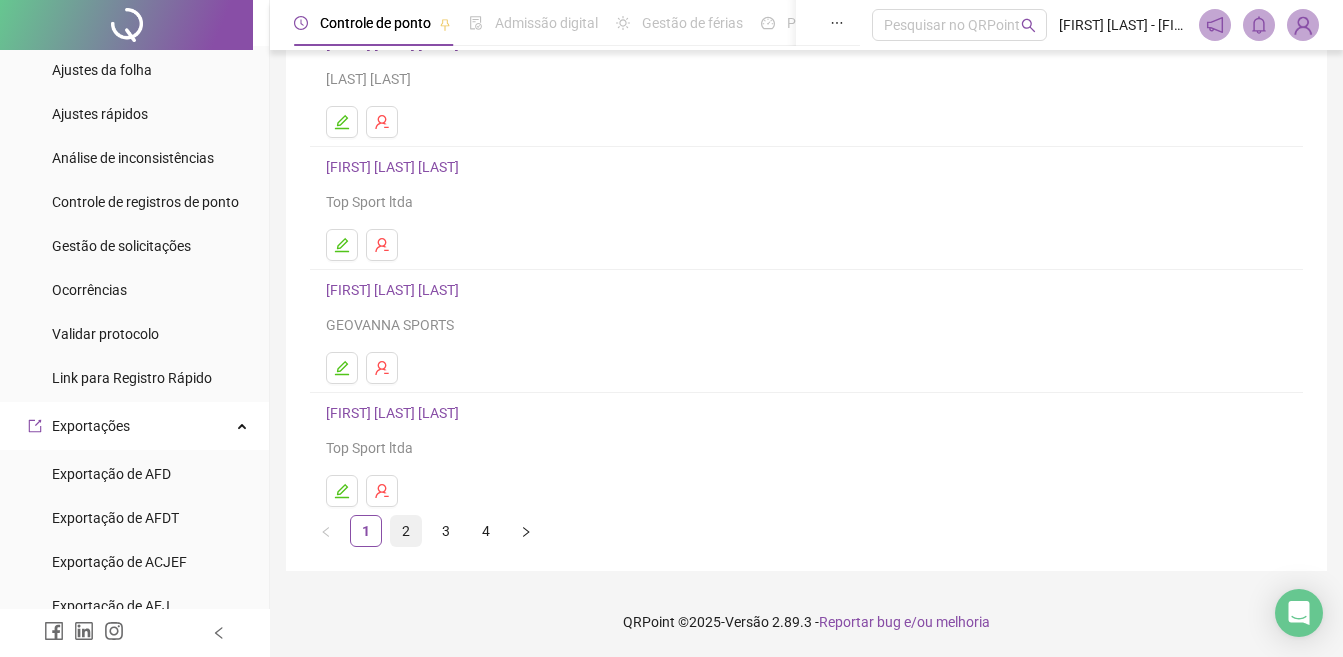 click on "2" at bounding box center (406, 531) 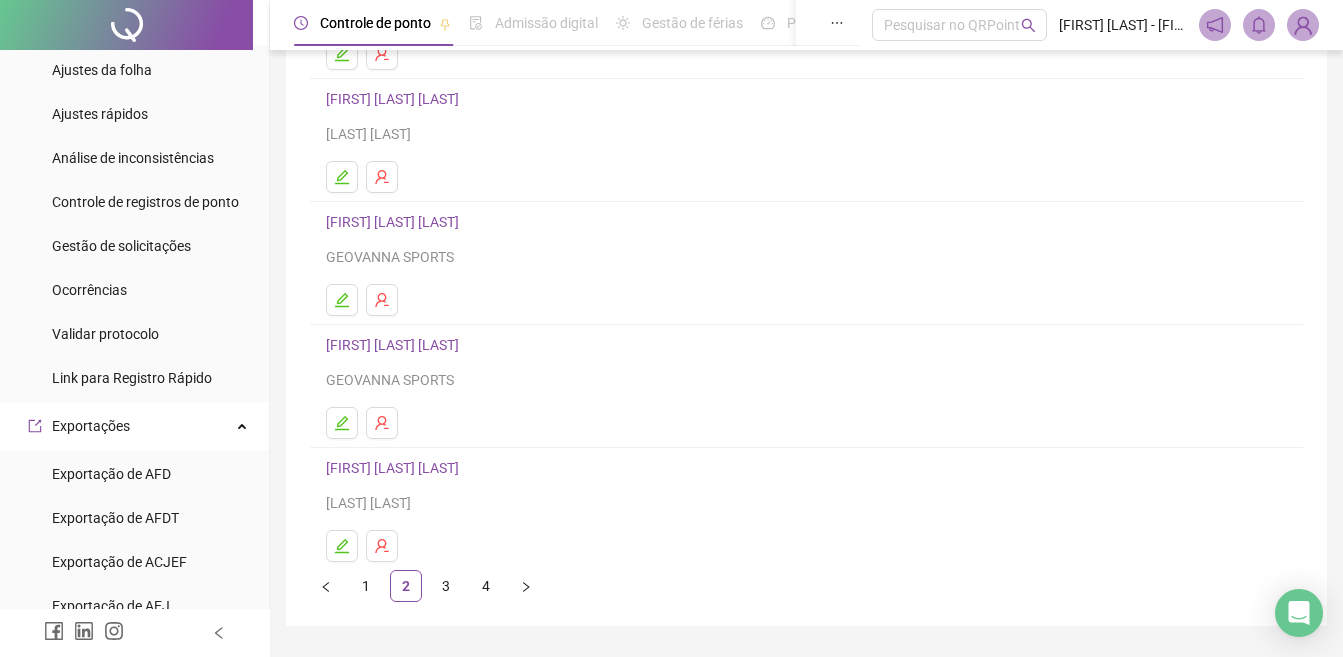 scroll, scrollTop: 310, scrollLeft: 0, axis: vertical 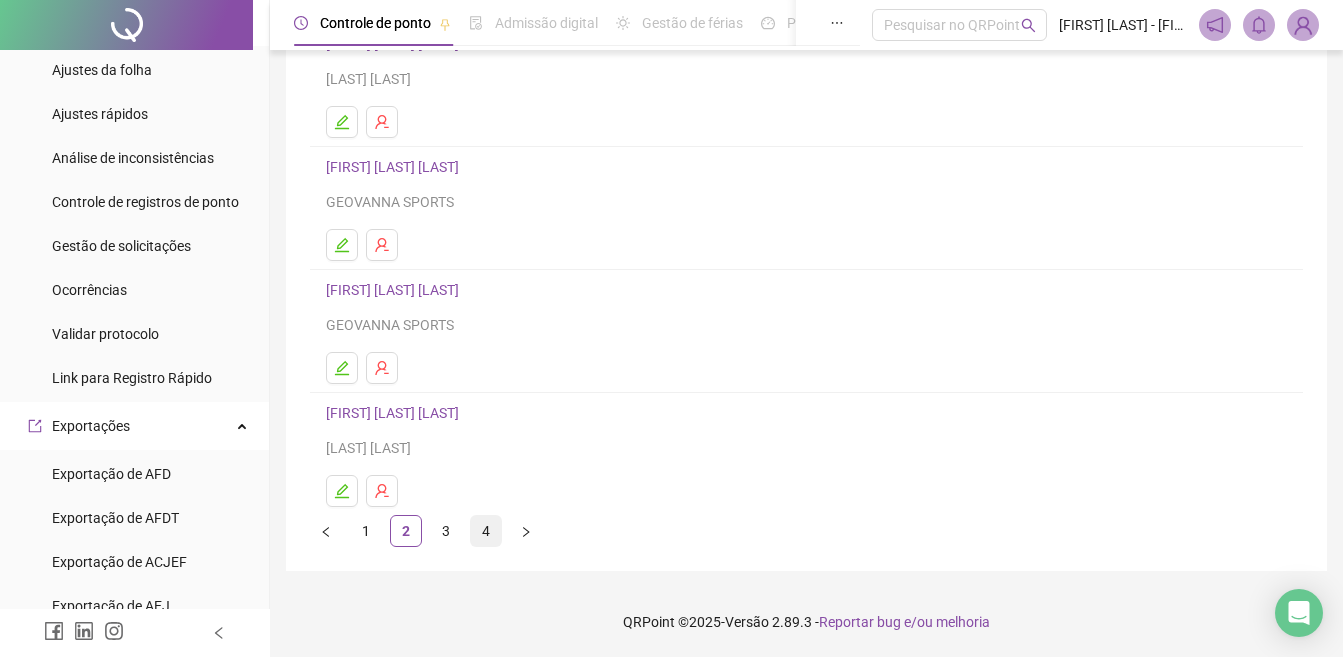 click on "4" at bounding box center [486, 531] 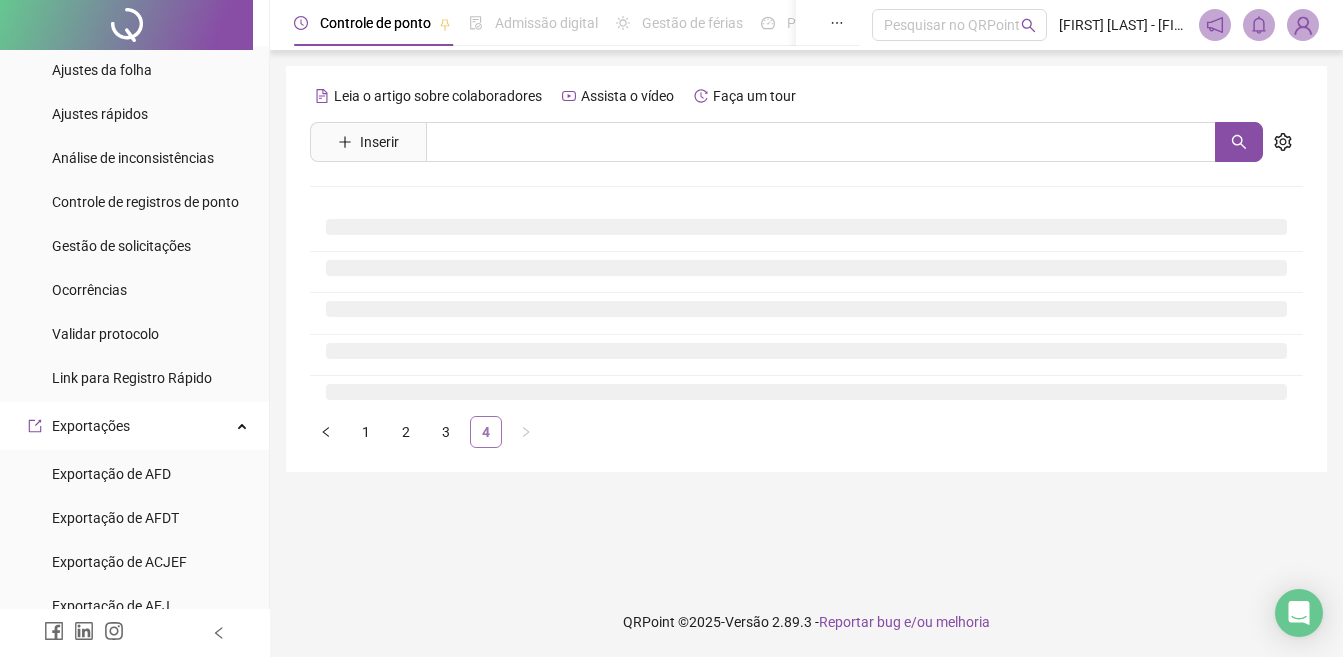 scroll, scrollTop: 0, scrollLeft: 0, axis: both 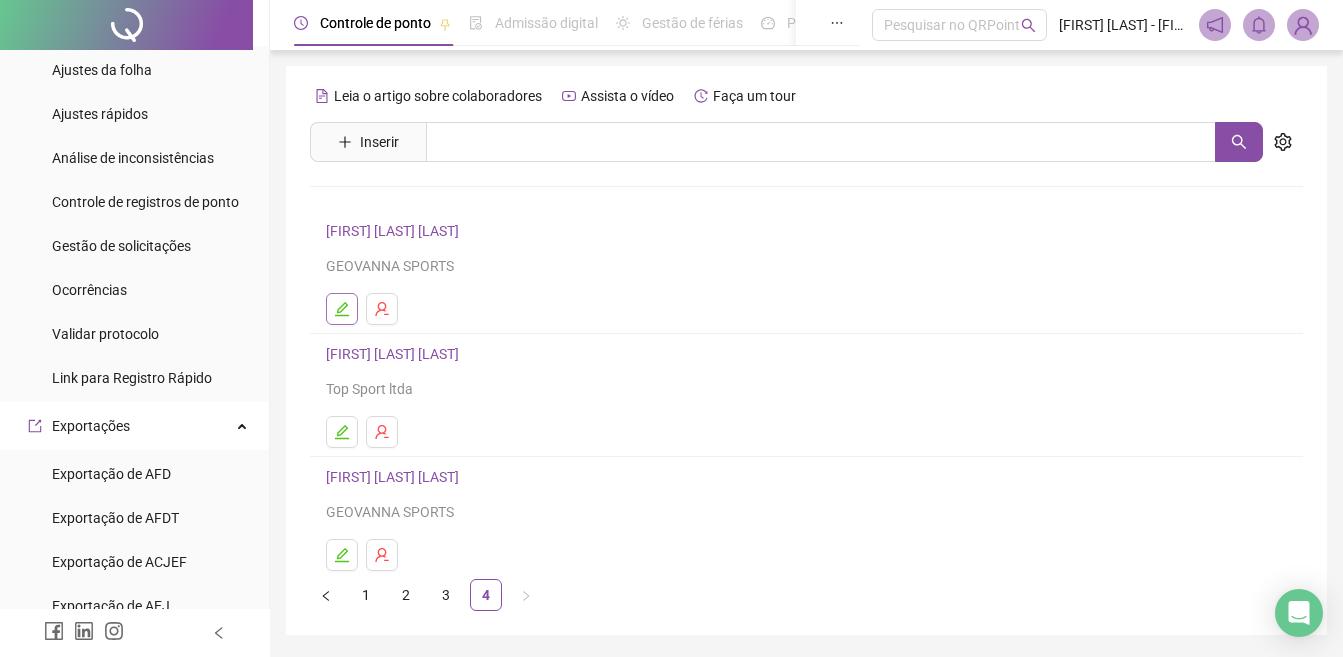 click 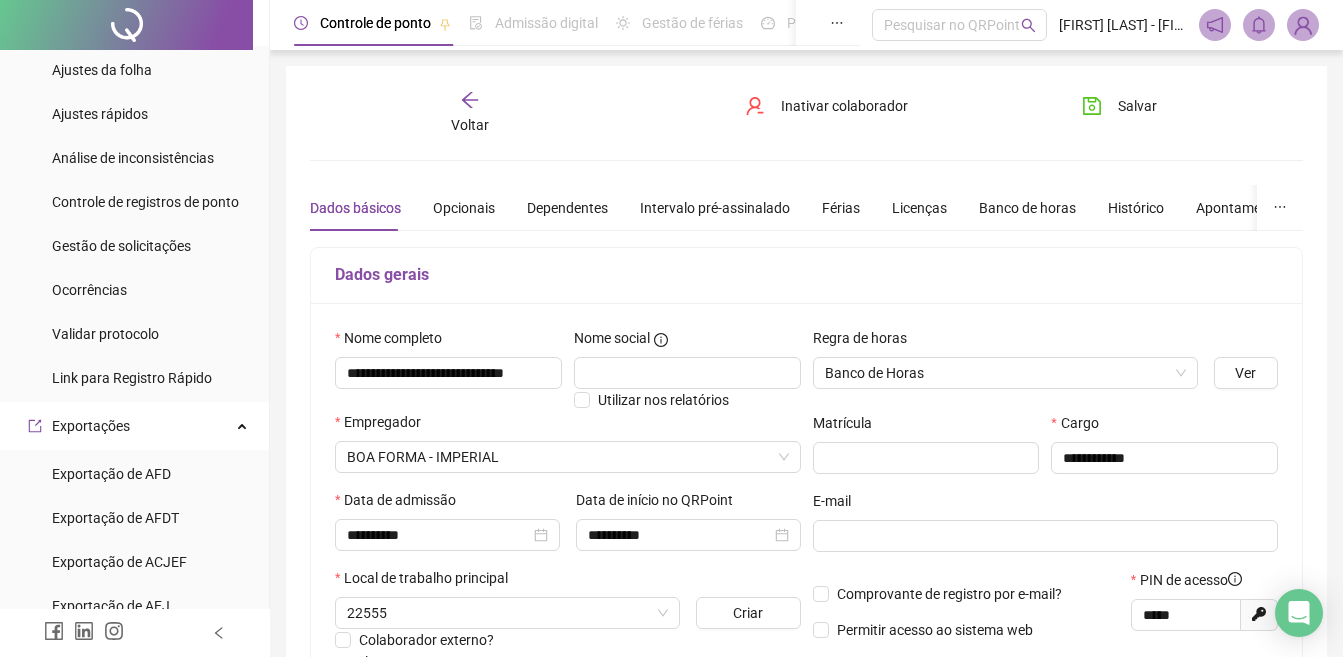 type on "**********" 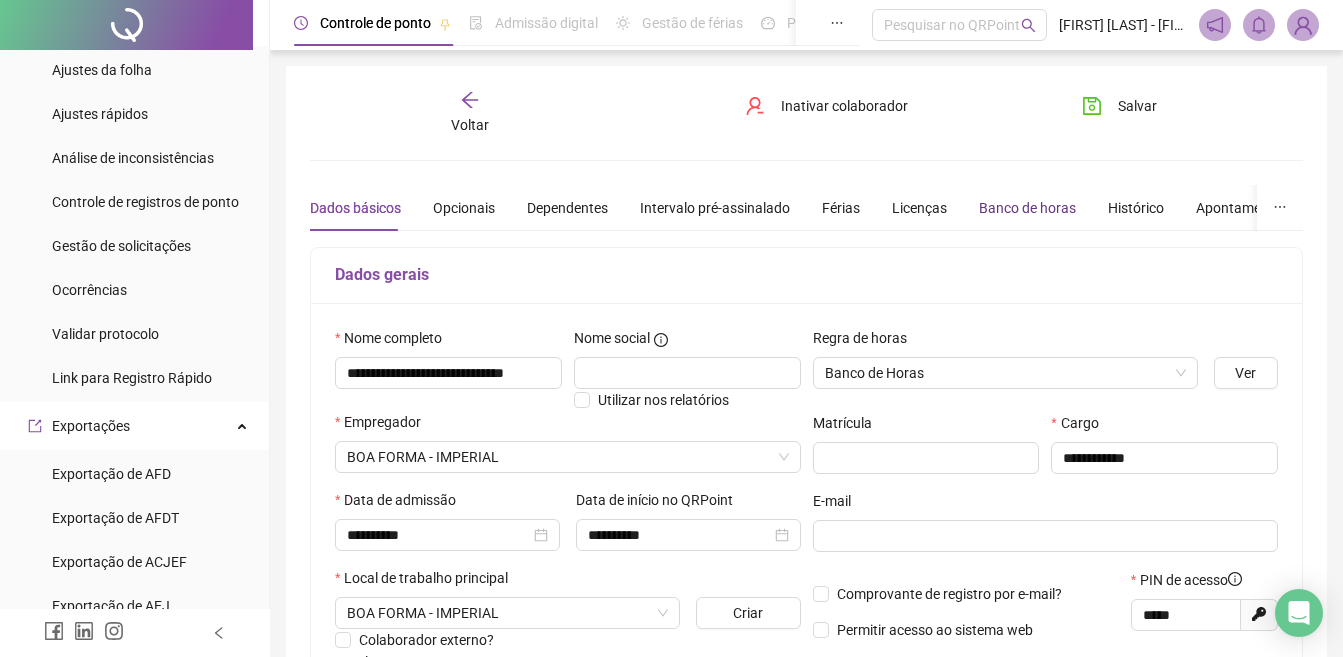 click on "Banco de horas" at bounding box center (1027, 208) 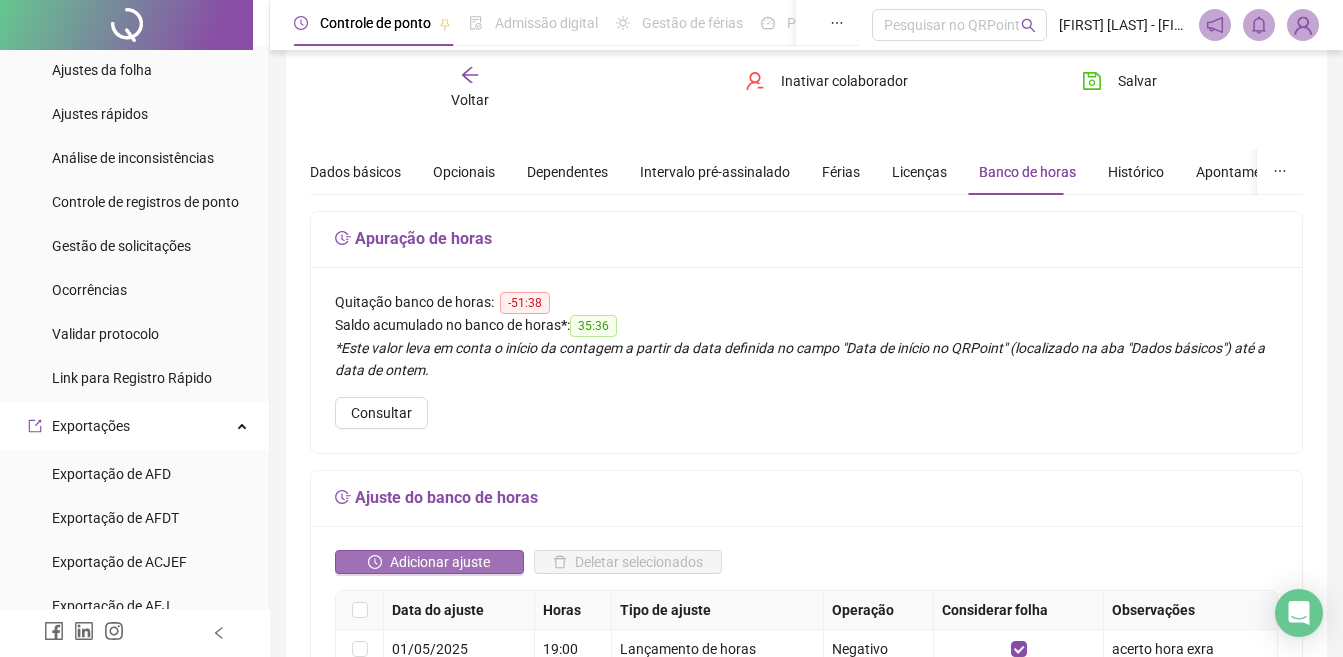 scroll, scrollTop: 200, scrollLeft: 0, axis: vertical 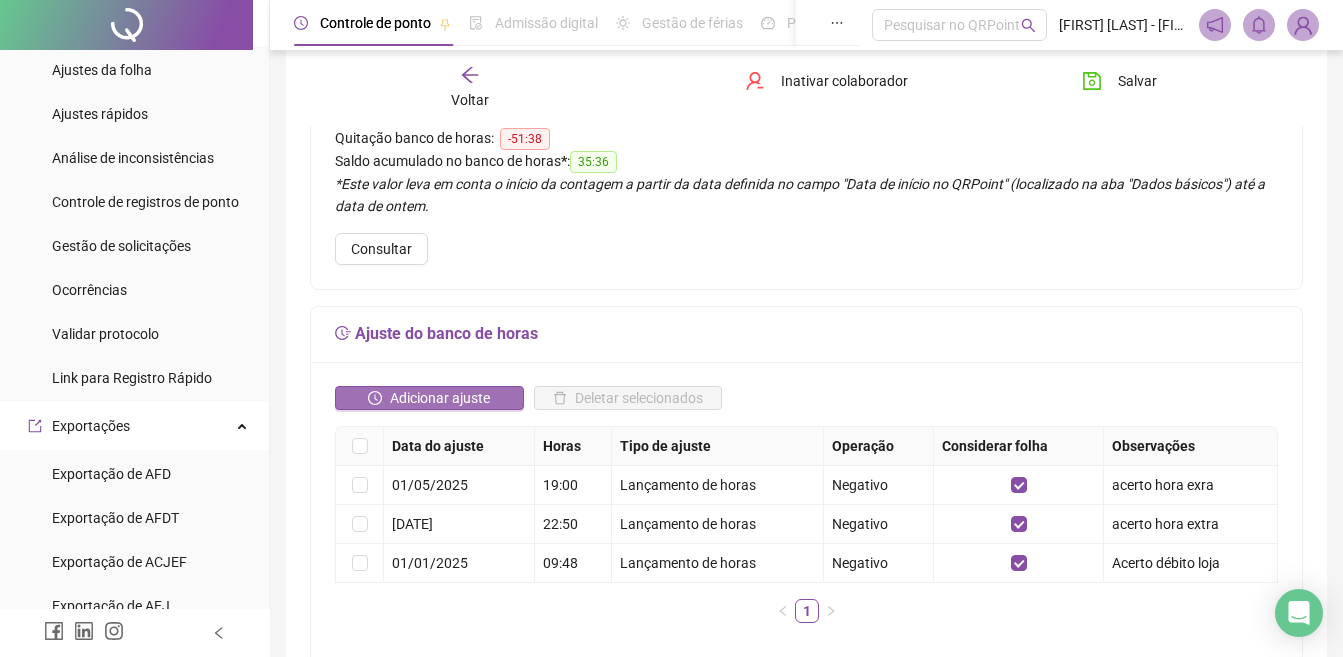 click on "Adicionar ajuste" at bounding box center (440, 398) 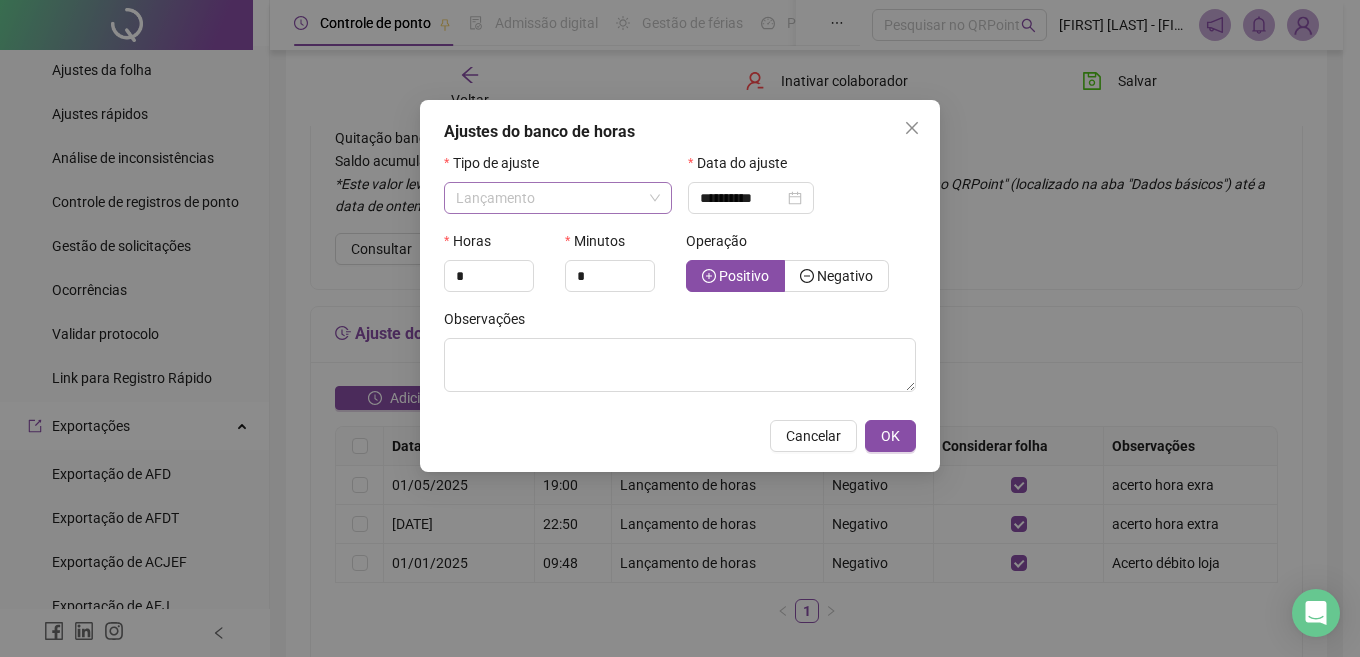 click on "Lançamento" at bounding box center [495, 198] 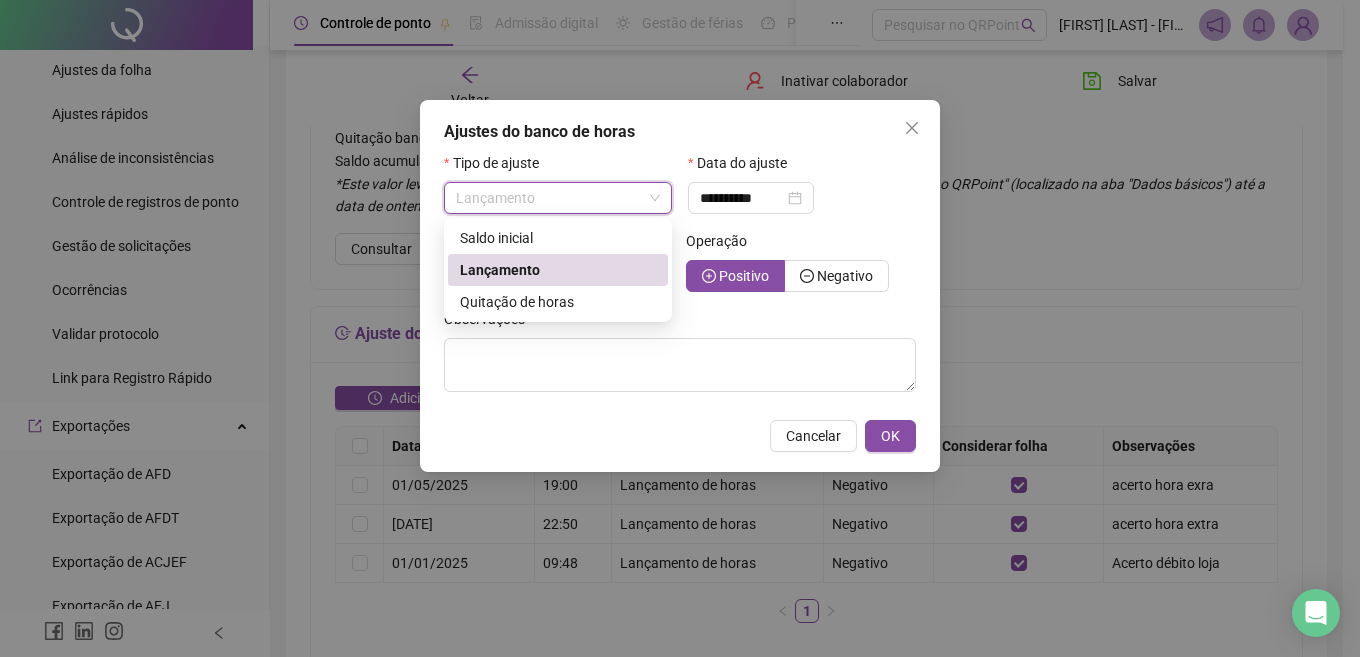 click on "Lançamento" at bounding box center [500, 270] 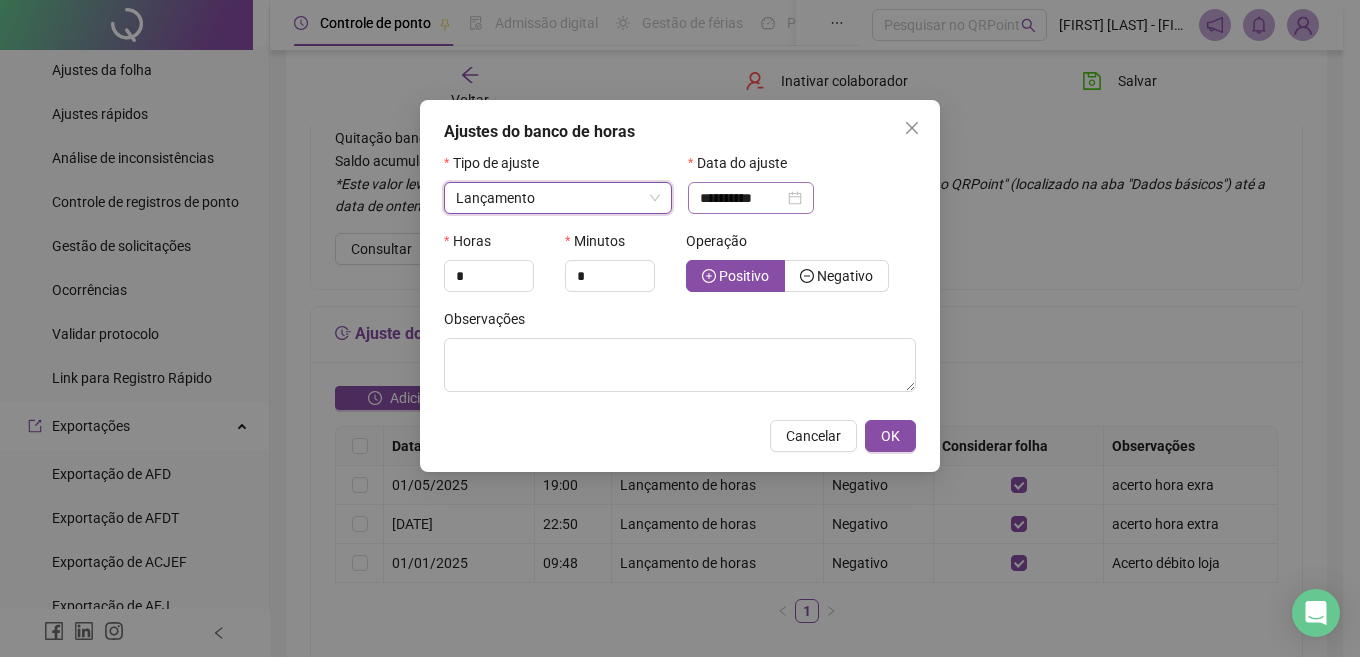 click on "**********" at bounding box center (751, 198) 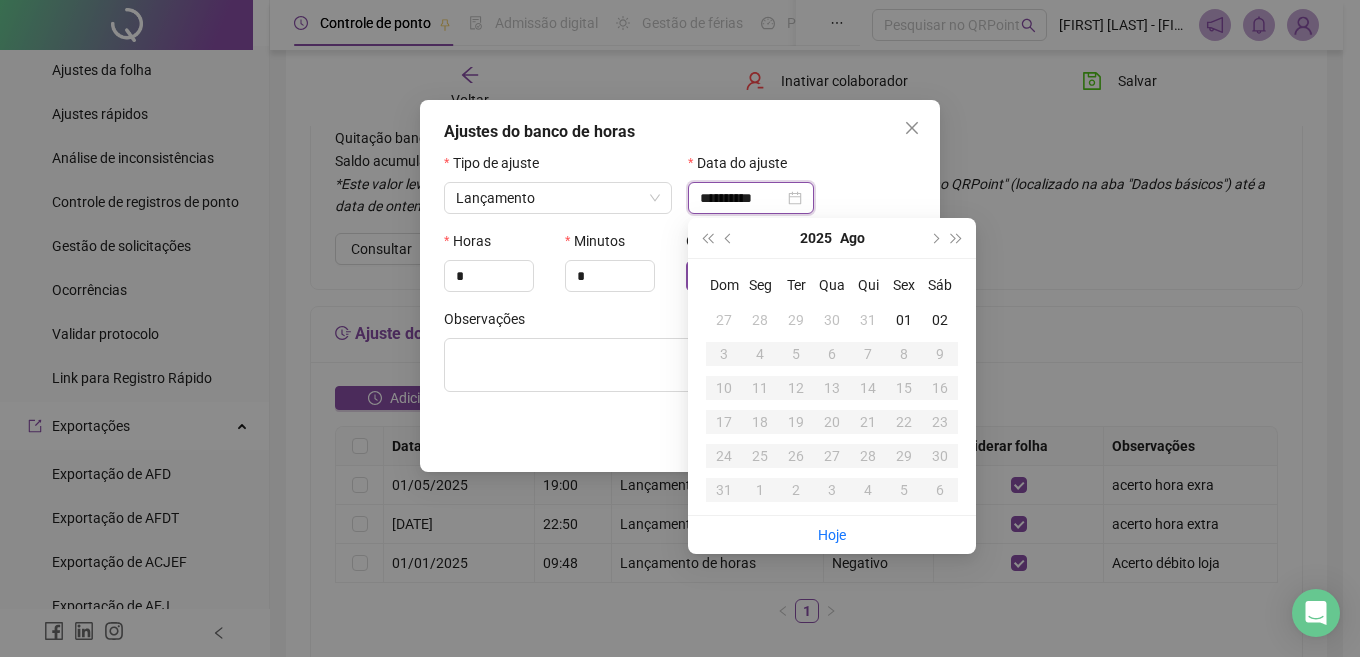 click on "**********" at bounding box center [751, 198] 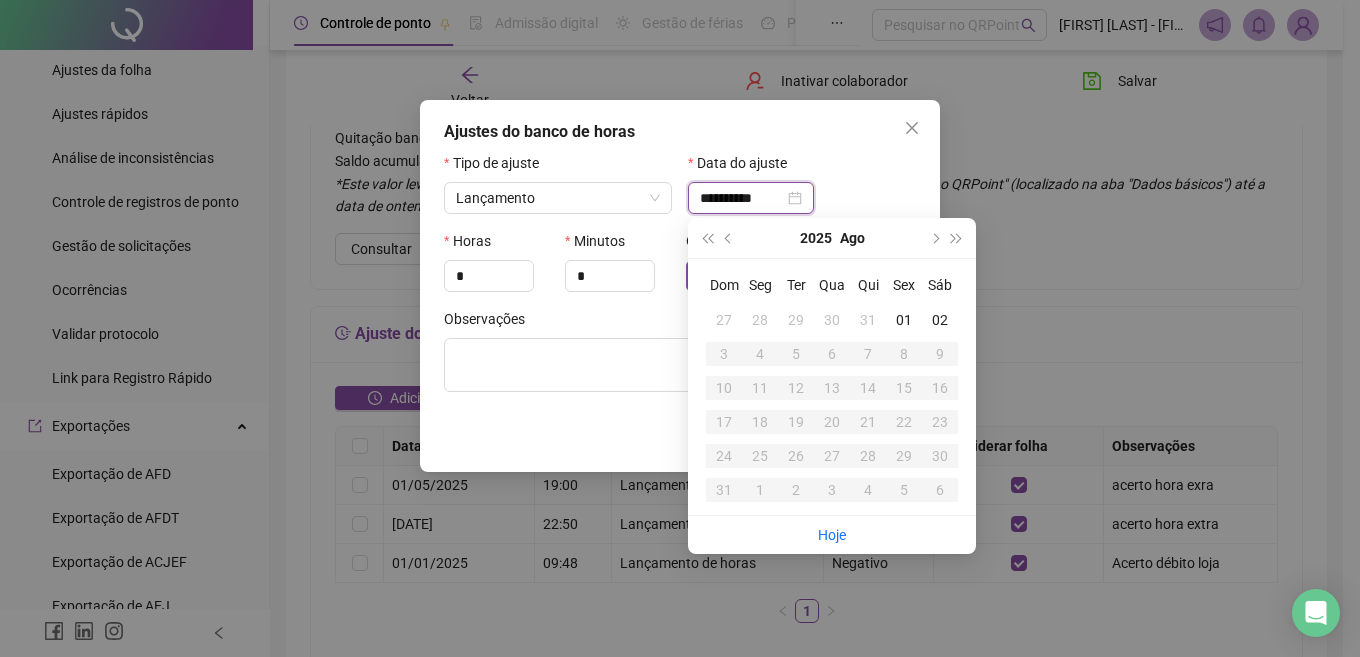 type on "**********" 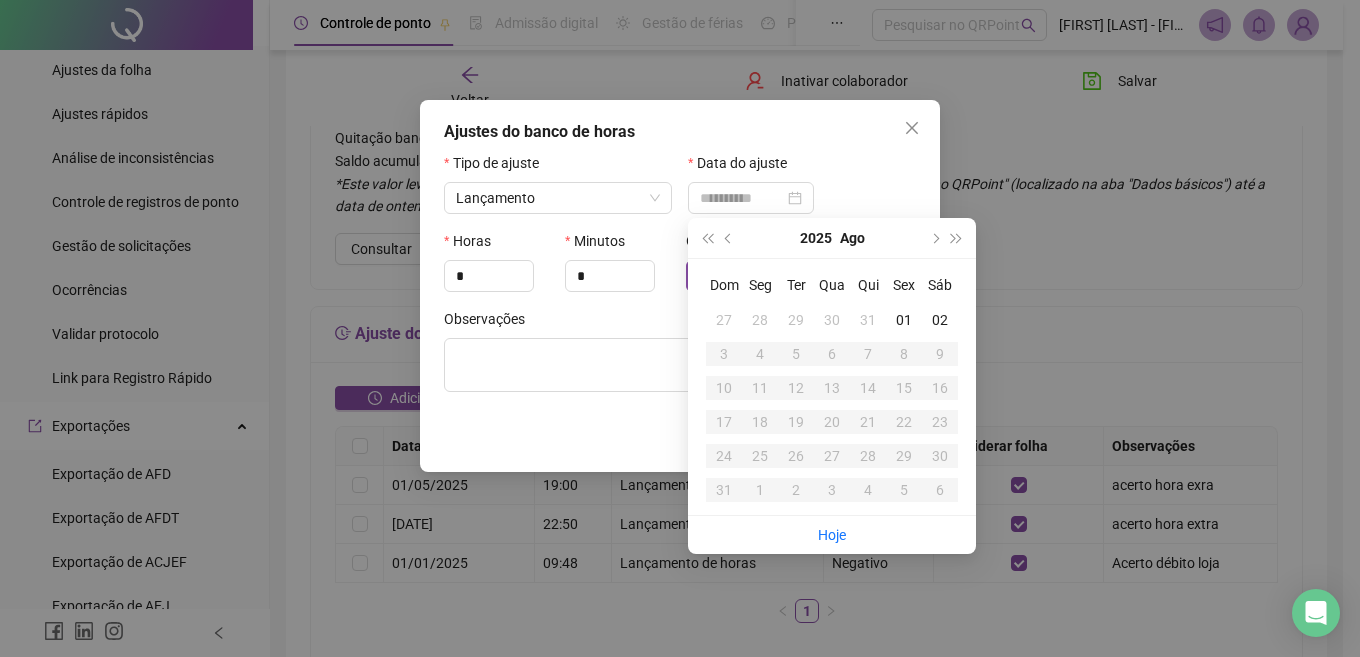 click on "01" at bounding box center (904, 320) 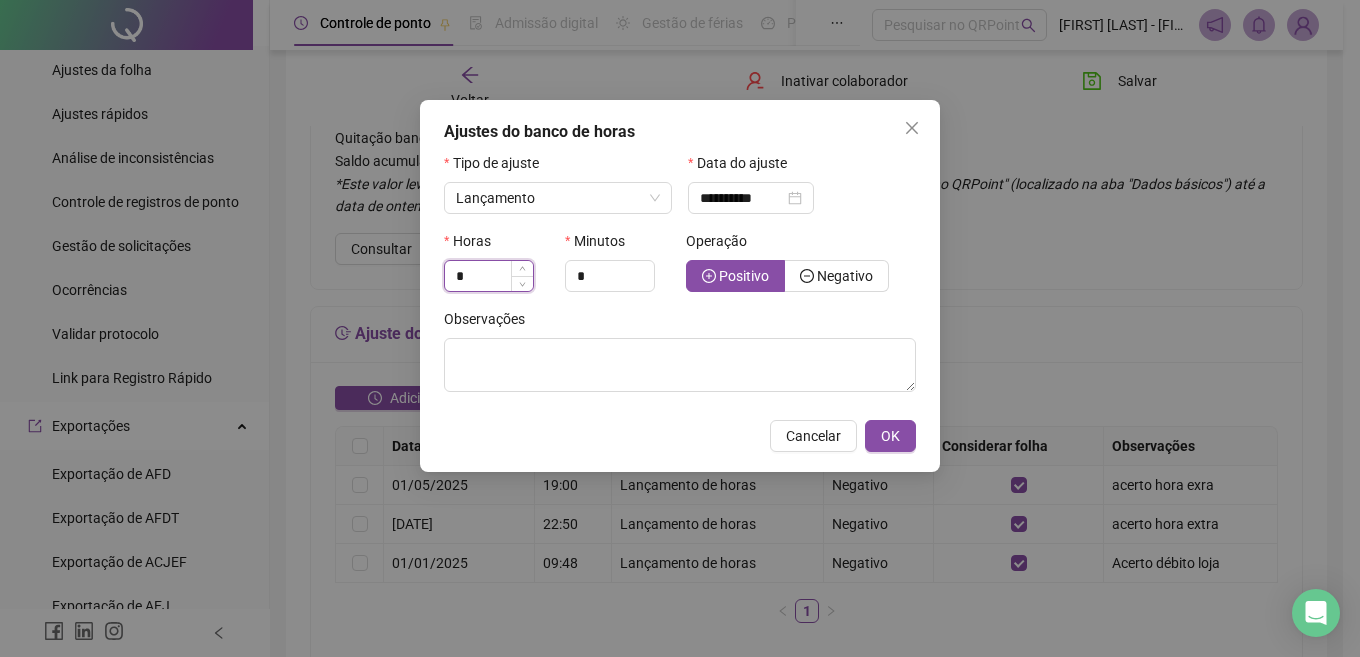 drag, startPoint x: 476, startPoint y: 270, endPoint x: 515, endPoint y: 271, distance: 39.012817 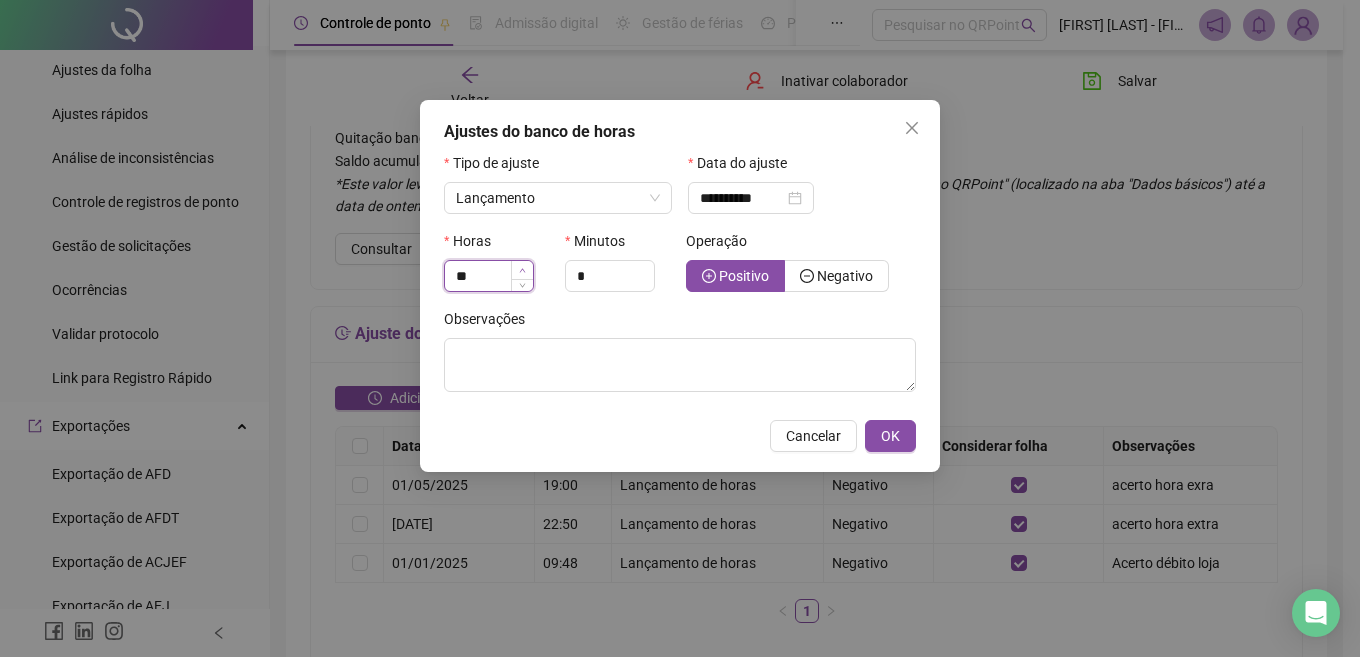 type on "**" 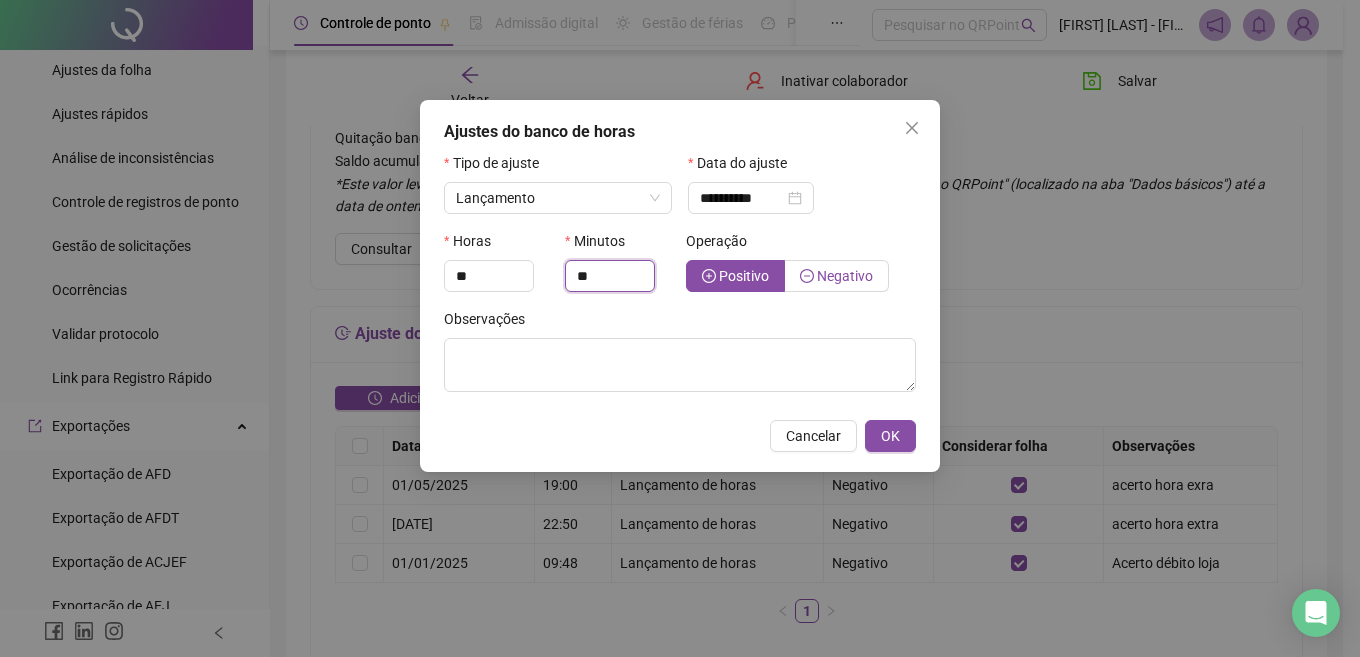 type on "**" 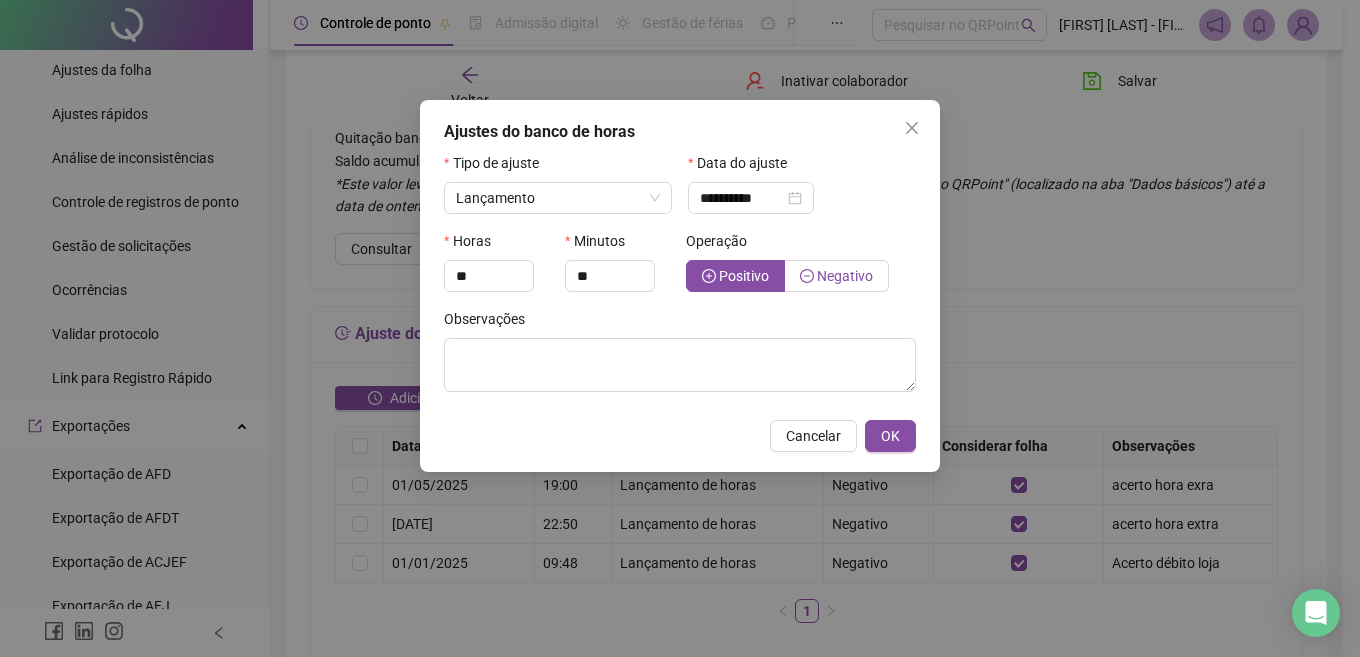click on "Negativo" at bounding box center (845, 276) 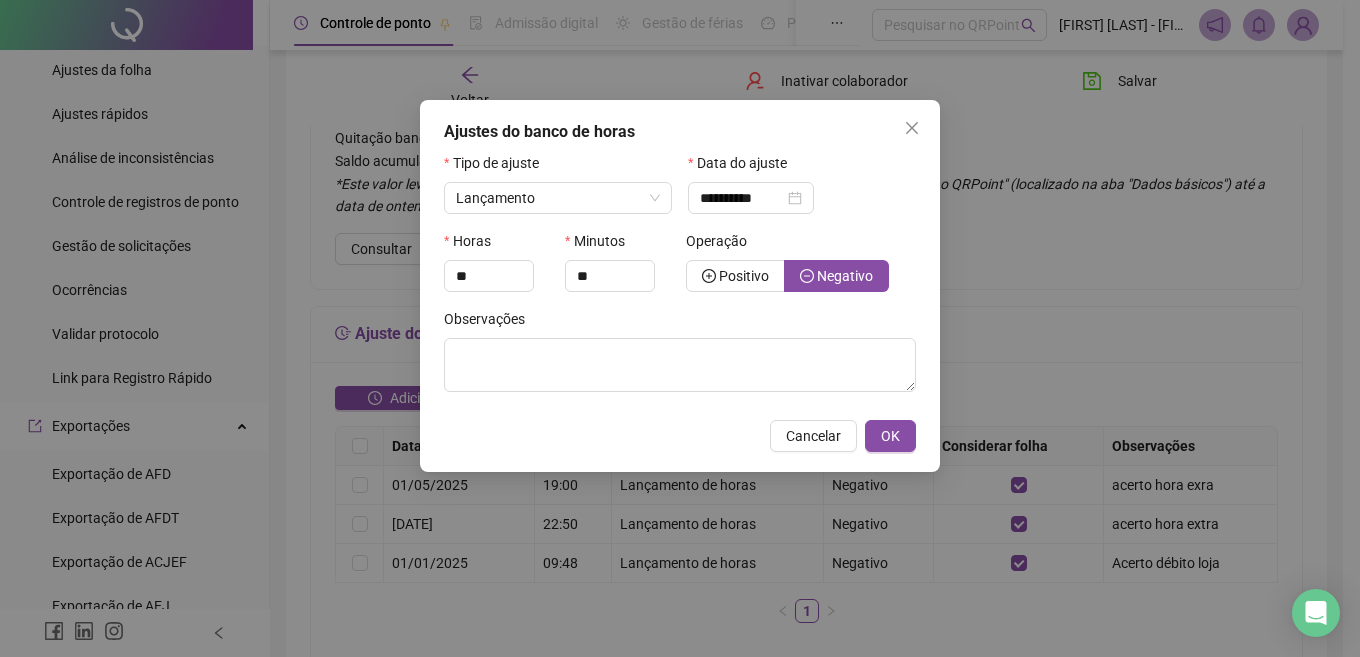 click on "Observações" at bounding box center [680, 323] 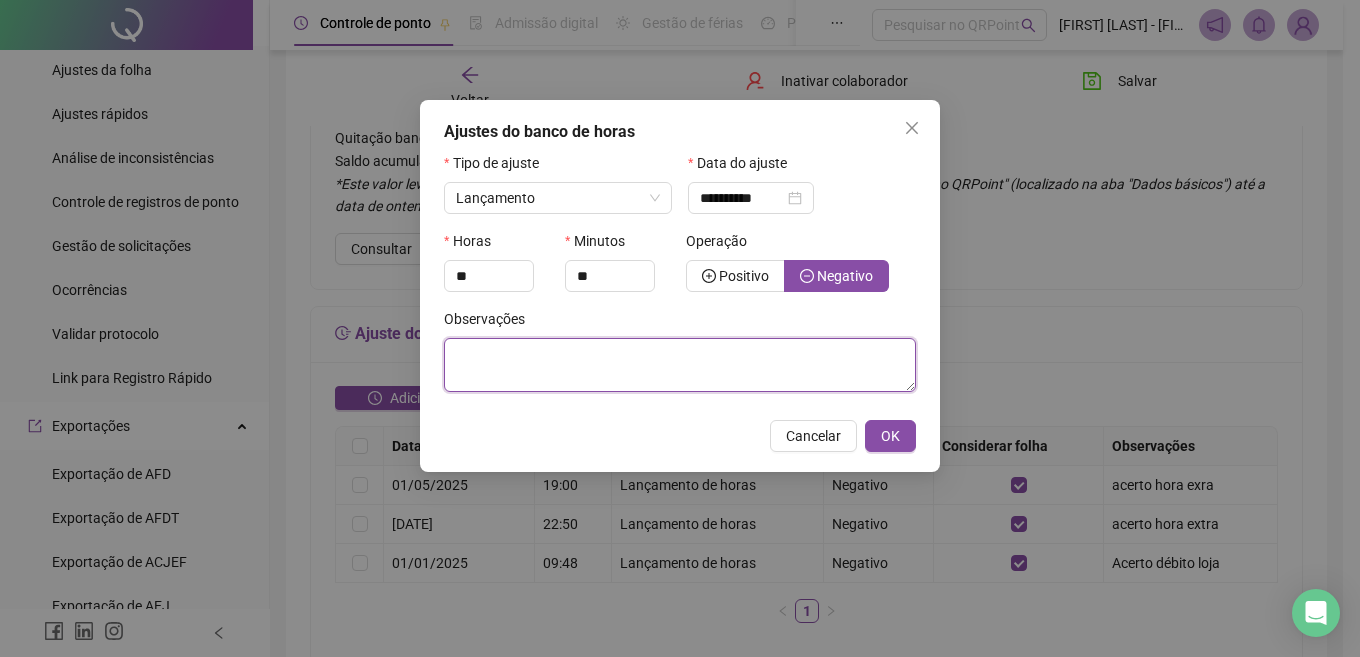 click at bounding box center (680, 365) 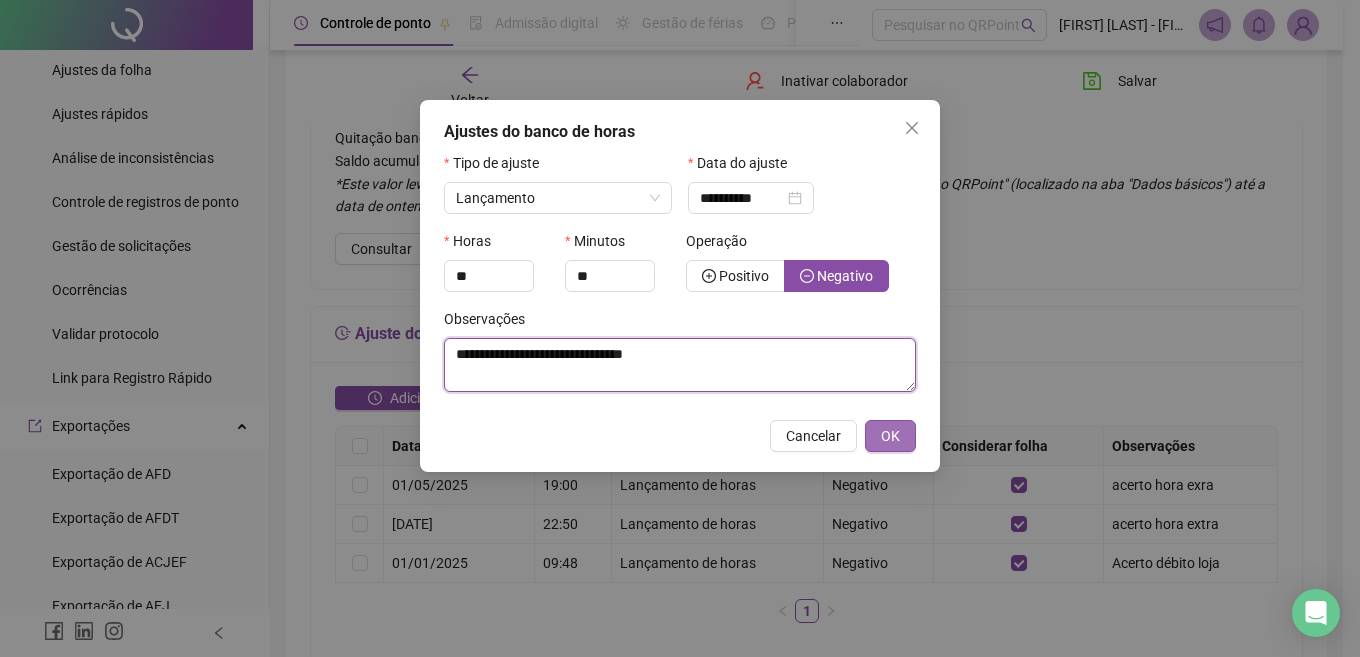 type on "**********" 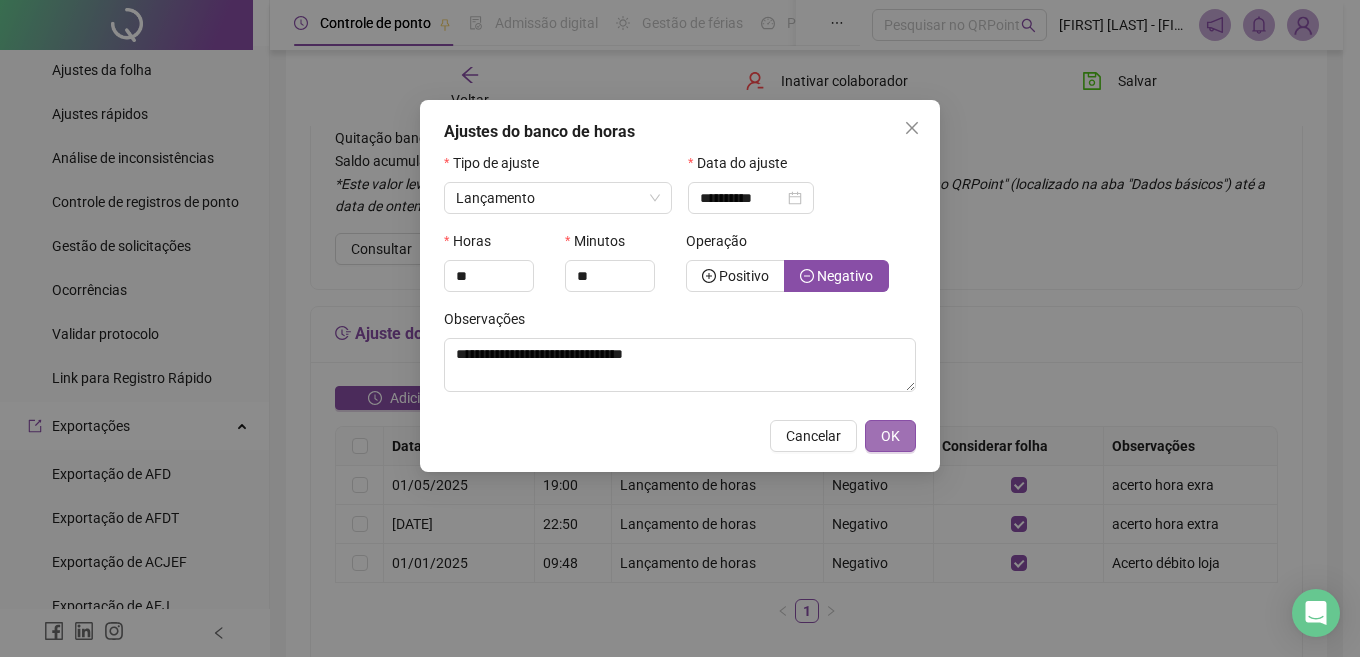 click on "OK" at bounding box center (890, 436) 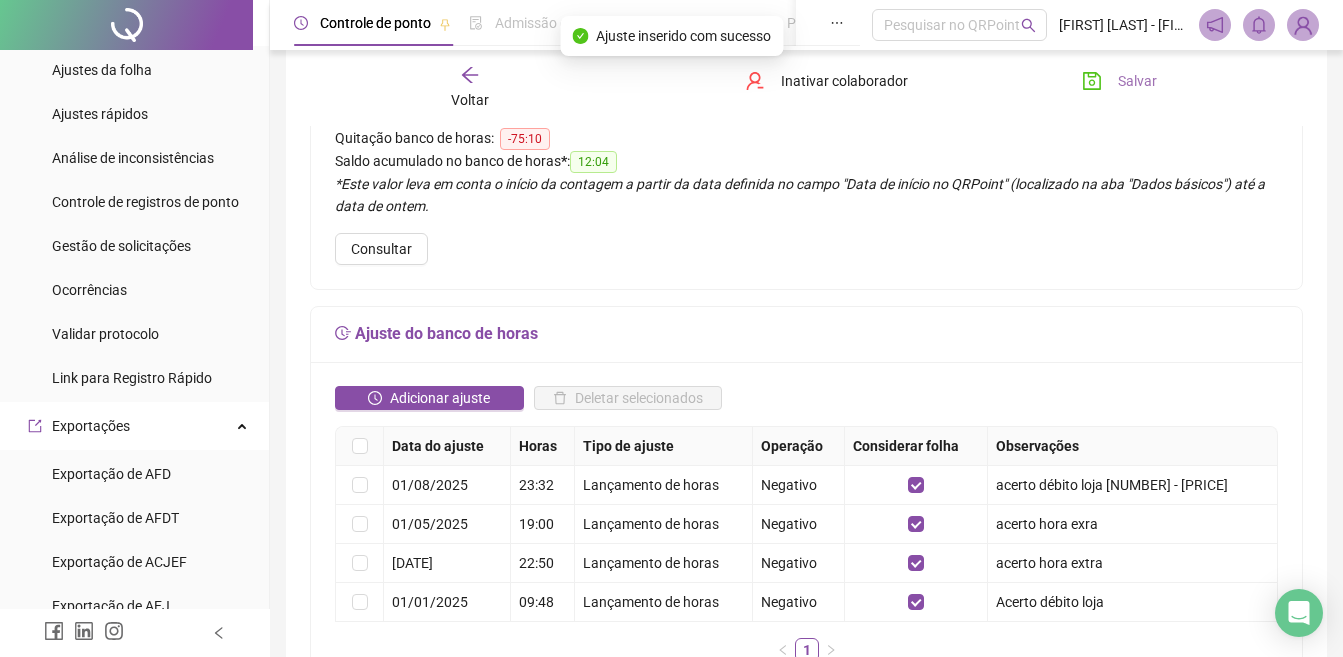 click on "Salvar" at bounding box center (1137, 81) 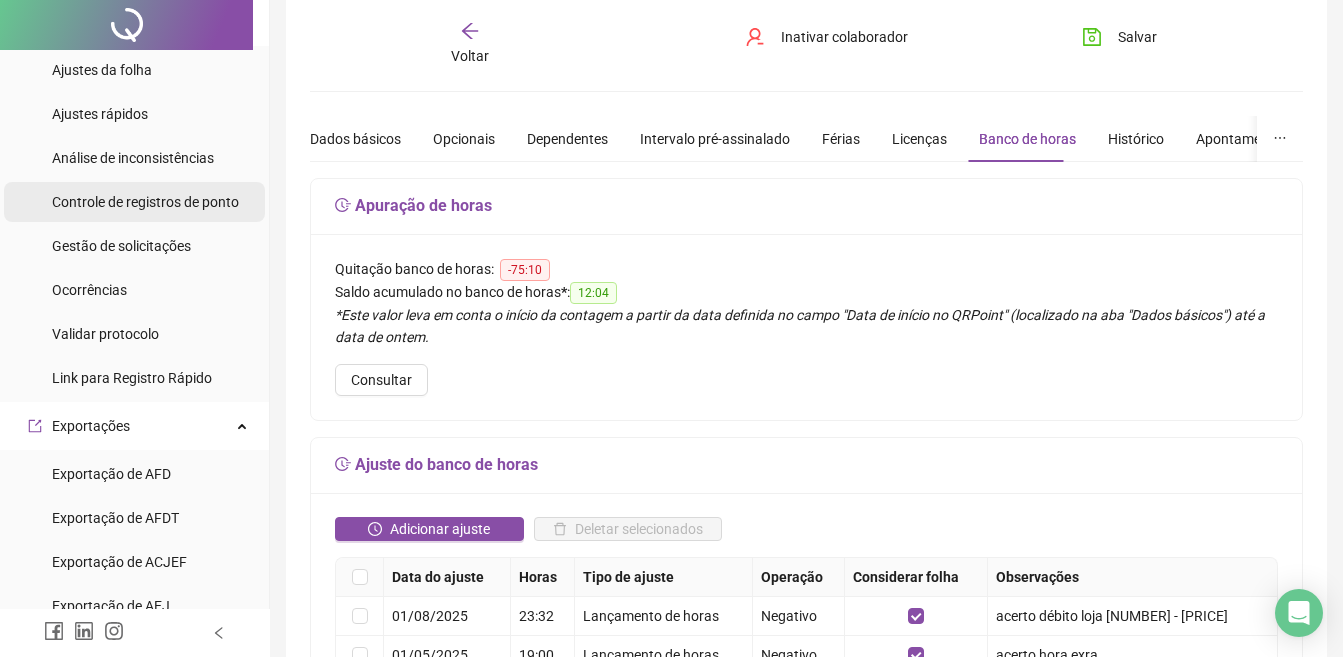 scroll, scrollTop: 0, scrollLeft: 0, axis: both 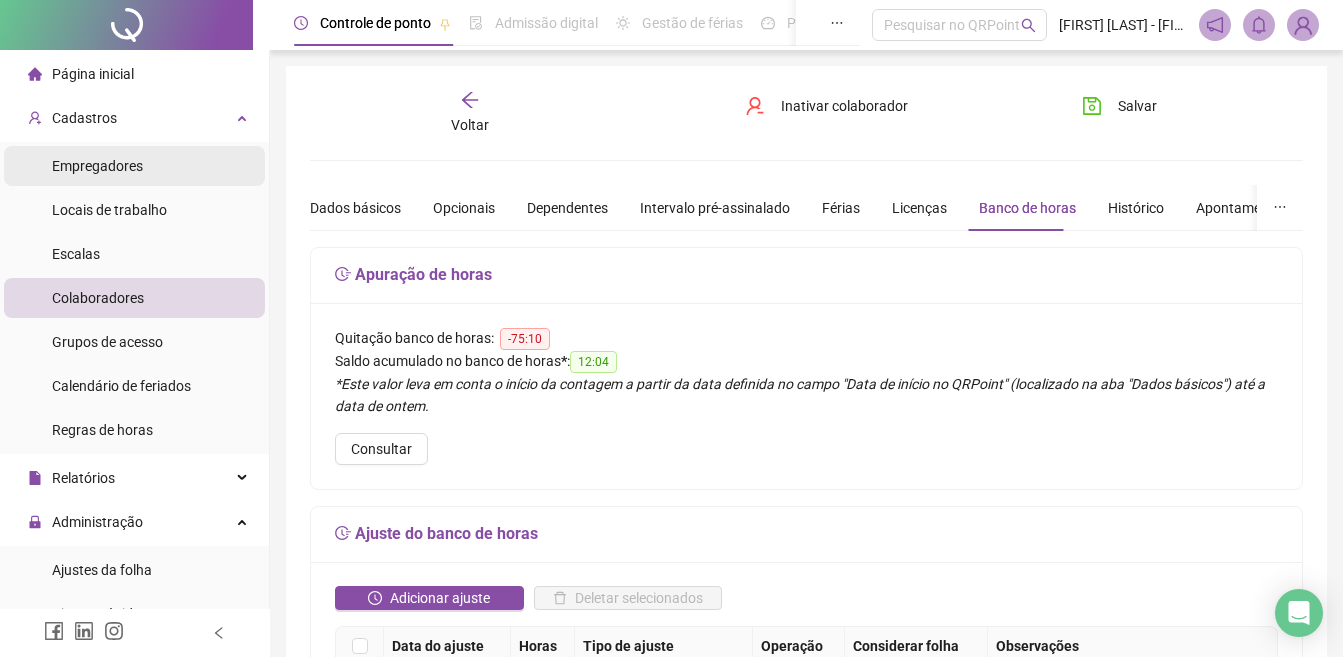 click on "Empregadores" at bounding box center [97, 166] 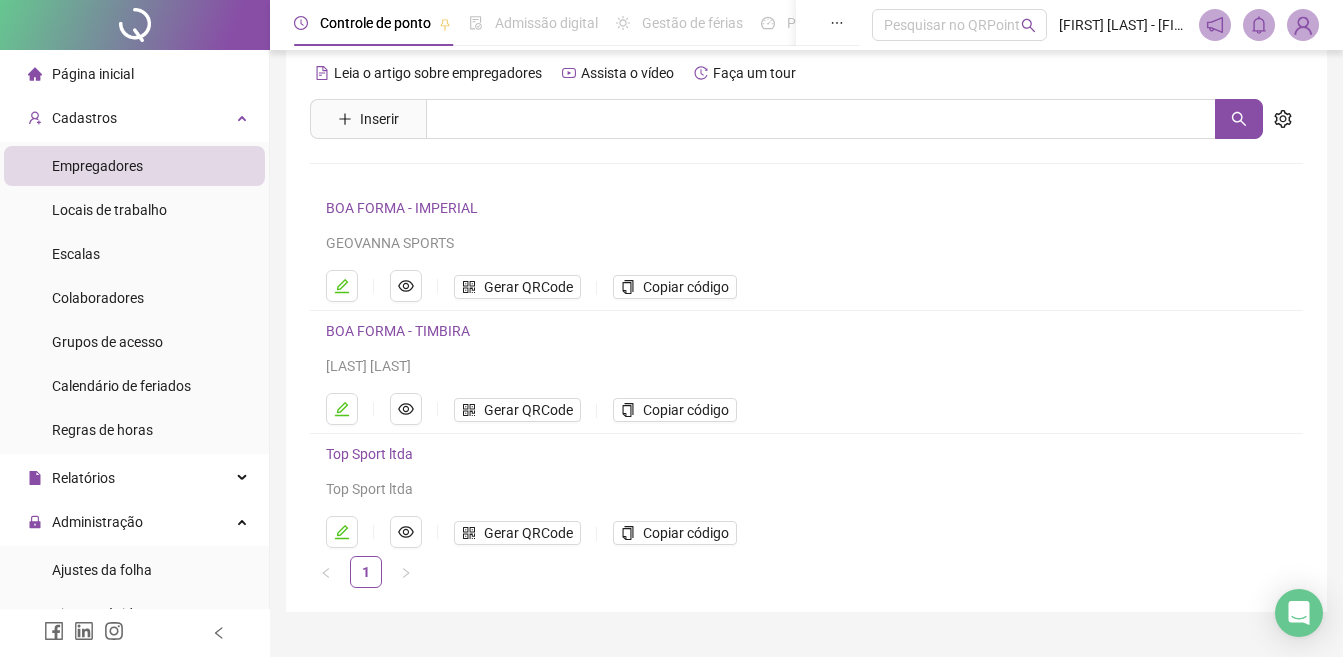 scroll, scrollTop: 0, scrollLeft: 0, axis: both 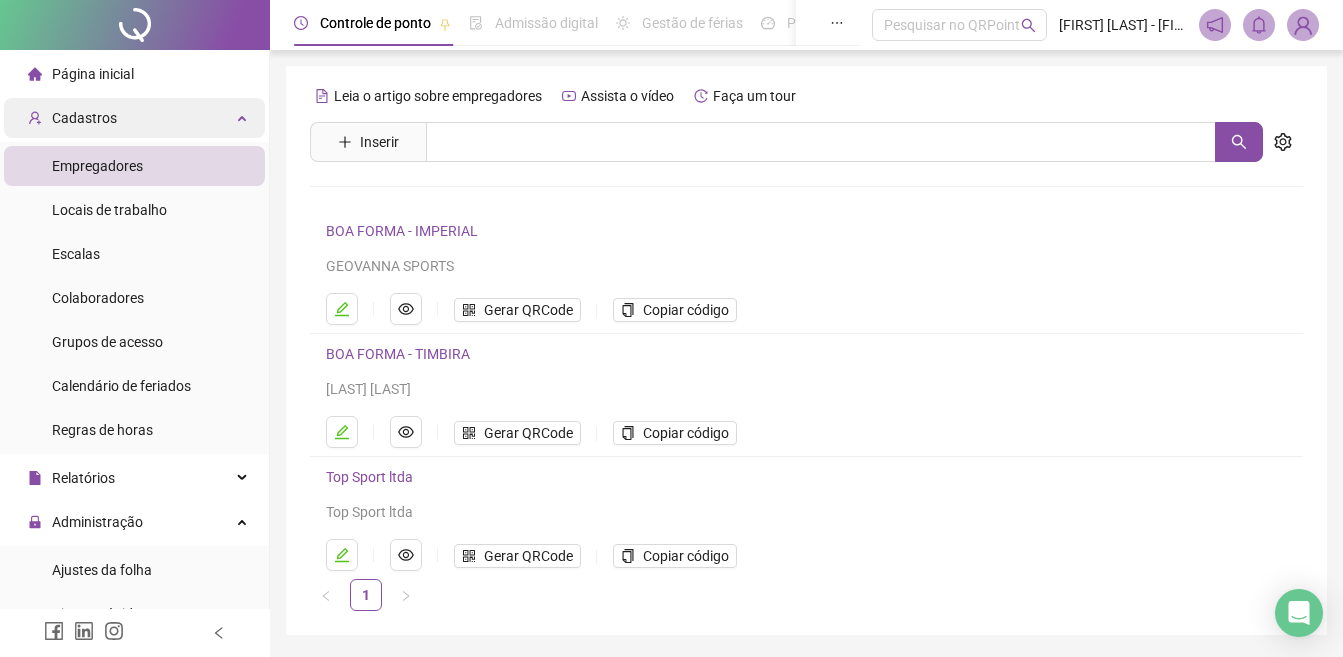 click on "Cadastros" at bounding box center [72, 118] 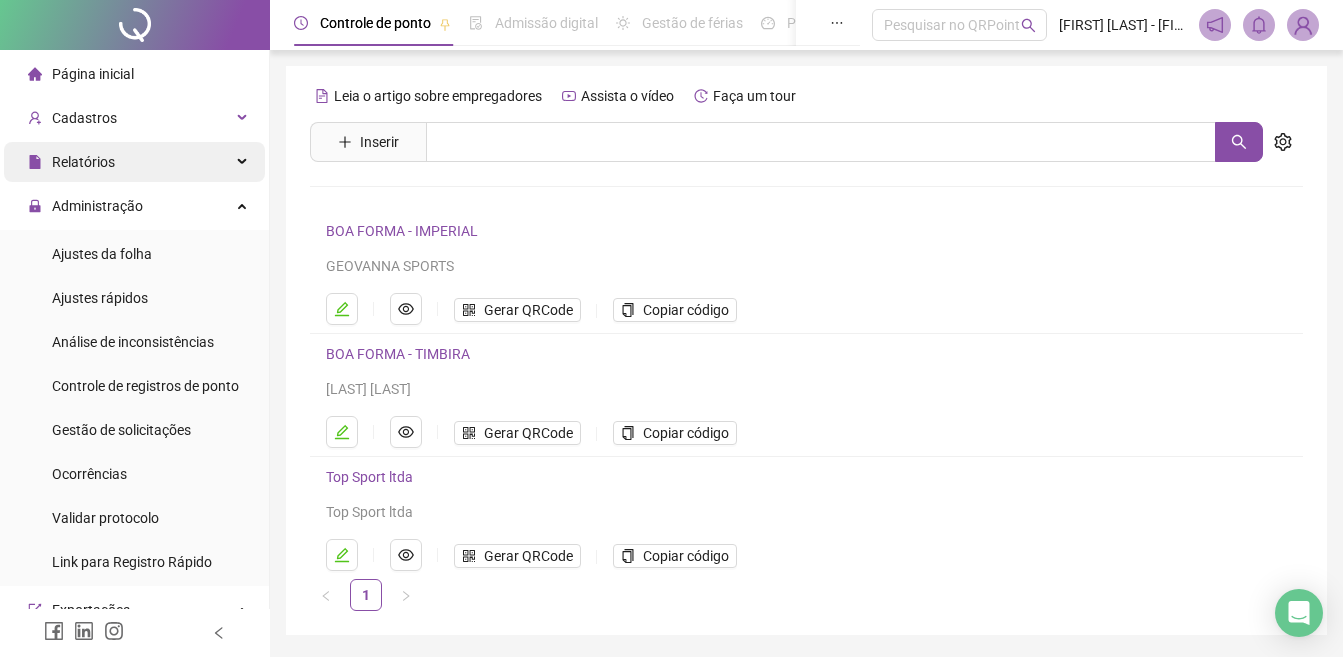 click on "Relatórios" at bounding box center (83, 162) 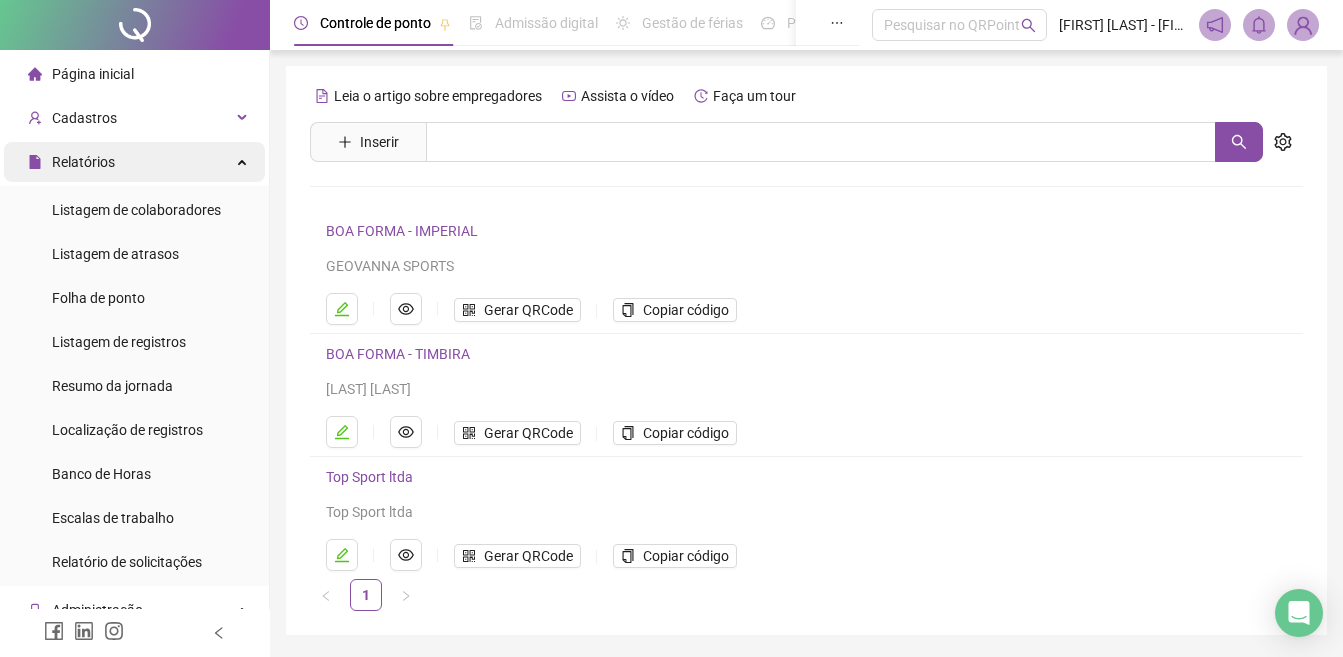 click on "Relatórios" at bounding box center (134, 162) 